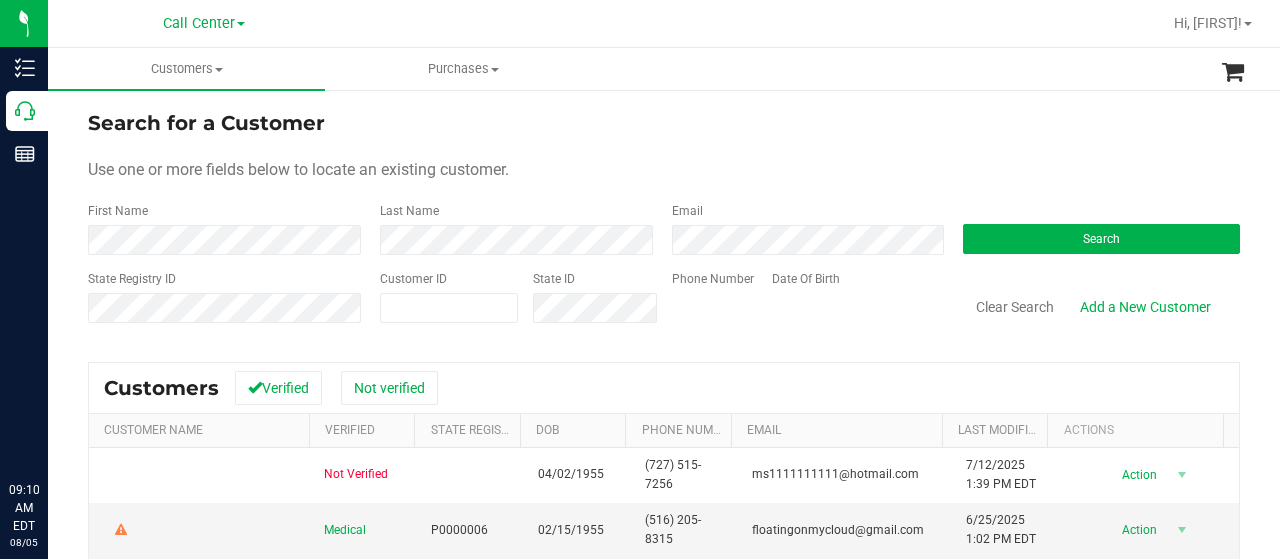 scroll, scrollTop: 0, scrollLeft: 0, axis: both 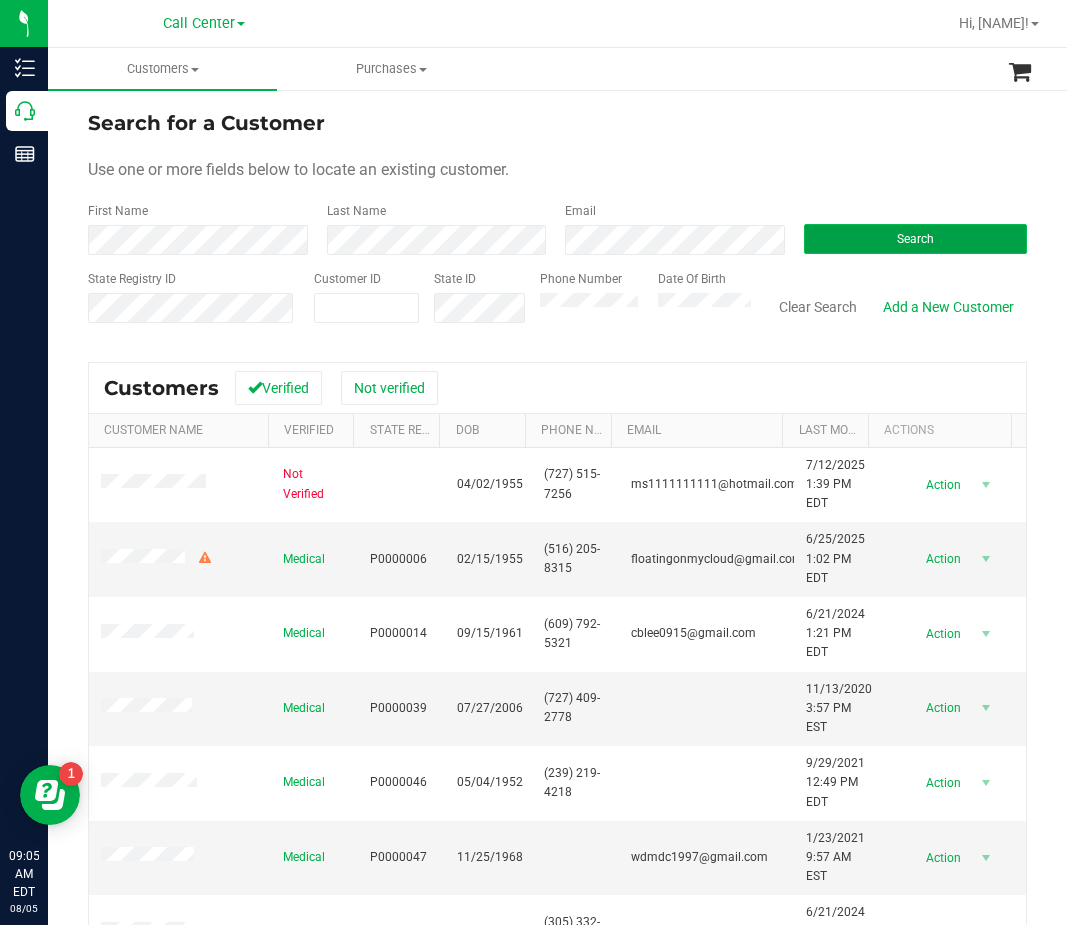 click on "Search" at bounding box center [916, 239] 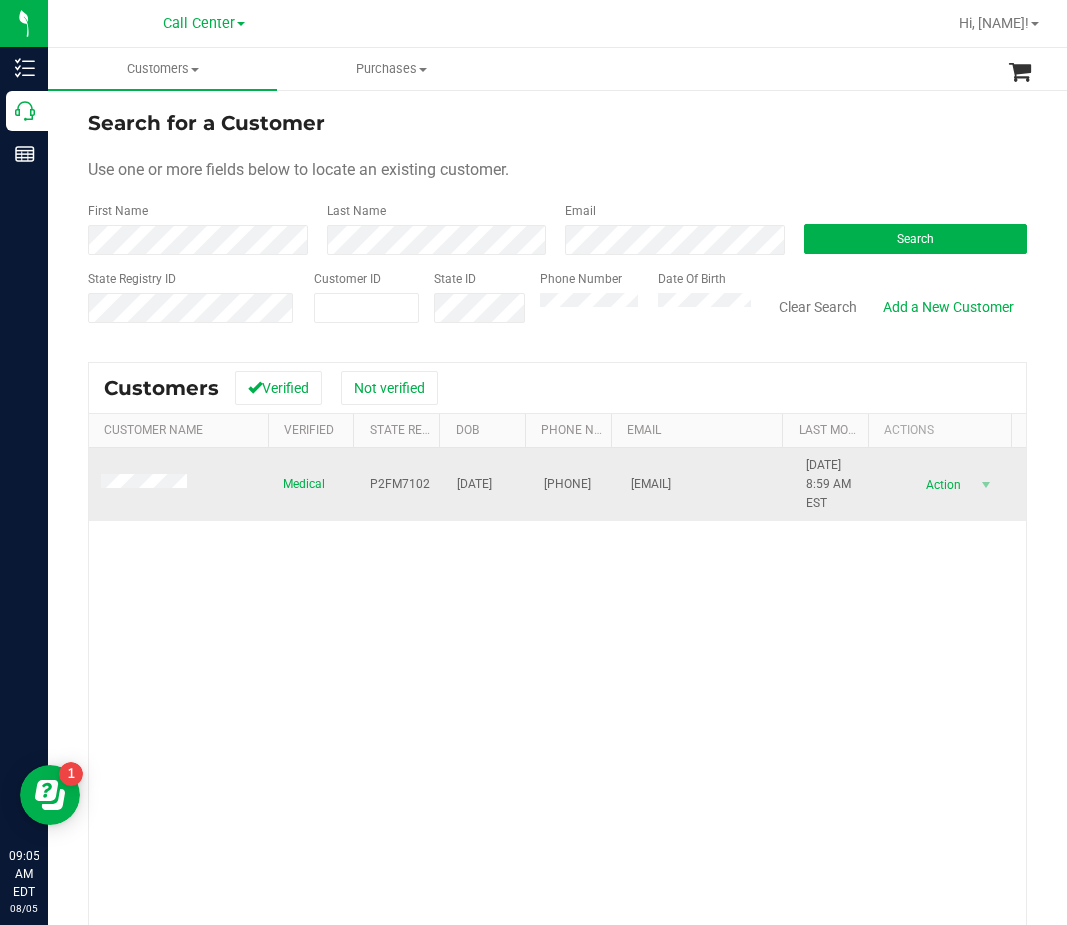 click on "P2FM7102" at bounding box center (400, 484) 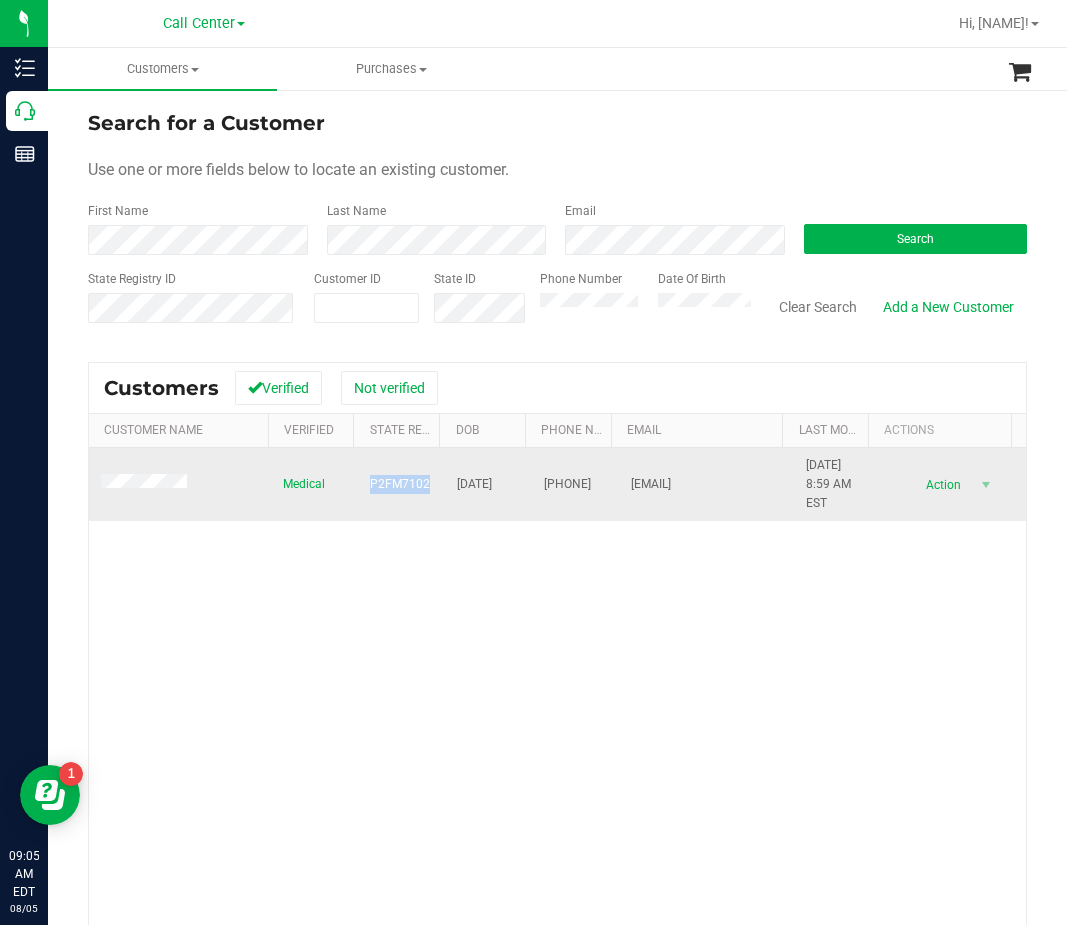 click on "P2FM7102" at bounding box center [400, 484] 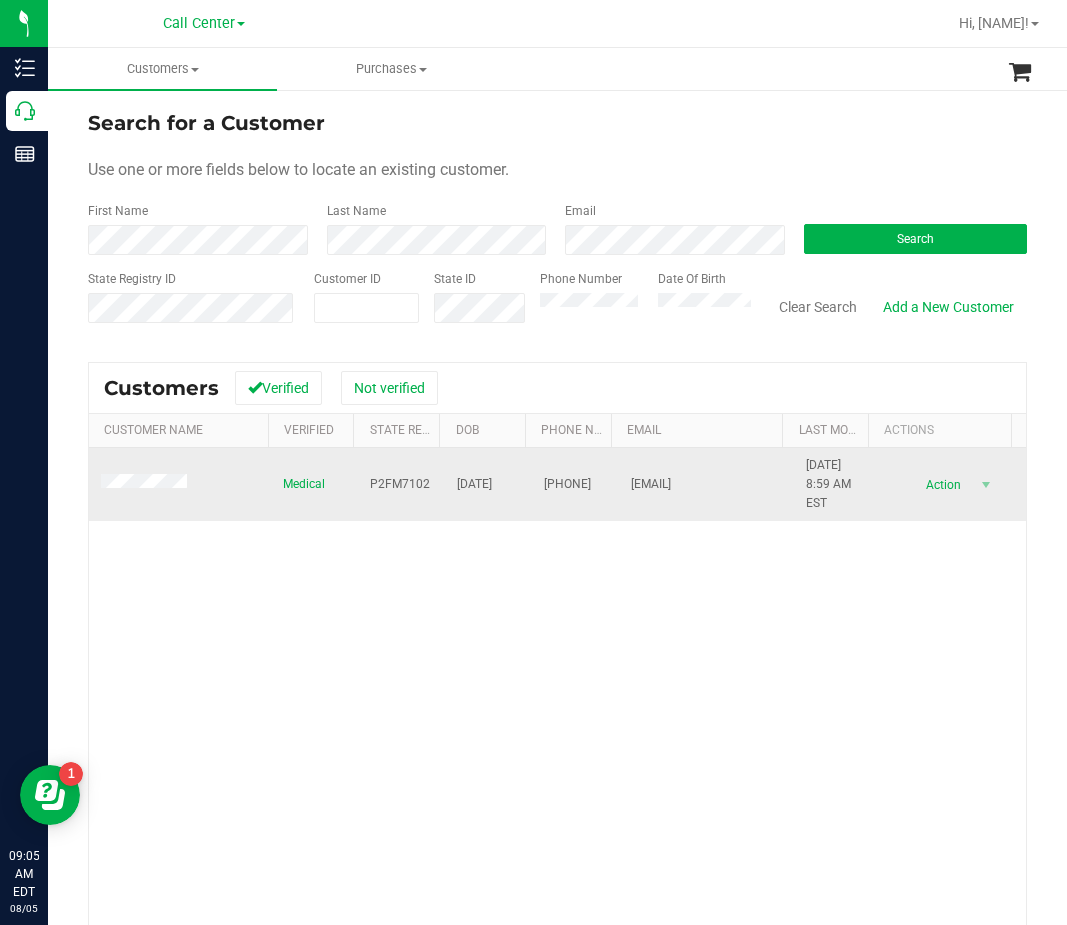 drag, startPoint x: 383, startPoint y: 474, endPoint x: 394, endPoint y: 482, distance: 13.601471 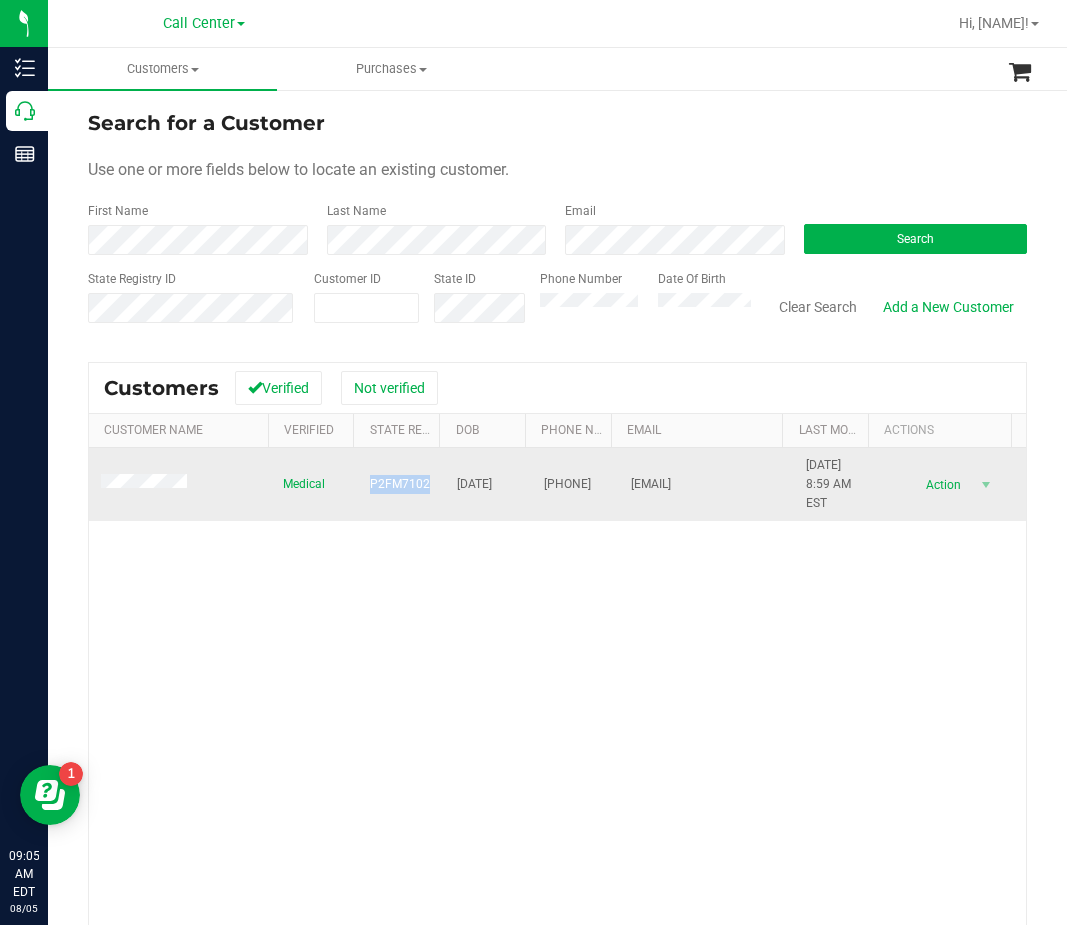 click on "P2FM7102" at bounding box center (400, 484) 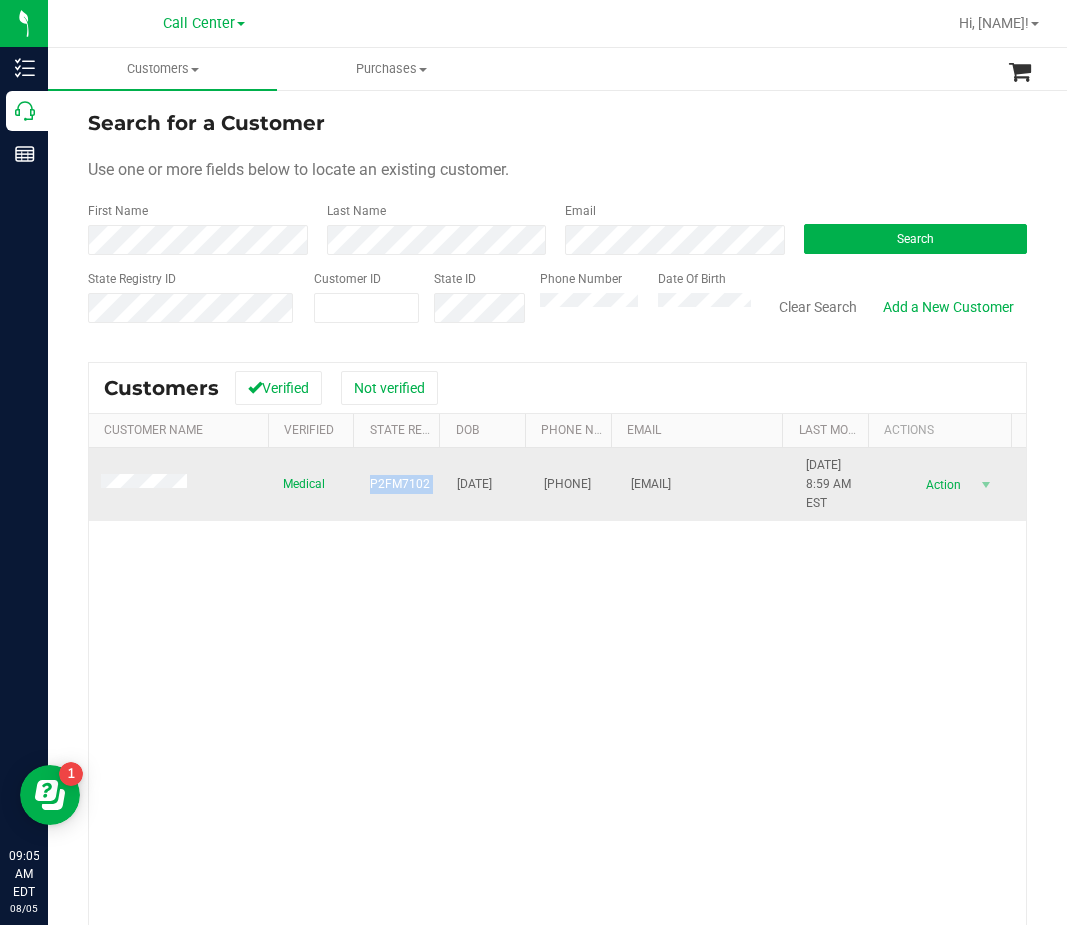 click on "P2FM7102" at bounding box center [400, 484] 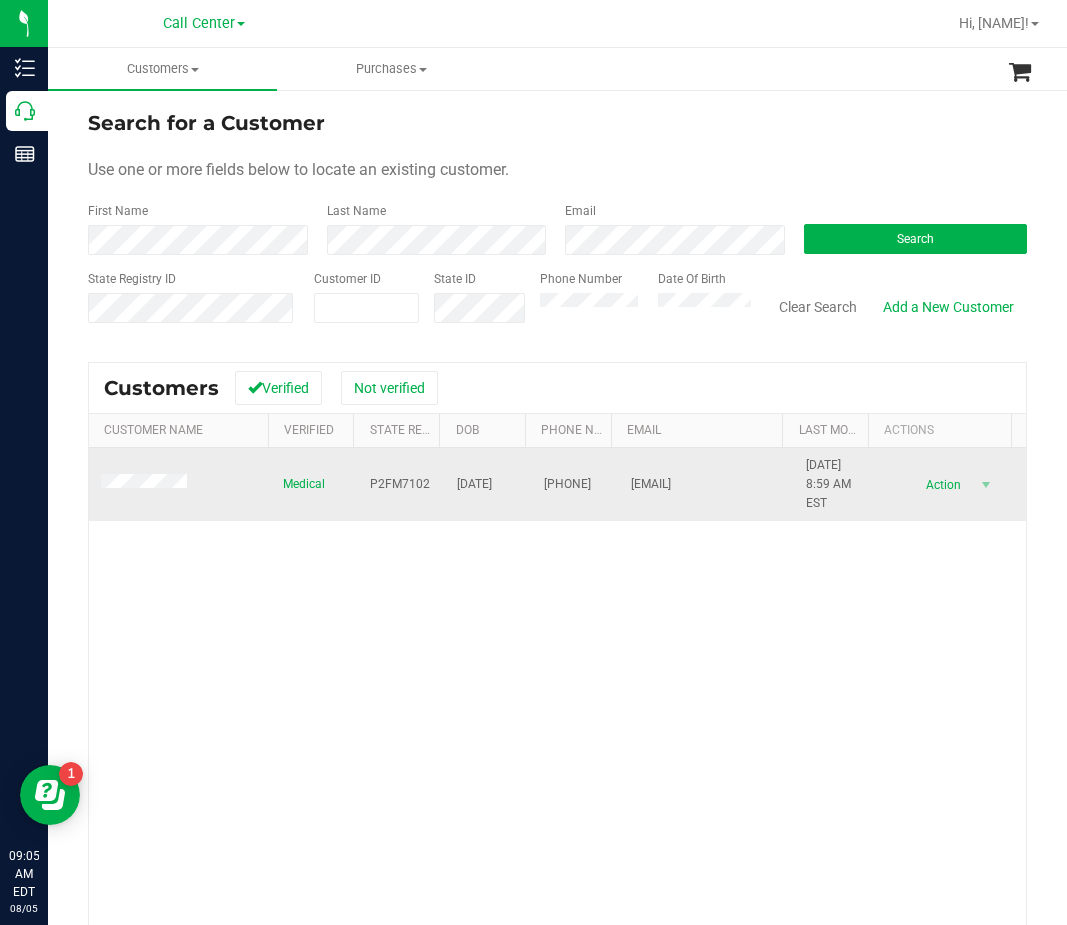 click on "01/05/1991" at bounding box center (488, 485) 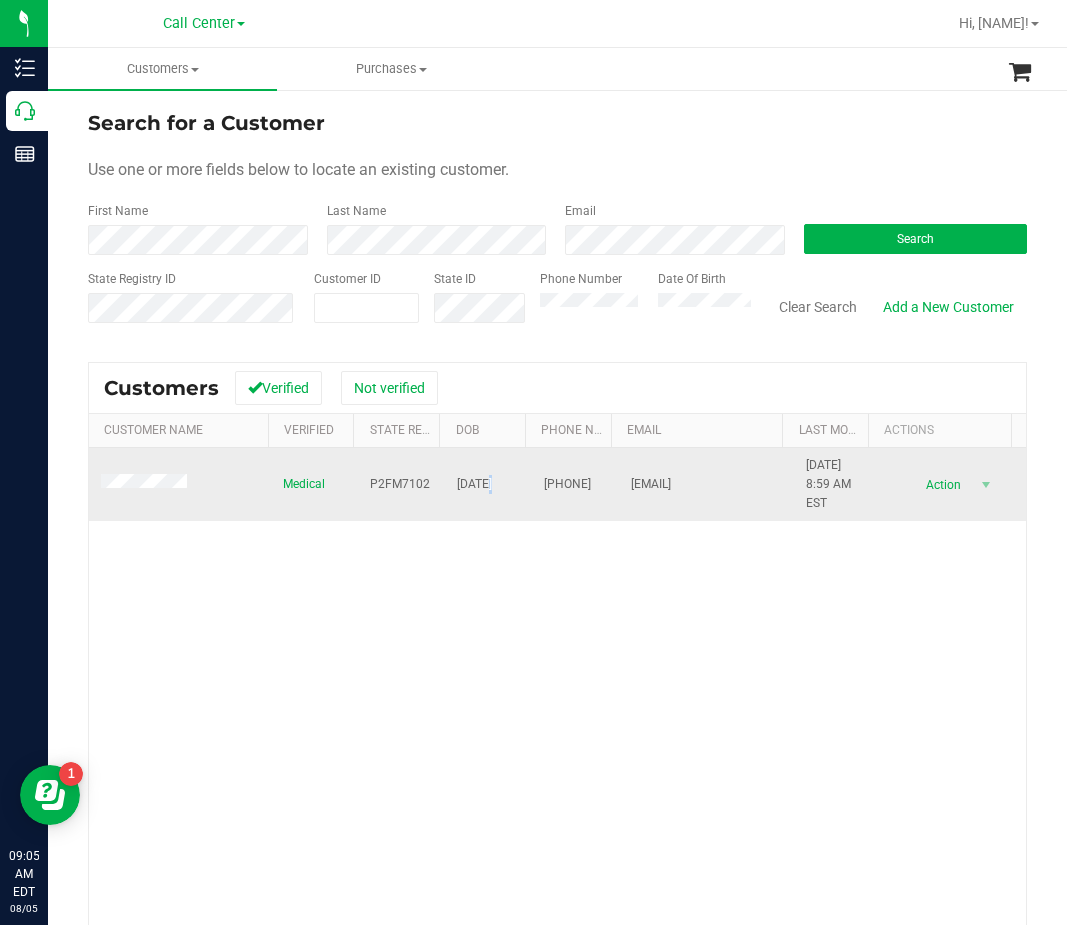click on "01/05/1991" at bounding box center [474, 484] 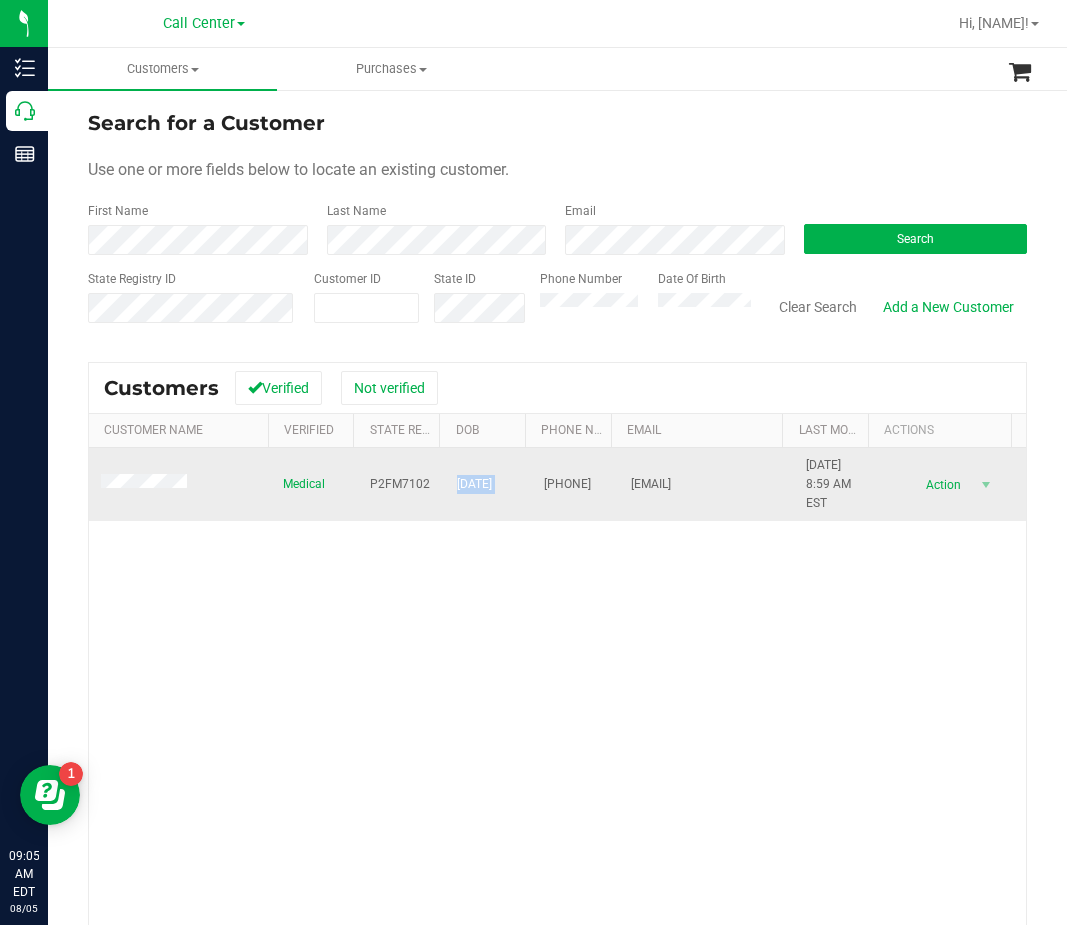 click on "01/05/1991" at bounding box center (474, 484) 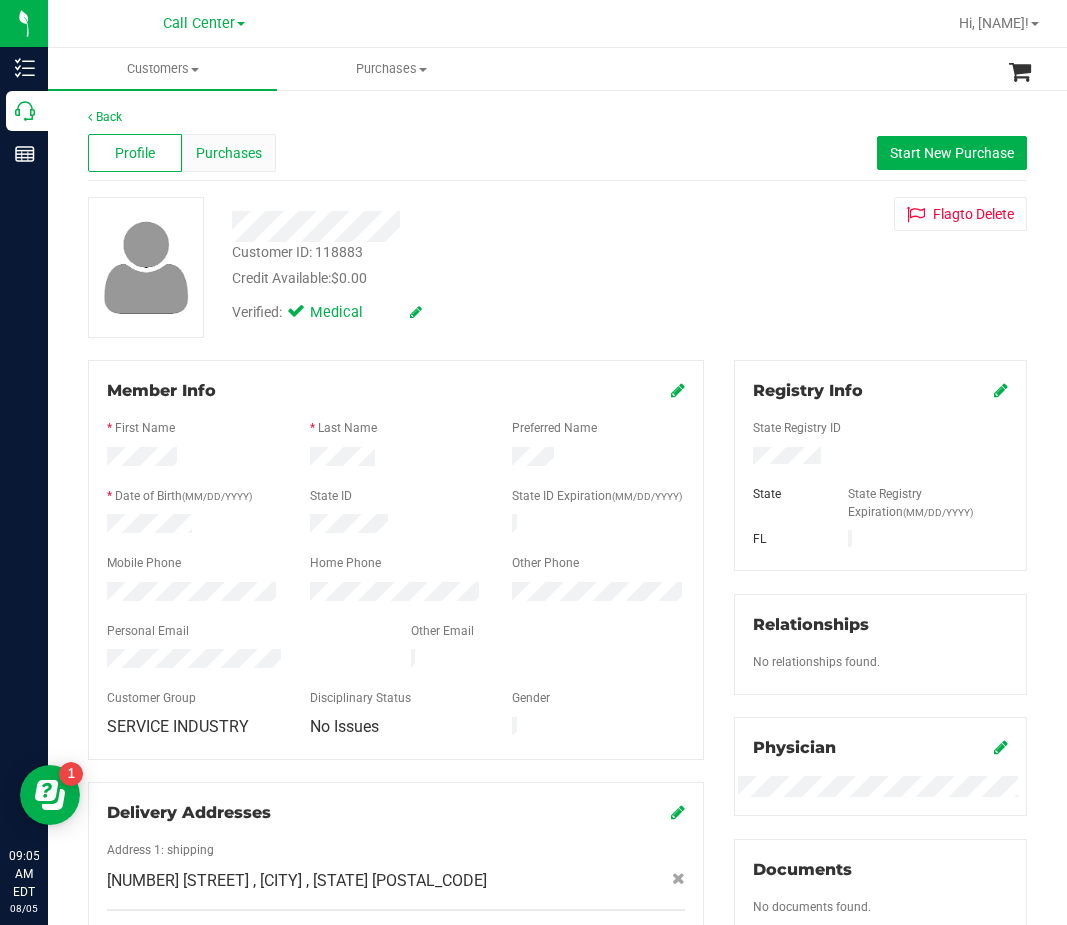 click on "Purchases" at bounding box center (229, 153) 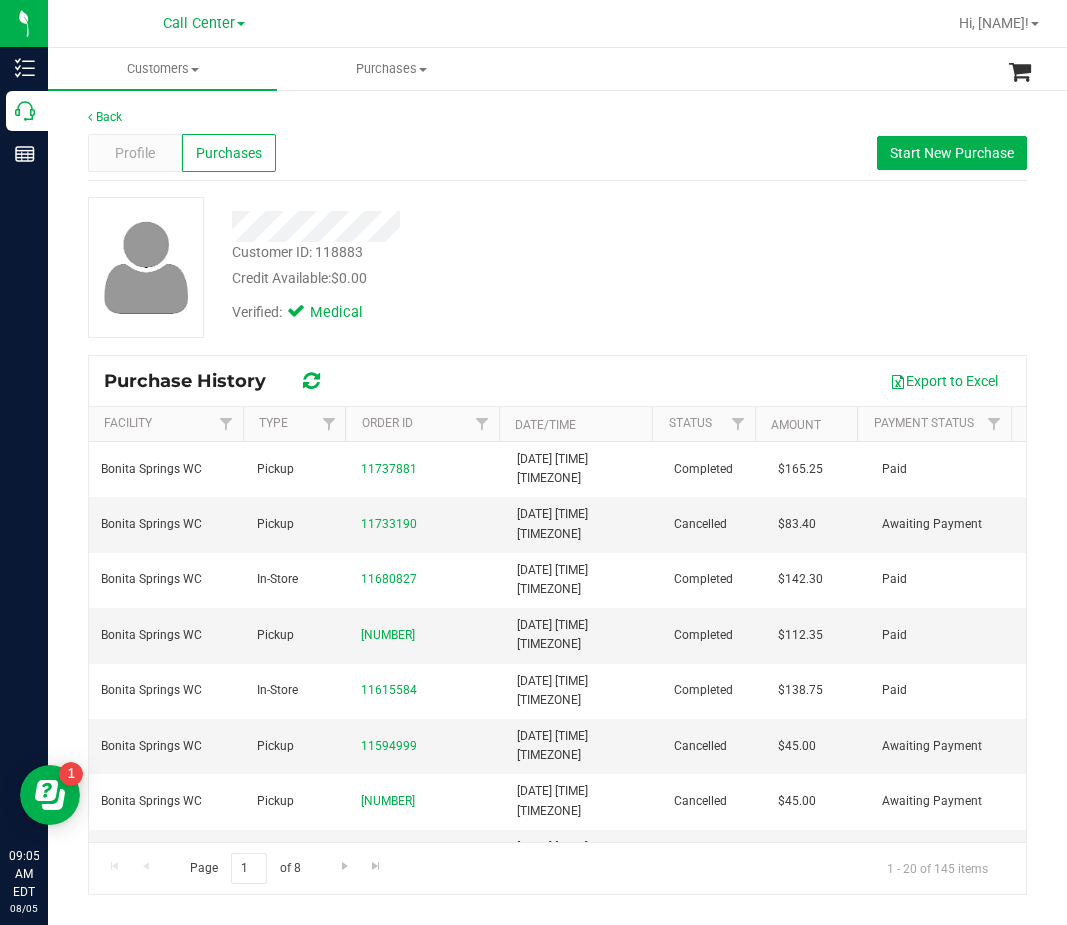 click on "Credit Available:
$0.00" at bounding box center [459, 278] 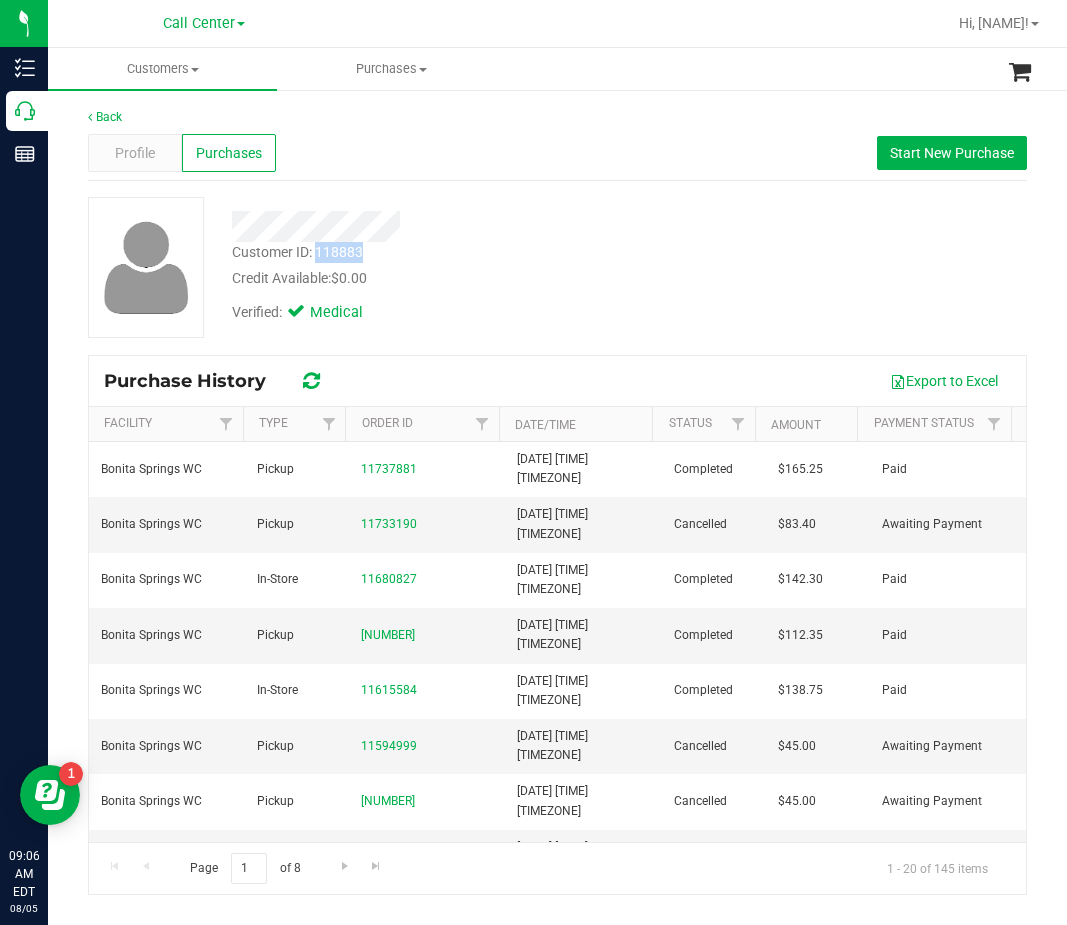 drag, startPoint x: 370, startPoint y: 248, endPoint x: 317, endPoint y: 247, distance: 53.009434 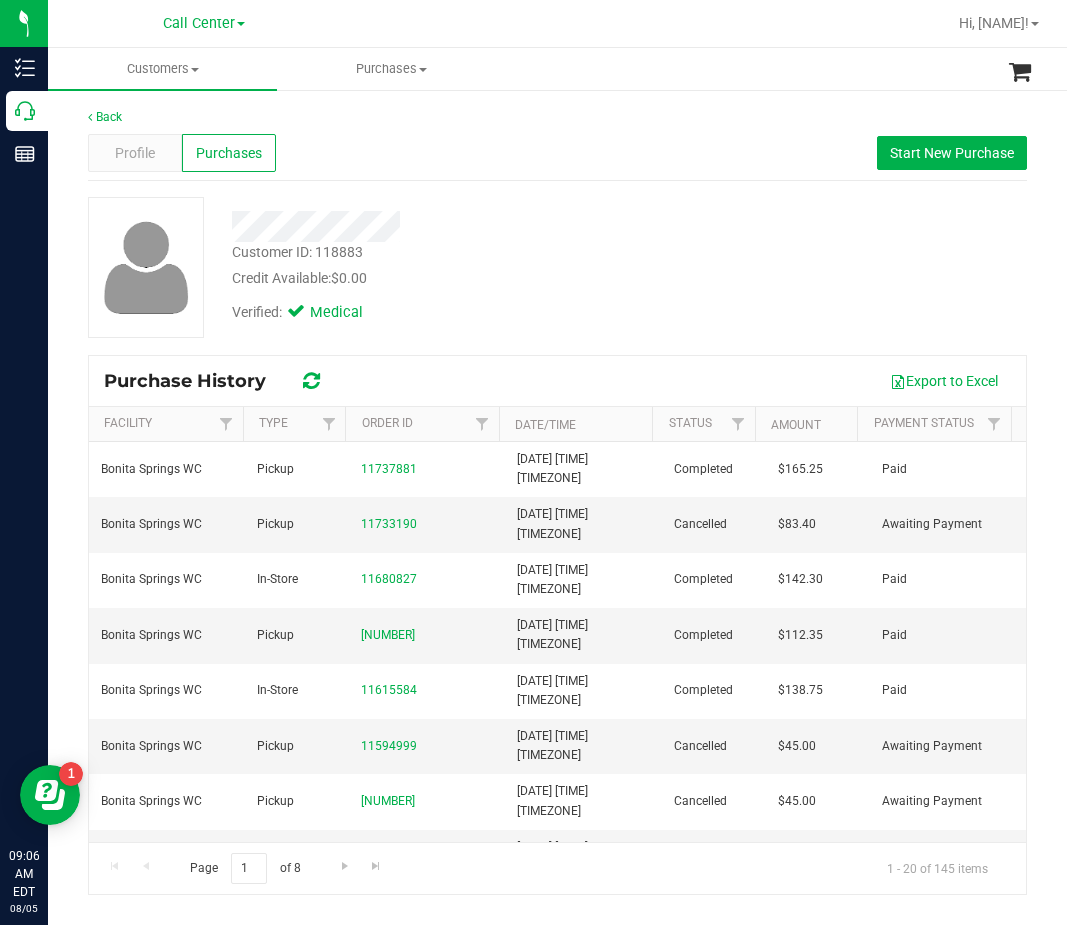 click on "Customer ID: 118883
Credit Available:
$0.00
Verified:
Medical" at bounding box center [557, 275] 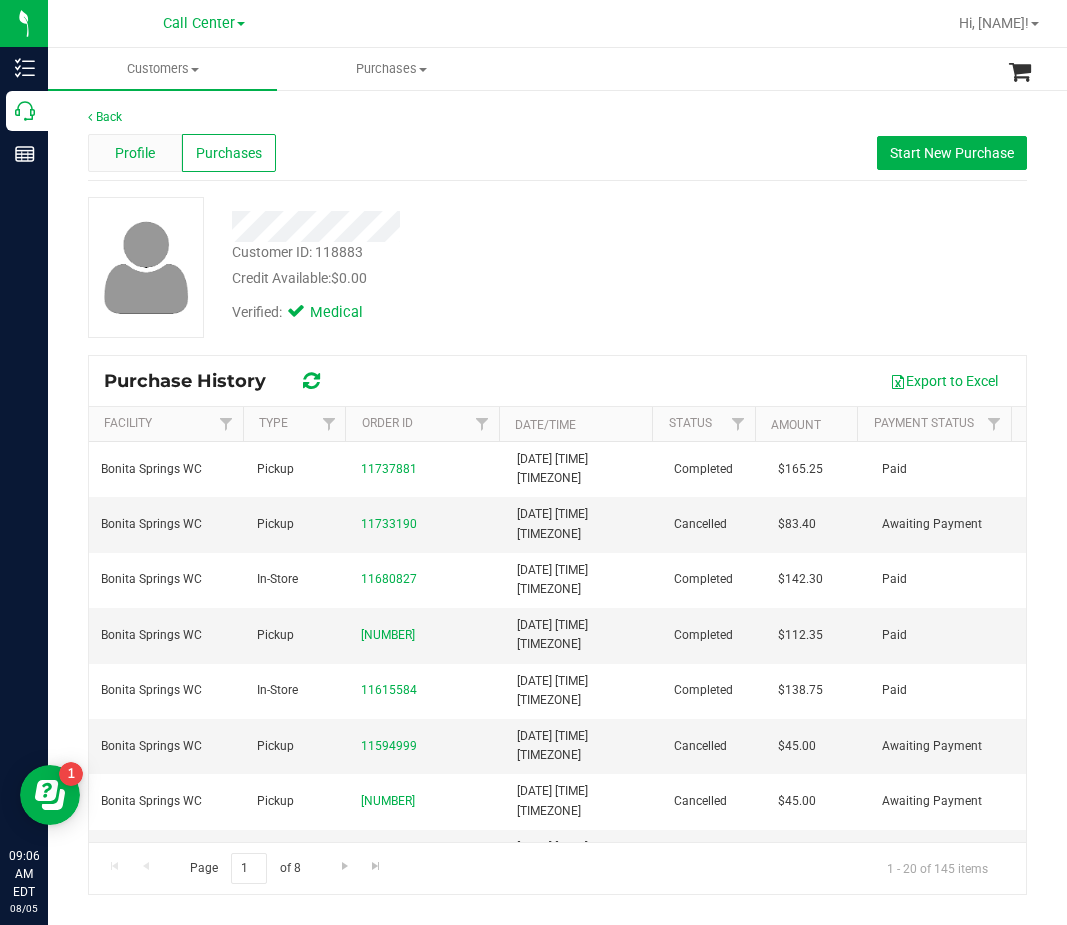 click on "Profile" at bounding box center [135, 153] 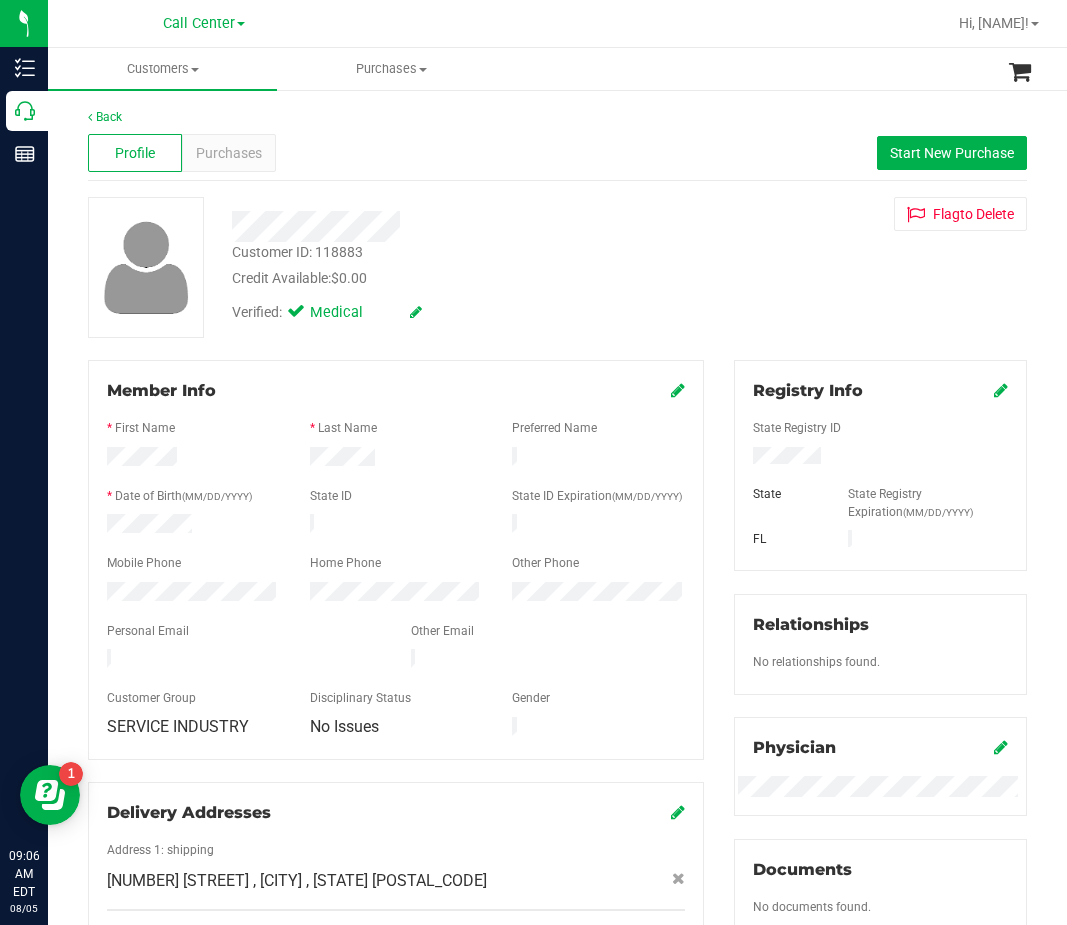 click on "Purchases" at bounding box center (229, 153) 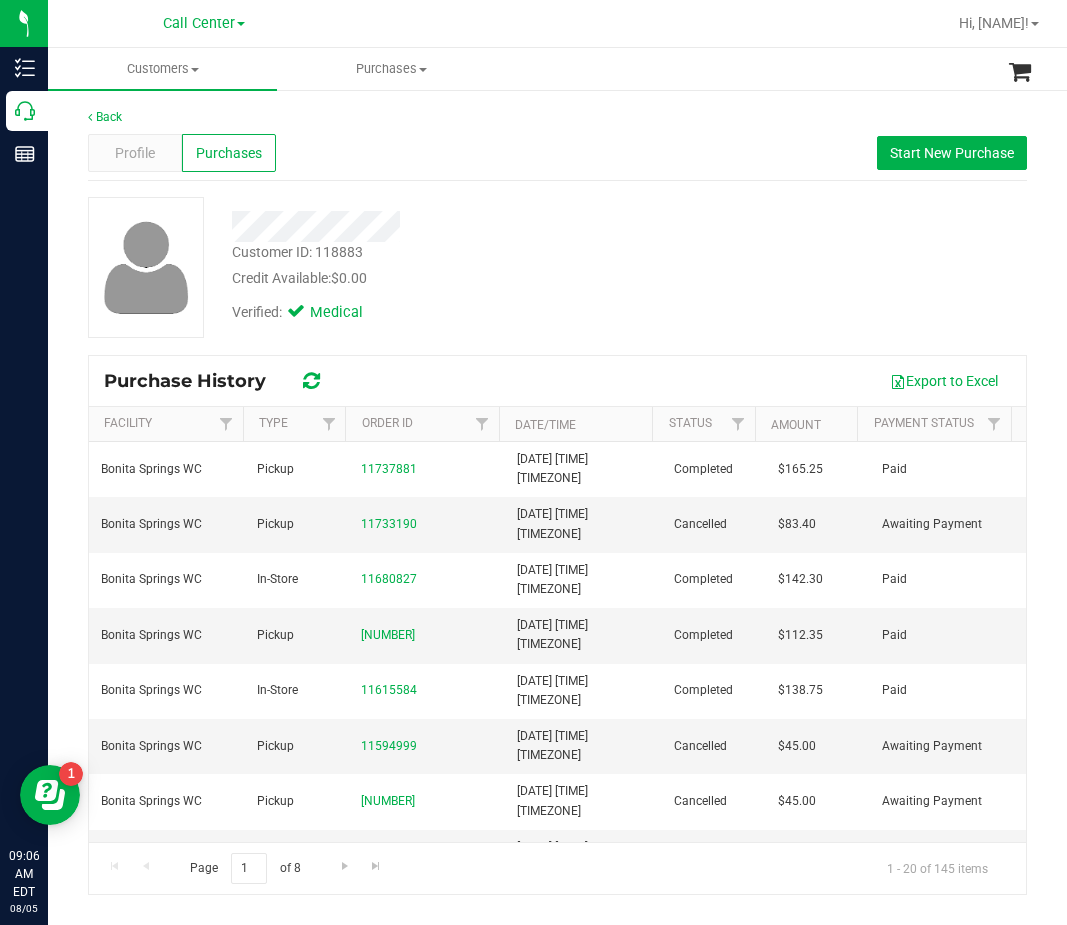 click on "Back
Profile
Purchases
Start New Purchase
Customer ID: 118883
Credit Available:
$0.00
Verified:
Medical
Purchase History" at bounding box center (557, 501) 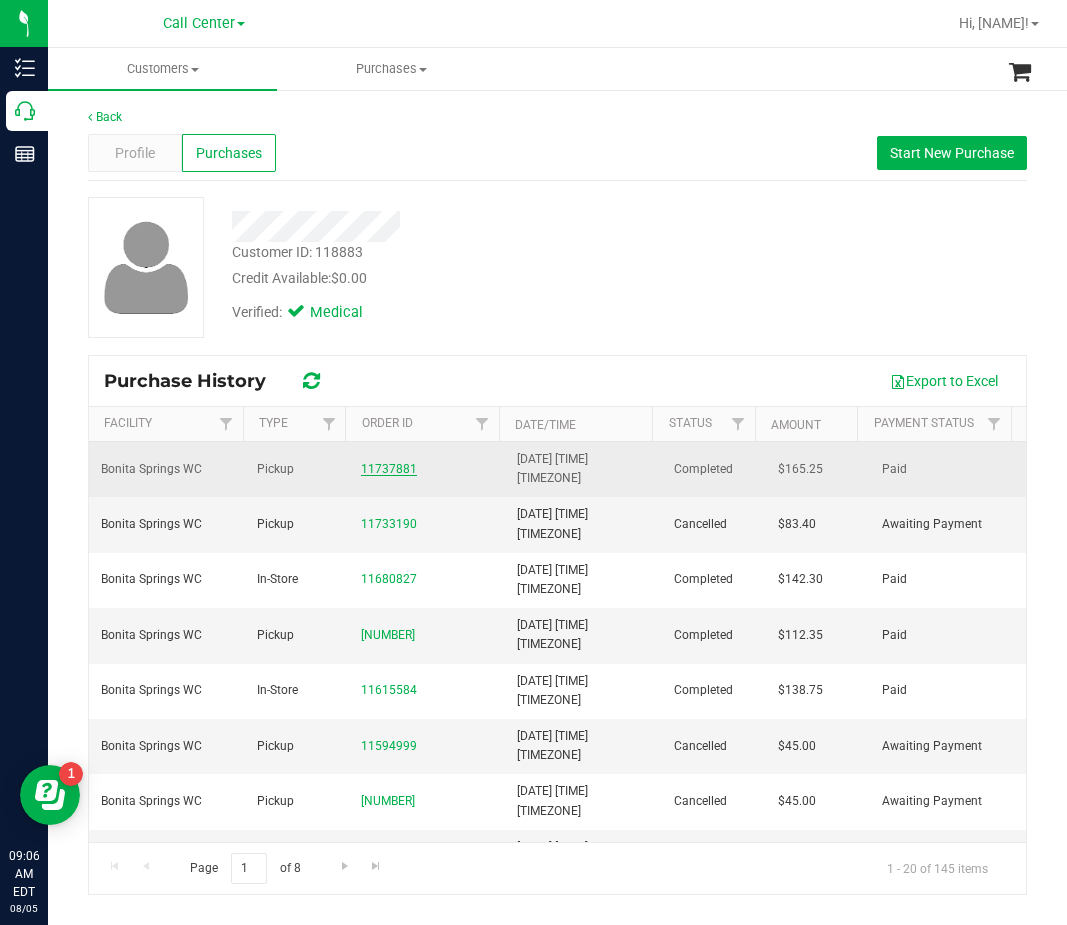 click on "11737881" at bounding box center (389, 469) 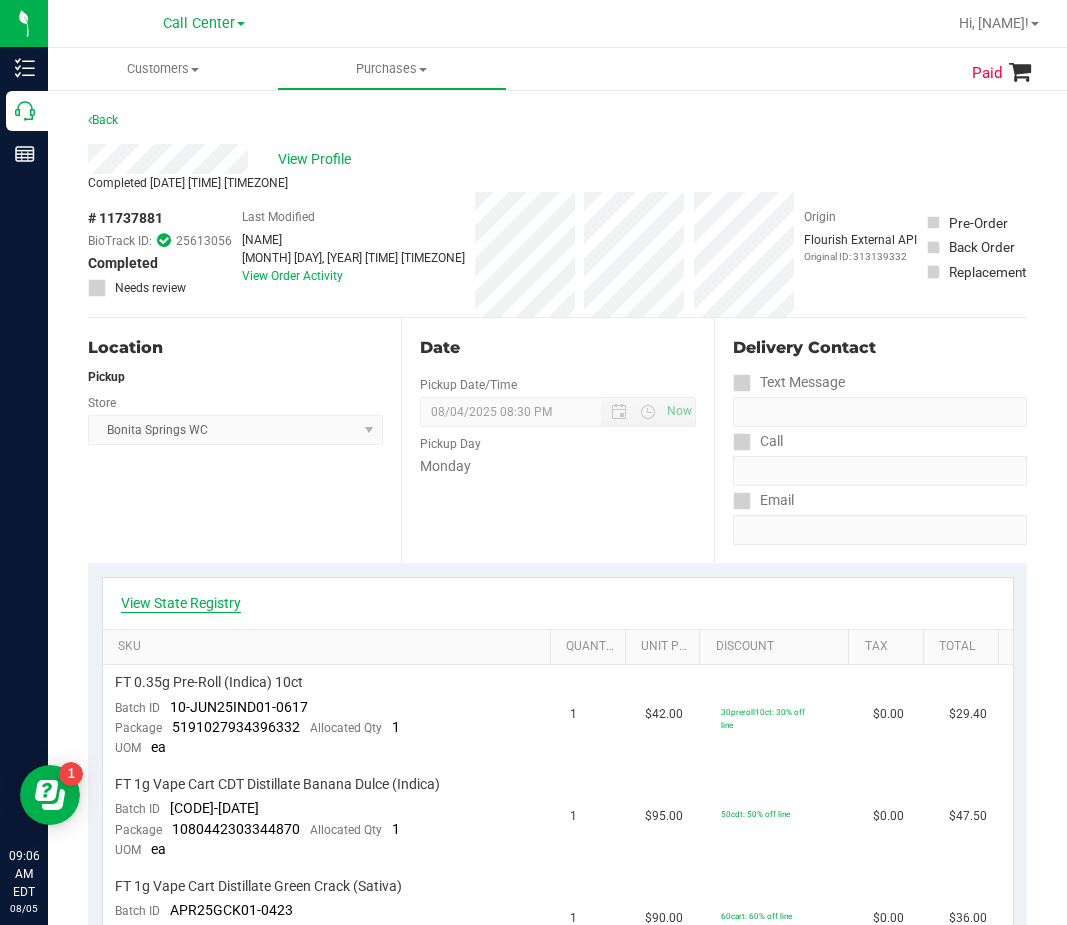 click on "View State Registry" at bounding box center (181, 603) 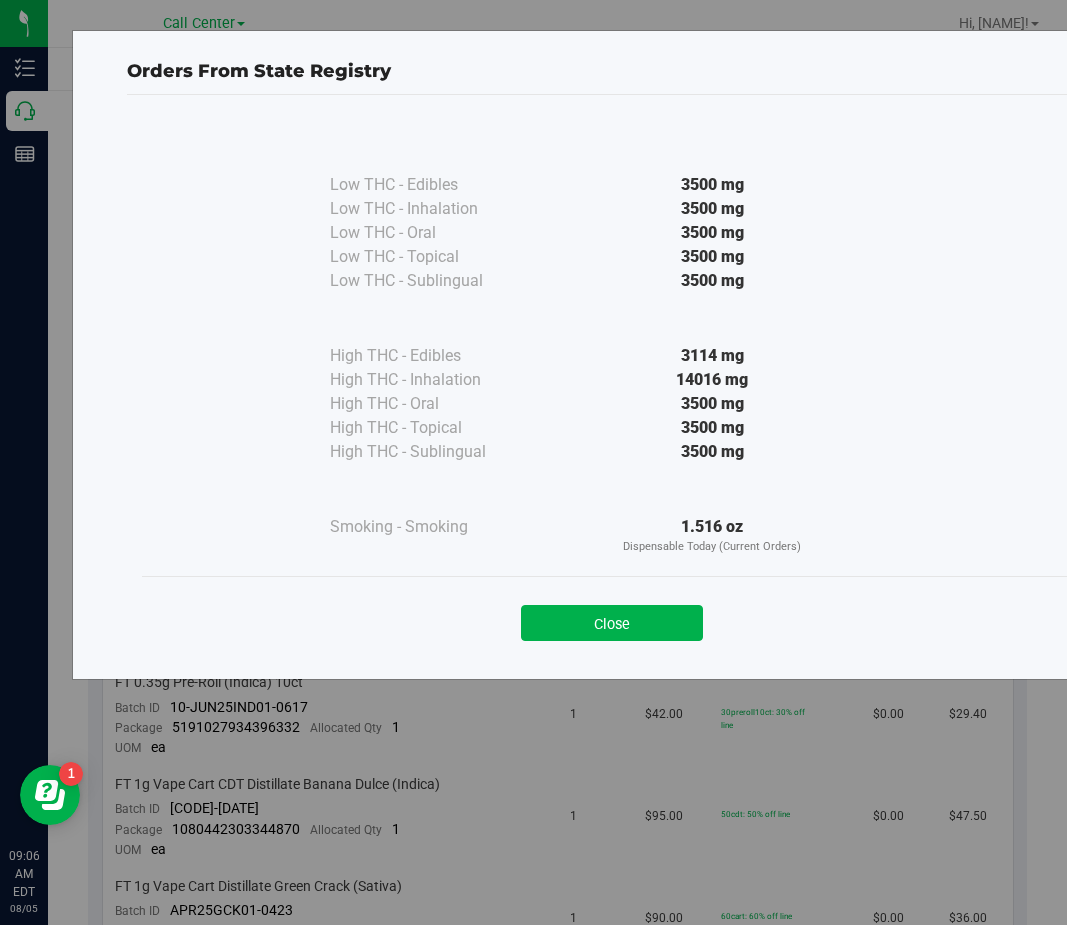 click on "Close" at bounding box center (612, 617) 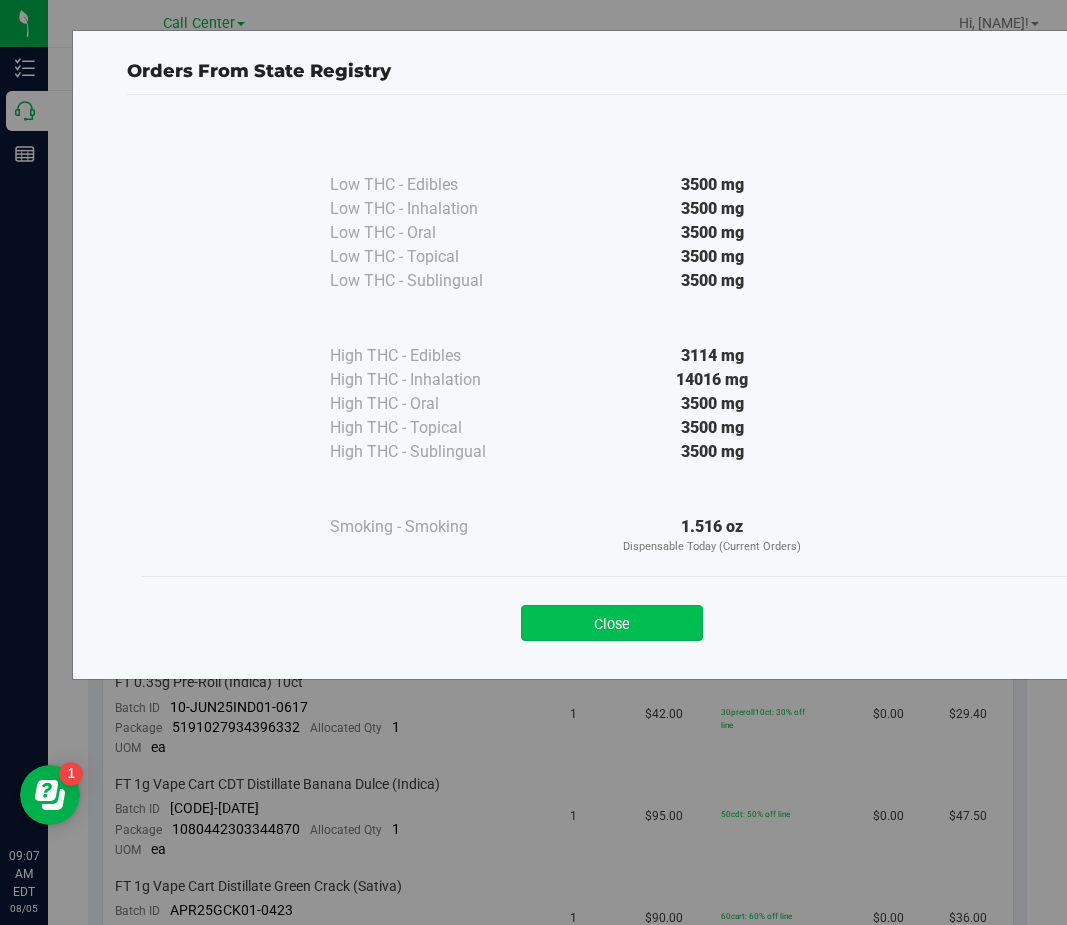 click on "Close" at bounding box center [612, 623] 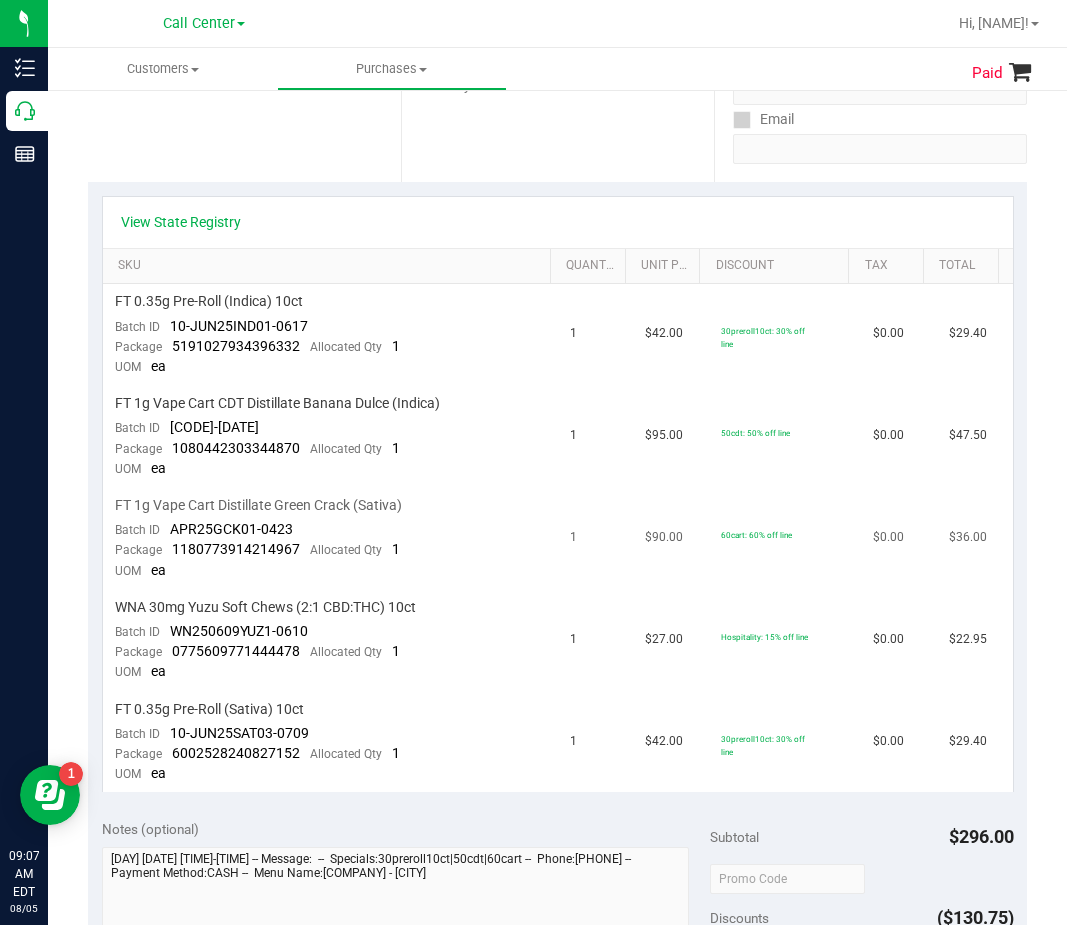 scroll, scrollTop: 400, scrollLeft: 0, axis: vertical 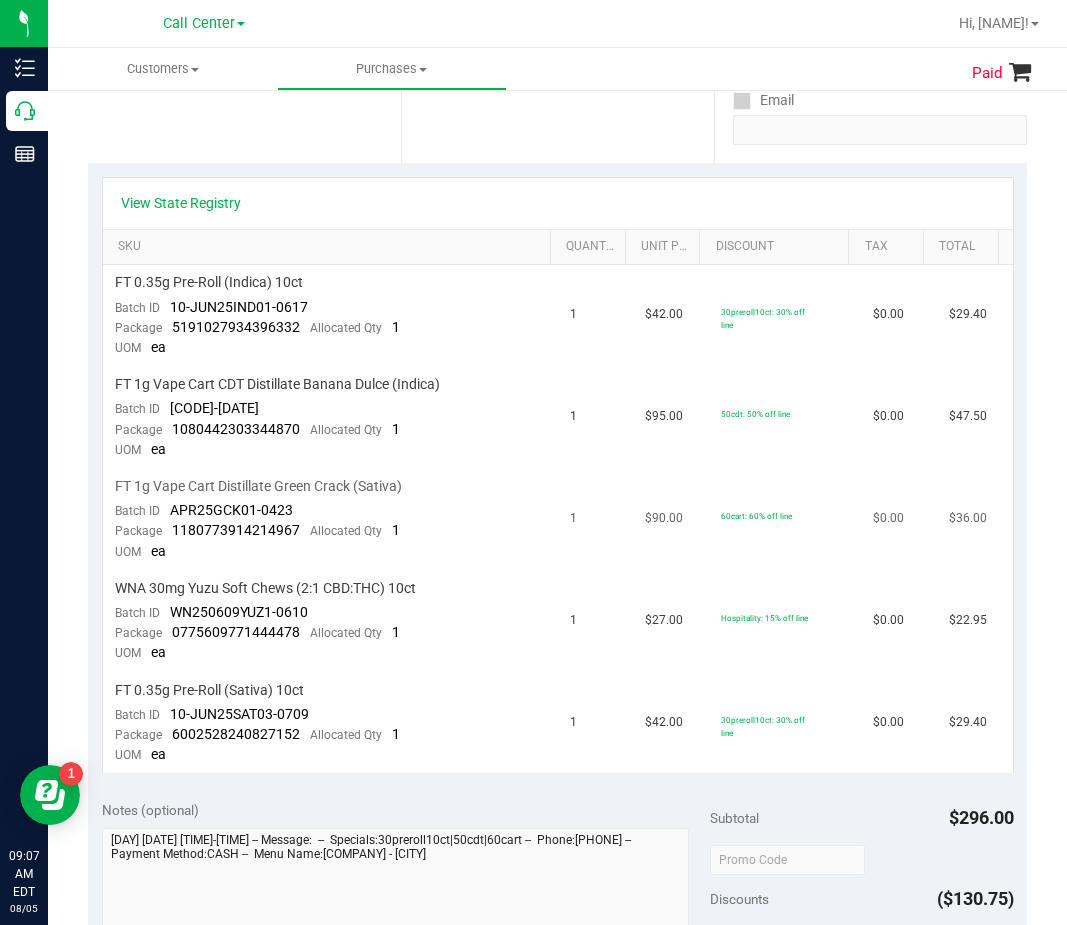 click on "FT 1g Vape Cart Distillate Green Crack (Sativa)" at bounding box center (258, 486) 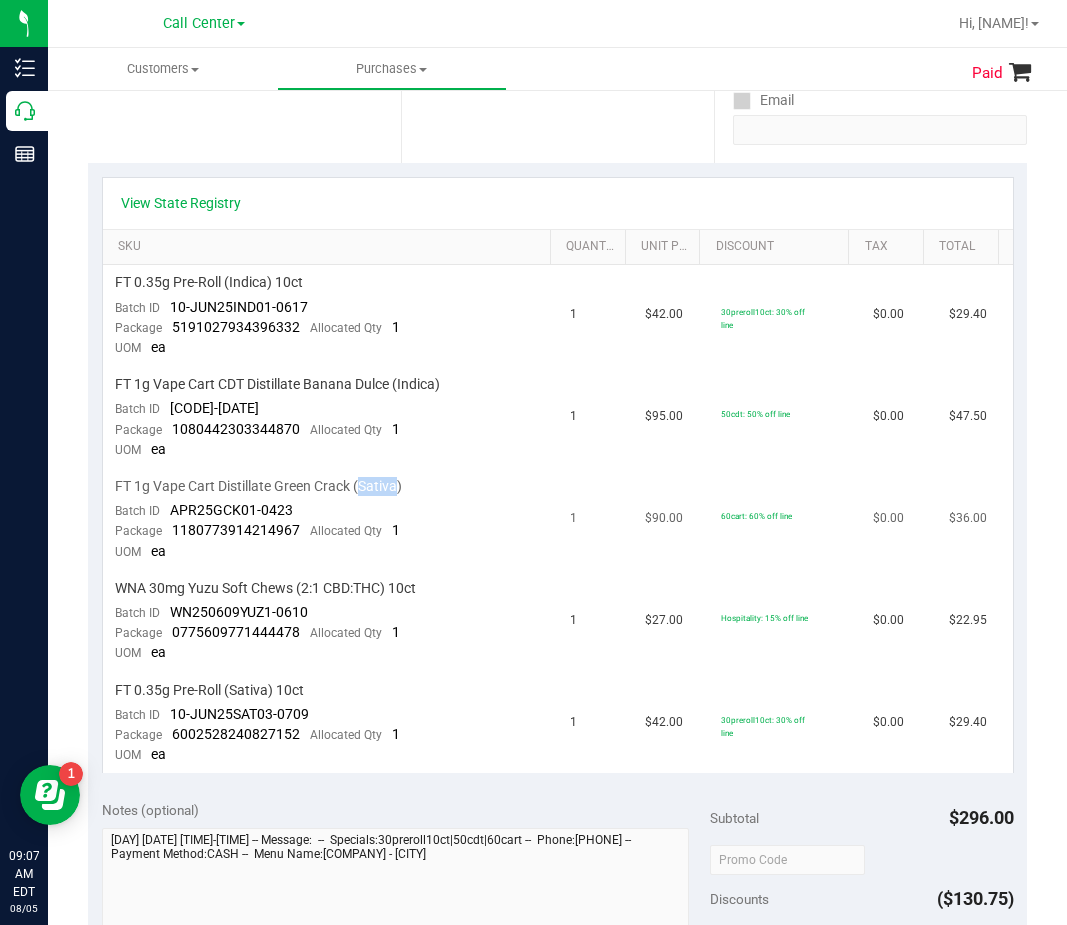 click on "FT 1g Vape Cart Distillate Green Crack (Sativa)" at bounding box center [258, 486] 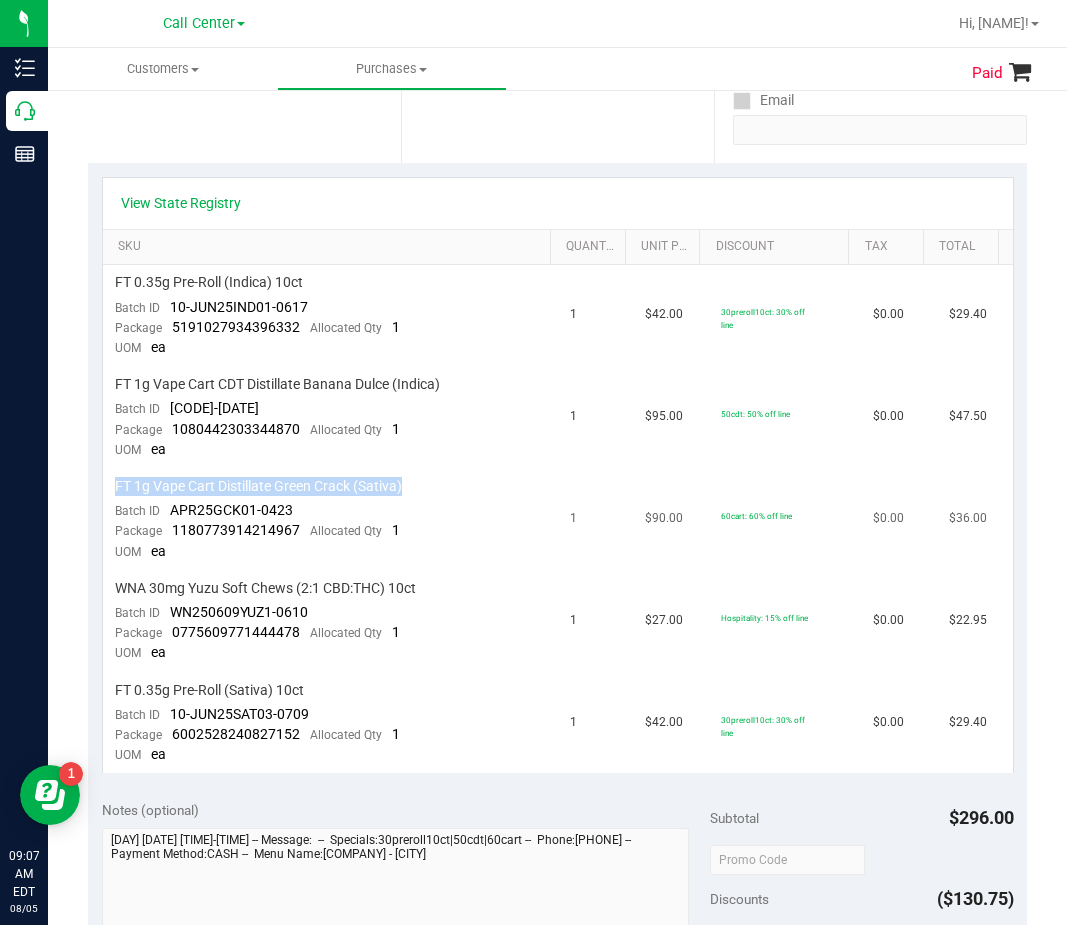 click on "FT 1g Vape Cart Distillate Green Crack (Sativa)" at bounding box center [258, 486] 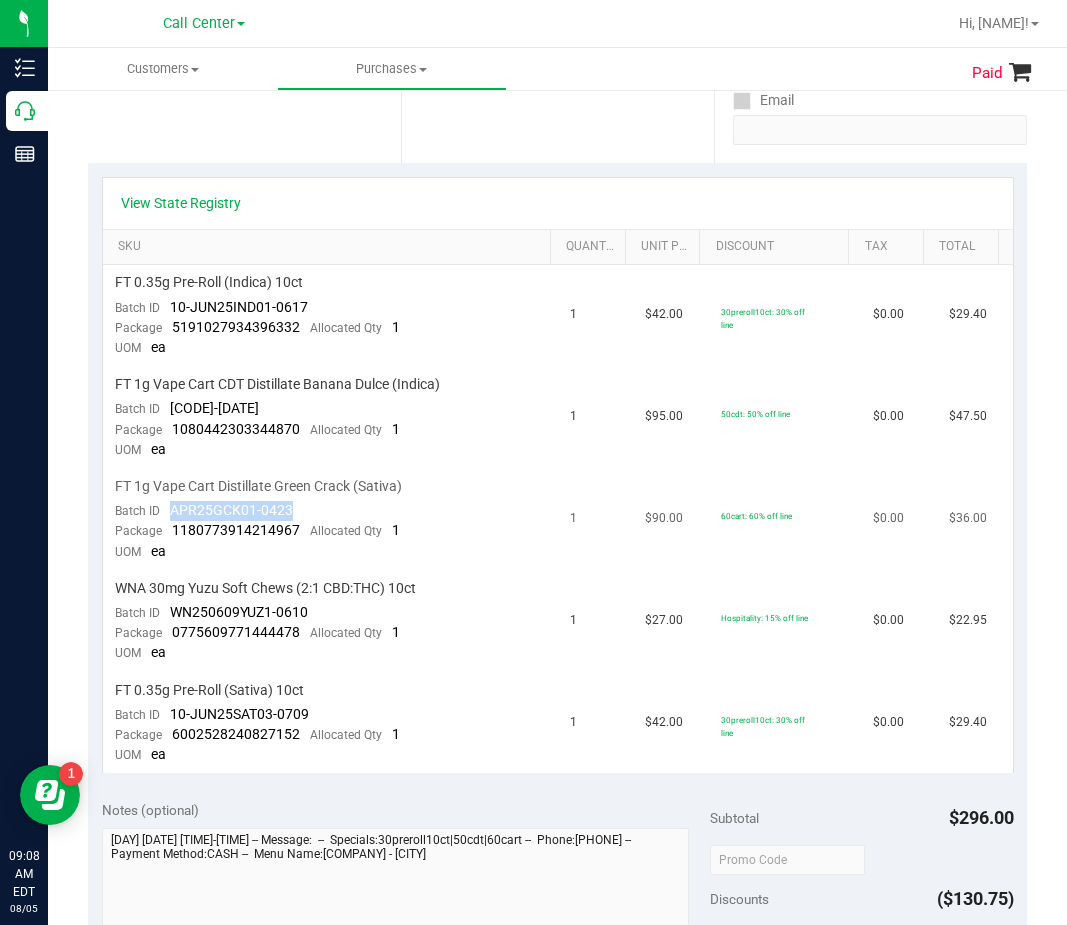 drag, startPoint x: 305, startPoint y: 507, endPoint x: 172, endPoint y: 509, distance: 133.01503 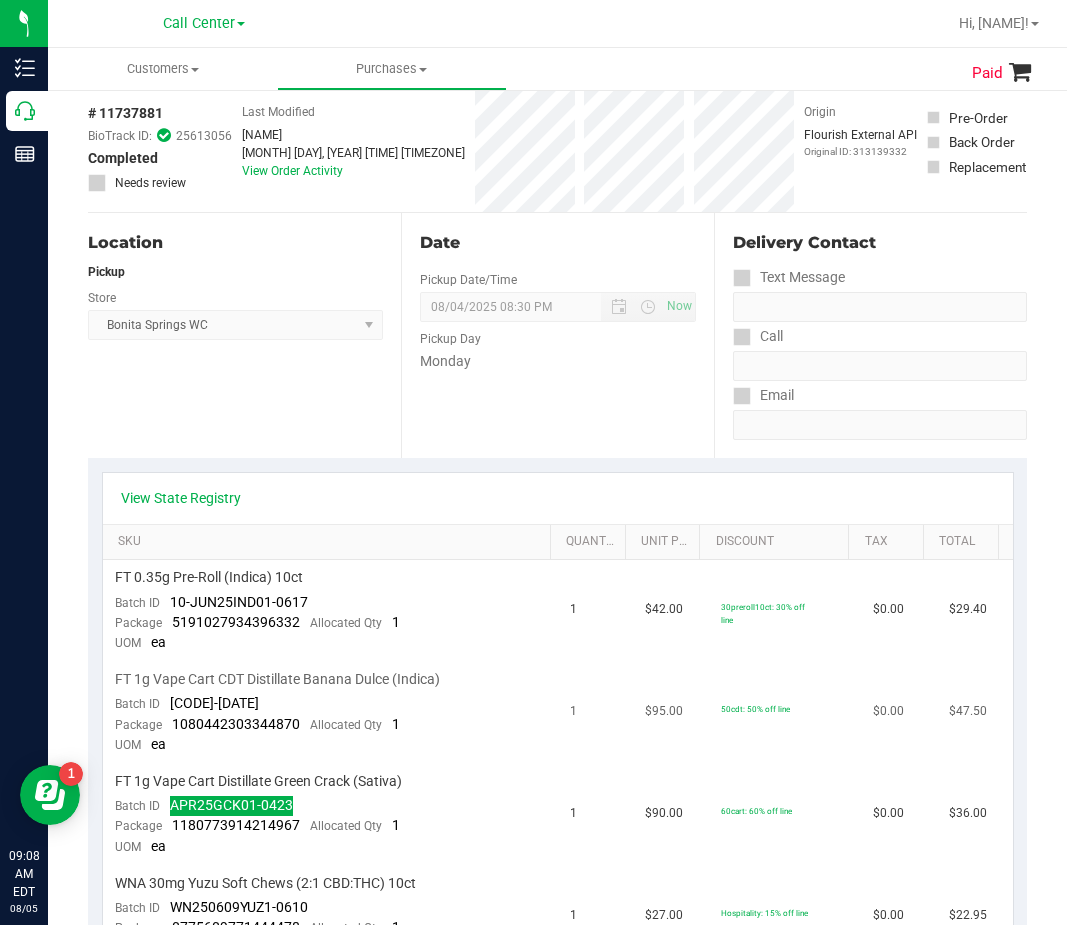 scroll, scrollTop: 100, scrollLeft: 0, axis: vertical 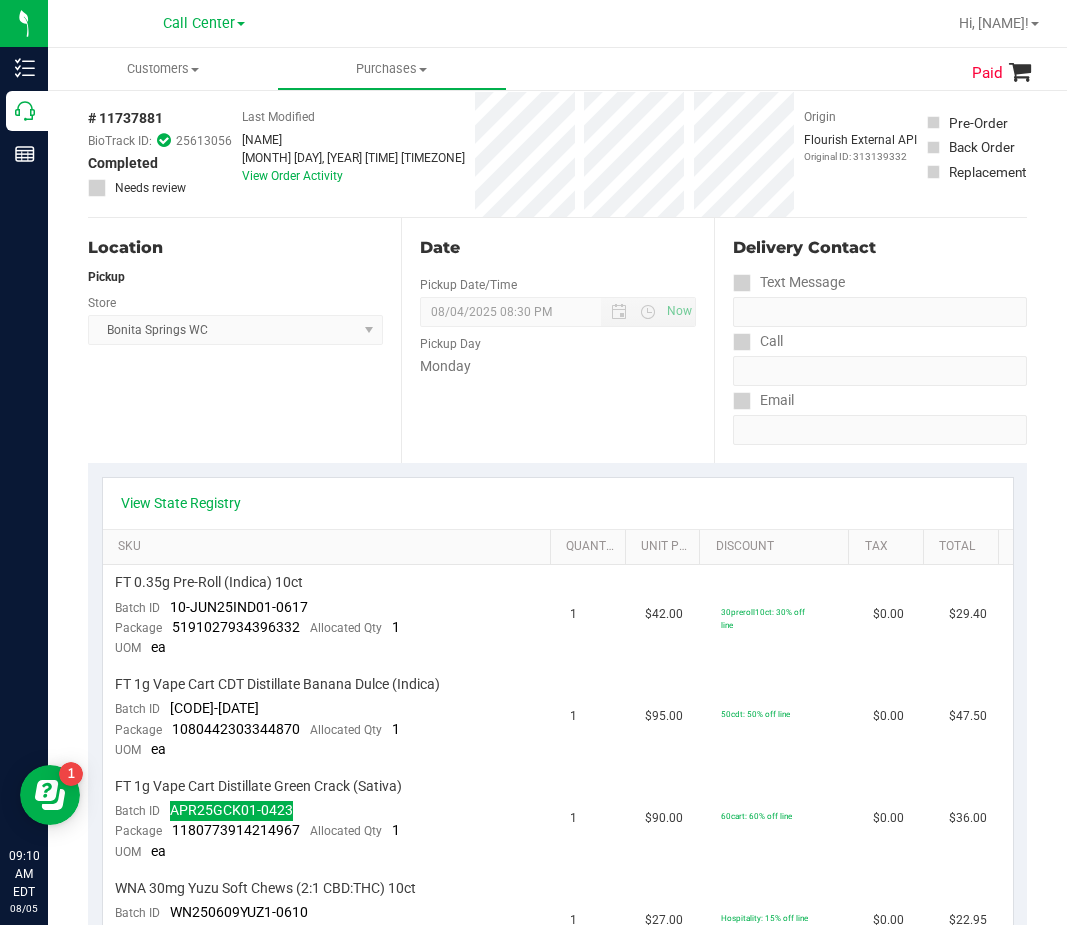 click on "Location
Pickup
Store
Bonita Springs WC Select Store Bonita Springs WC Boynton Beach WC Bradenton WC Brandon WC Brooksville WC Call Center Clermont WC Crestview WC Deerfield Beach WC Delray Beach WC Deltona WC Ft Walton Beach WC Ft. Lauderdale WC Ft. Myers WC Gainesville WC Jax Atlantic WC JAX DC REP Jax WC Key West WC Lakeland WC Largo WC Lehigh Acres DC REP Merritt Island WC Miami 72nd WC Miami Beach WC Miami Dadeland WC Miramar DC REP New Port Richey WC North Palm Beach WC North Port WC Ocala WC Orange Park WC Orlando Colonial WC Orlando DC REP Orlando WC Oviedo WC Palm Bay WC Palm Coast WC Panama City WC Pensacola WC Port Orange WC Port St. Lucie WC Sebring WC South Tampa WC St. Pete WC Summerfield WC Tallahassee DC REP Tallahassee WC Tampa DC Testing Tampa Warehouse Tampa WC TX Austin DC TX Plano Retail WPB DC" at bounding box center [244, 340] 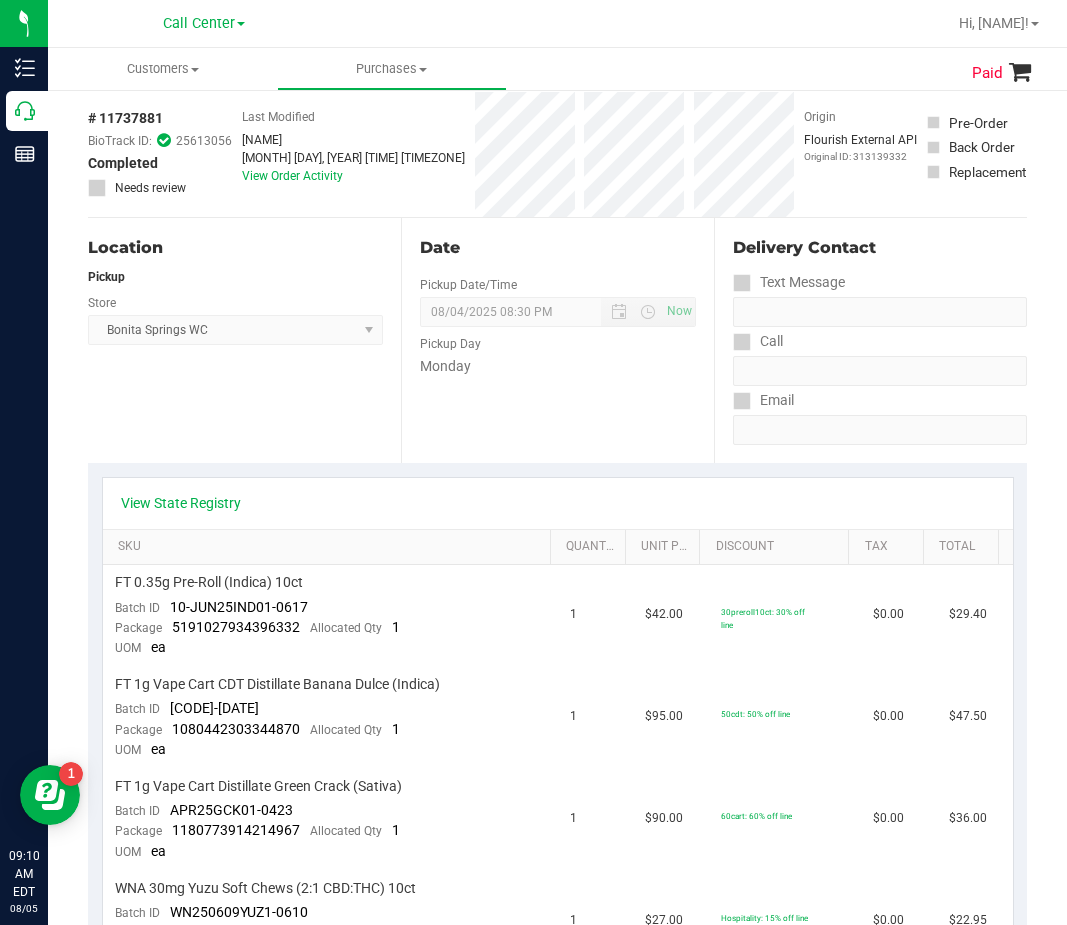 click on "Date
Pickup Date/Time
08/04/2025
Now
08/04/2025 08:30 PM
Now
Pickup Day
Monday" at bounding box center (557, 340) 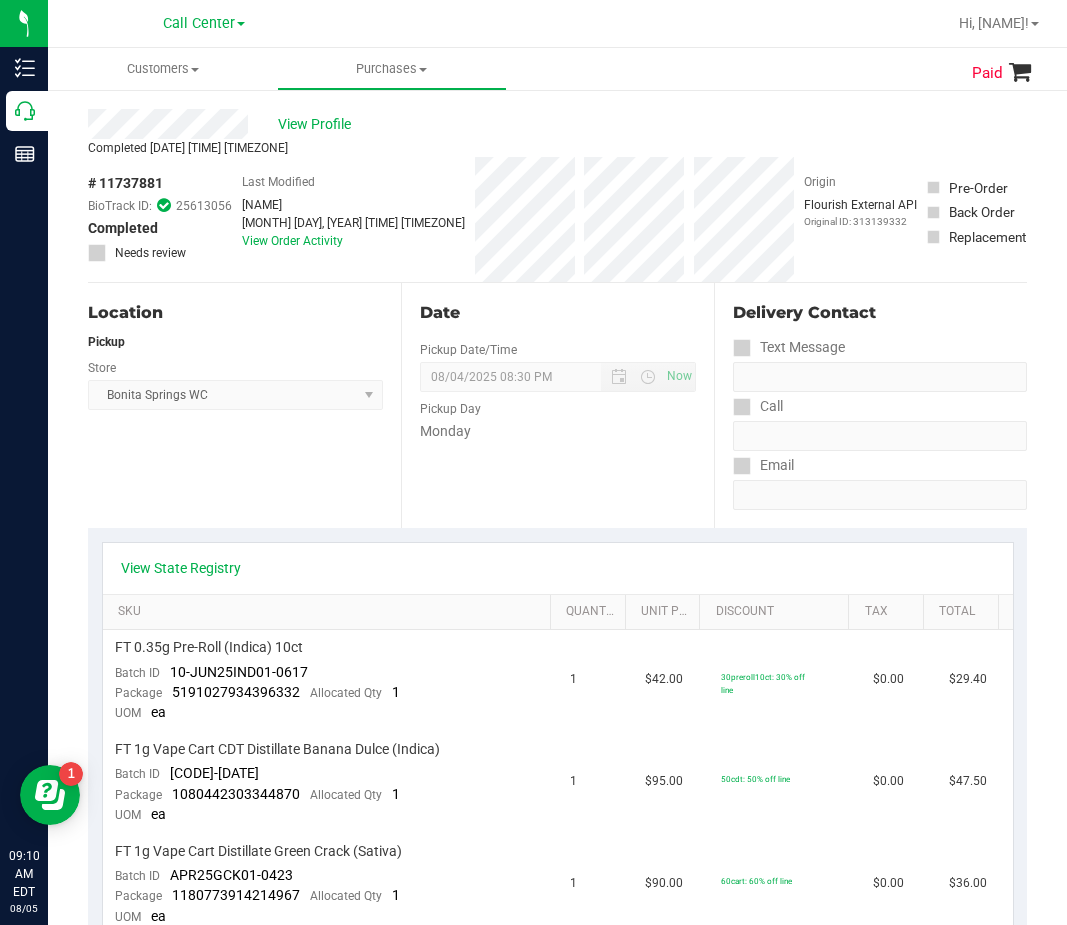 scroll, scrollTop: 0, scrollLeft: 0, axis: both 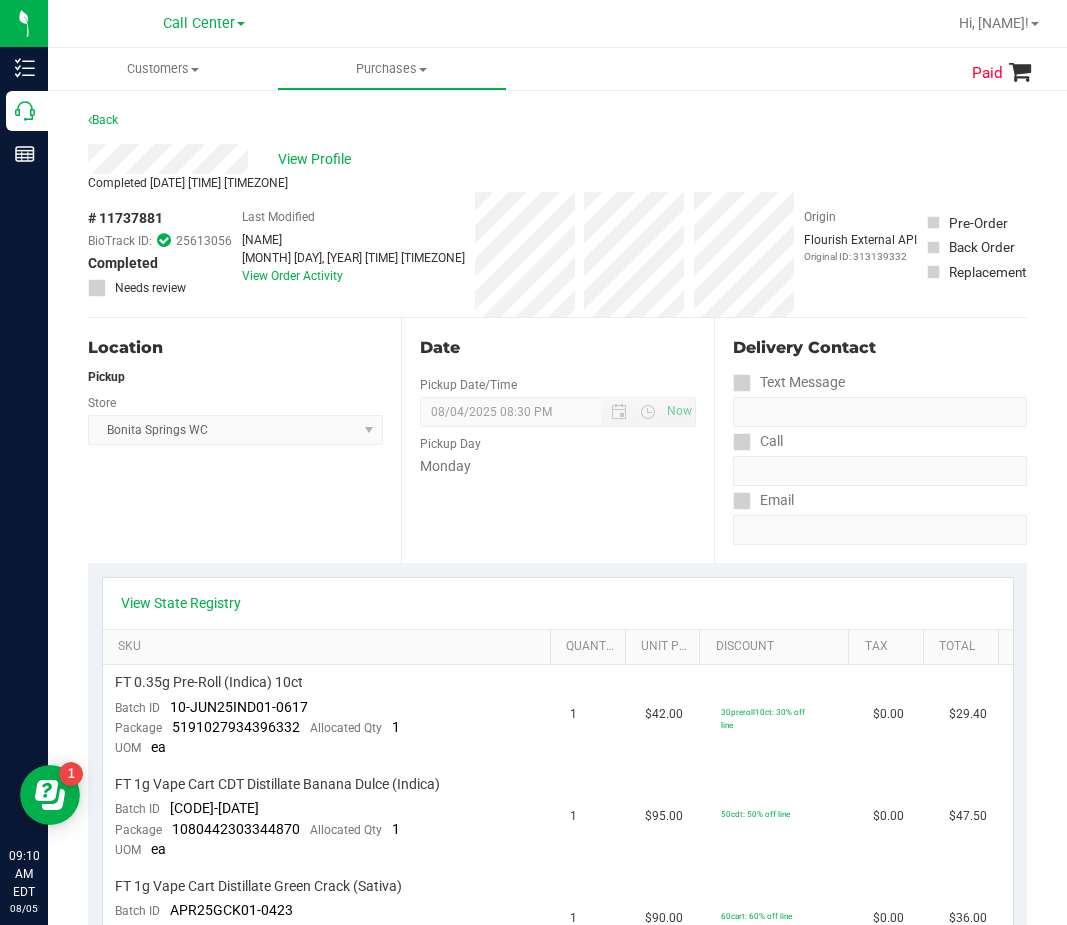 click on "# 11737881" at bounding box center [125, 218] 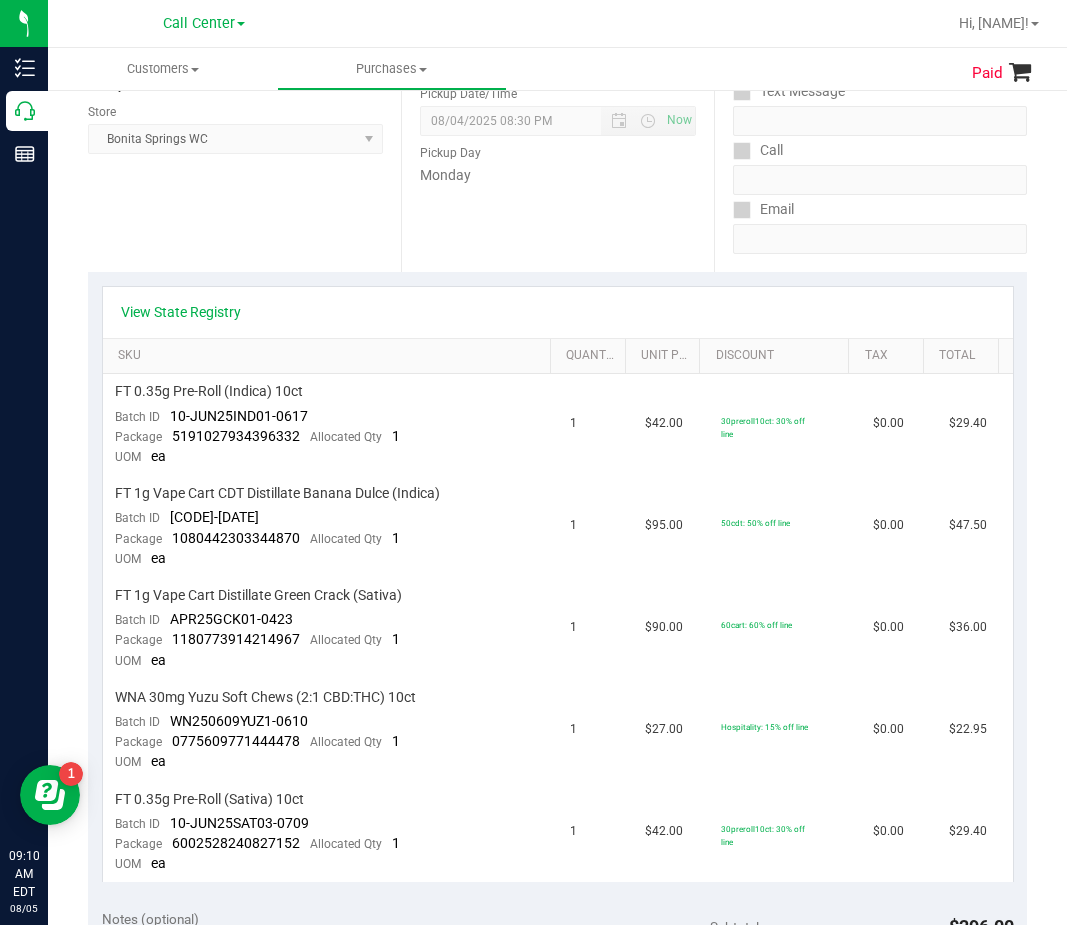 scroll, scrollTop: 400, scrollLeft: 0, axis: vertical 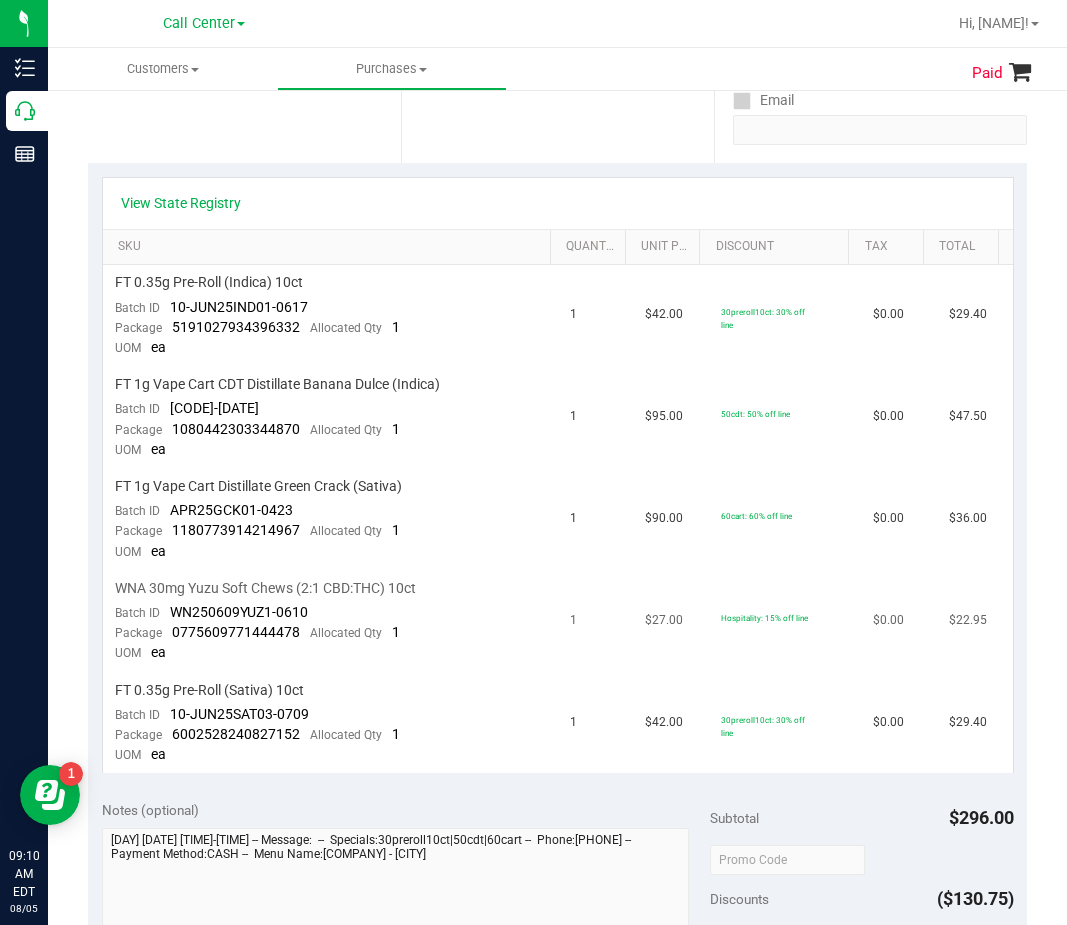 click on "Allocated Qty" at bounding box center (346, 633) 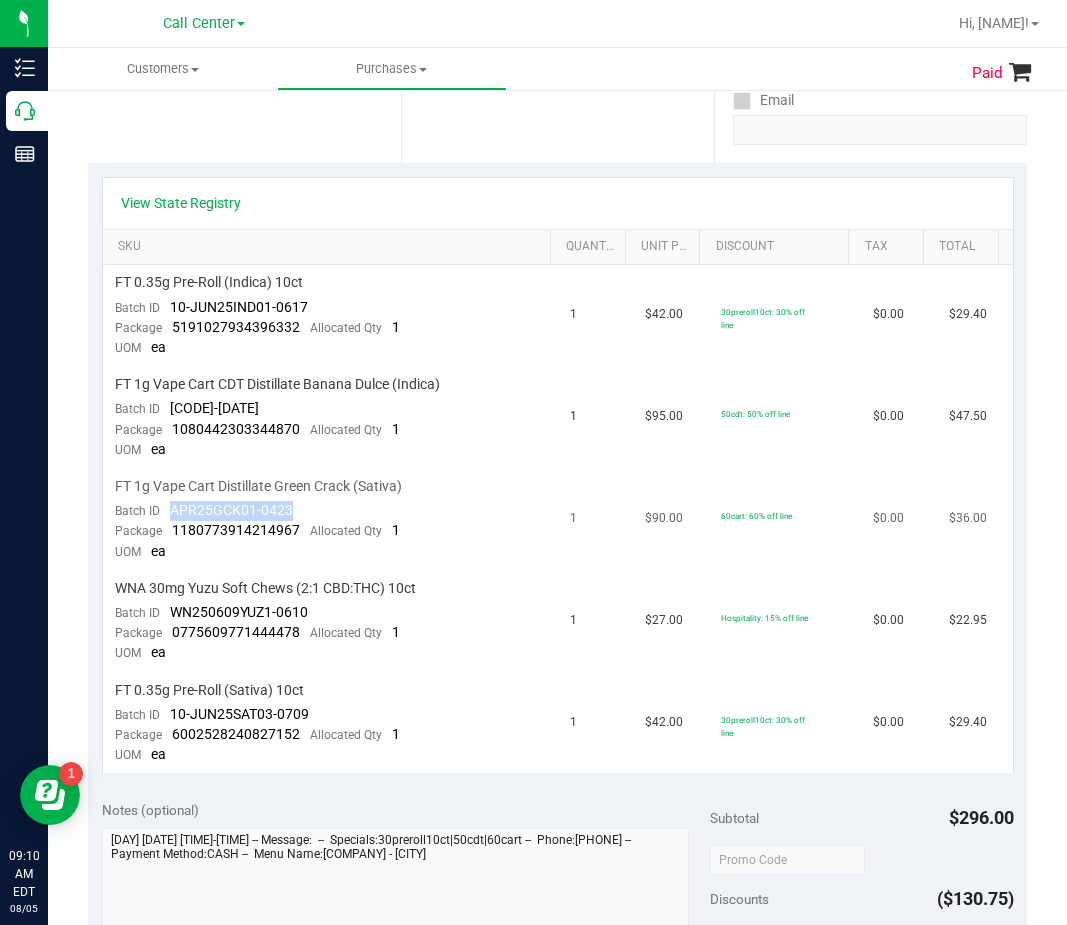 drag, startPoint x: 361, startPoint y: 505, endPoint x: 175, endPoint y: 509, distance: 186.043 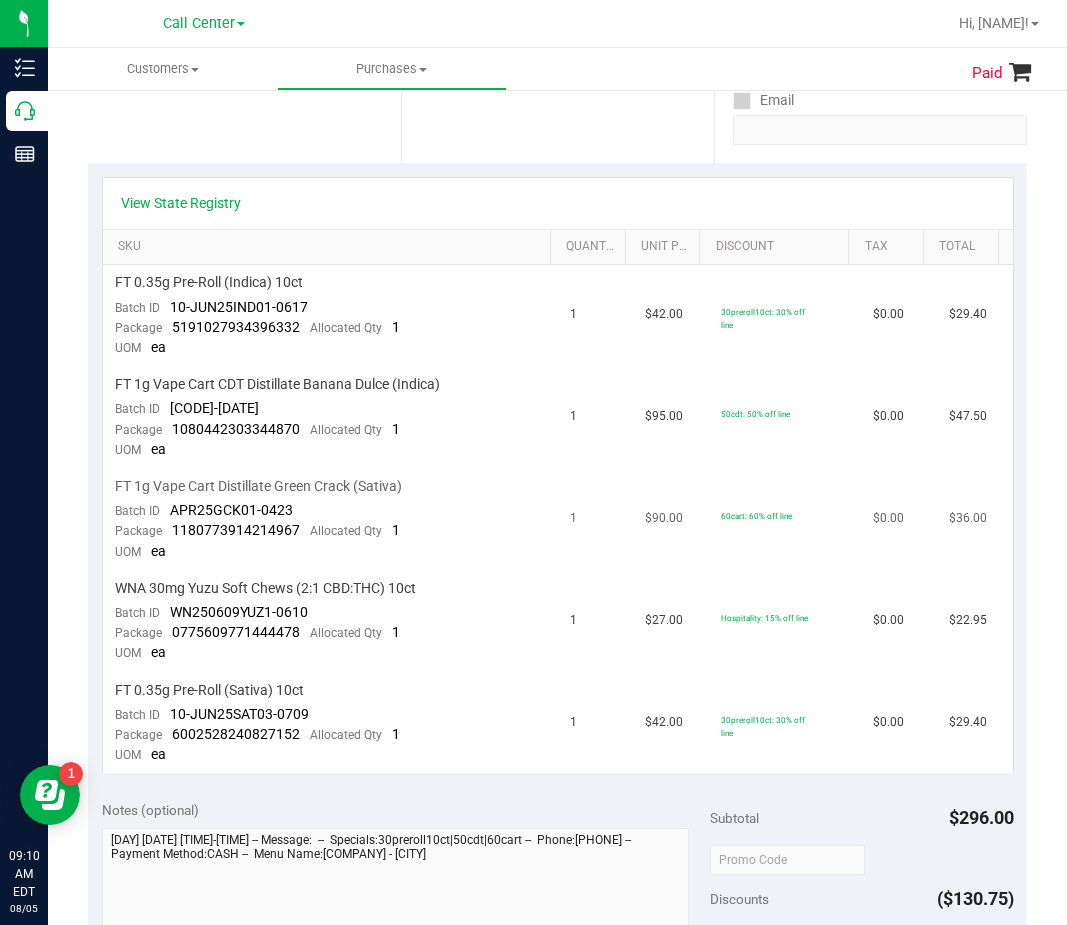 drag, startPoint x: 382, startPoint y: 613, endPoint x: 279, endPoint y: 534, distance: 129.80756 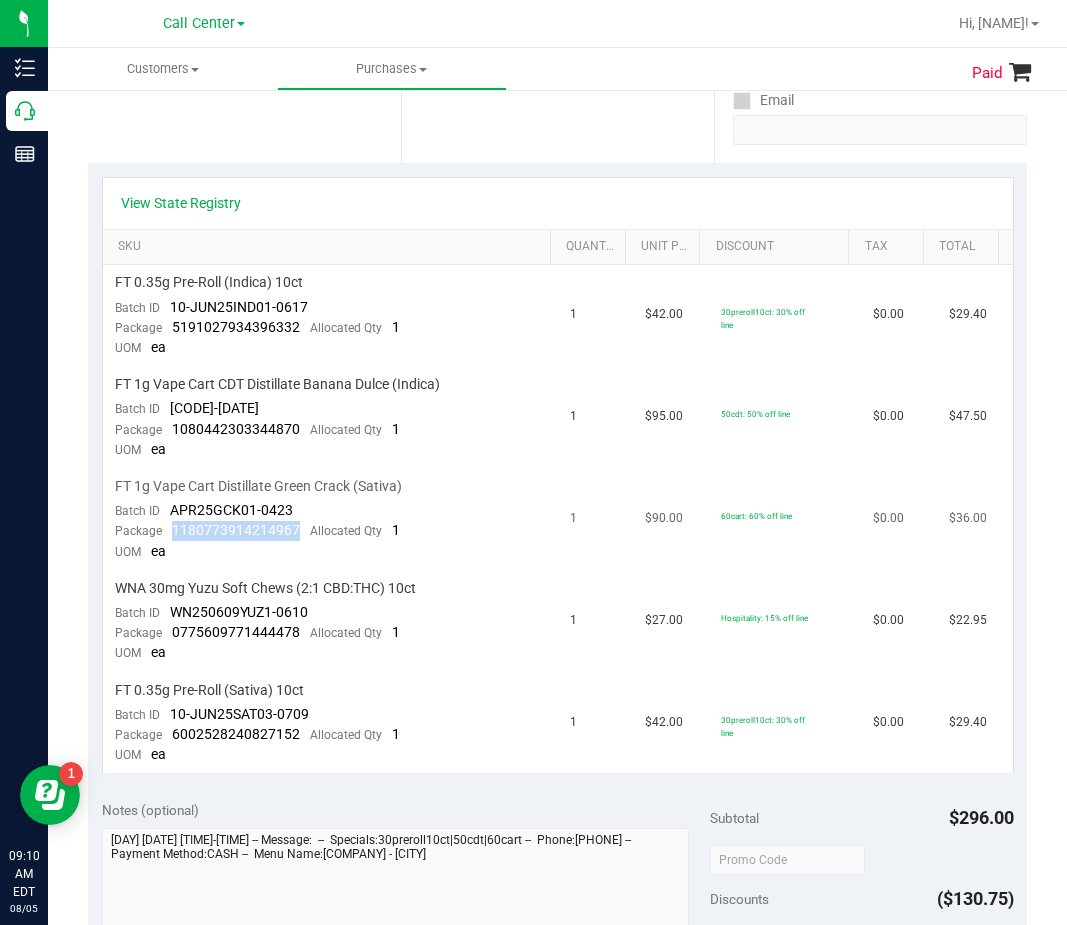 drag, startPoint x: 268, startPoint y: 527, endPoint x: 165, endPoint y: 536, distance: 103.392456 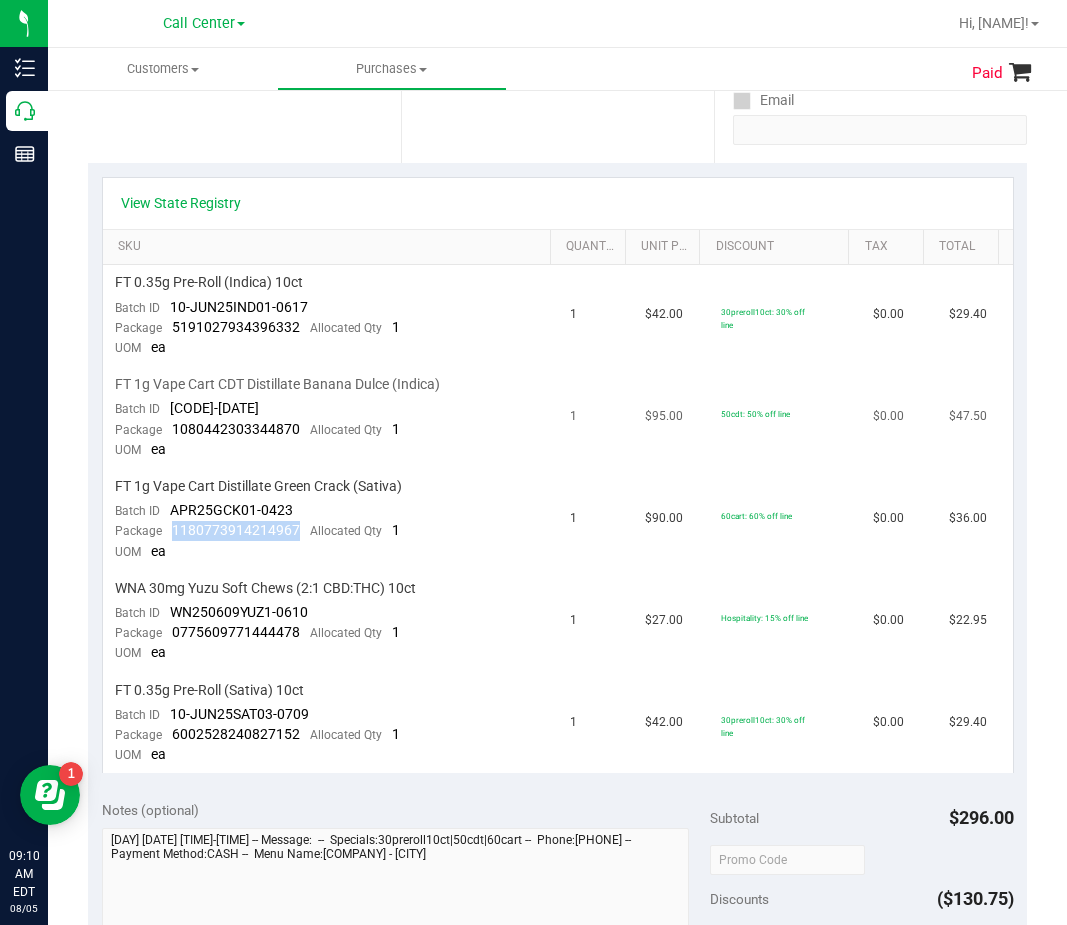 drag, startPoint x: 701, startPoint y: 414, endPoint x: 583, endPoint y: 445, distance: 122.0041 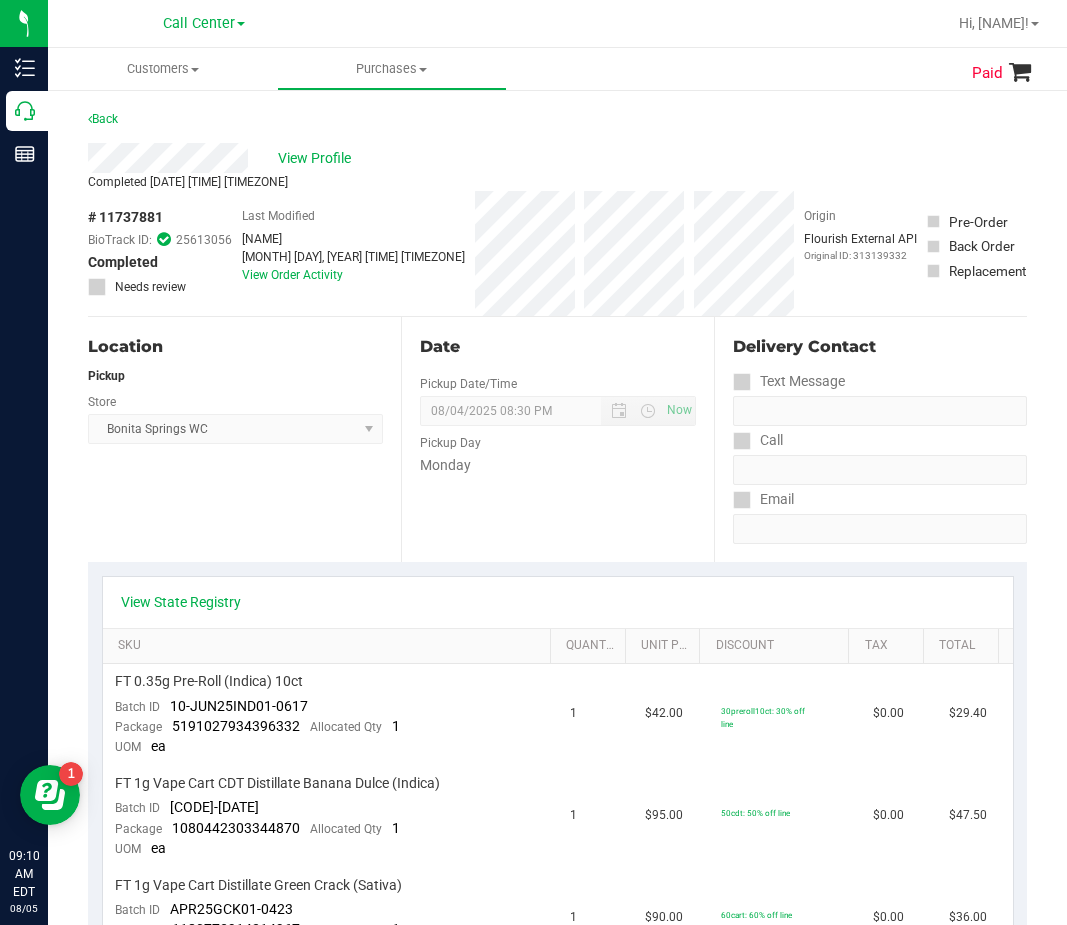 scroll, scrollTop: 0, scrollLeft: 0, axis: both 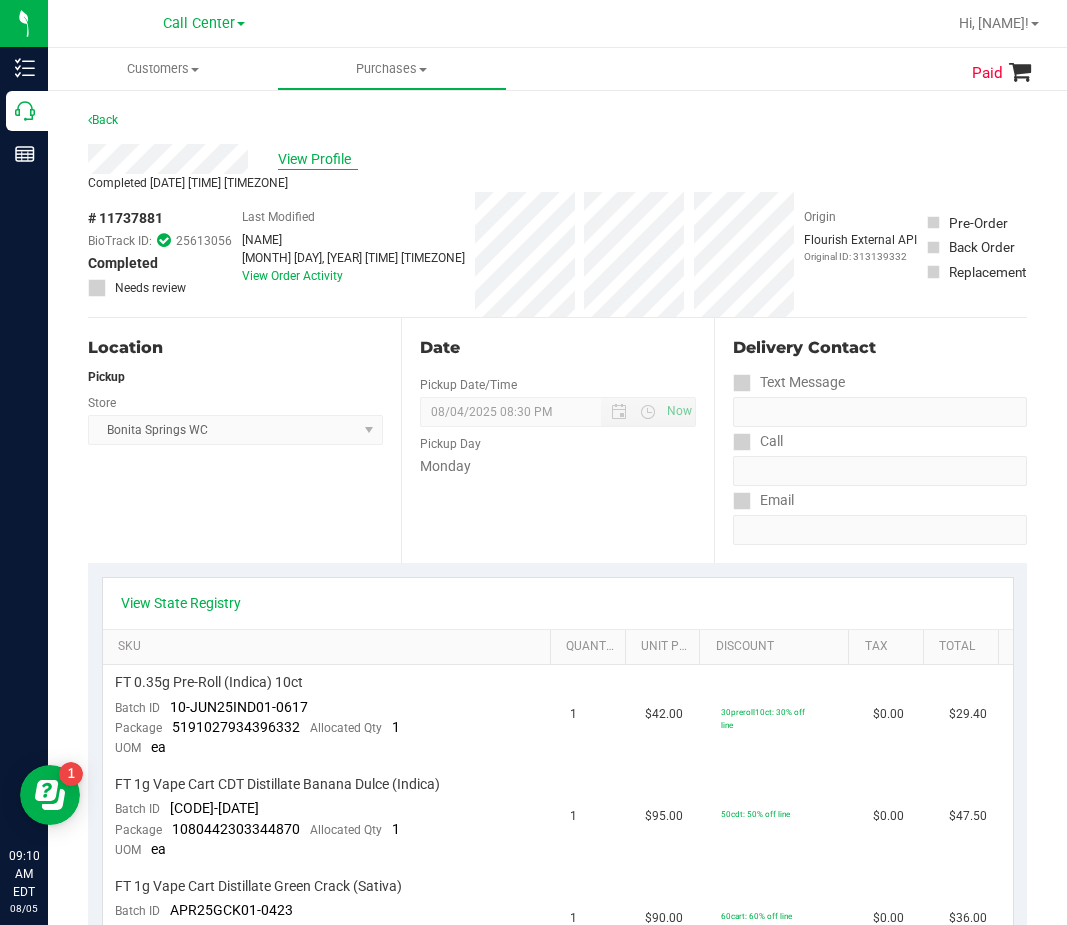 click on "View Profile" at bounding box center (318, 159) 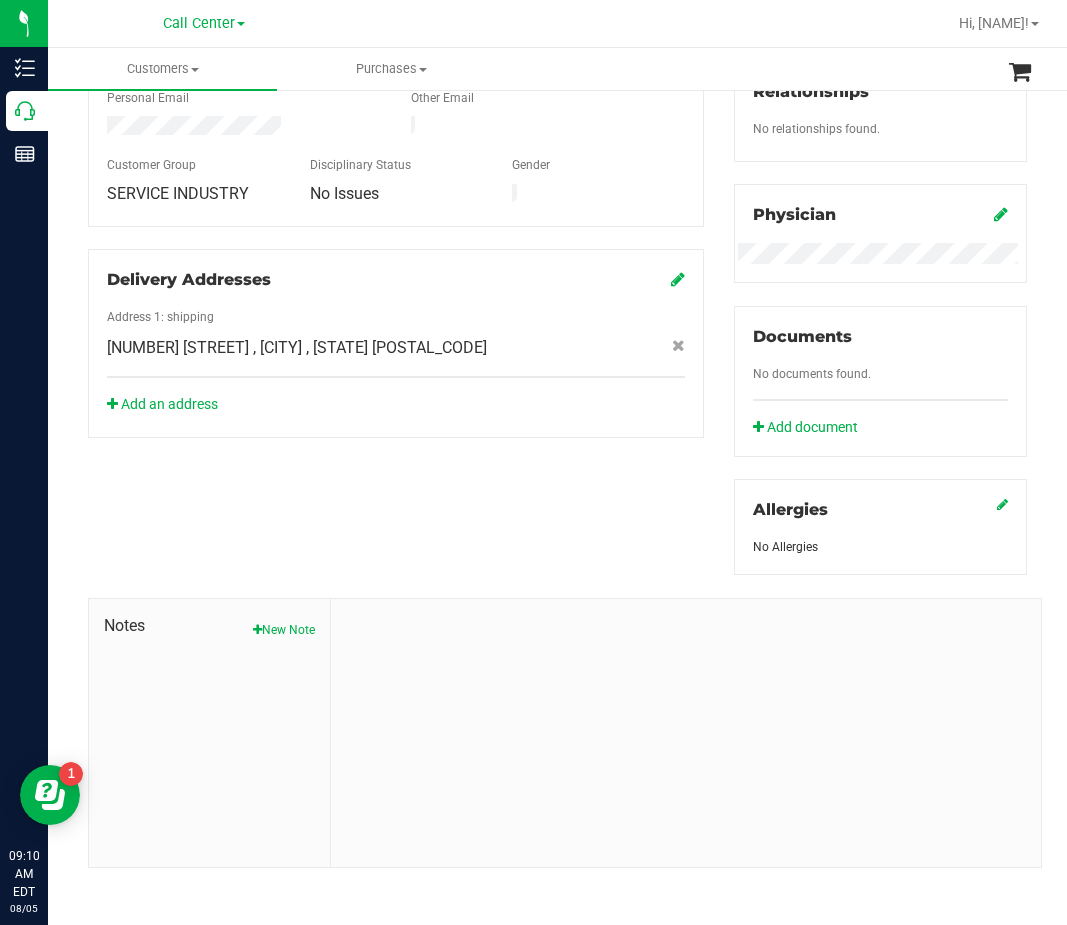 scroll, scrollTop: 539, scrollLeft: 0, axis: vertical 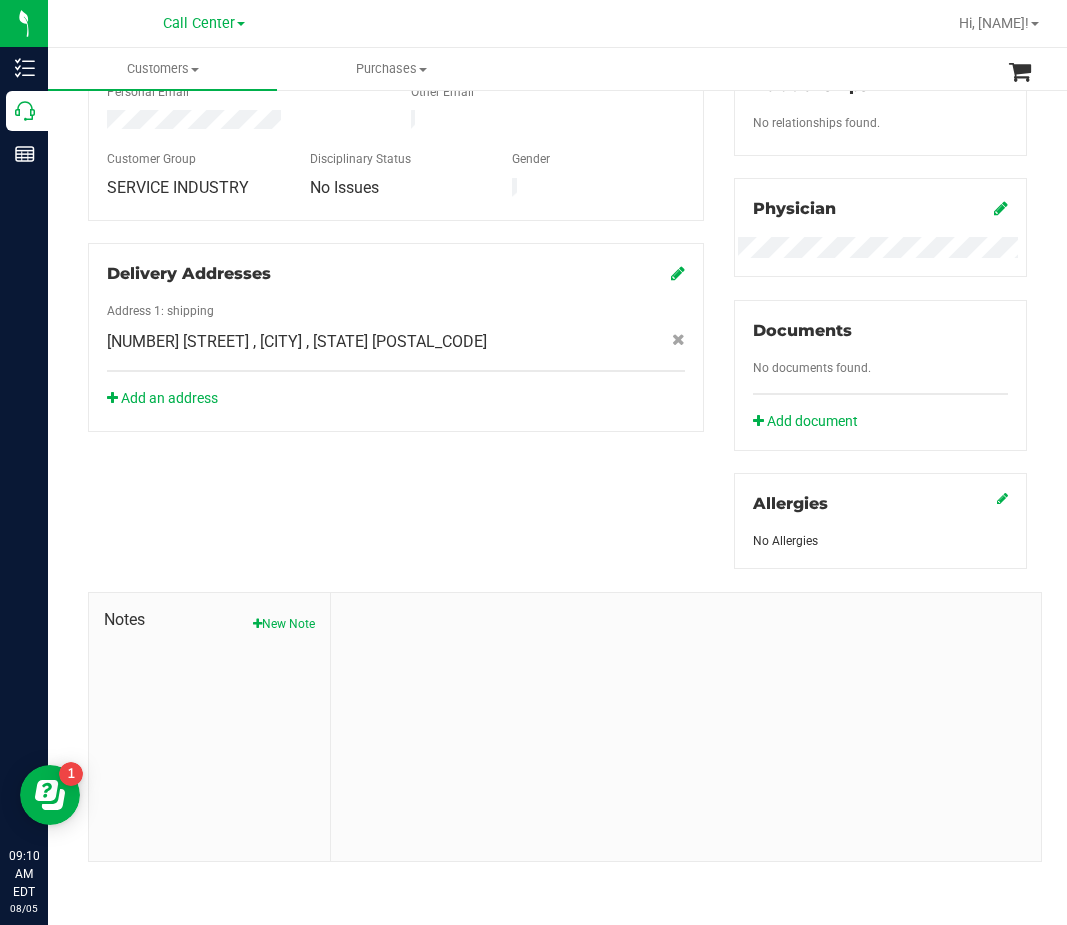 click on "Member Info
*
First Name
*
Last Name
Preferred Name
*
Date of Birth
(MM/DD/YYYY)
State ID
State ID Expiration
(MM/DD/YYYY)" at bounding box center (557, 341) 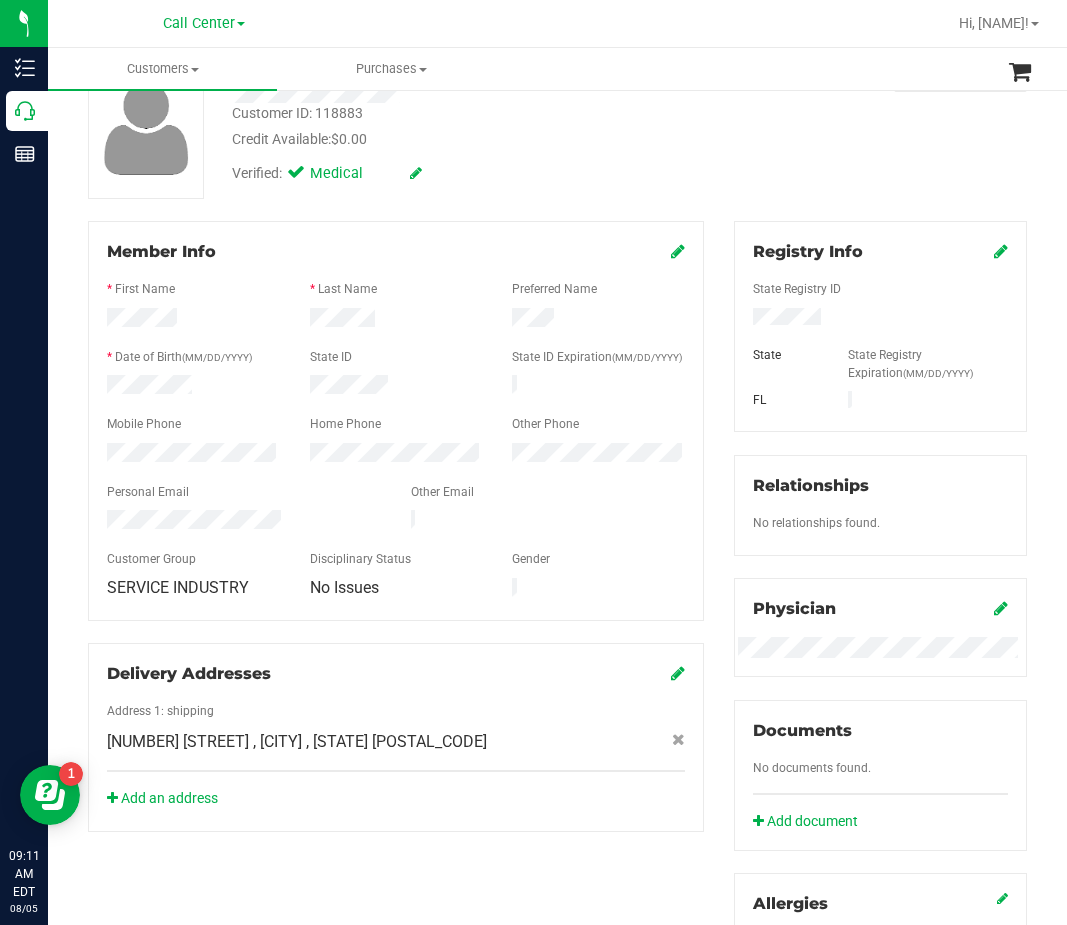 scroll, scrollTop: 539, scrollLeft: 0, axis: vertical 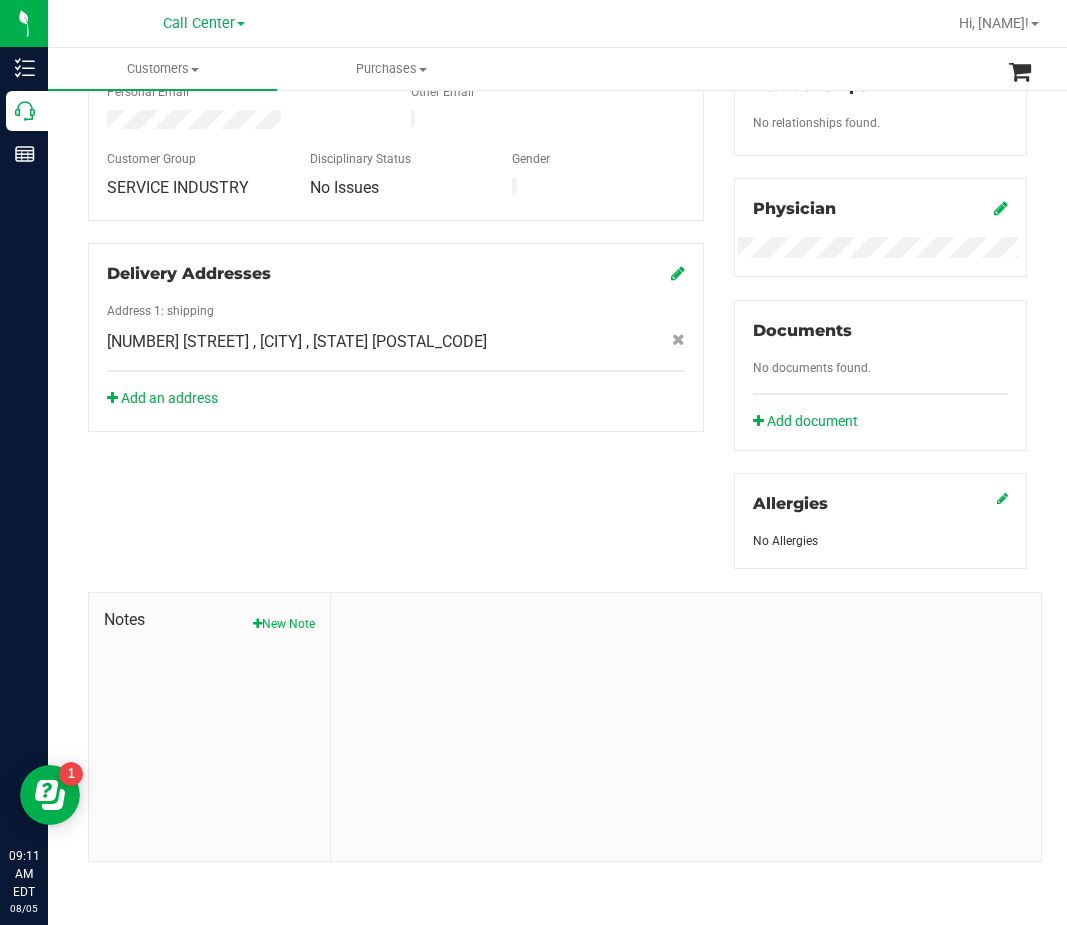 drag, startPoint x: 479, startPoint y: 681, endPoint x: 76, endPoint y: 734, distance: 406.47018 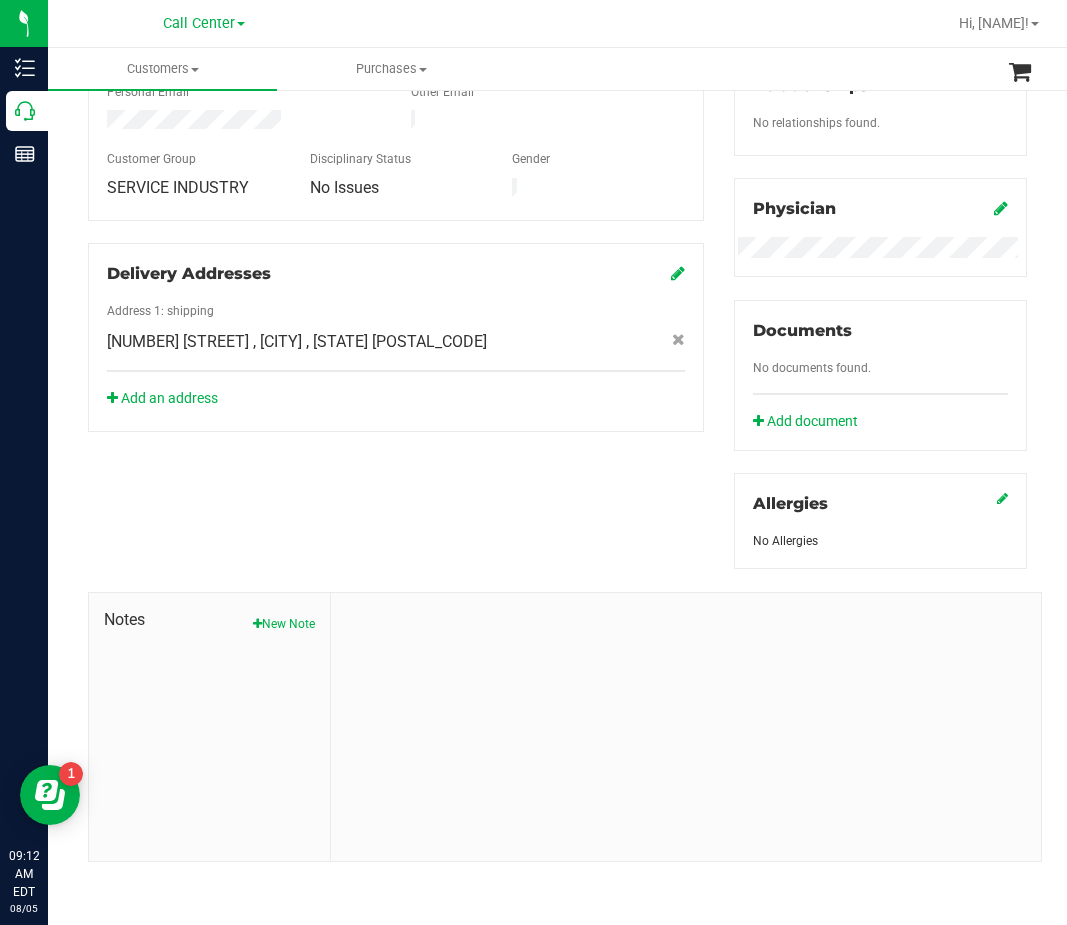 click at bounding box center [686, 727] 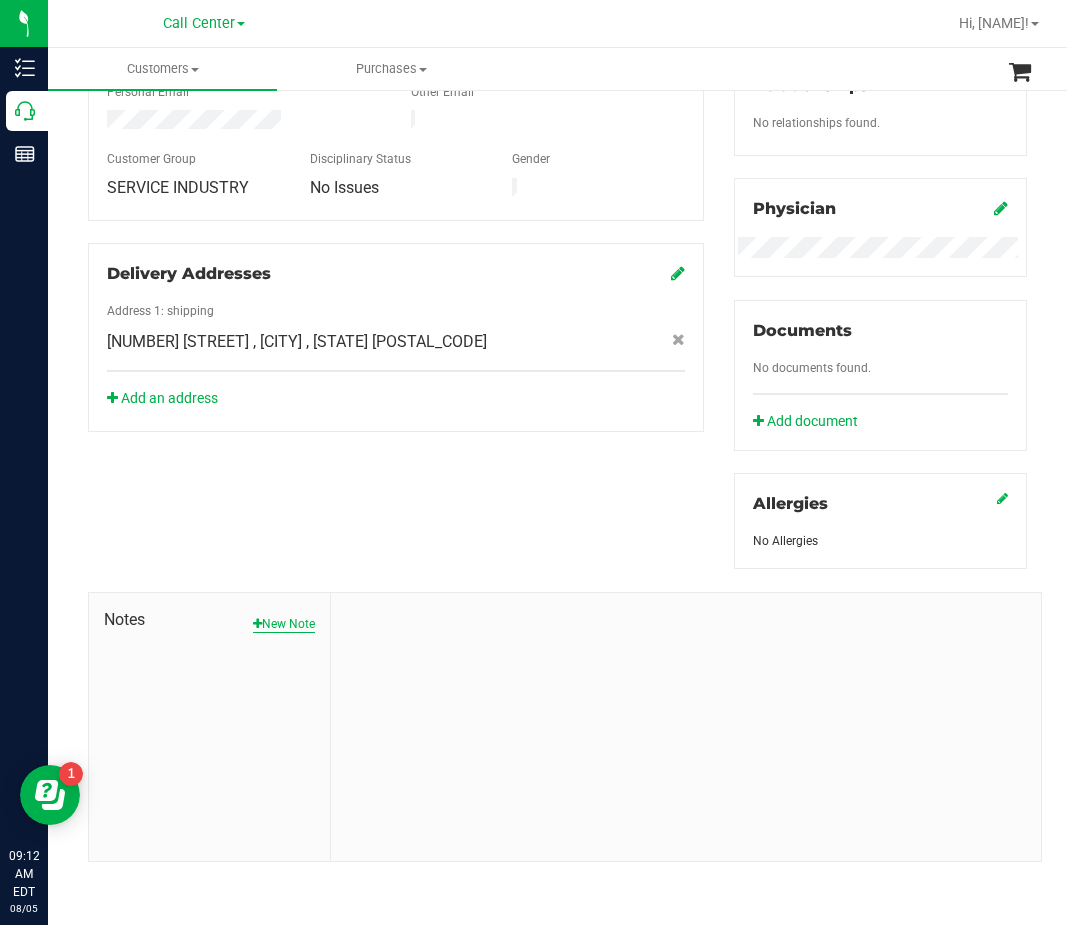 click on "New Note" at bounding box center [284, 624] 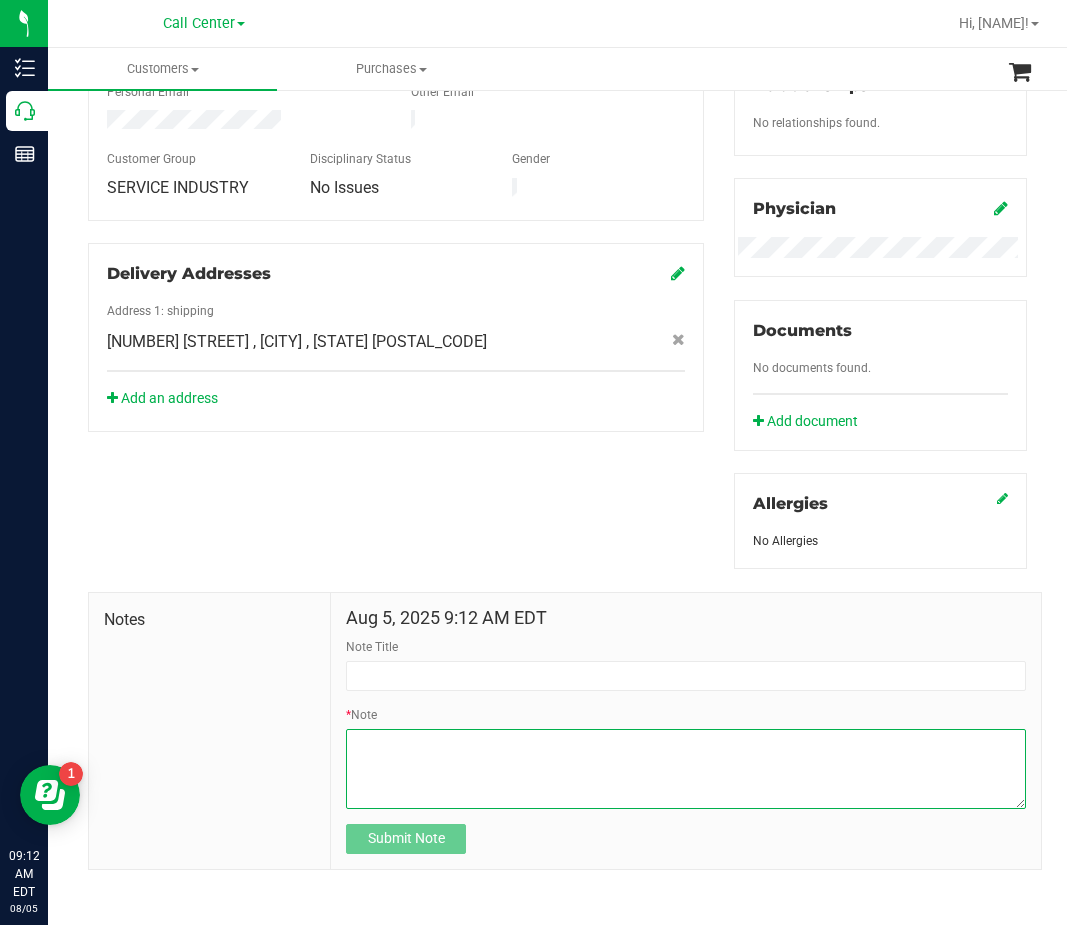 click on "*
Note" at bounding box center [686, 769] 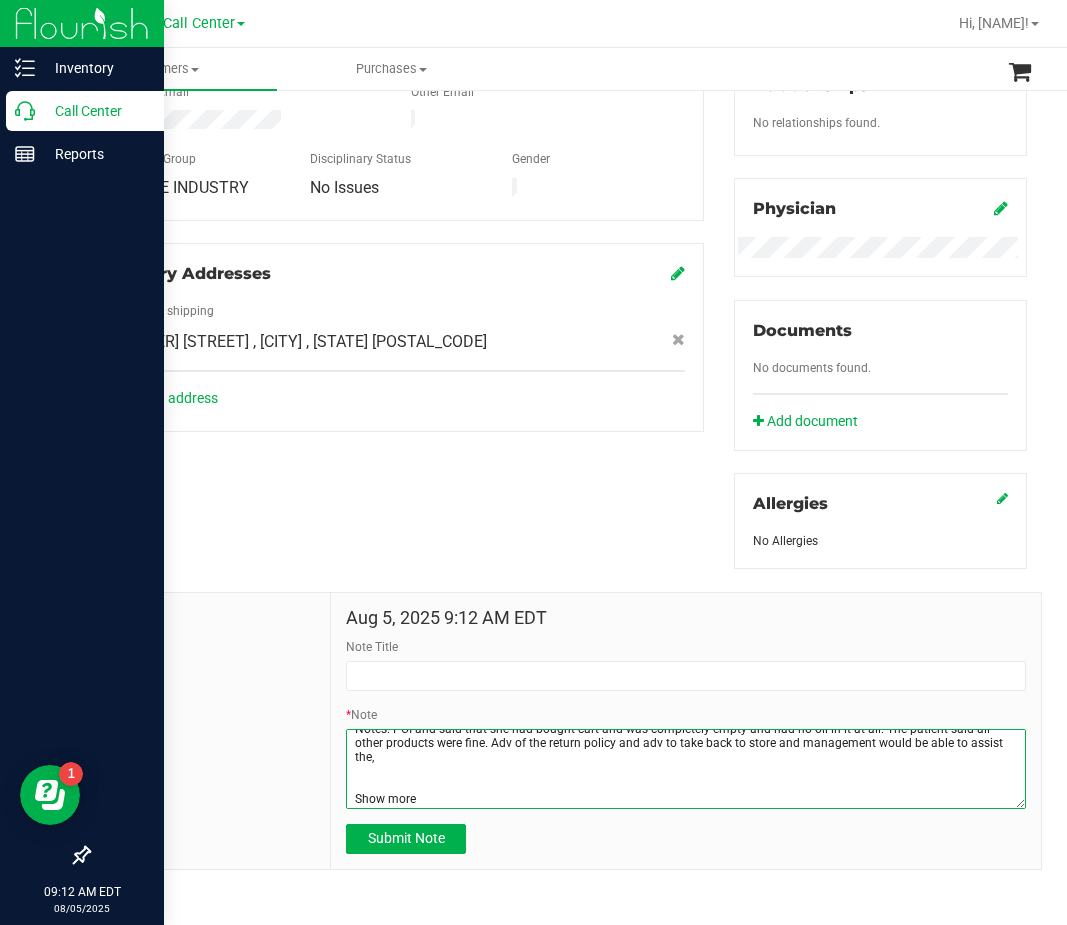 scroll, scrollTop: 154, scrollLeft: 0, axis: vertical 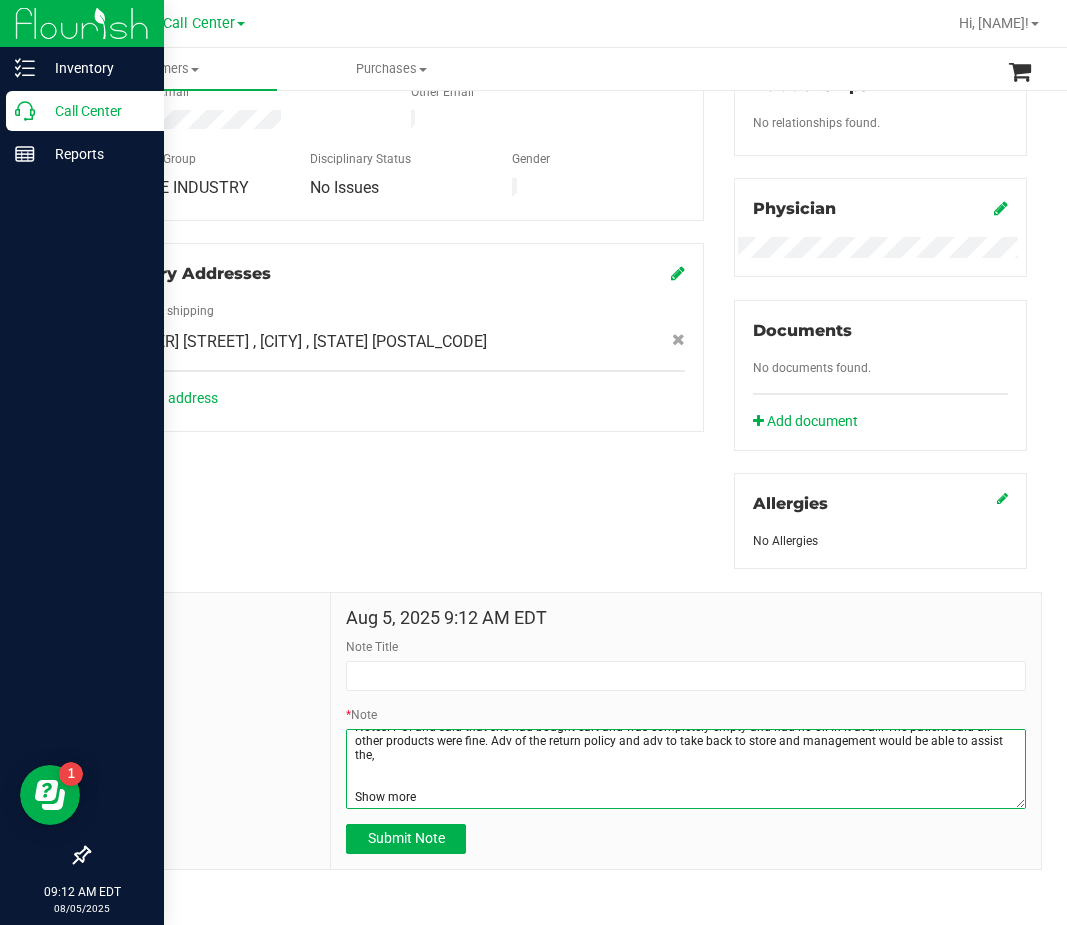 type on "Completed By: Daniela Ramos Montoya
Contact Reasons: feedback.complaint.product1
Order Number:
Product Category:
Product: # 11737881
Batch: APR25GCK01-0423
Package: 1180773914214967
Location Purchased From: bonita_springs
Product Storage (TX Only):
Feedback Form Completed?: yes
Notes: PCI and said that she had bought cart and was completely empty and had no oil in it at all. The patient said all other products were fine. Adv of the return policy and adv to take back to store and management would be able to assist the,
Show more" 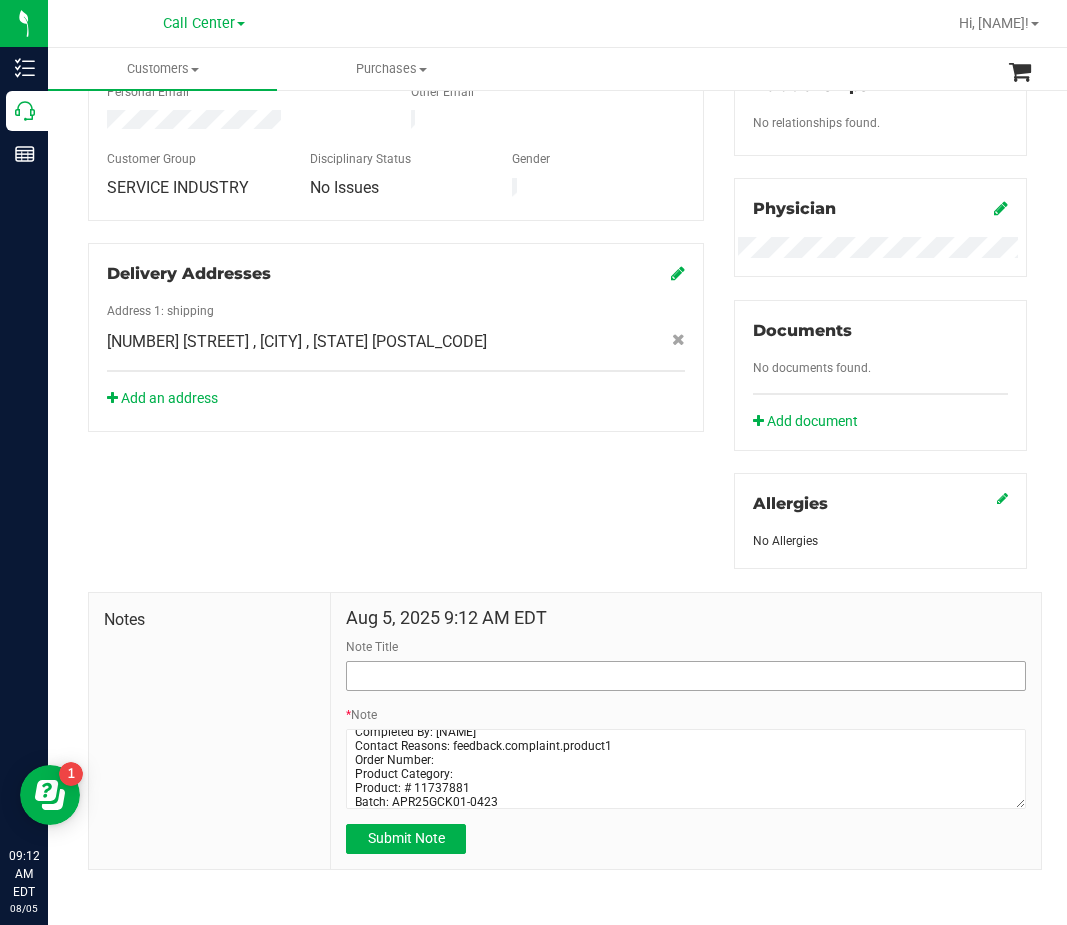 scroll, scrollTop: 0, scrollLeft: 0, axis: both 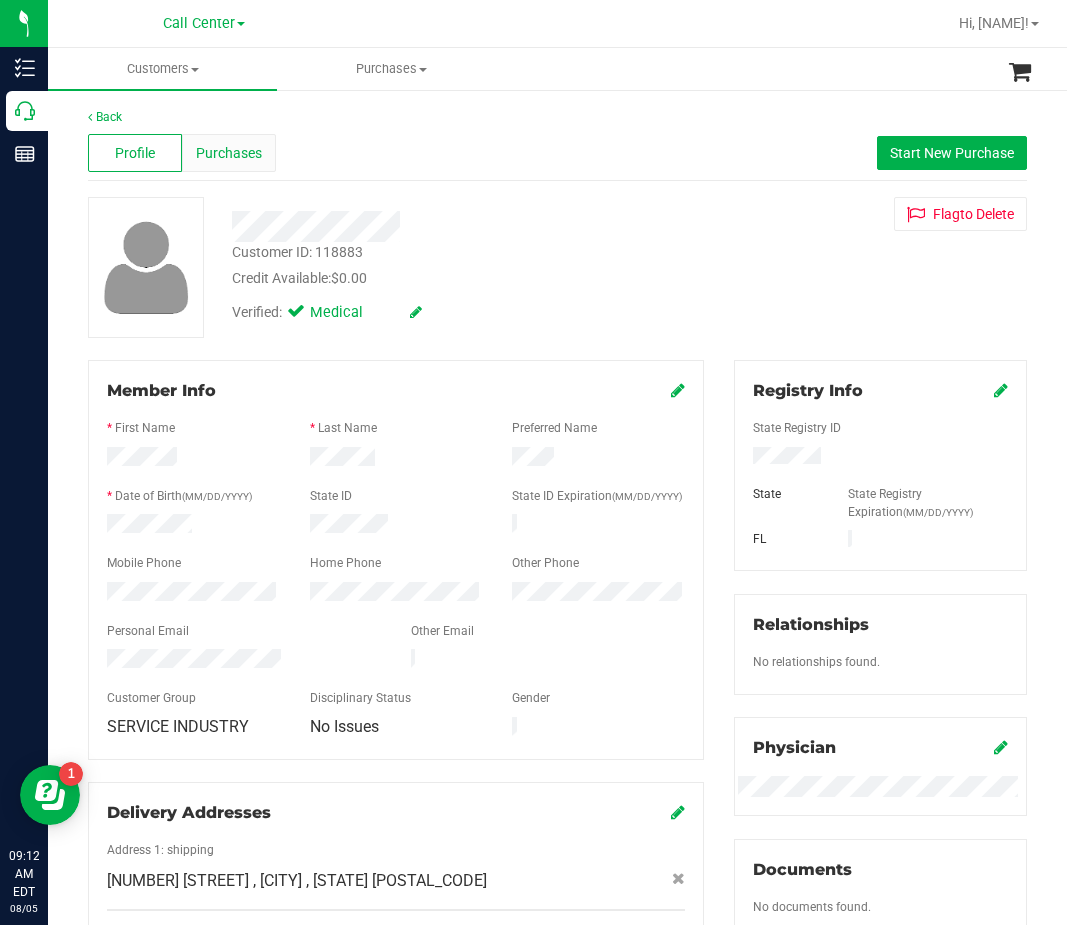 click on "Purchases" at bounding box center (229, 153) 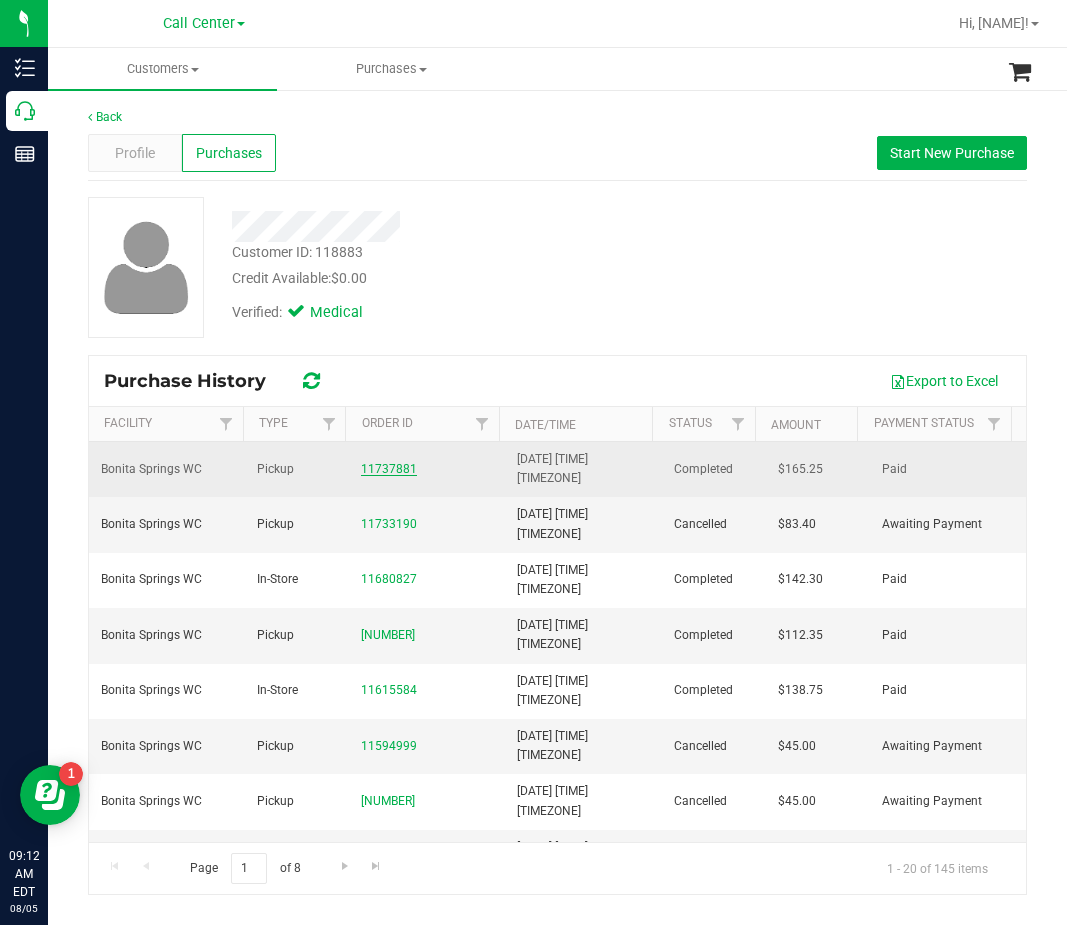 click on "11737881" at bounding box center (389, 469) 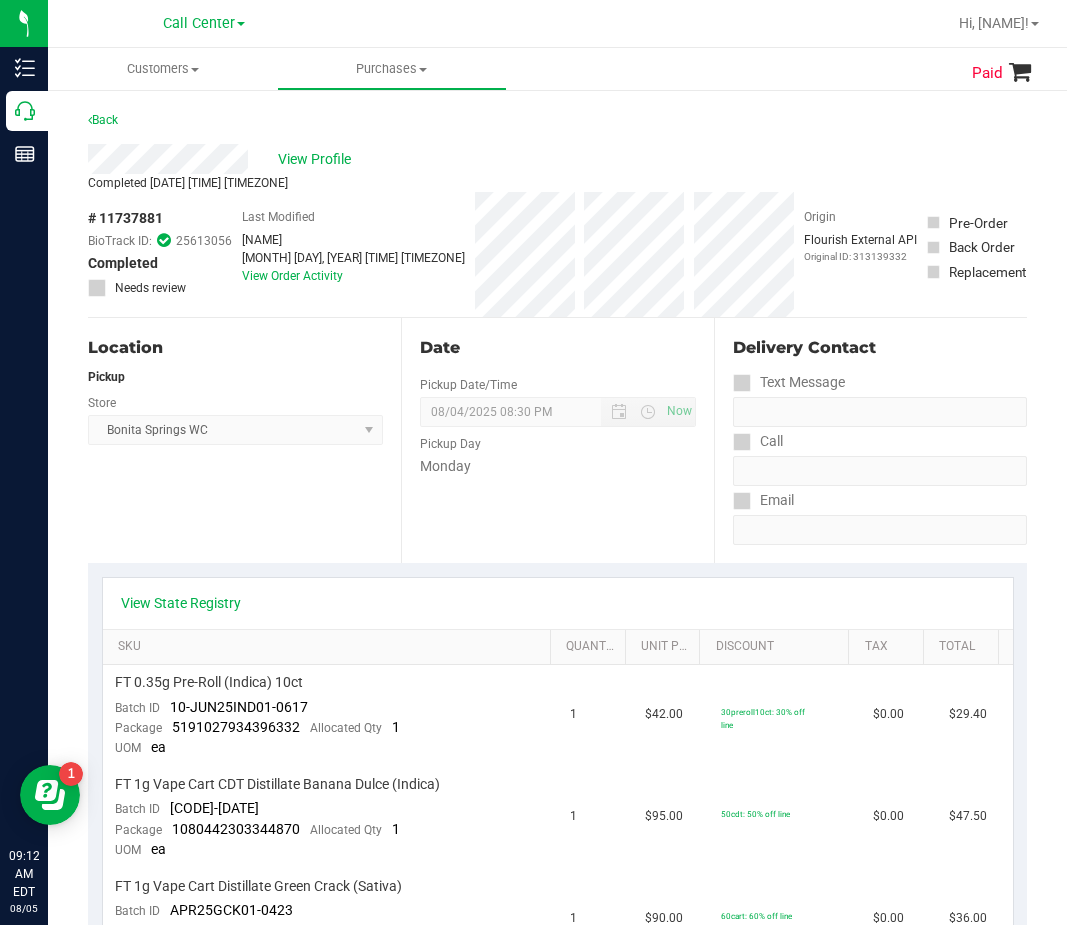 click on "# 11737881" at bounding box center [125, 218] 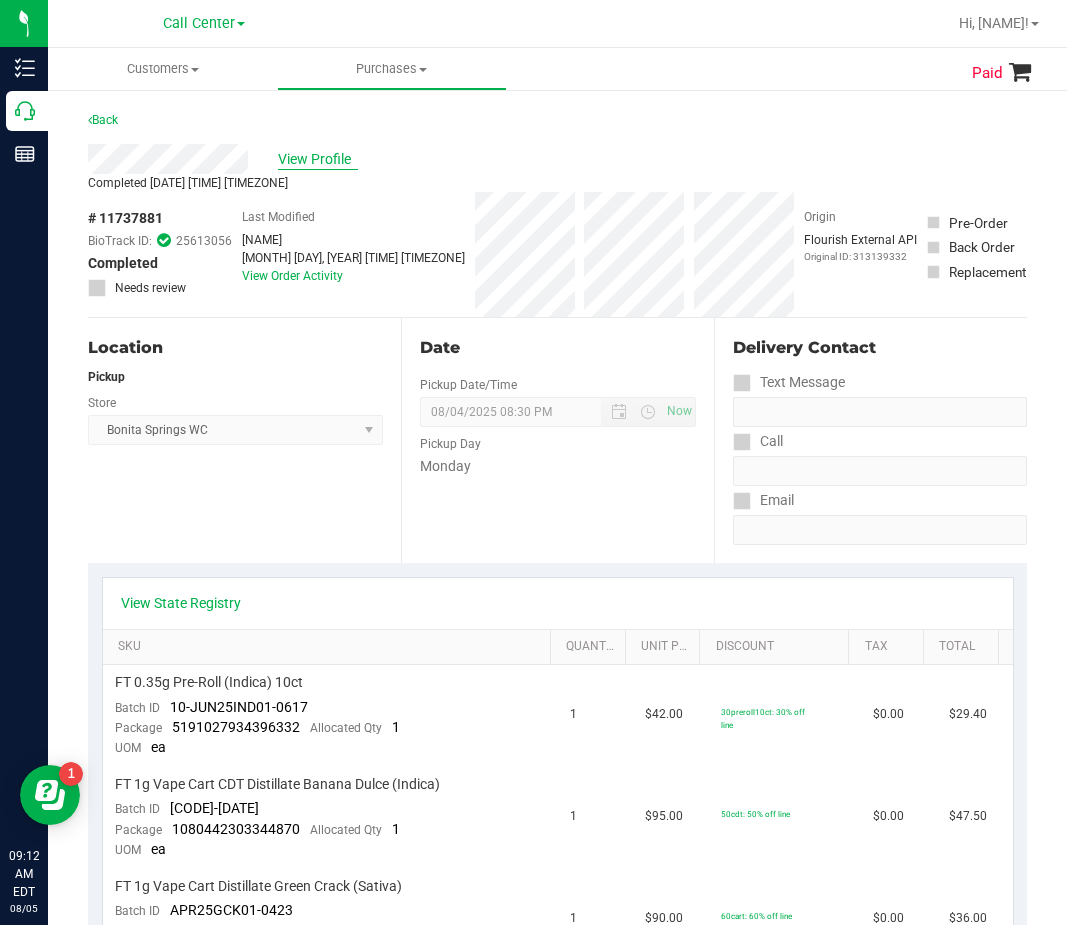 click on "View Profile" at bounding box center (318, 159) 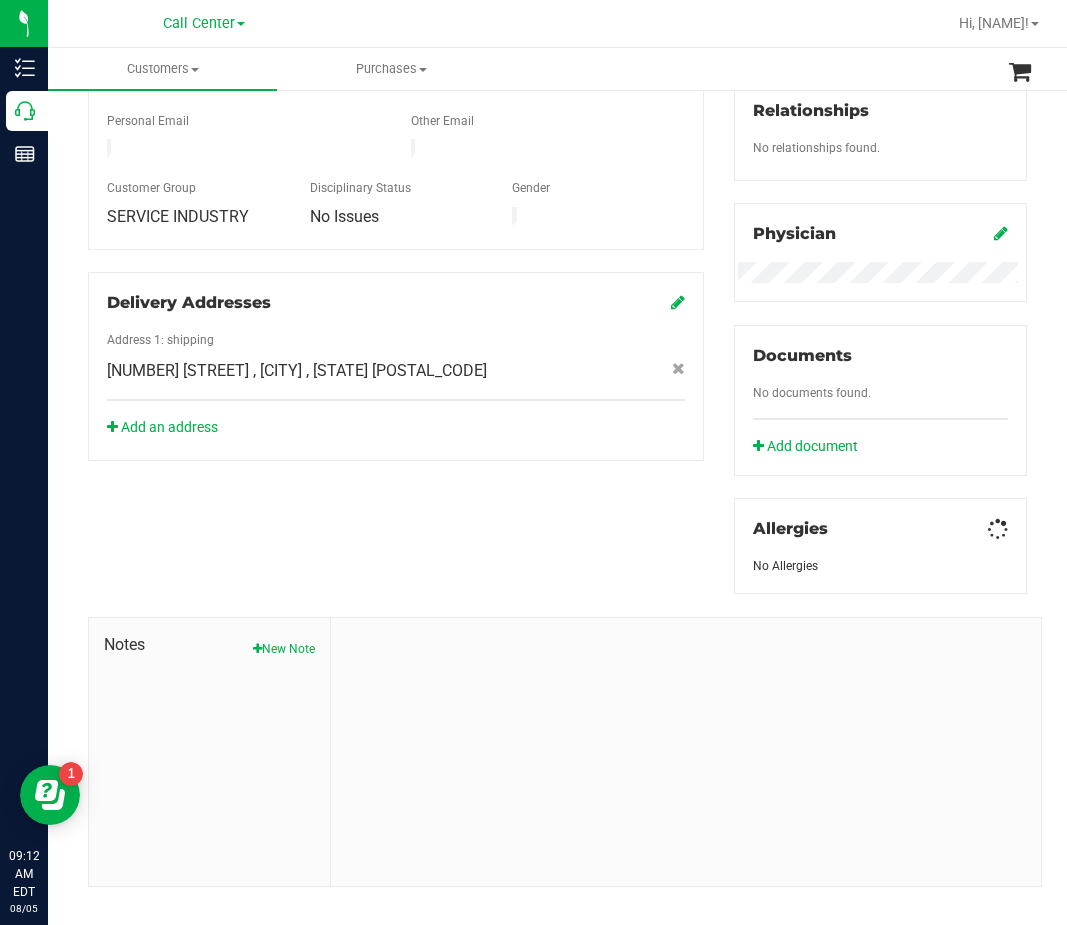 scroll, scrollTop: 519, scrollLeft: 0, axis: vertical 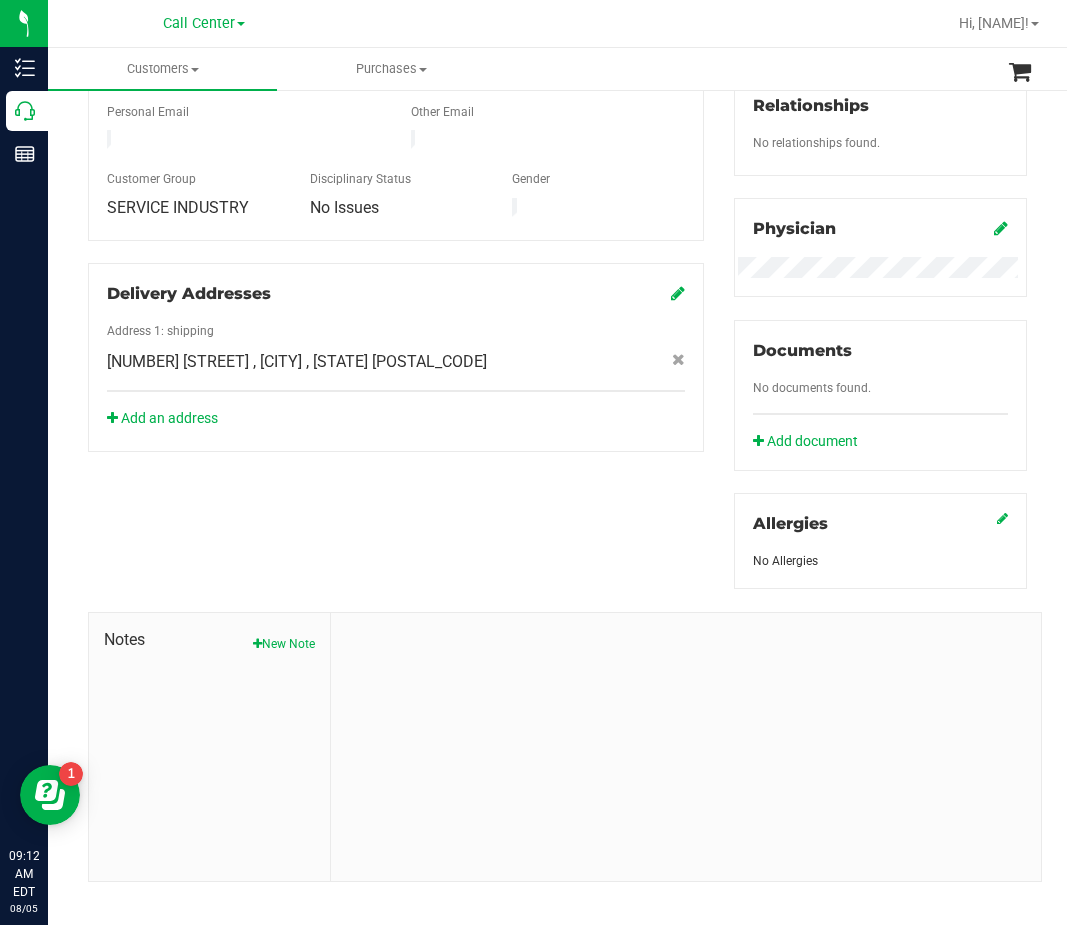 drag, startPoint x: 307, startPoint y: 640, endPoint x: 334, endPoint y: 657, distance: 31.906113 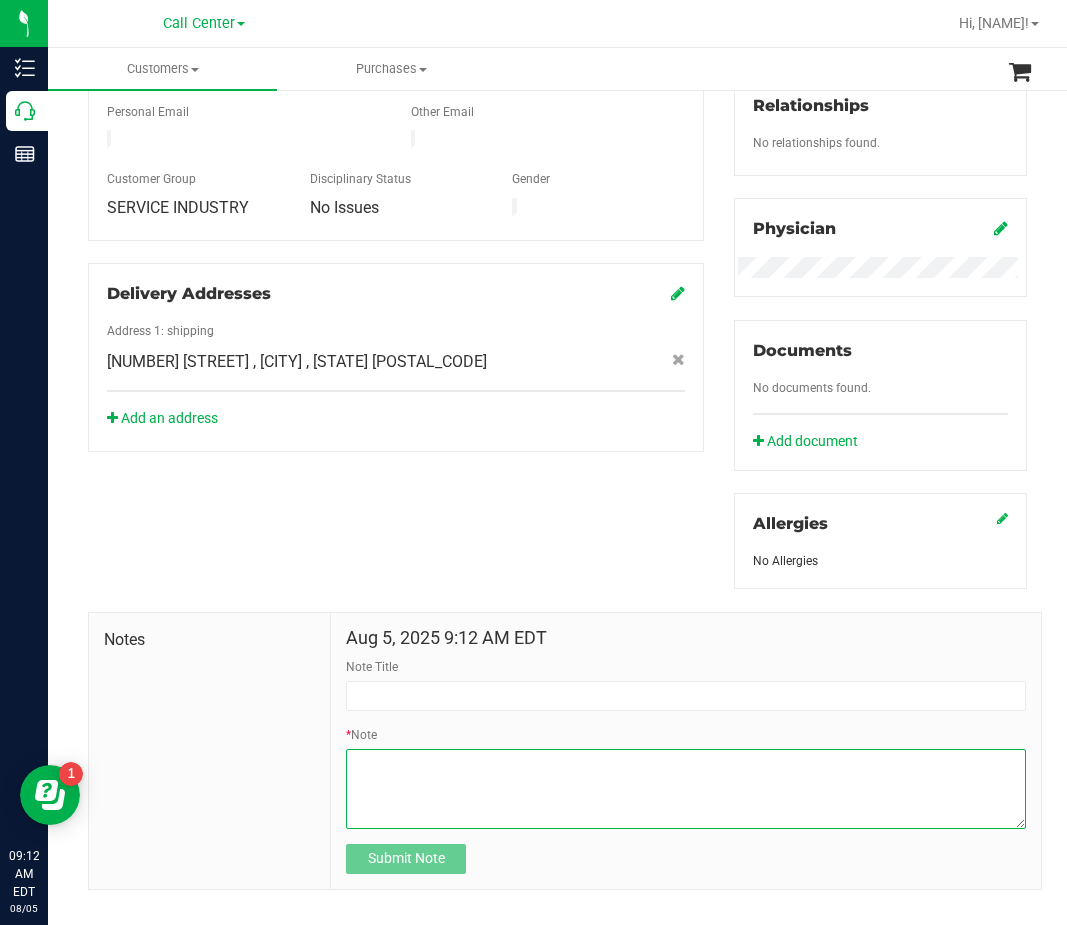 click on "*
Note" at bounding box center [686, 789] 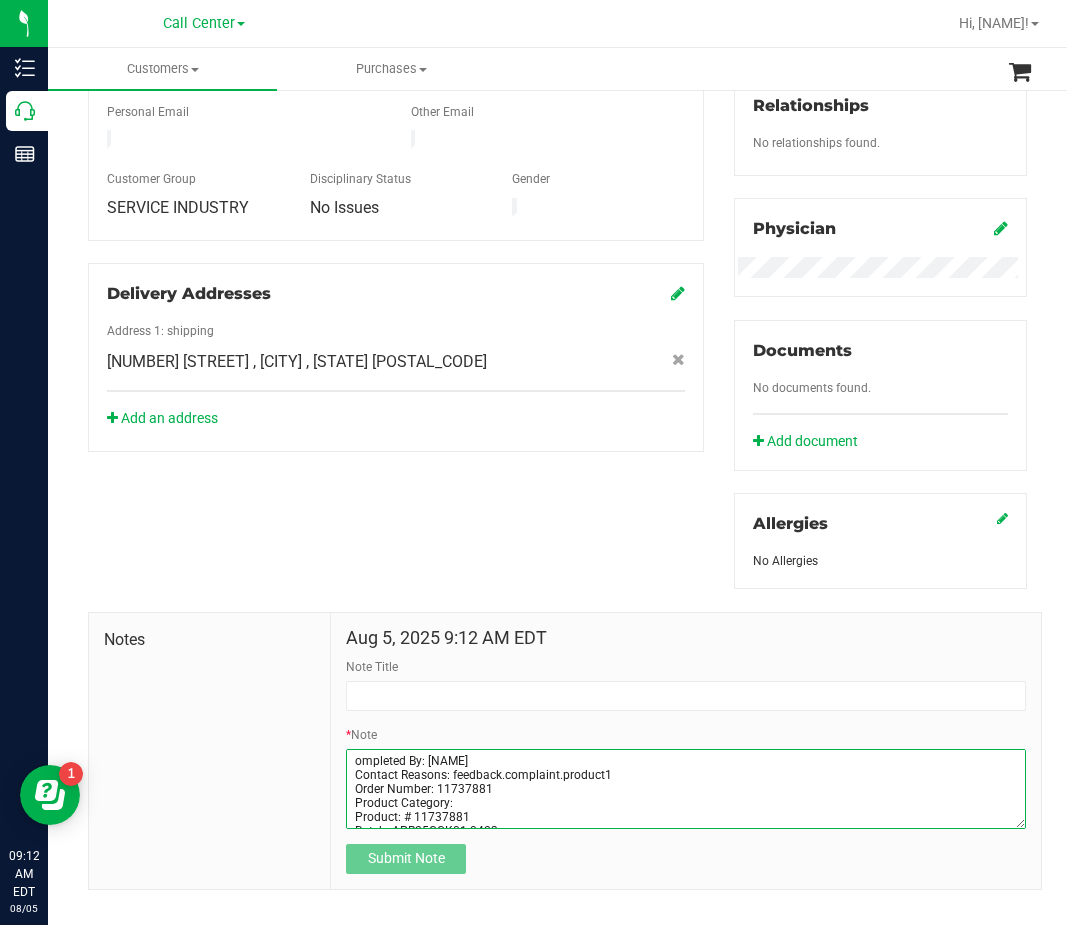 scroll, scrollTop: 150, scrollLeft: 0, axis: vertical 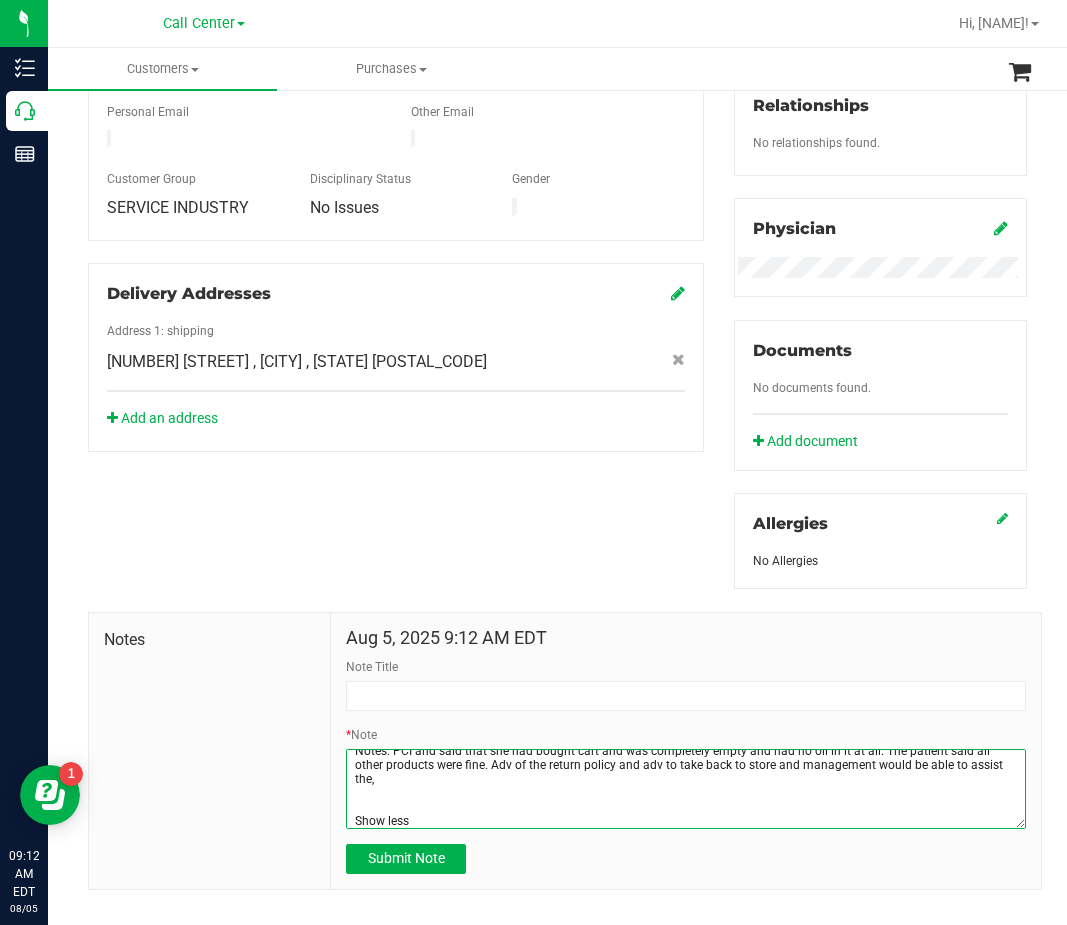 click on "*
Note" at bounding box center [686, 789] 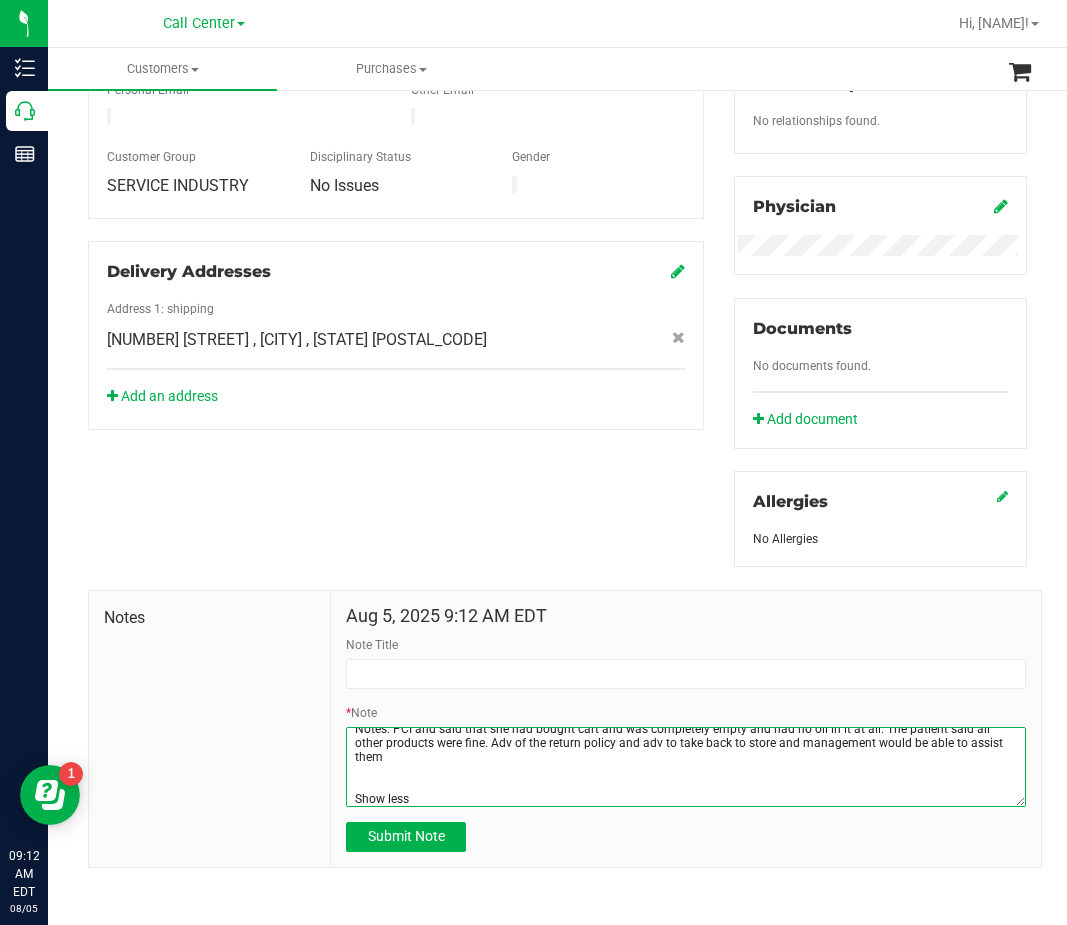 scroll, scrollTop: 547, scrollLeft: 0, axis: vertical 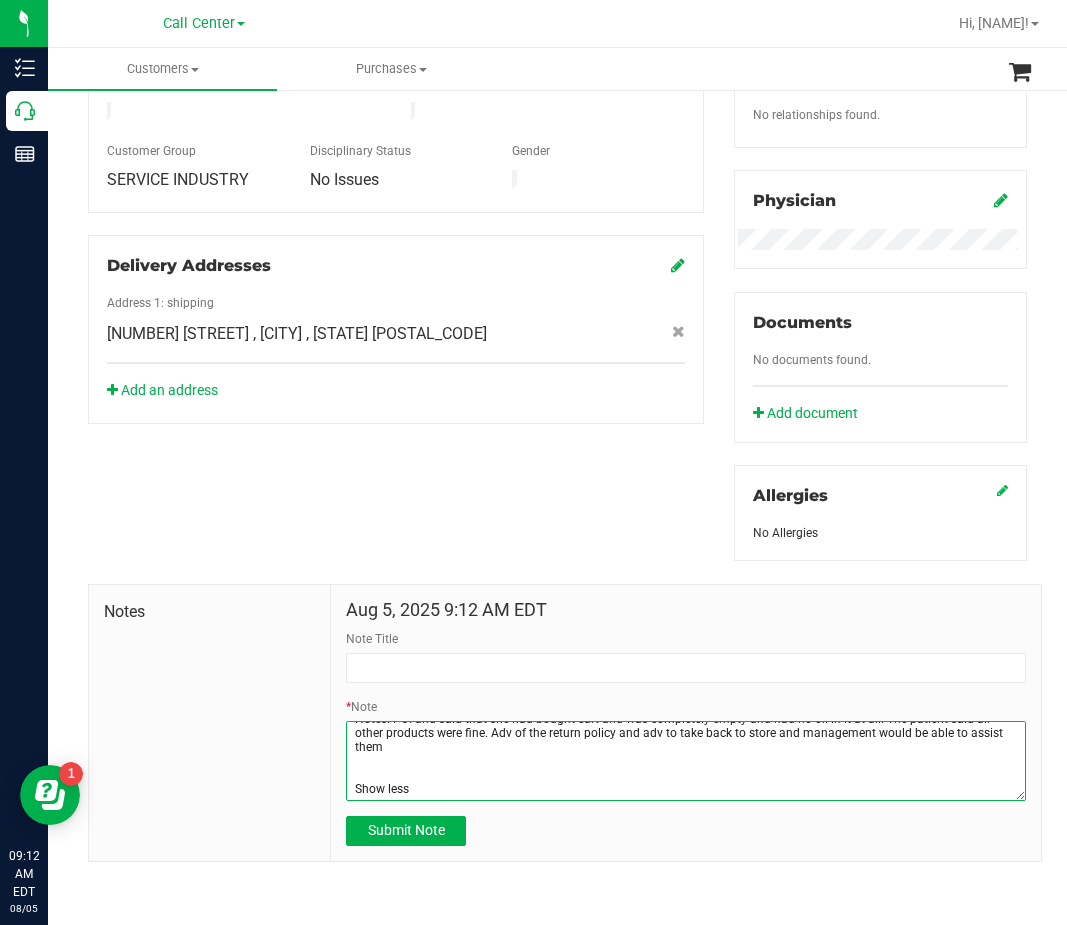 drag, startPoint x: 420, startPoint y: 783, endPoint x: 324, endPoint y: 792, distance: 96.42095 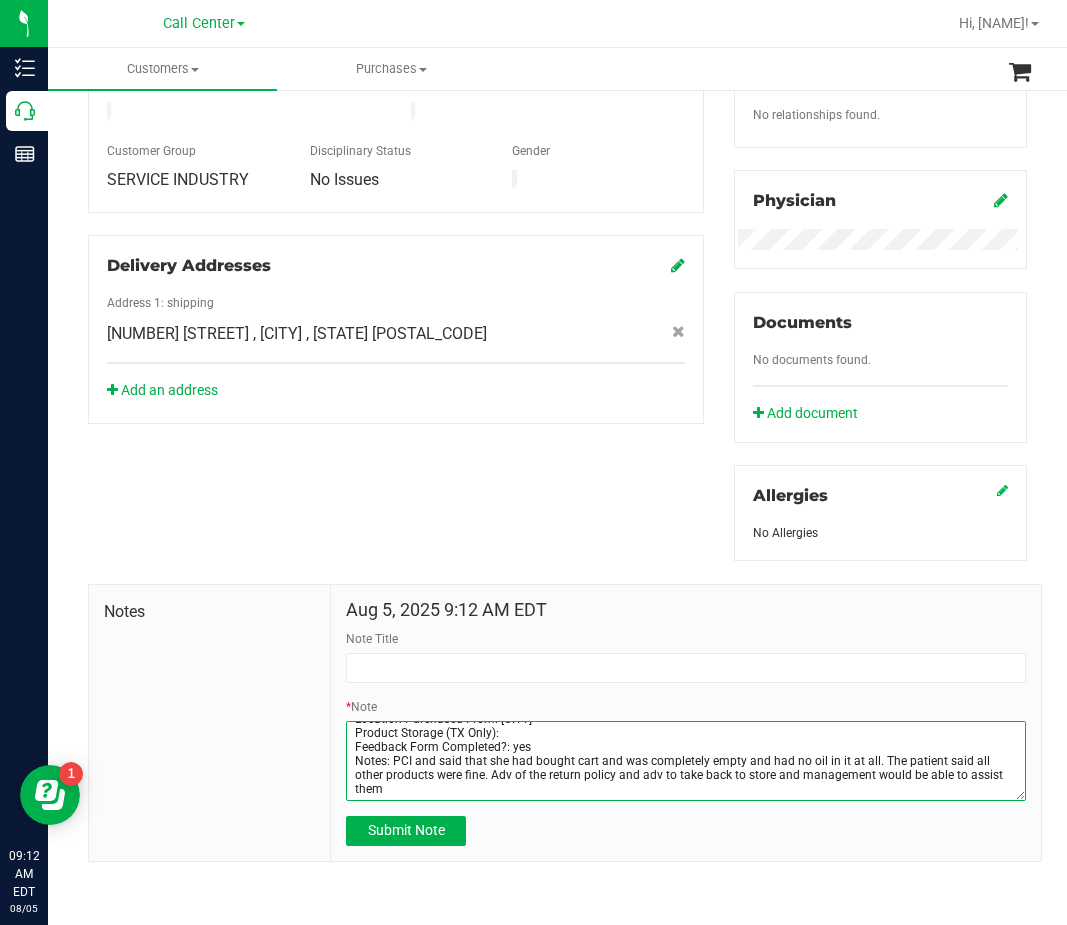 scroll, scrollTop: 0, scrollLeft: 0, axis: both 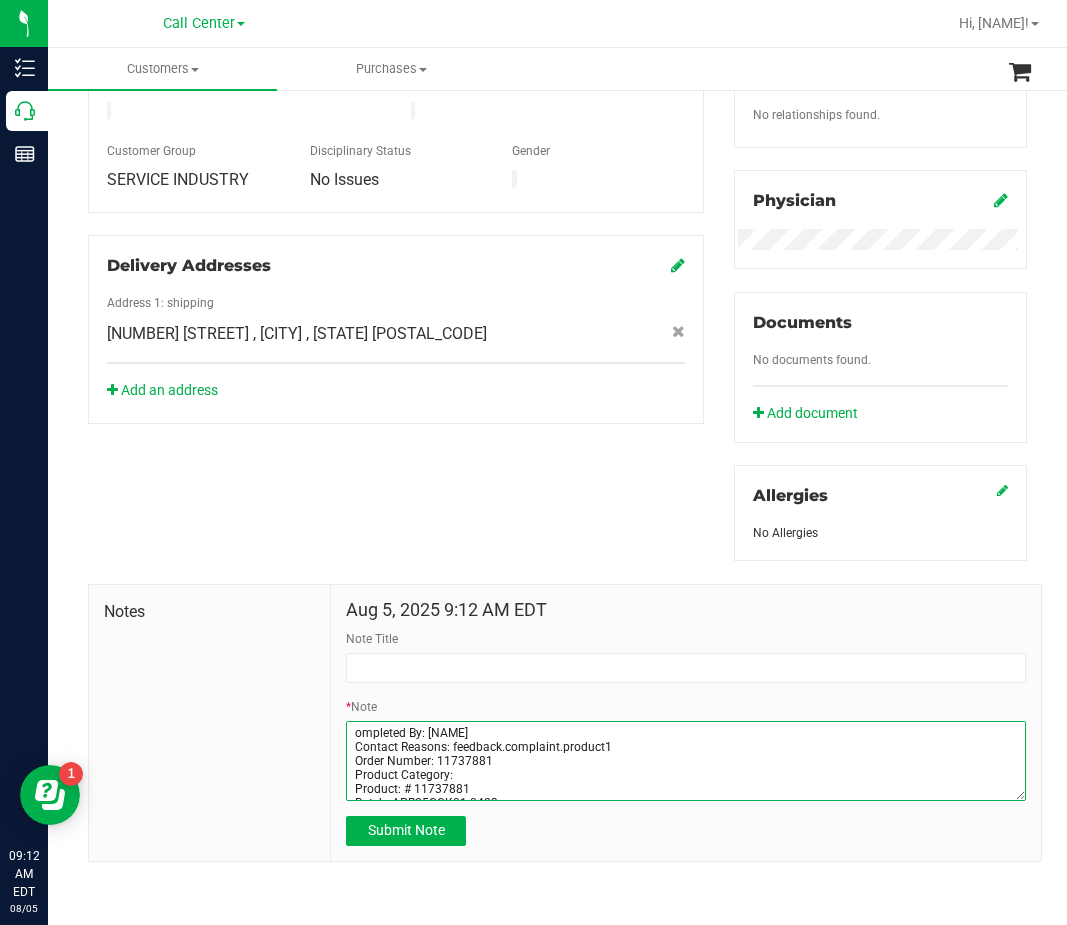 click on "*
Note" at bounding box center (686, 761) 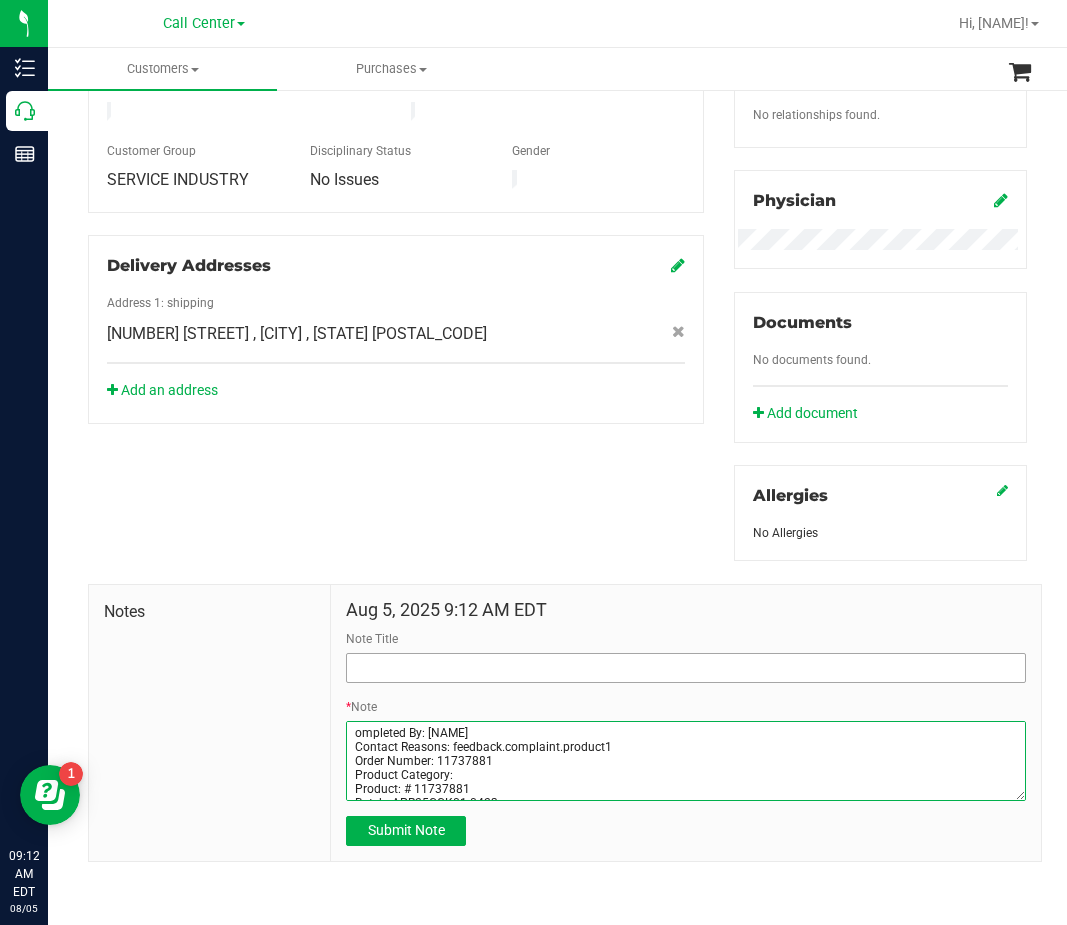 type on "ompleted By: Daniela Ramos Montoya
Contact Reasons: feedback.complaint.product1
Order Number: 11737881
Product Category:
Product: # 11737881
Batch: APR25GCK01-0423
Package: 1180773914214967
Location Purchased From: bonita_springs
Product Storage (TX Only):
Feedback Form Completed?: yes
Notes: PCI and said that she had bought cart and was completely empty and had no oil in it at all. The patient said all other products were fine. Adv of the return policy and adv to take back to store and management would be able to assist them" 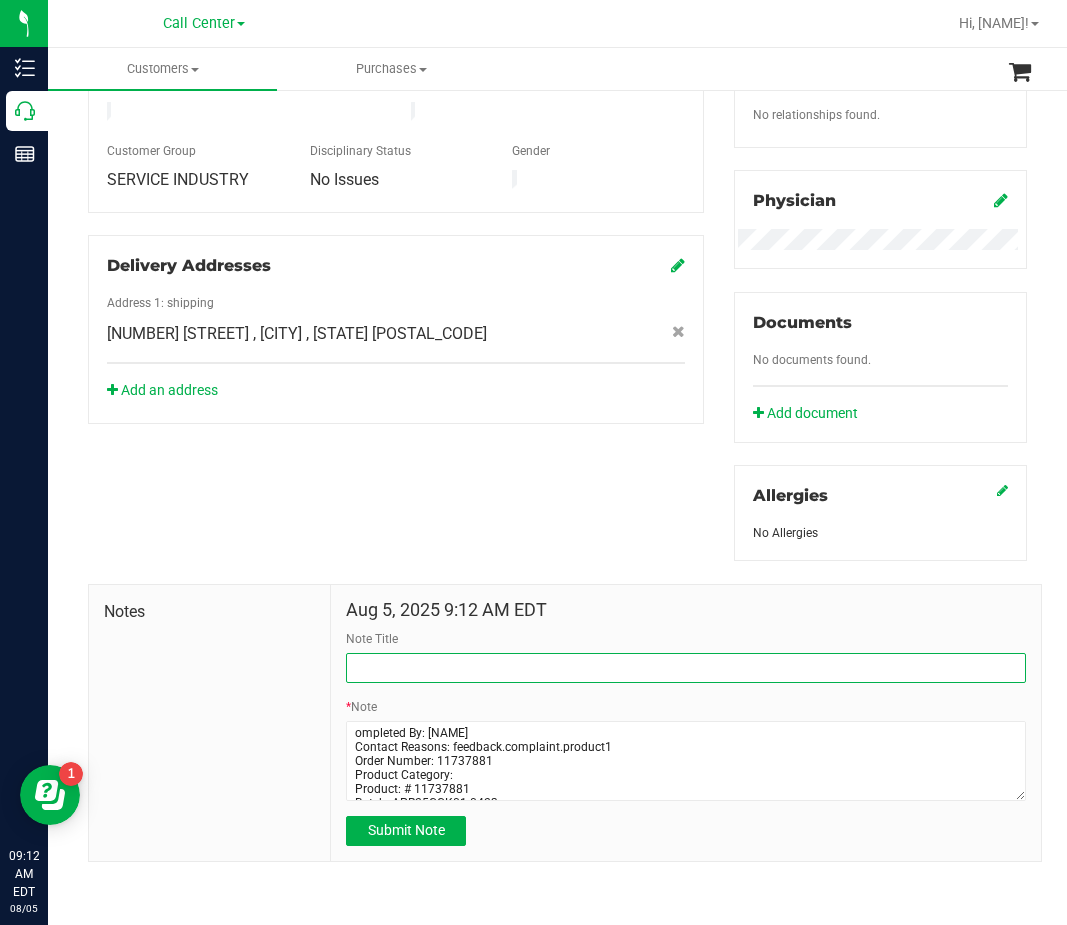 click on "Note Title" at bounding box center [686, 668] 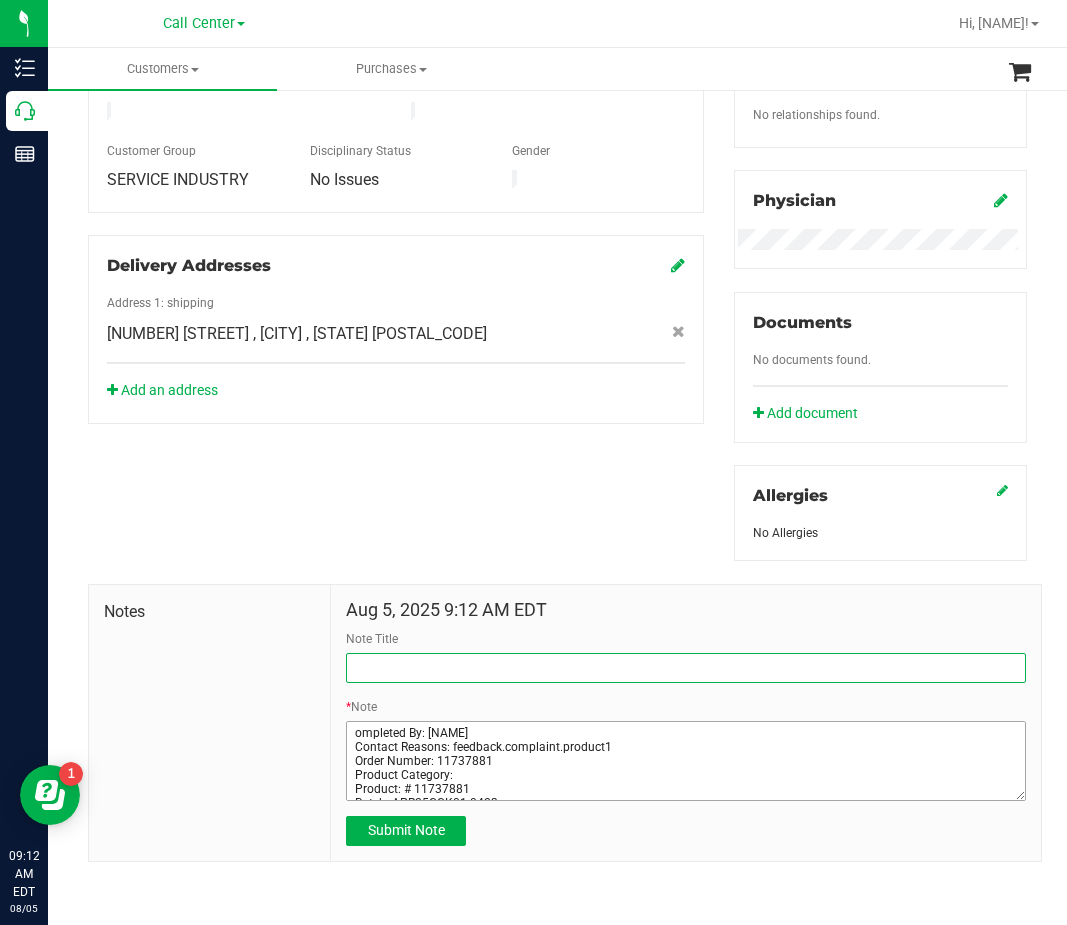 paste on "Order Number: 11737881" 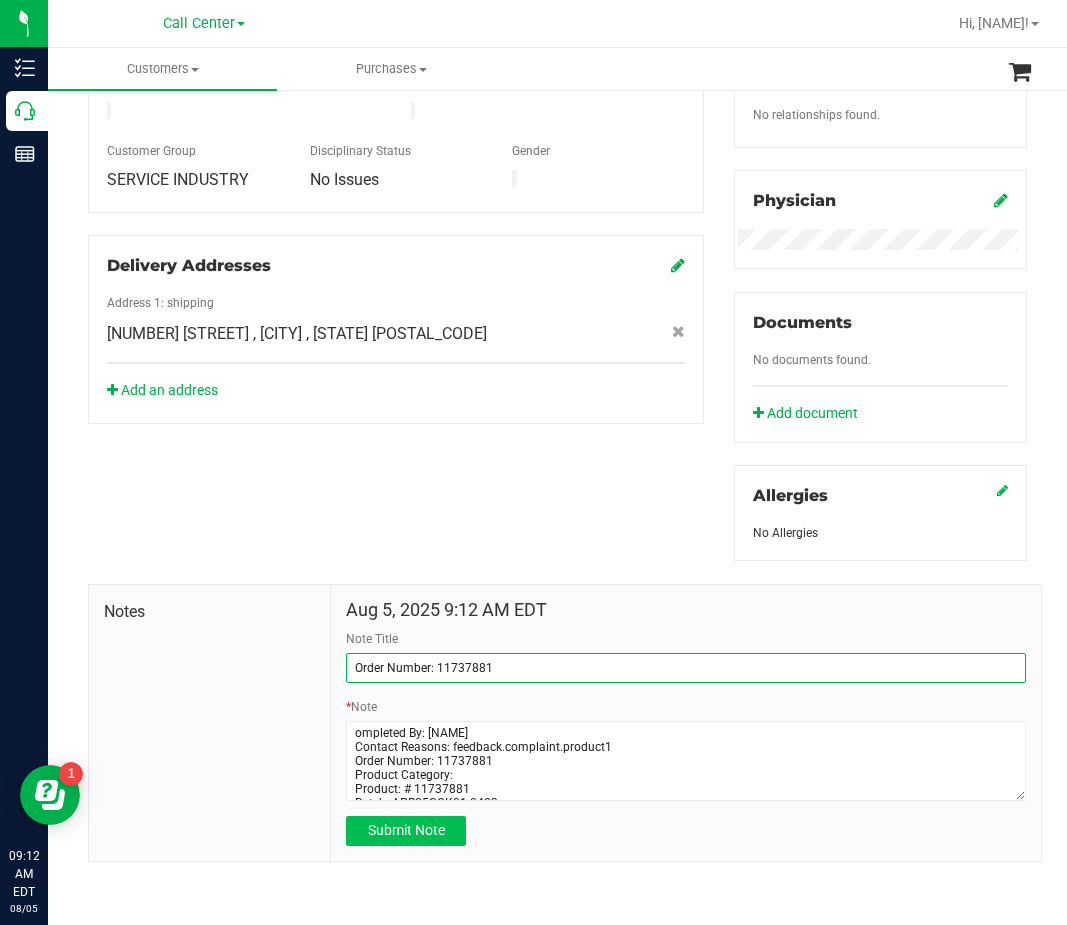 type on "Order Number: 11737881" 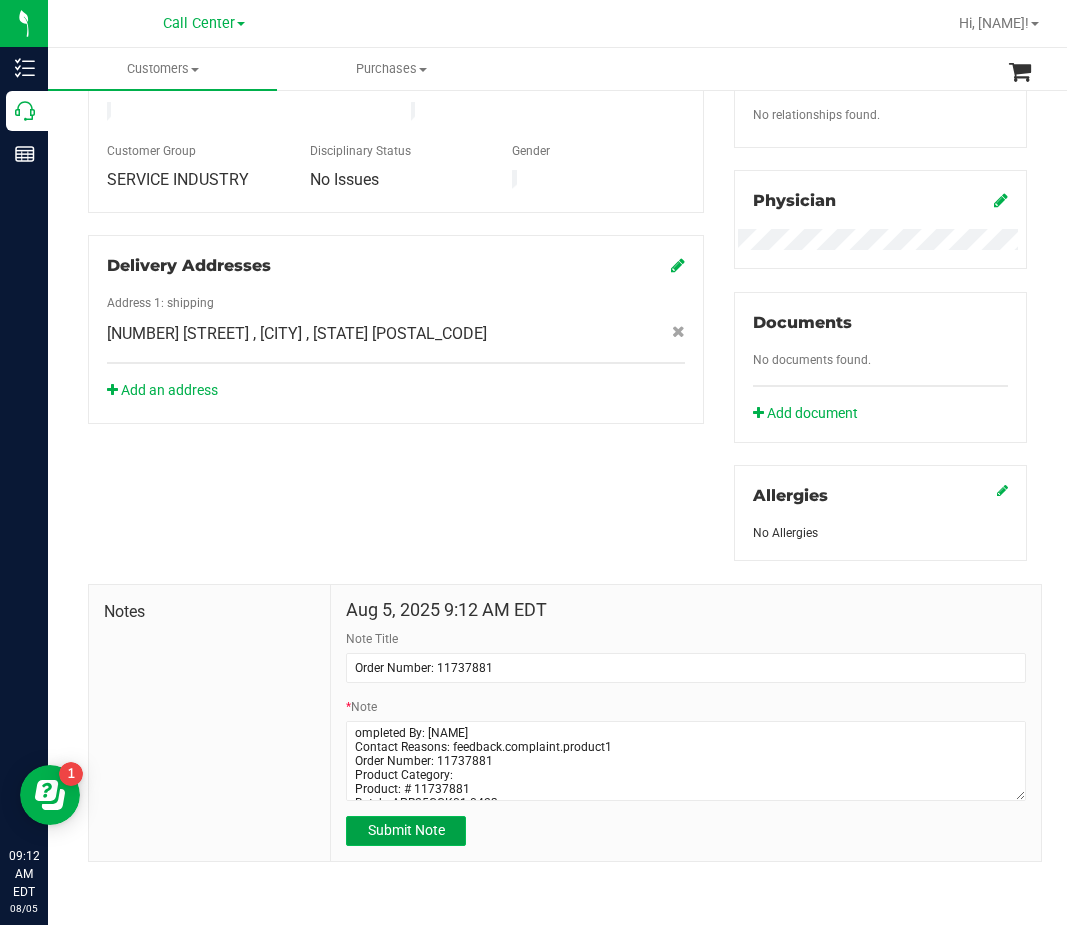 click on "Submit Note" at bounding box center (406, 830) 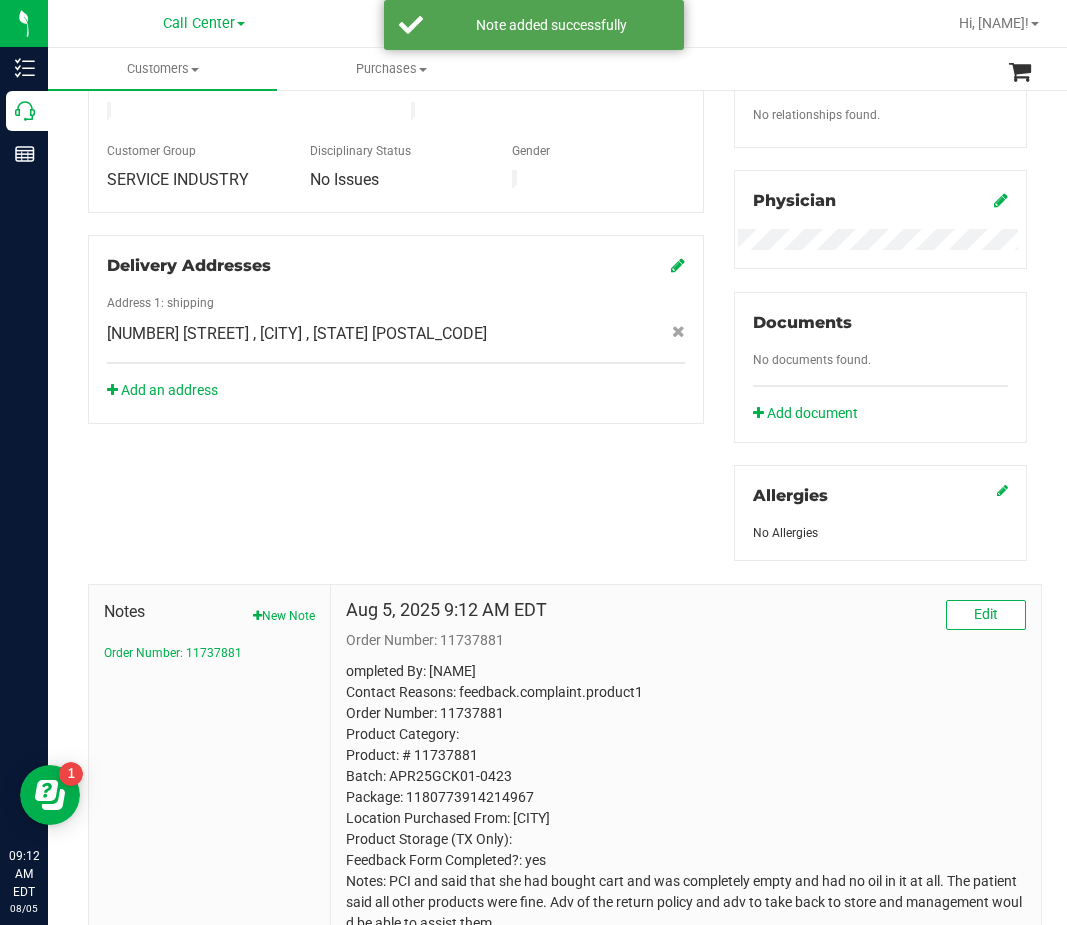 scroll, scrollTop: 147, scrollLeft: 0, axis: vertical 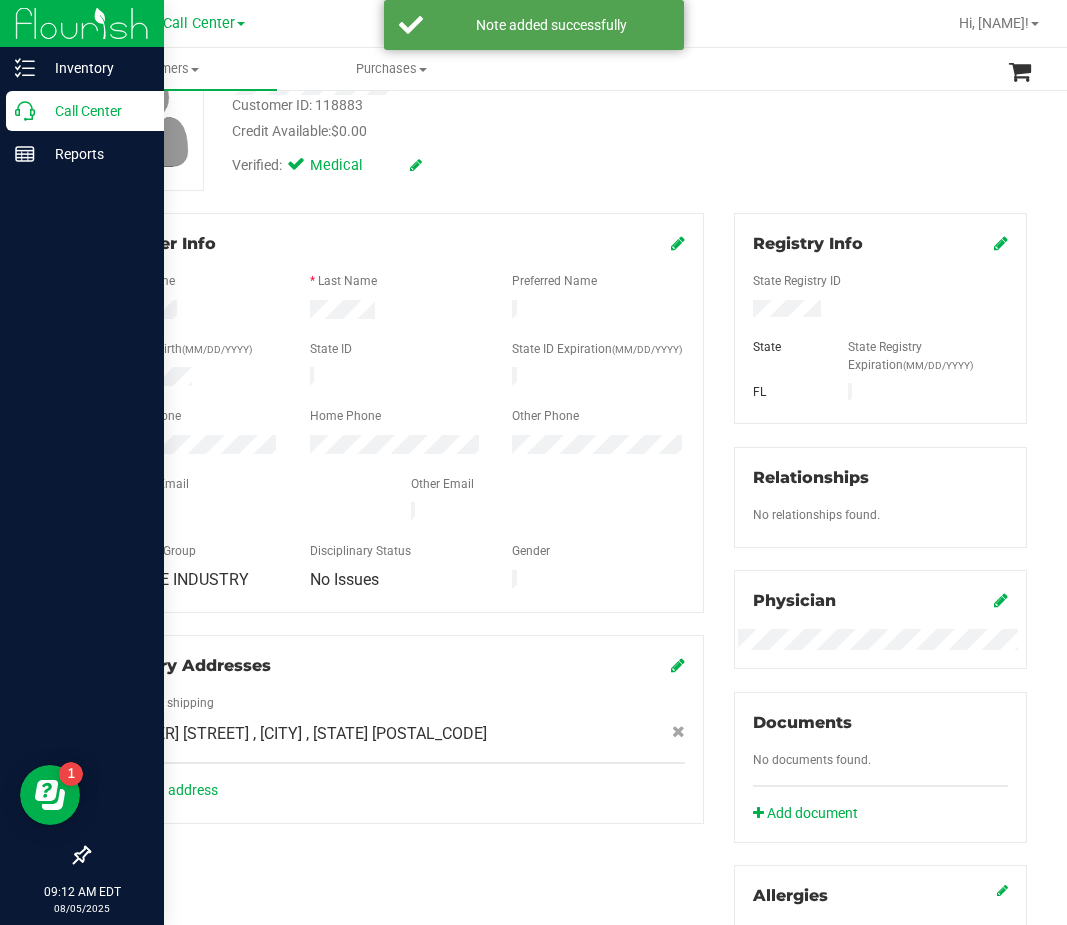 click on "Call Center" at bounding box center (95, 111) 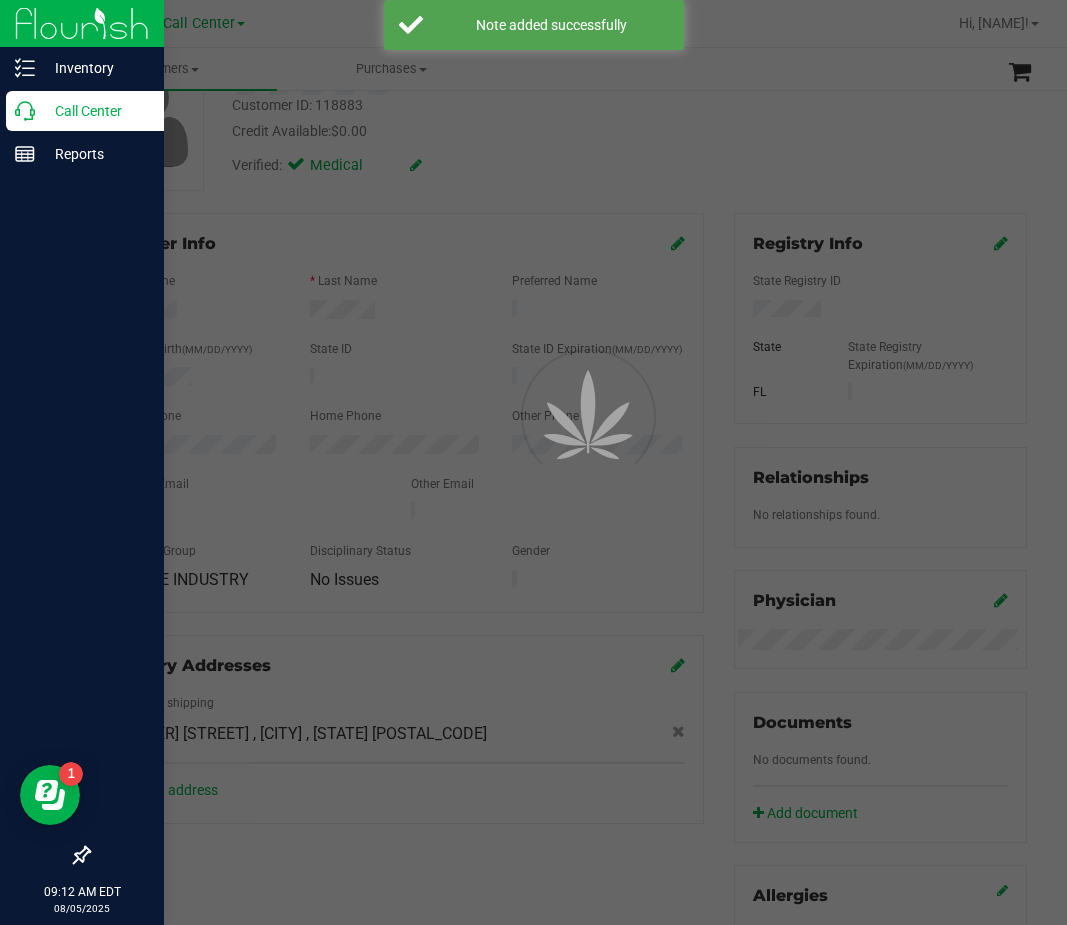 scroll, scrollTop: 0, scrollLeft: 0, axis: both 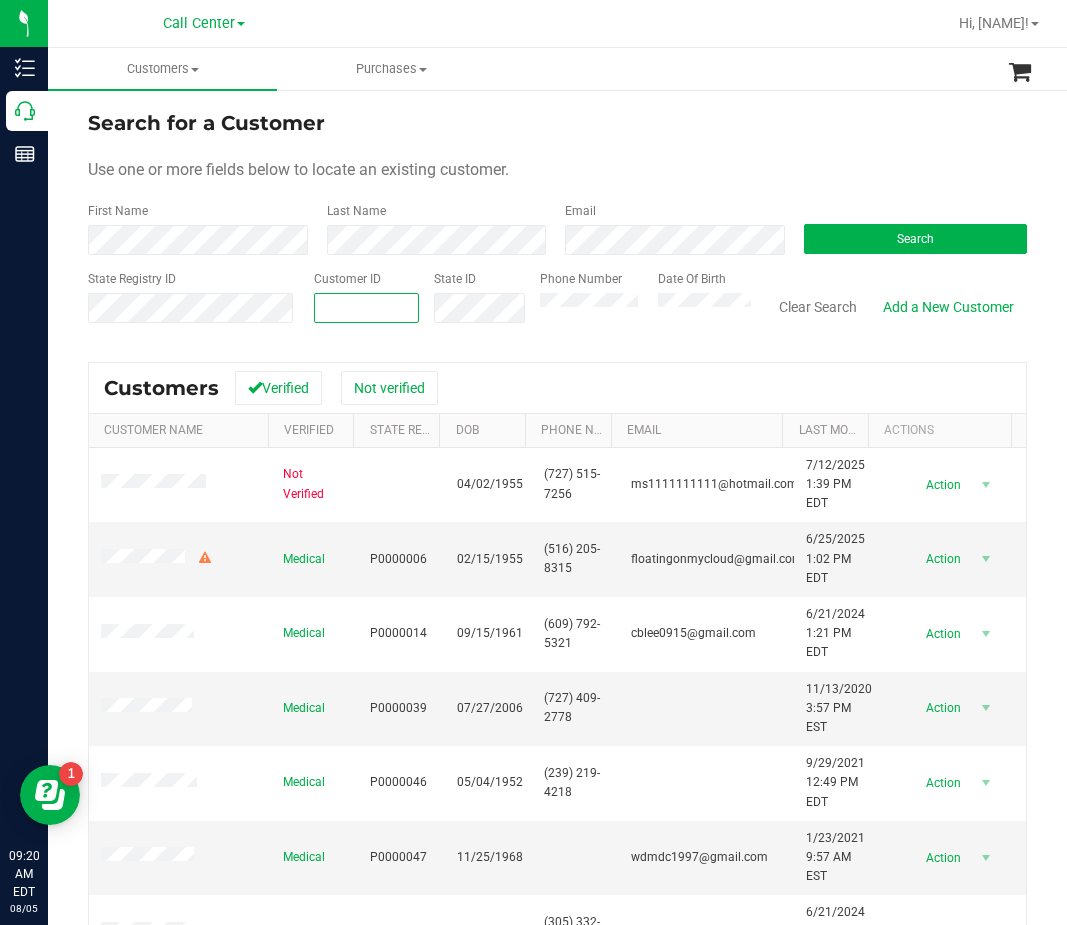 paste on "511814" 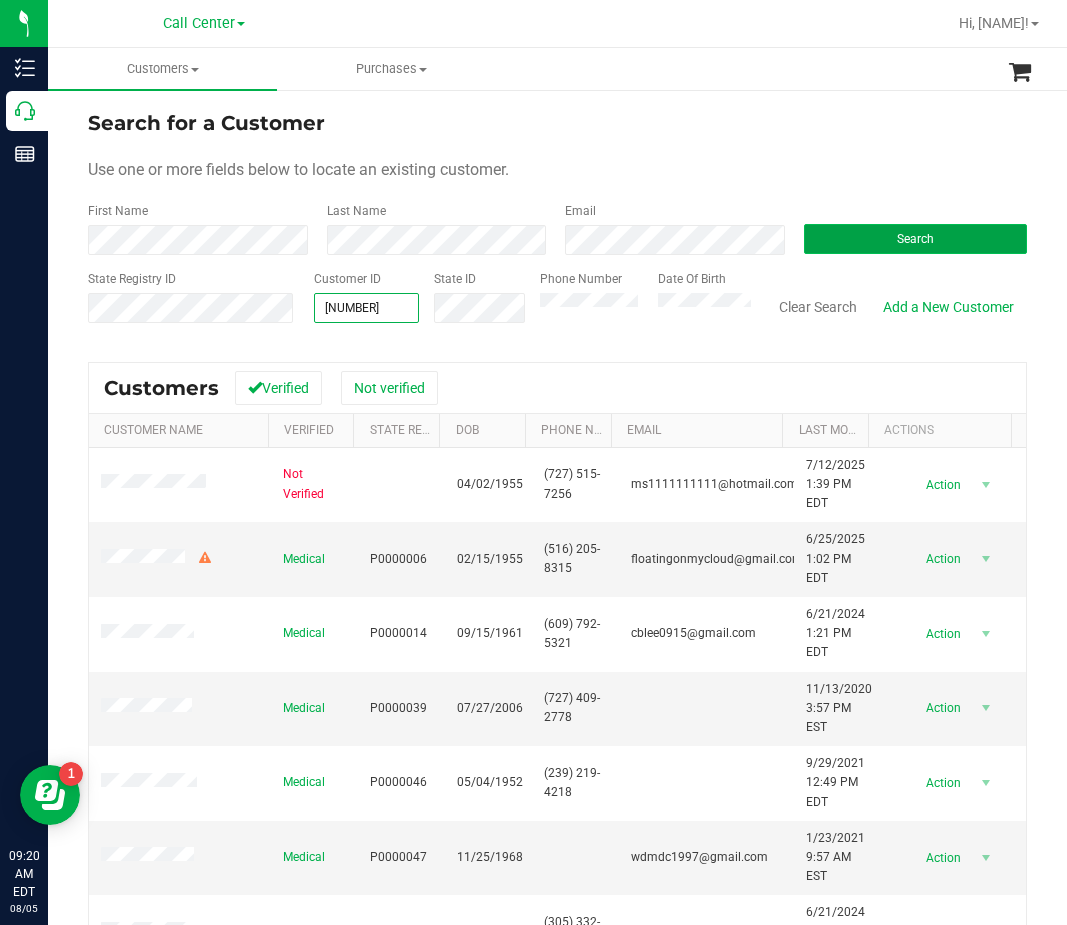 type on "511814" 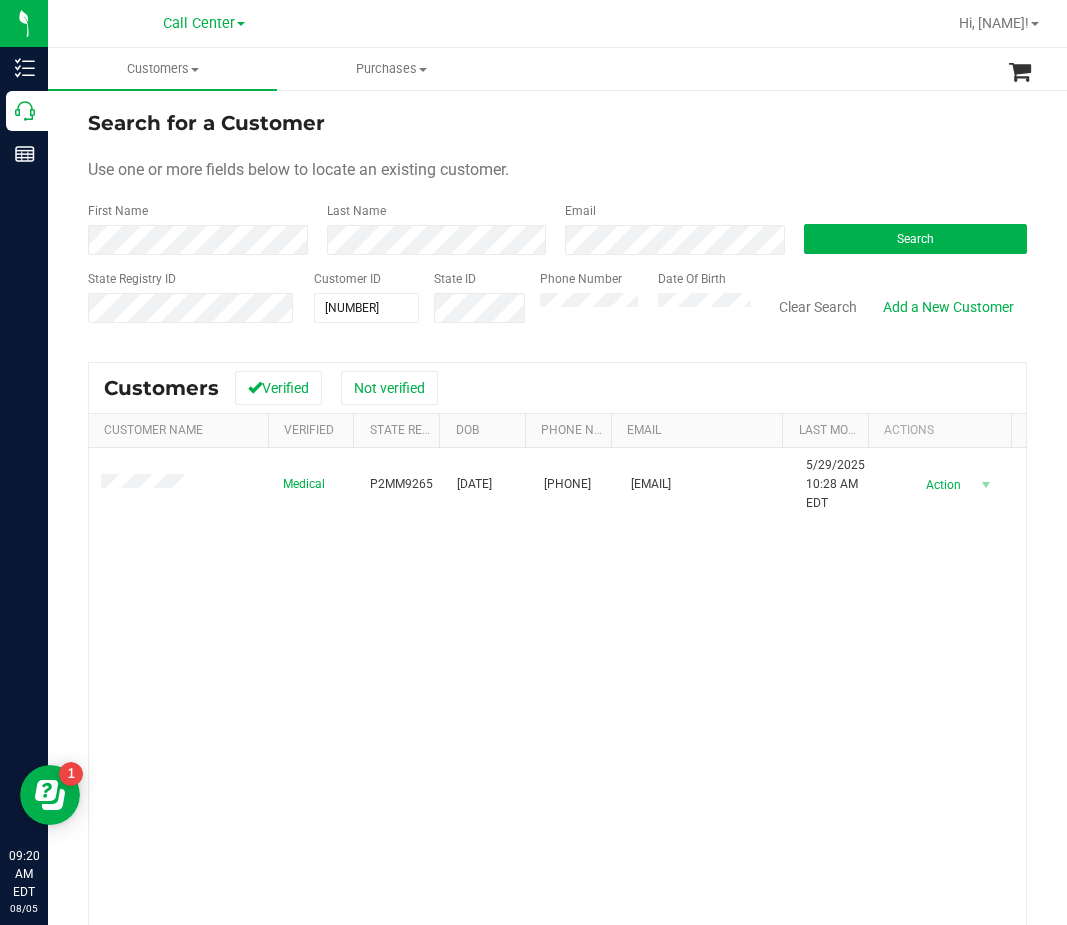 click on "Medical P2MM9265 09/25/2000 (386) 777-9136 tainoorbes@gmail.com 5/29/2025 10:28 AM EDT
Delete Profile
Action Action Create new purchase View profile View purchases" at bounding box center (557, 739) 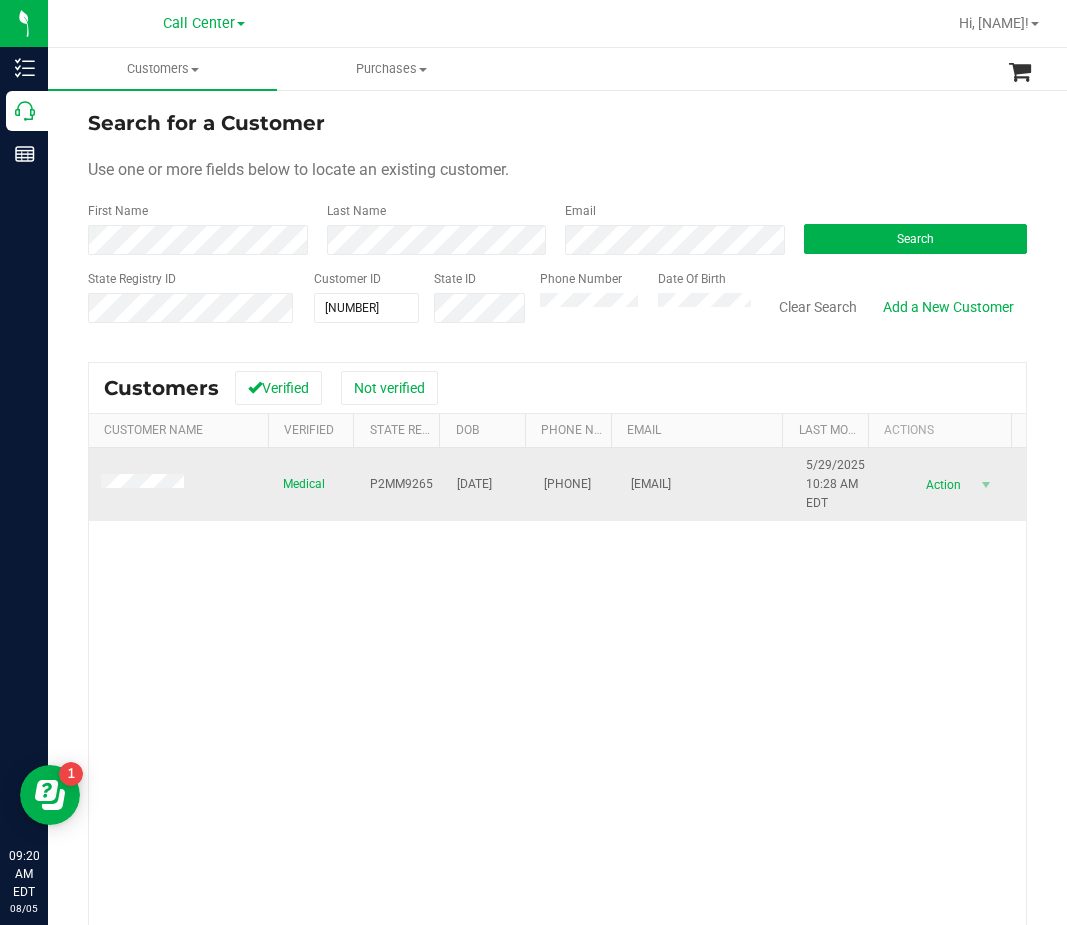 click on "P2MM9265" at bounding box center (401, 484) 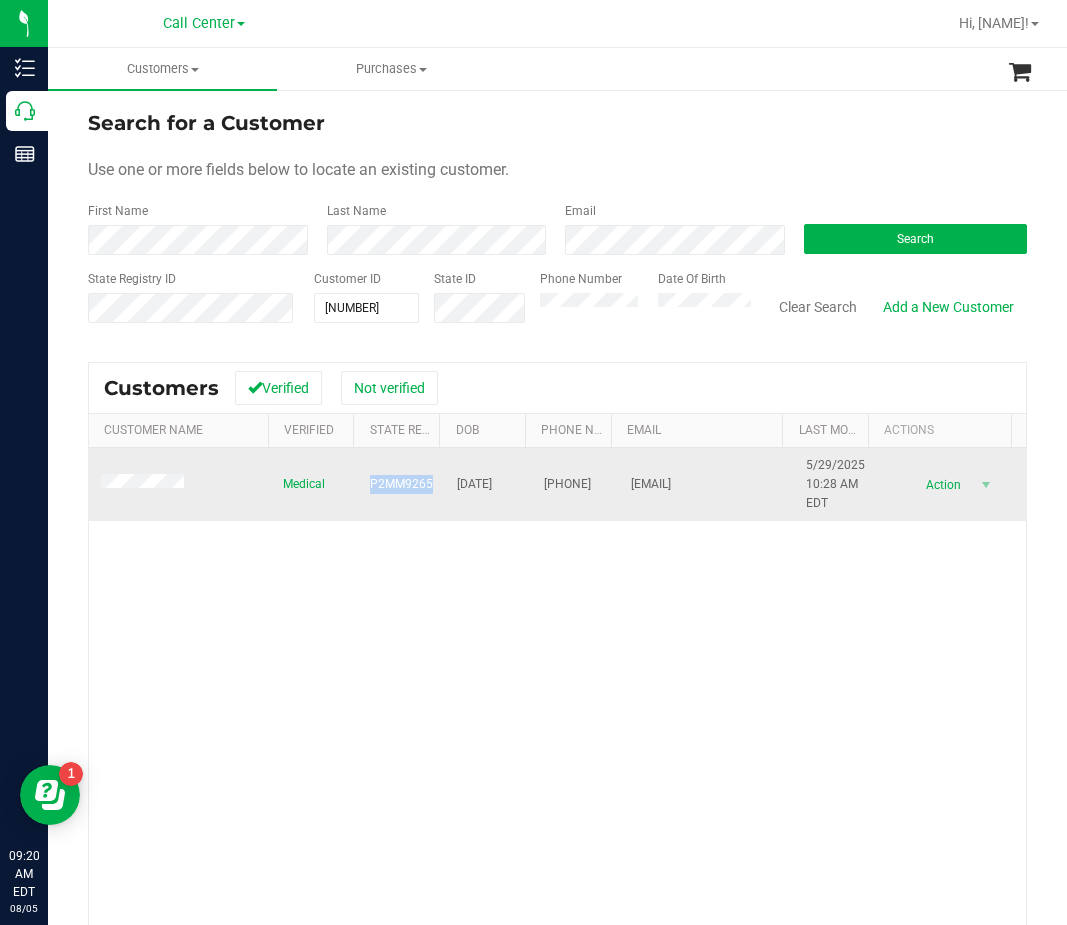 click on "P2MM9265" at bounding box center (401, 484) 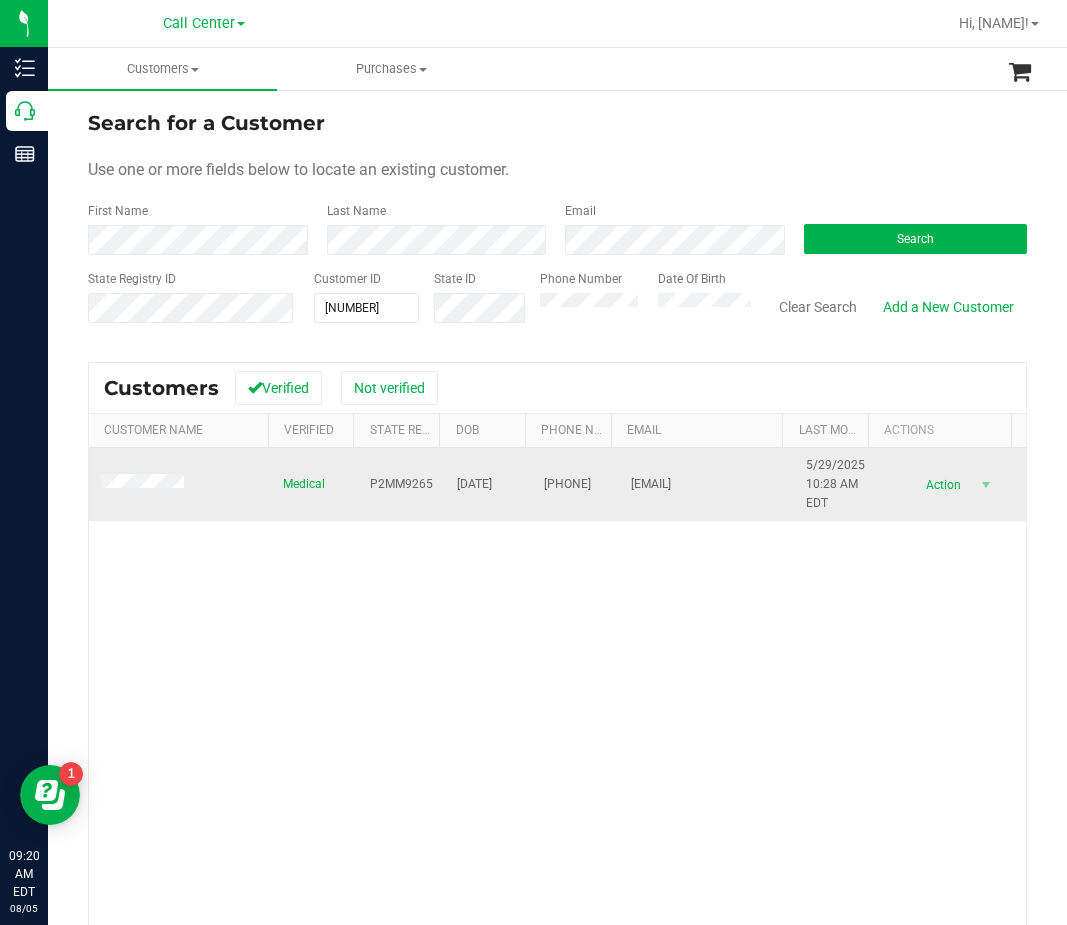 click on "09/25/2000" at bounding box center [488, 485] 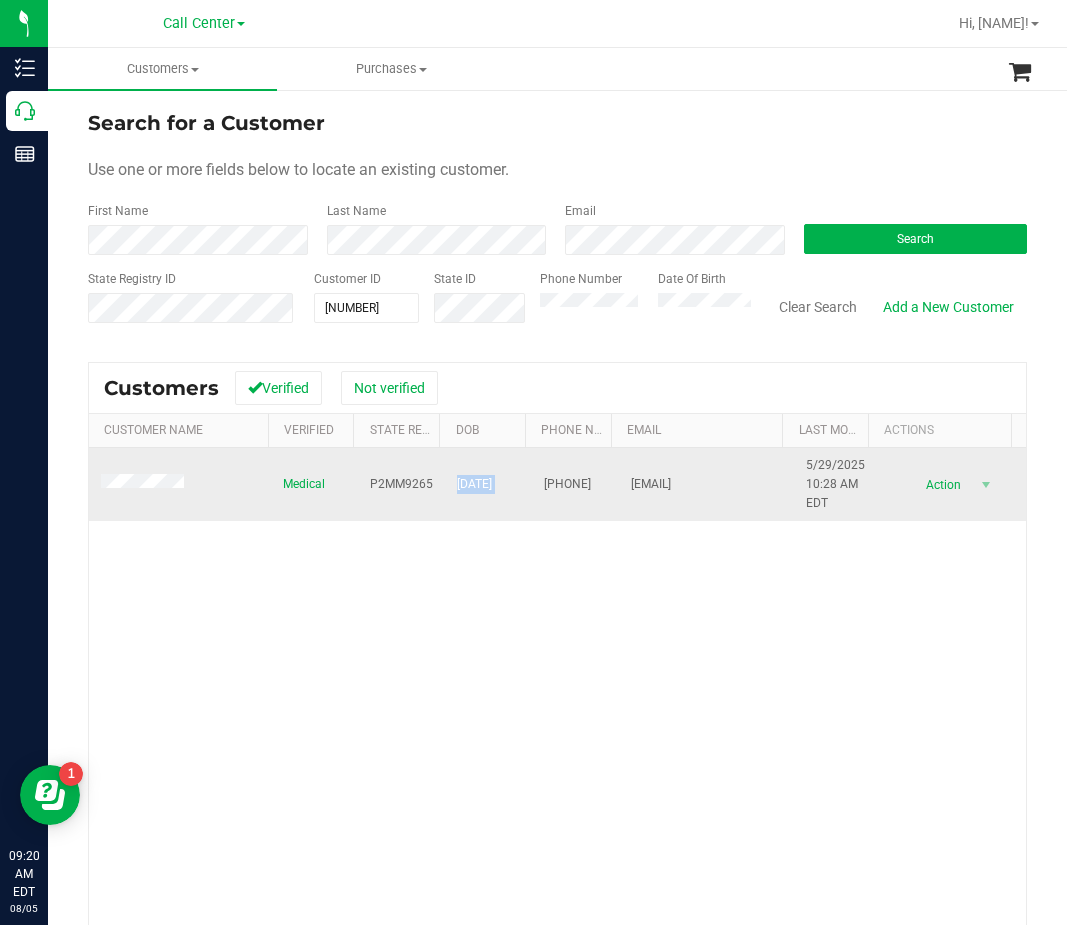 click on "09/25/2000" at bounding box center (474, 484) 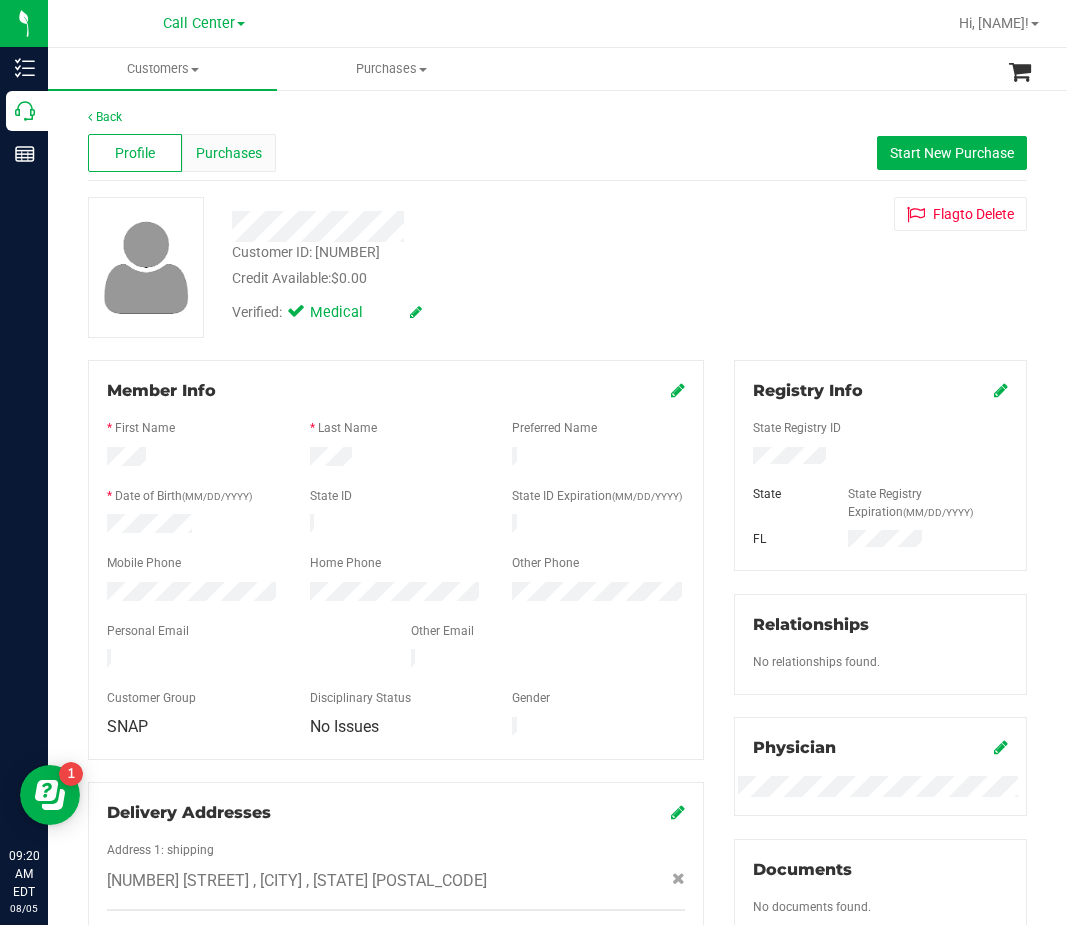 click on "Purchases" at bounding box center [229, 153] 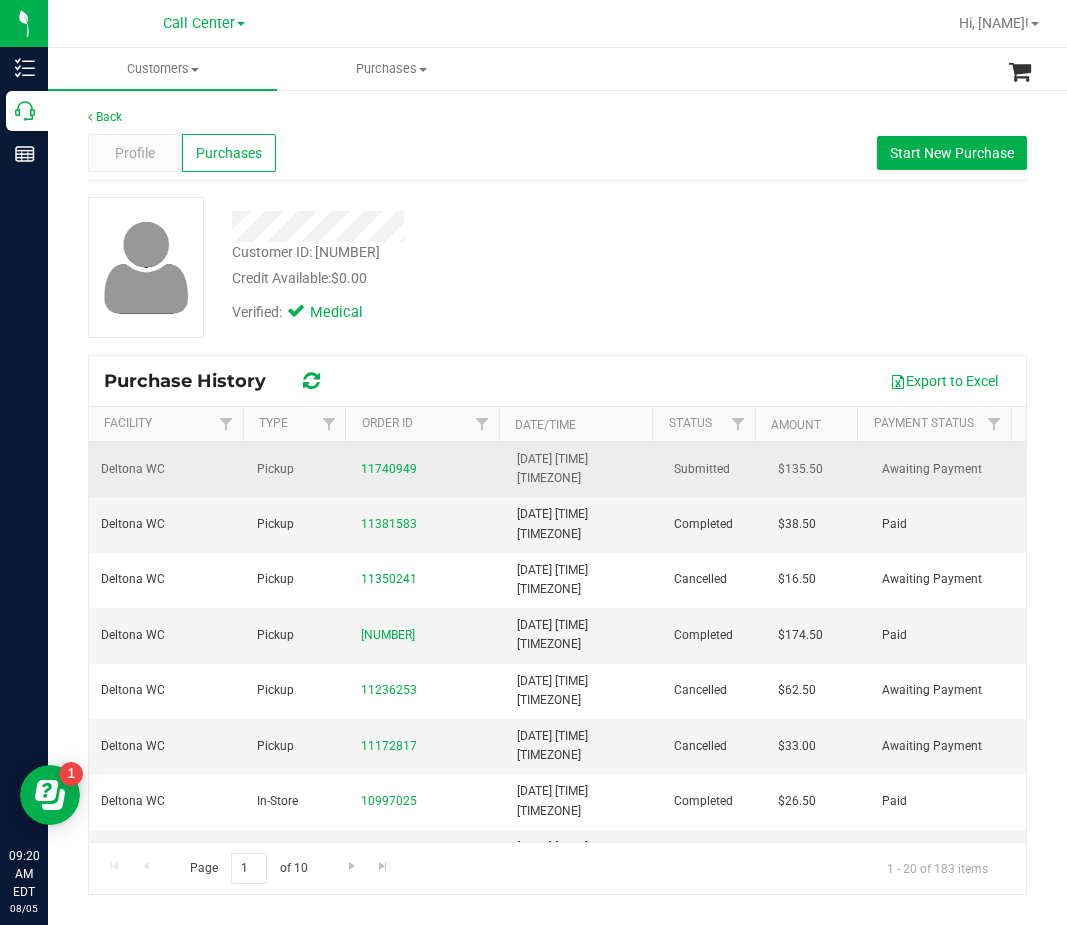 click on "11740949" at bounding box center (427, 469) 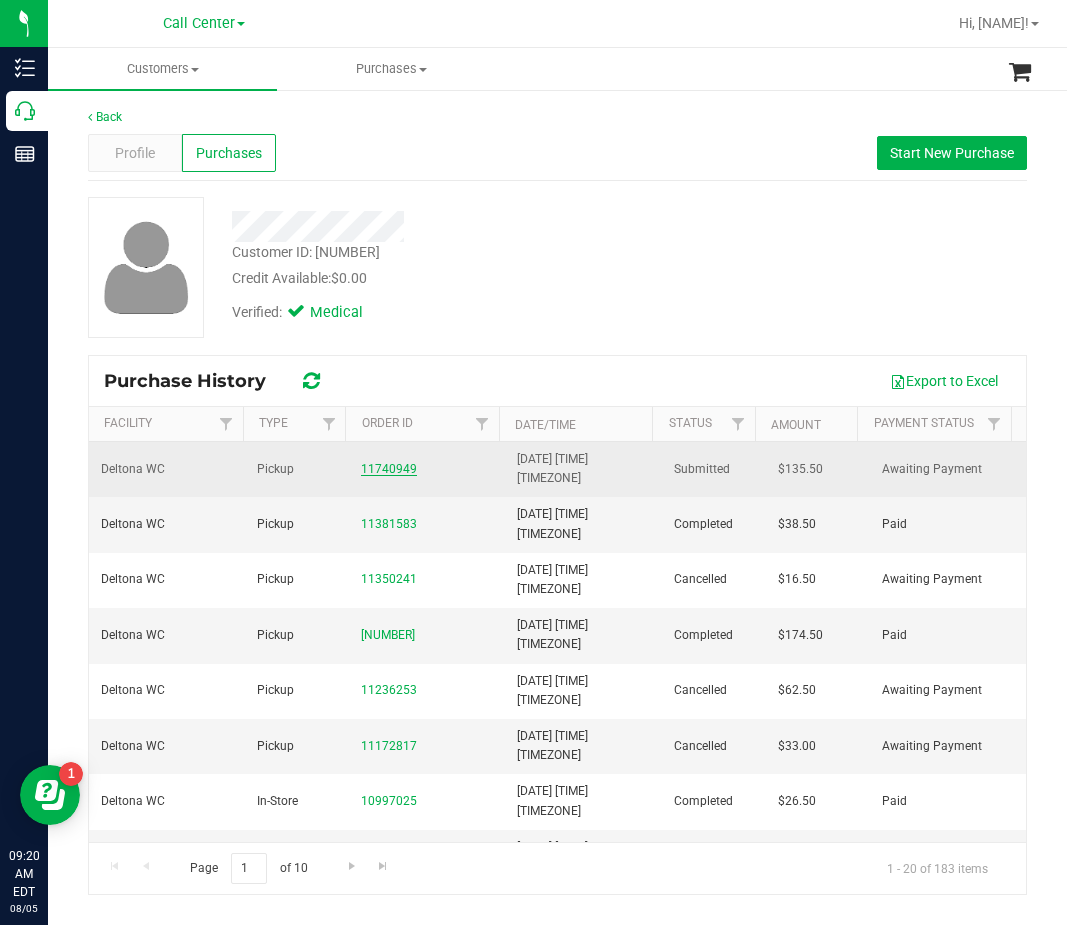 click on "11740949" at bounding box center (389, 469) 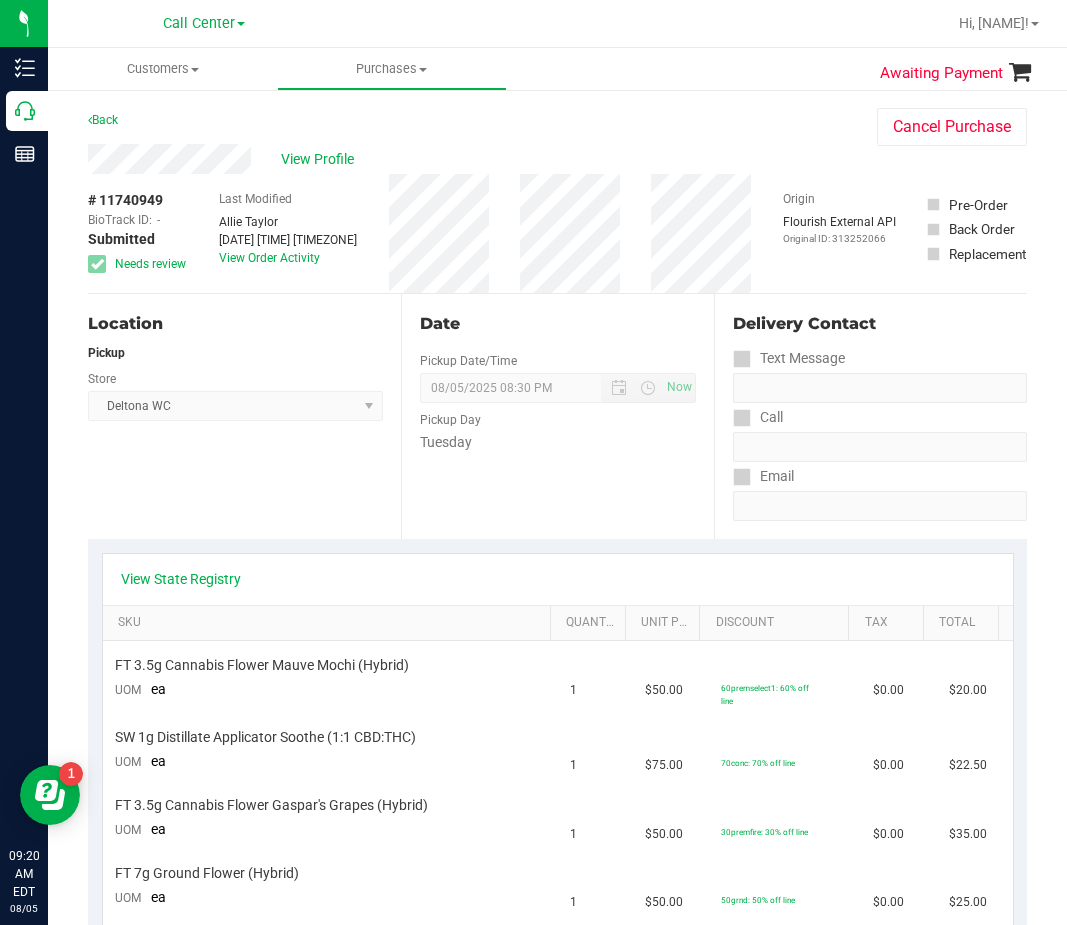 click on "View State Registry" at bounding box center [181, 579] 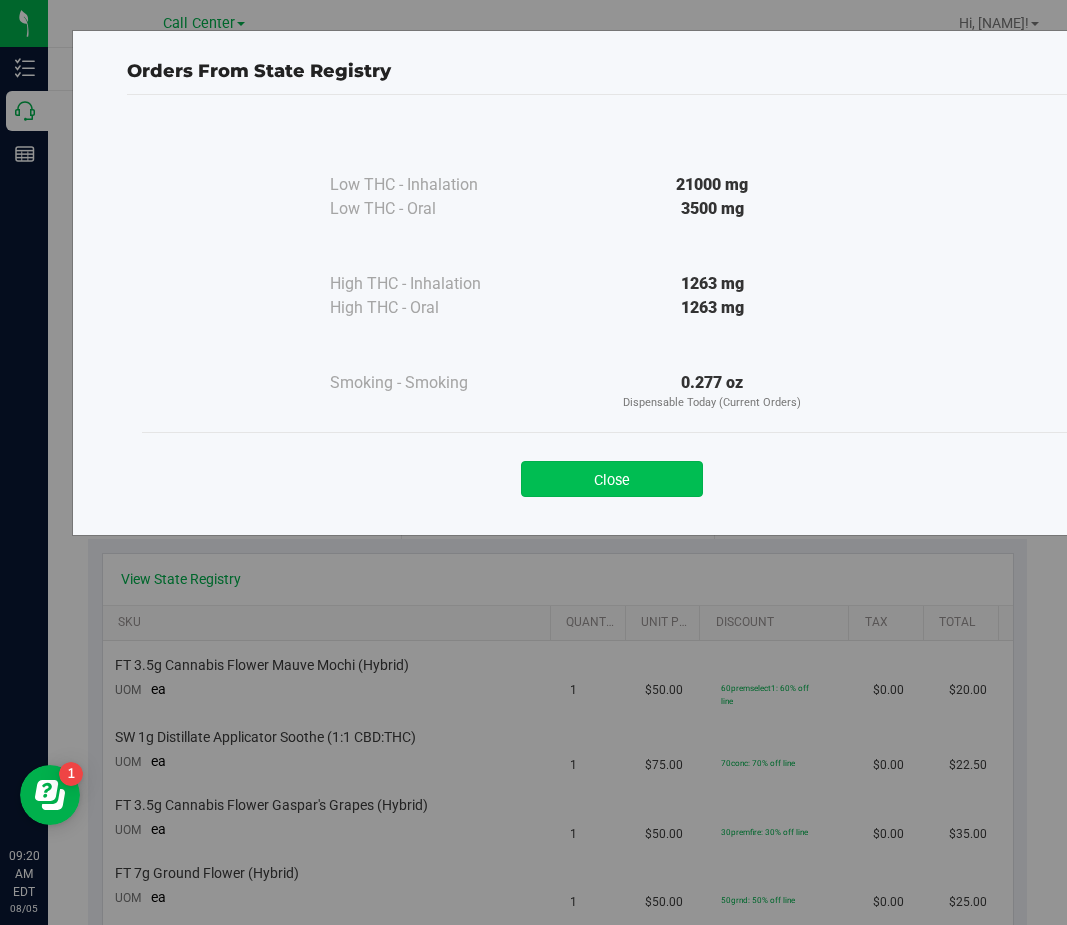 click on "Close" at bounding box center [612, 479] 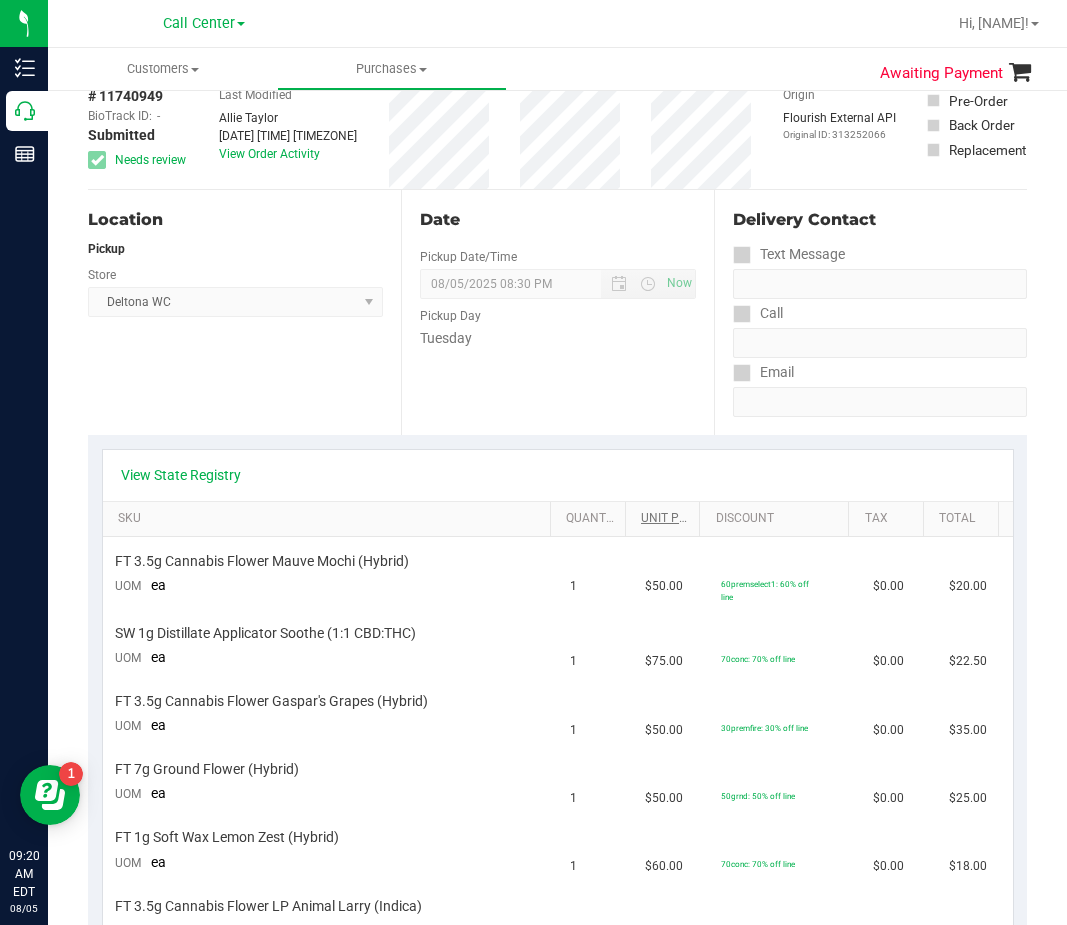 scroll, scrollTop: 200, scrollLeft: 0, axis: vertical 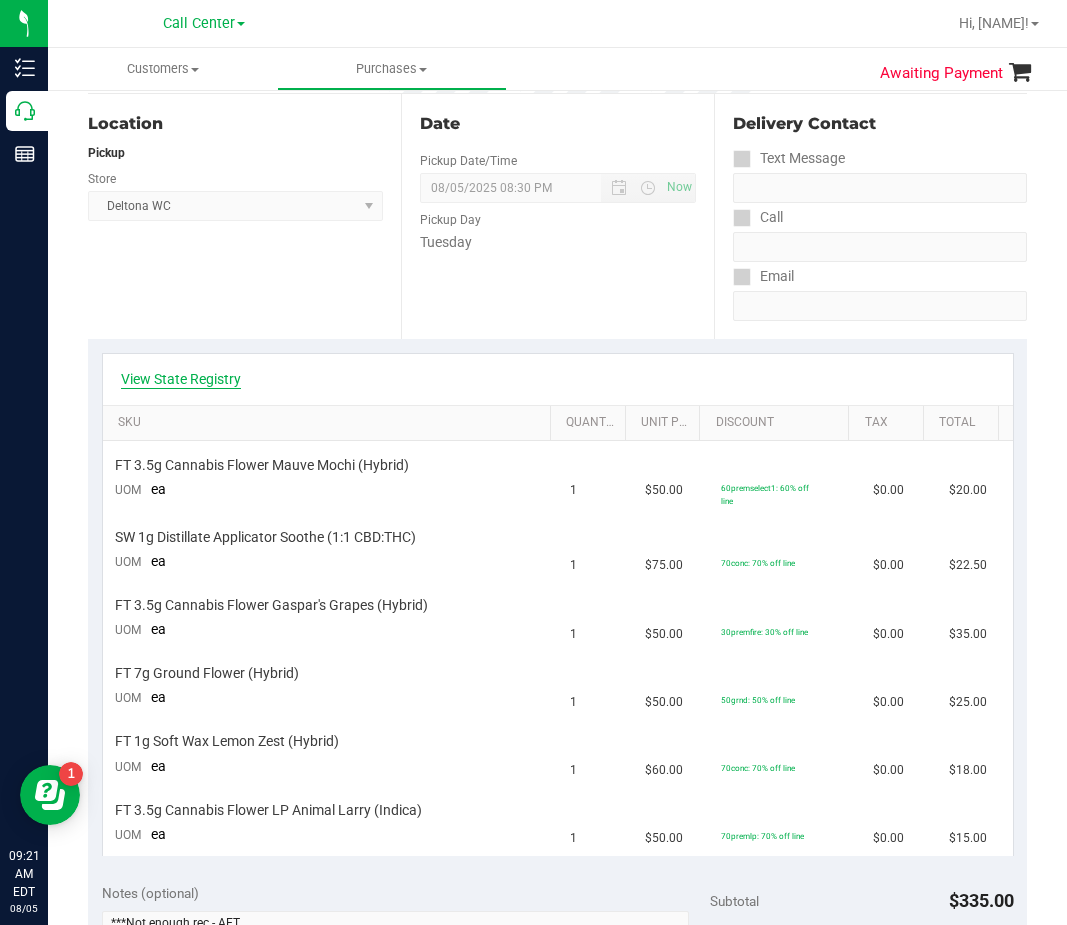 click on "View State Registry" at bounding box center [181, 379] 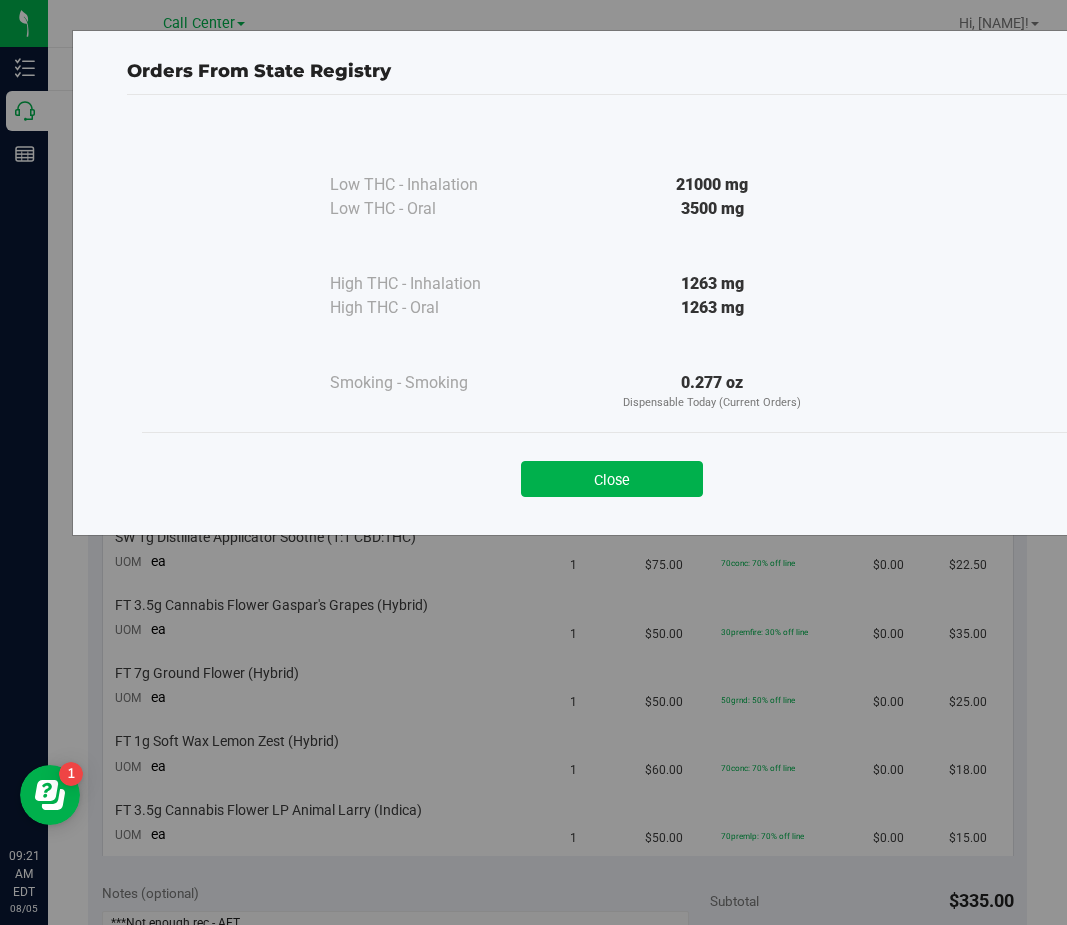 click on "Low THC - Inhalation
21000 mg
Low THC - Oral" at bounding box center [612, 306] 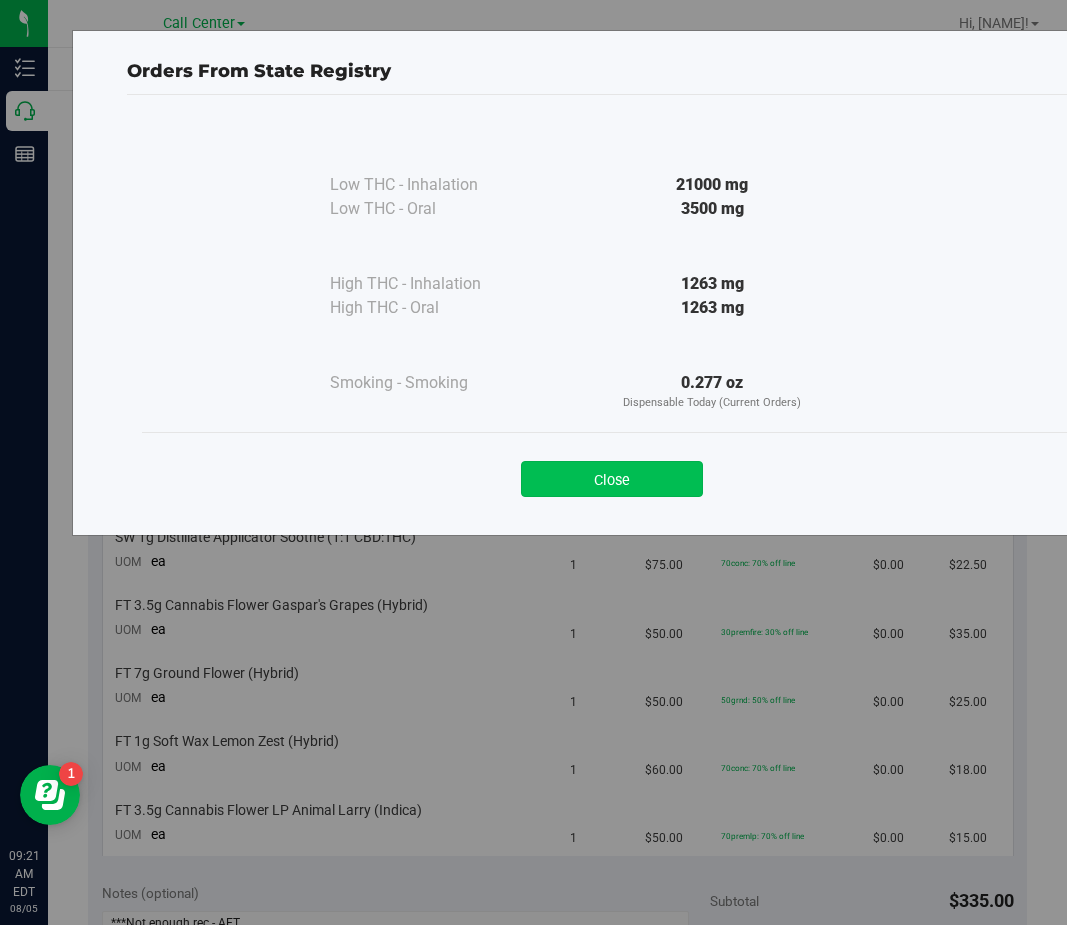 click on "Close" at bounding box center [612, 479] 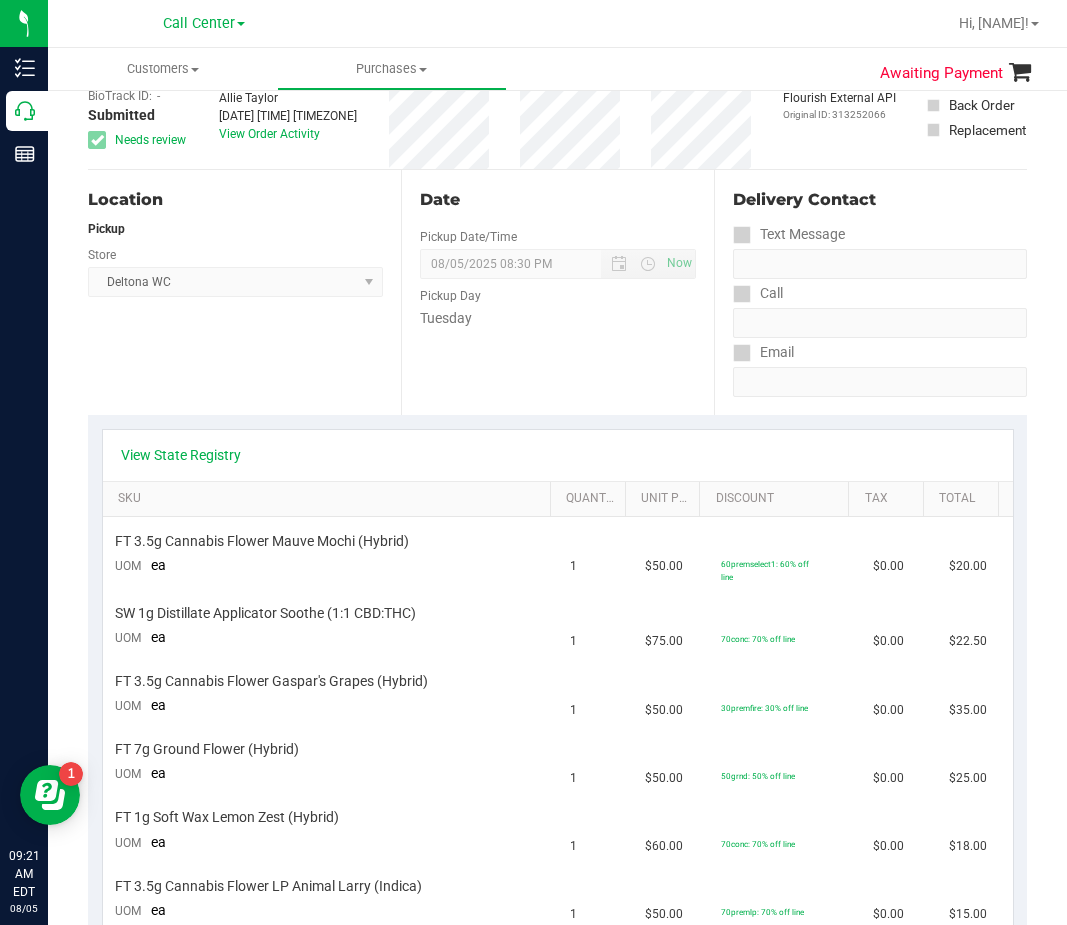 scroll, scrollTop: 0, scrollLeft: 0, axis: both 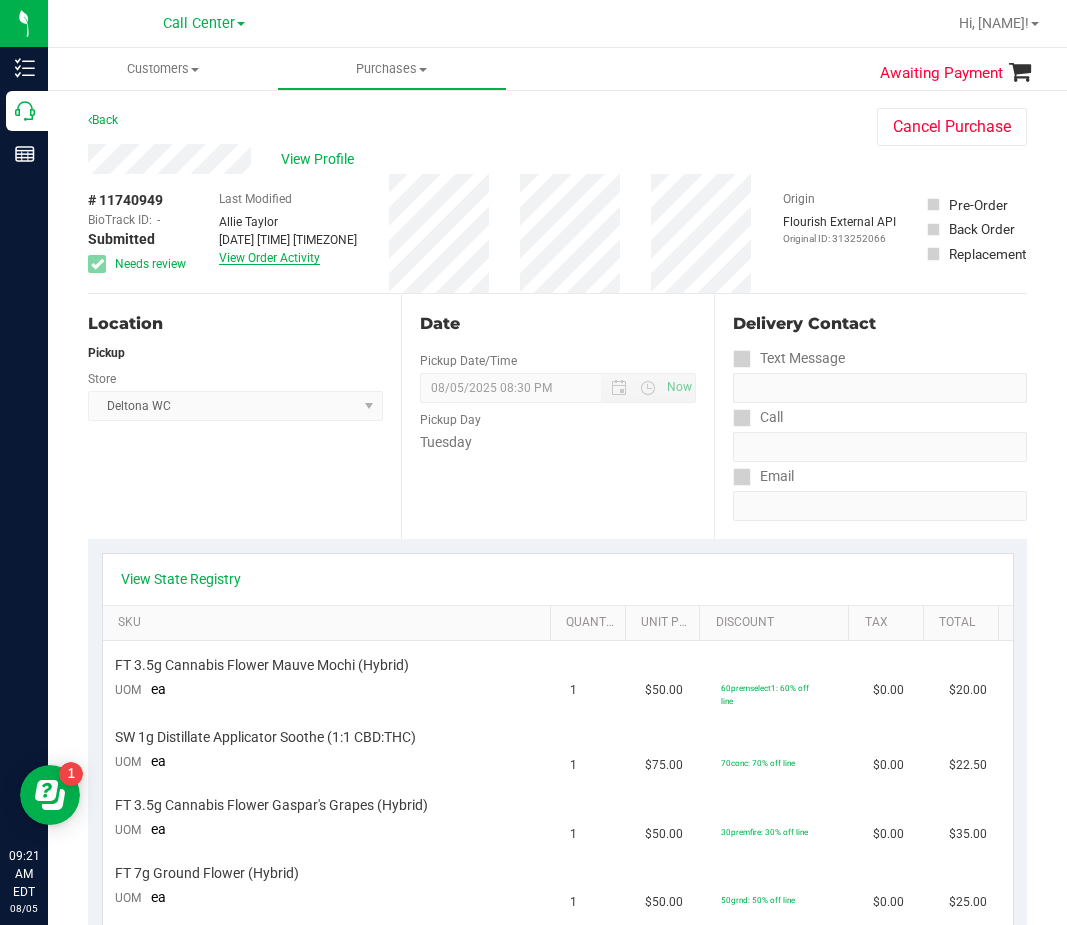 click on "View Order Activity" at bounding box center [269, 258] 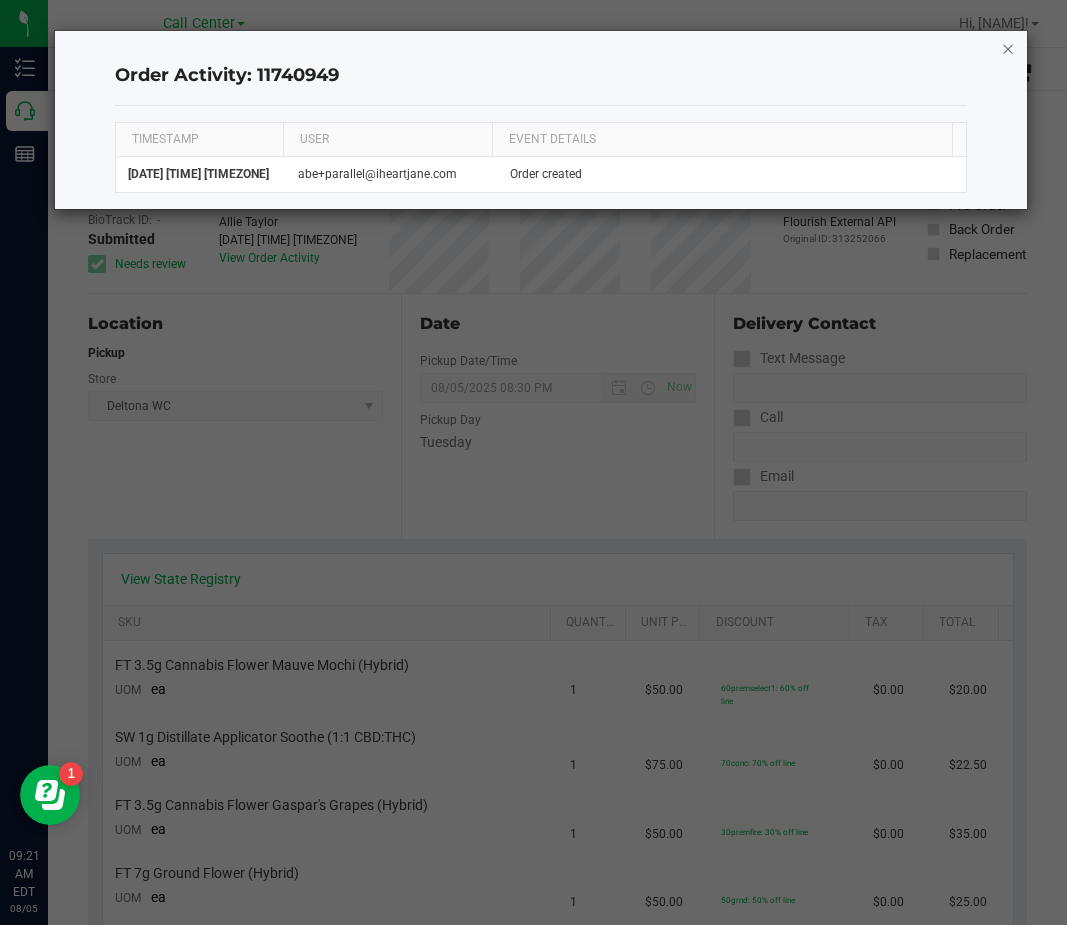 click 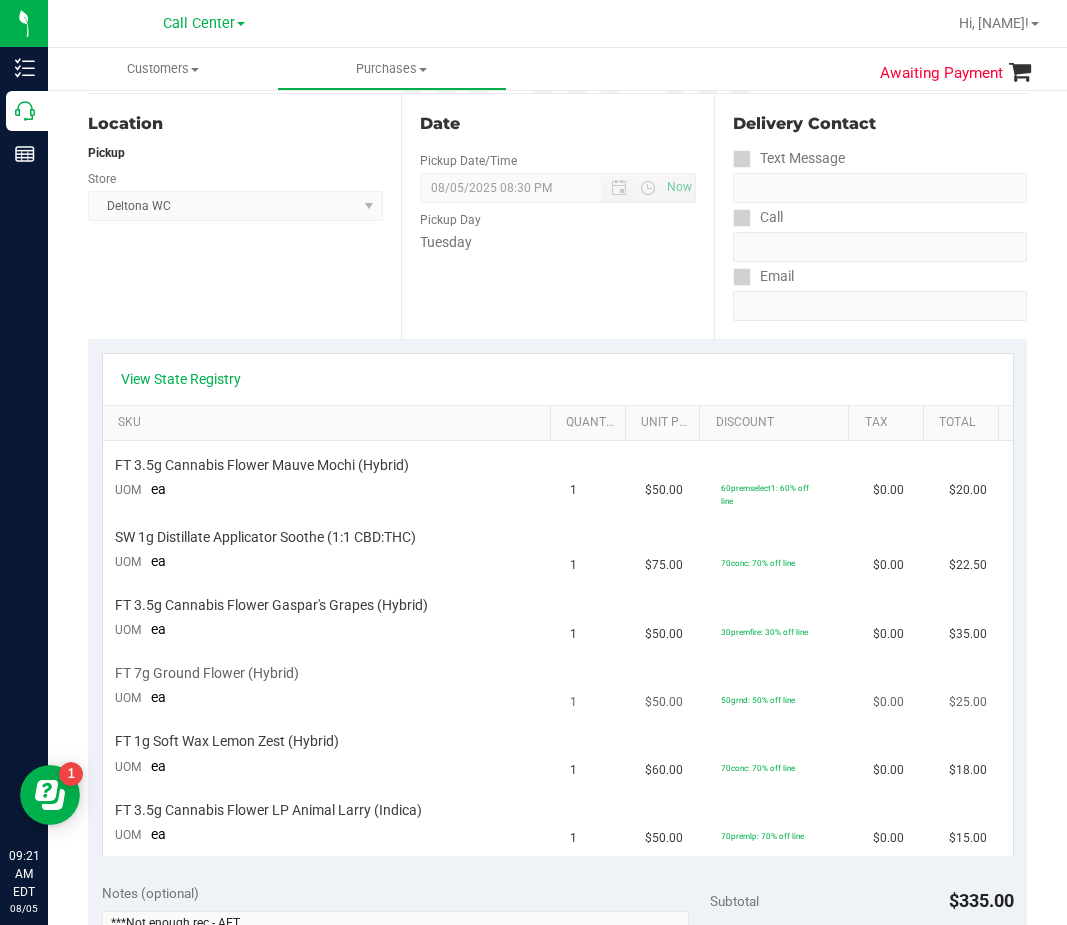 scroll, scrollTop: 300, scrollLeft: 0, axis: vertical 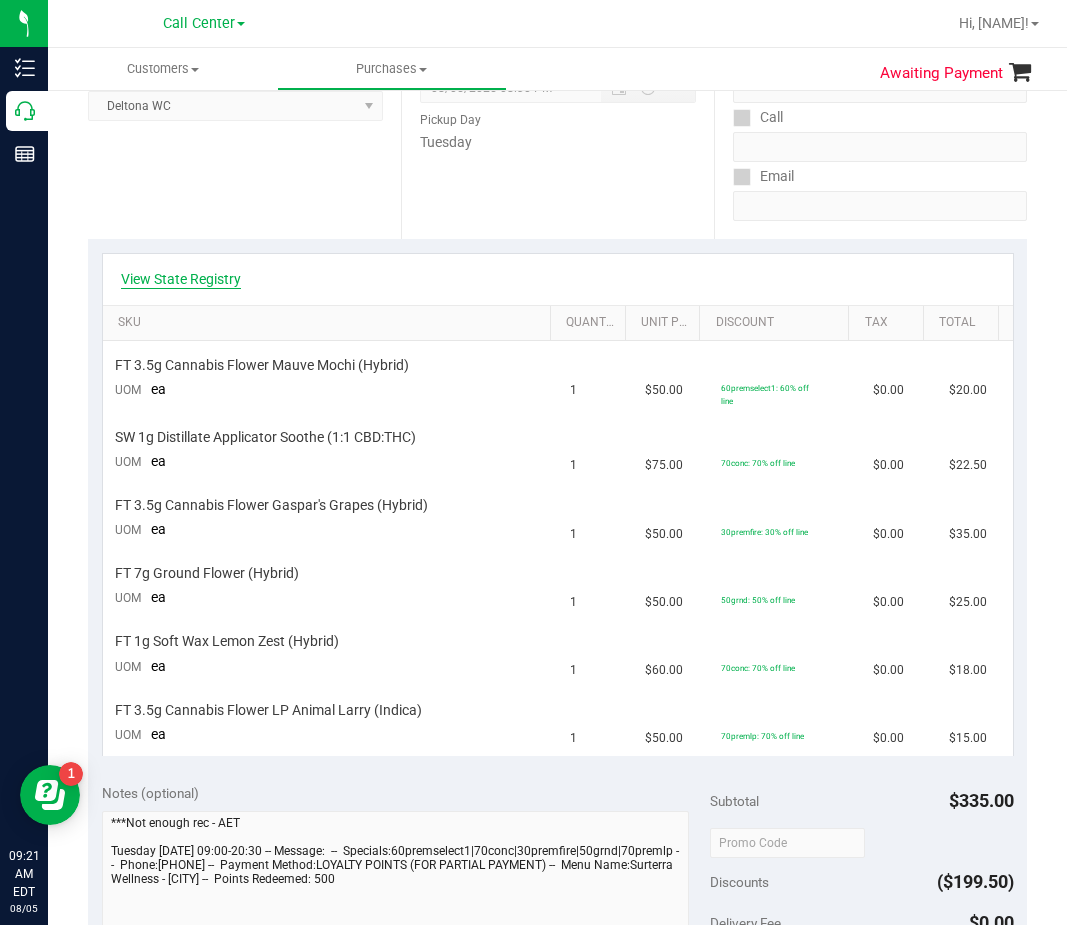 click on "View State Registry" at bounding box center (181, 279) 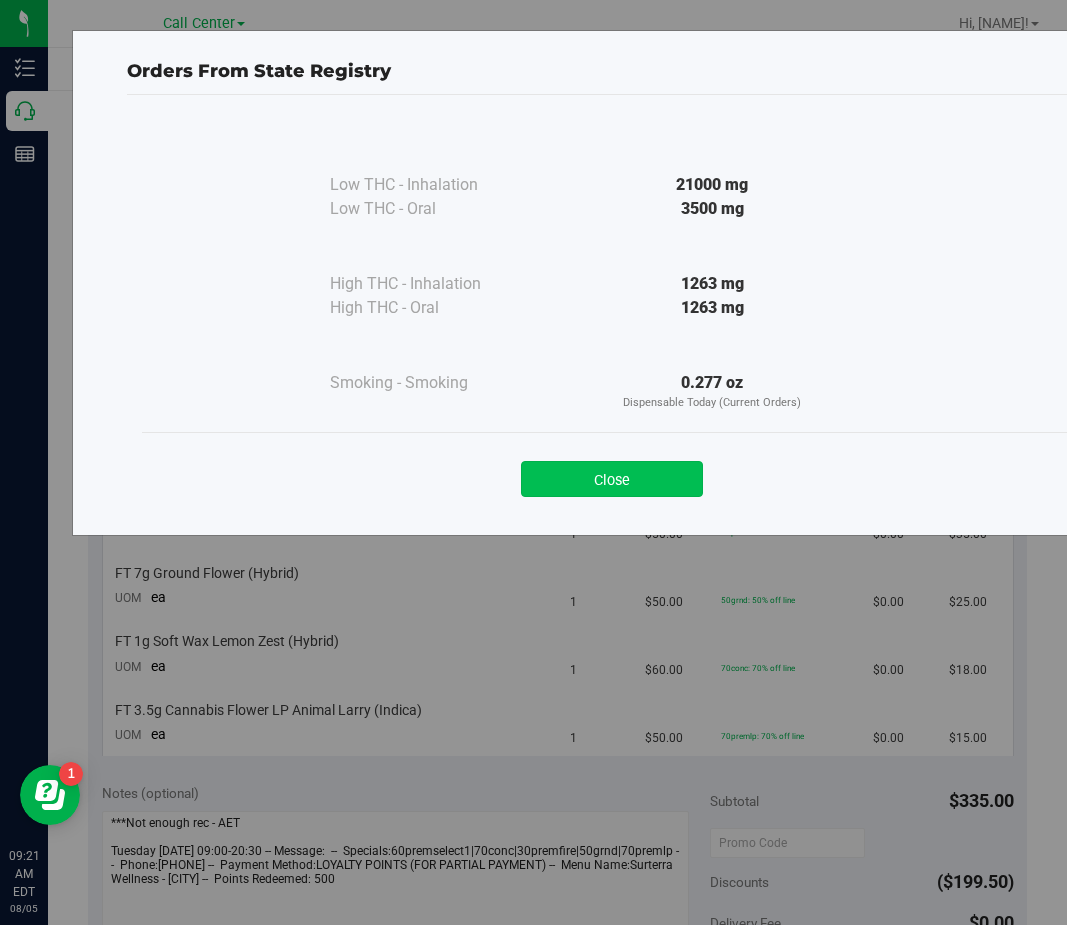 click on "Close" at bounding box center [612, 479] 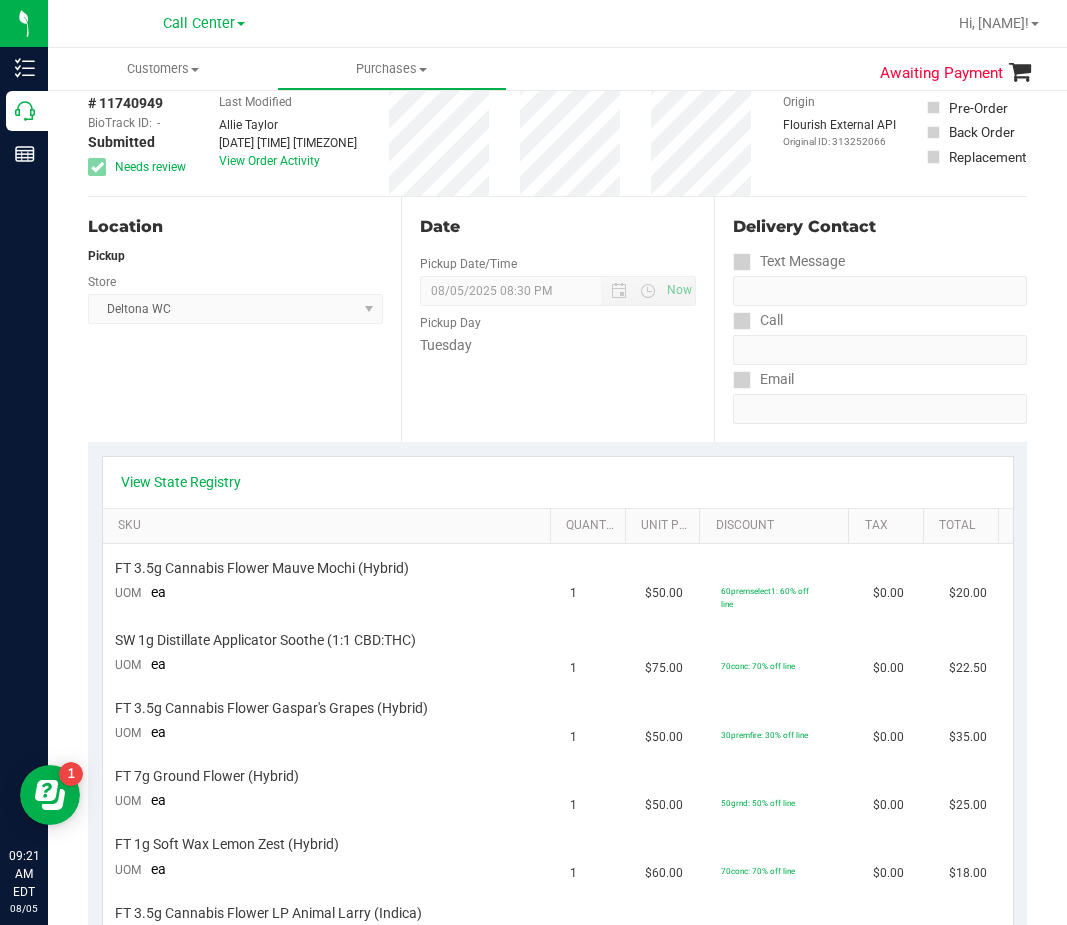 scroll, scrollTop: 0, scrollLeft: 0, axis: both 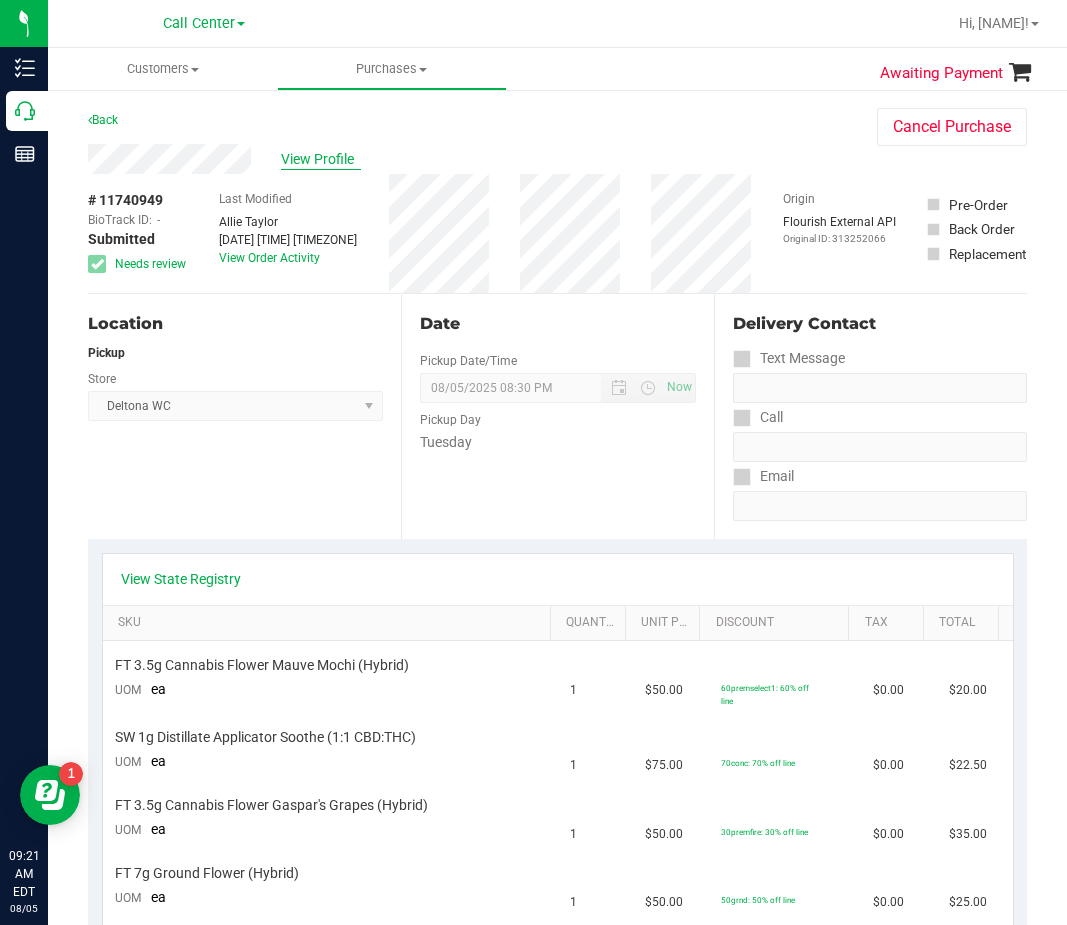 click on "View Profile" at bounding box center (321, 159) 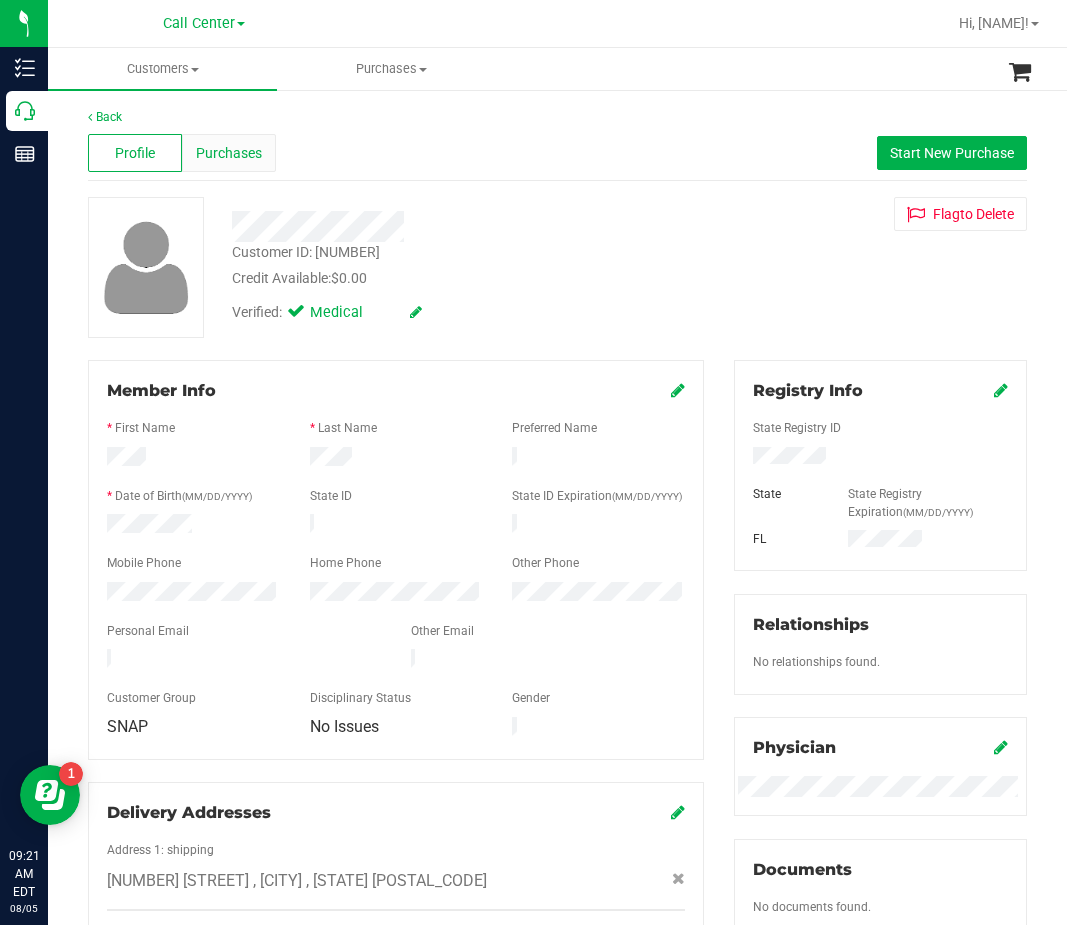 click on "Purchases" at bounding box center [229, 153] 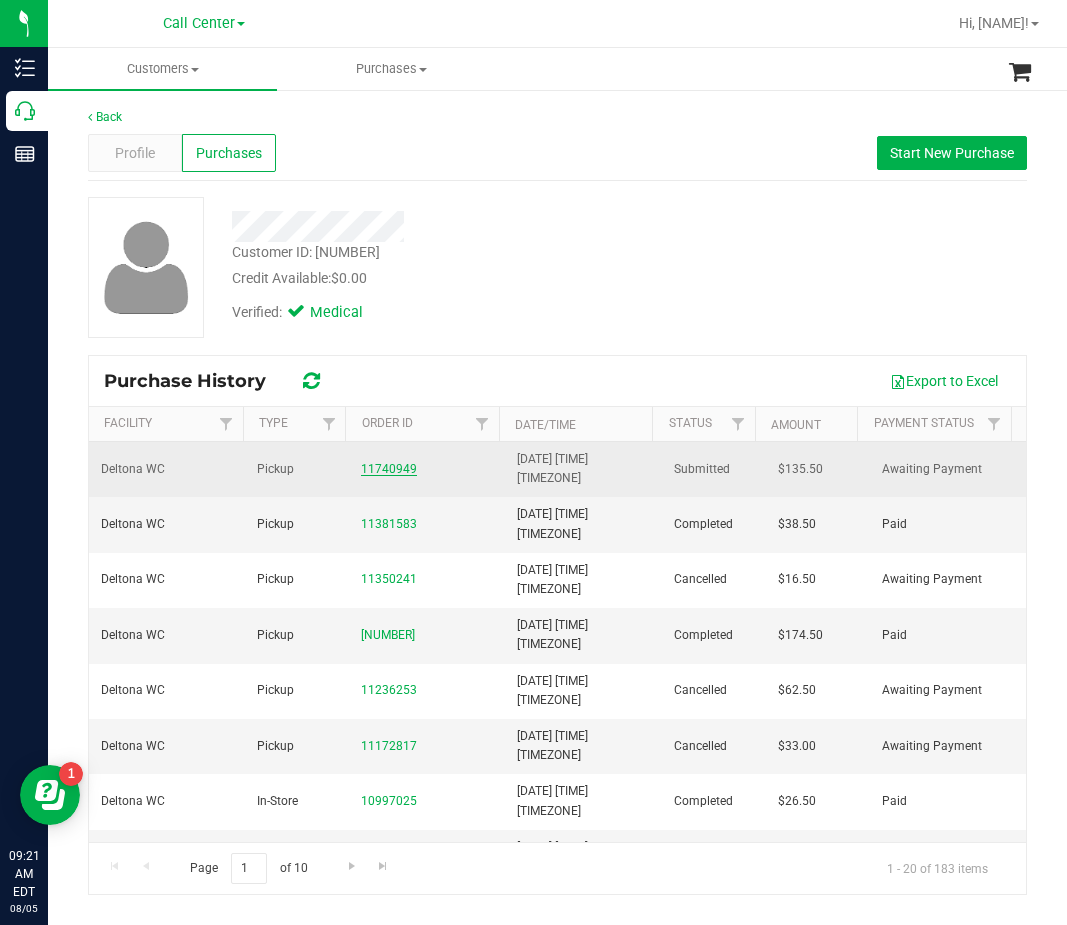 click on "11740949" at bounding box center [427, 469] 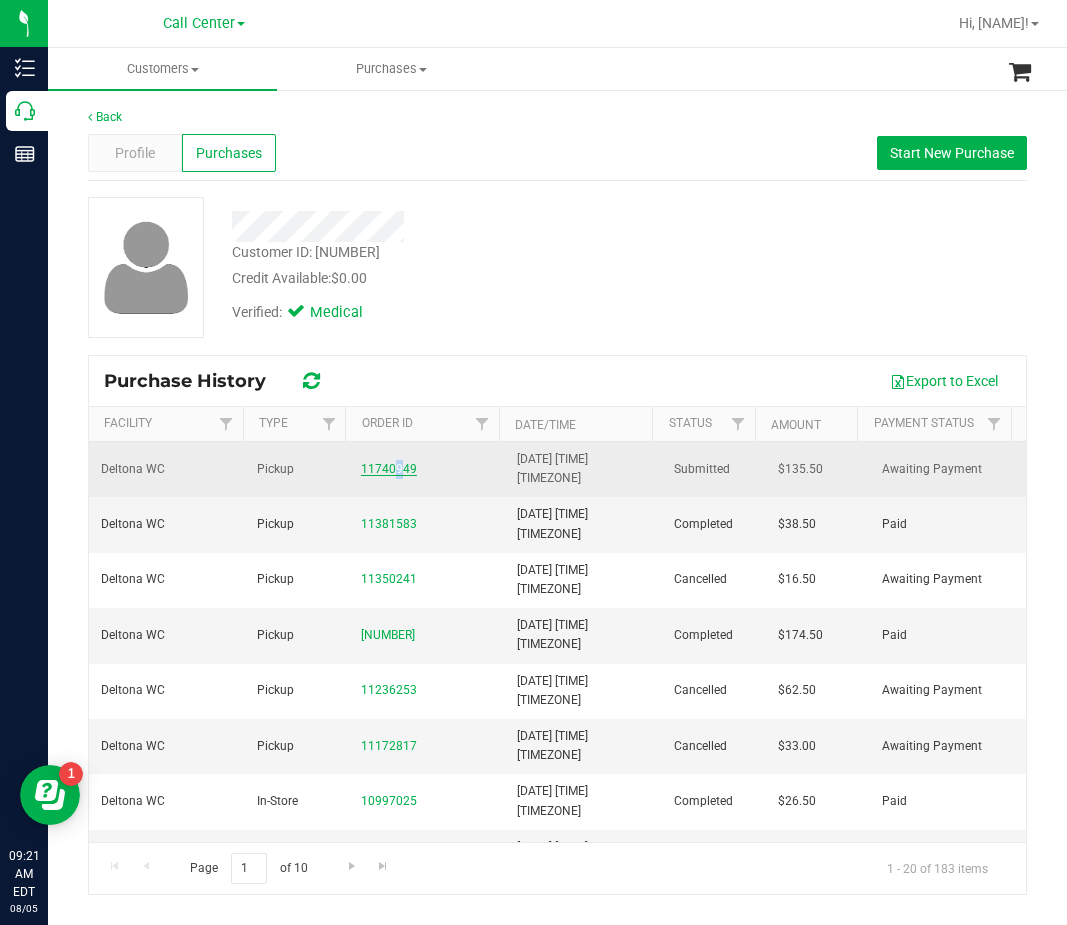 click on "11740949" at bounding box center (389, 469) 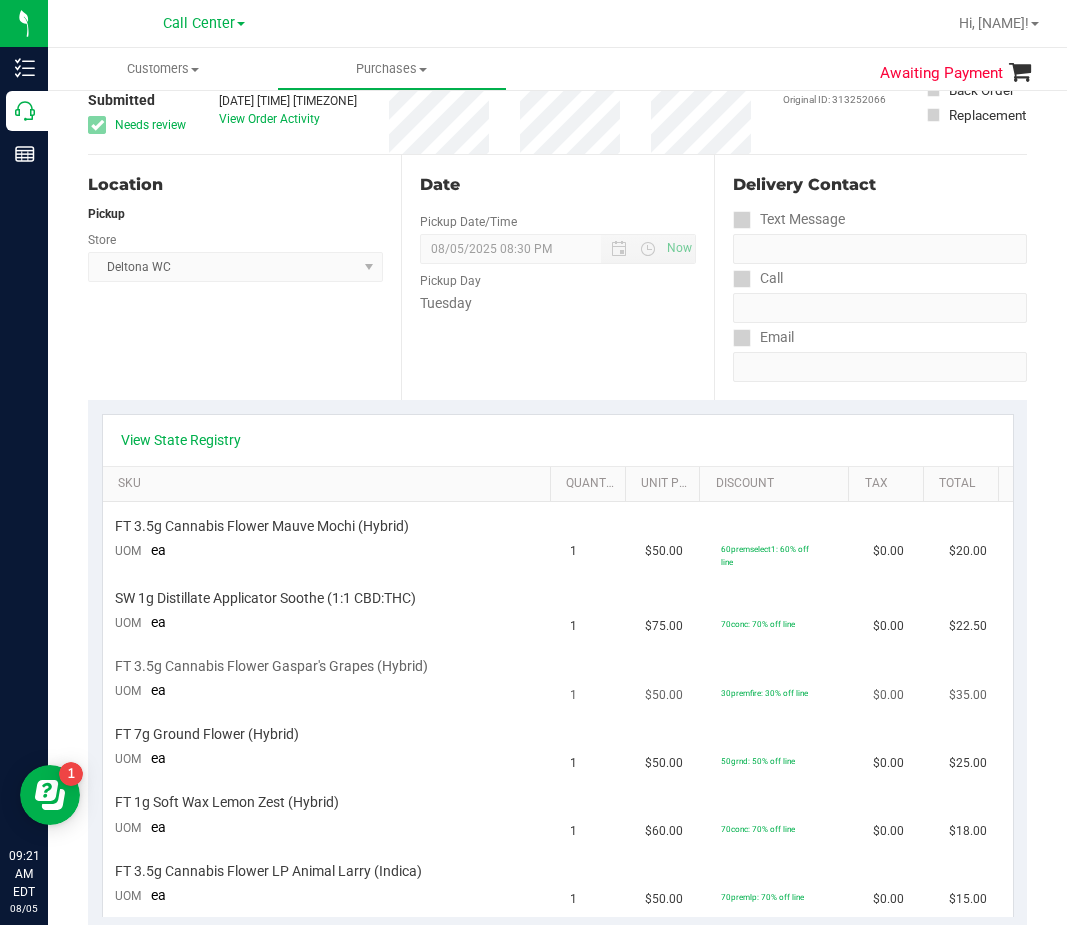 scroll, scrollTop: 200, scrollLeft: 0, axis: vertical 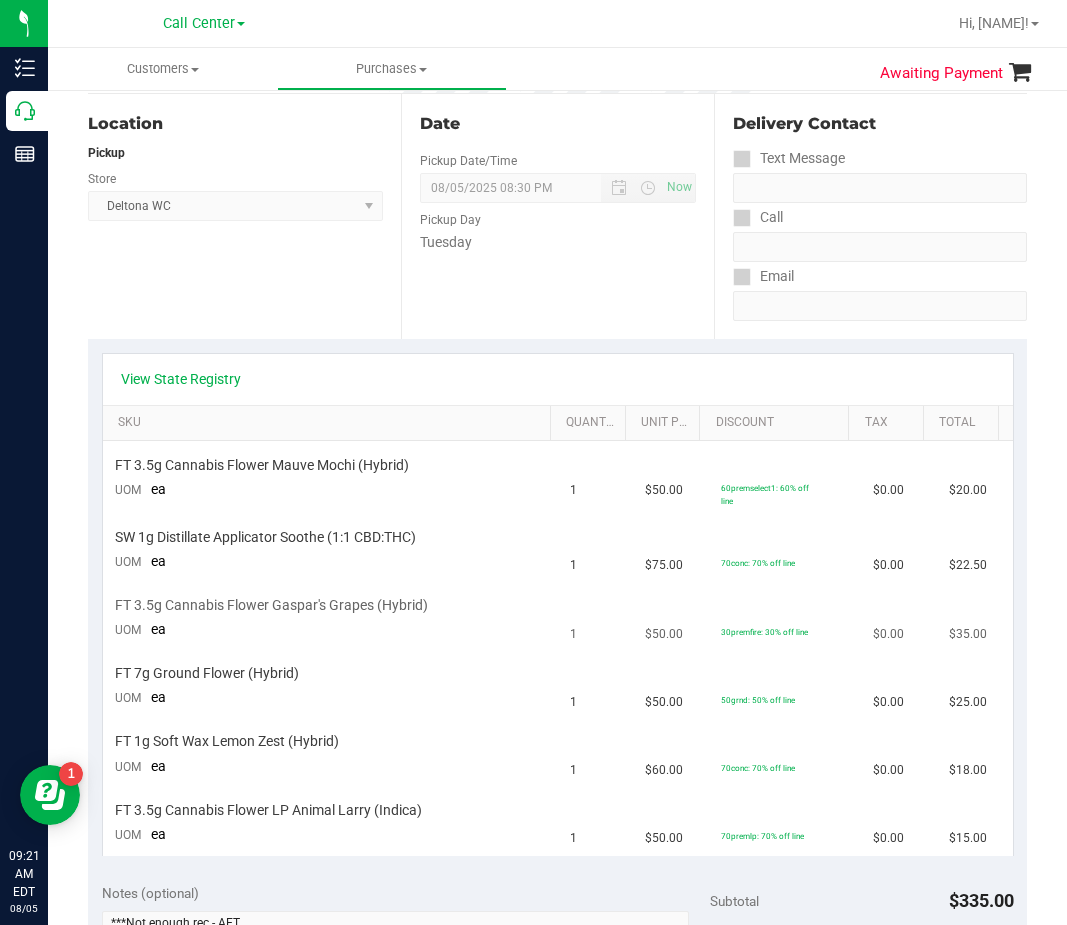 click on "30premfire:
30%
off
line" at bounding box center [785, 619] 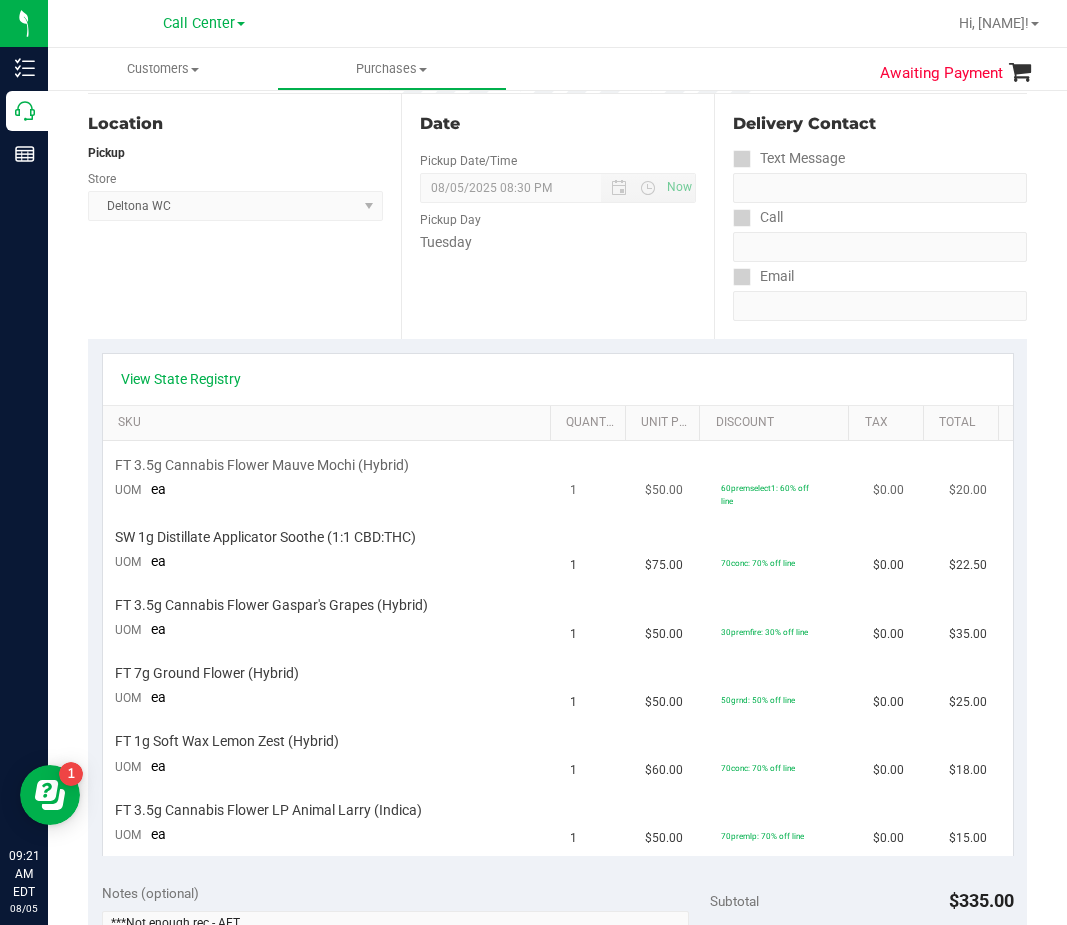 drag, startPoint x: 338, startPoint y: 498, endPoint x: 268, endPoint y: 441, distance: 90.27181 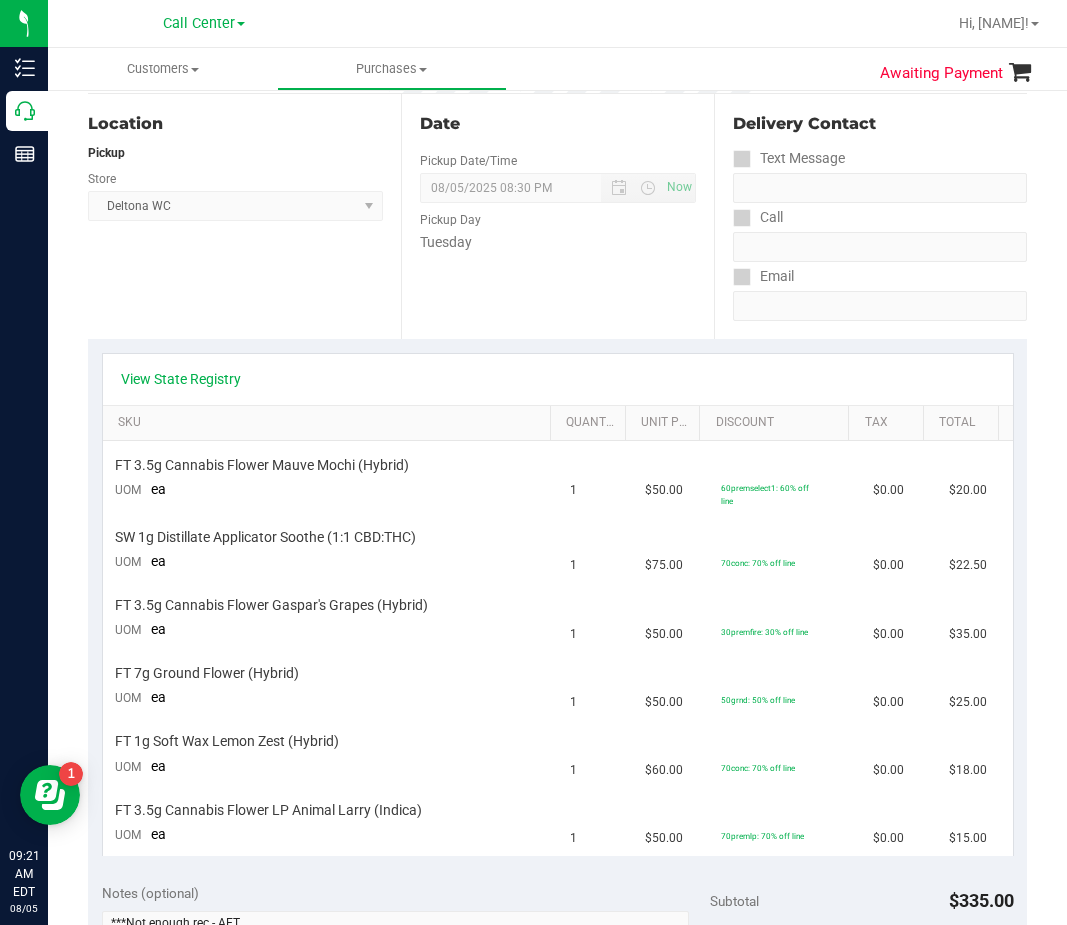 click on "View State Registry" at bounding box center (558, 379) 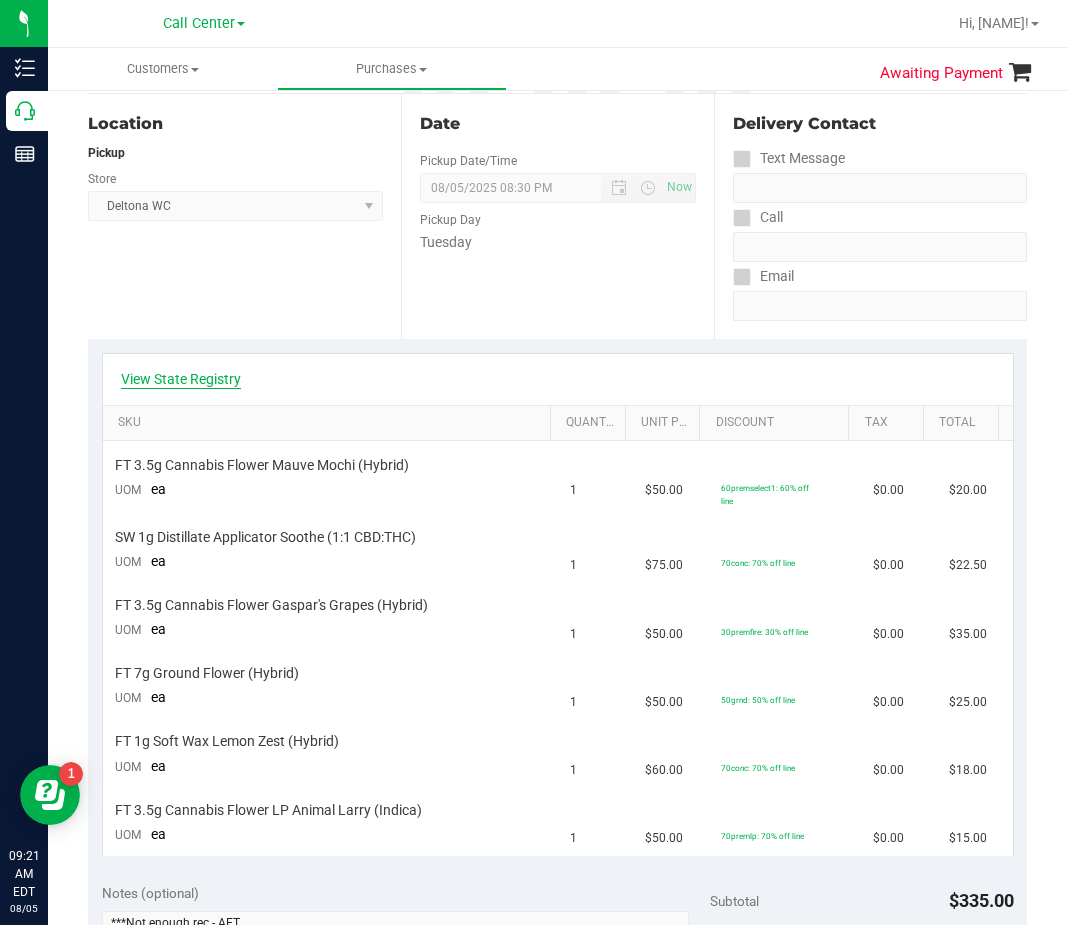 click on "View State Registry" at bounding box center (181, 379) 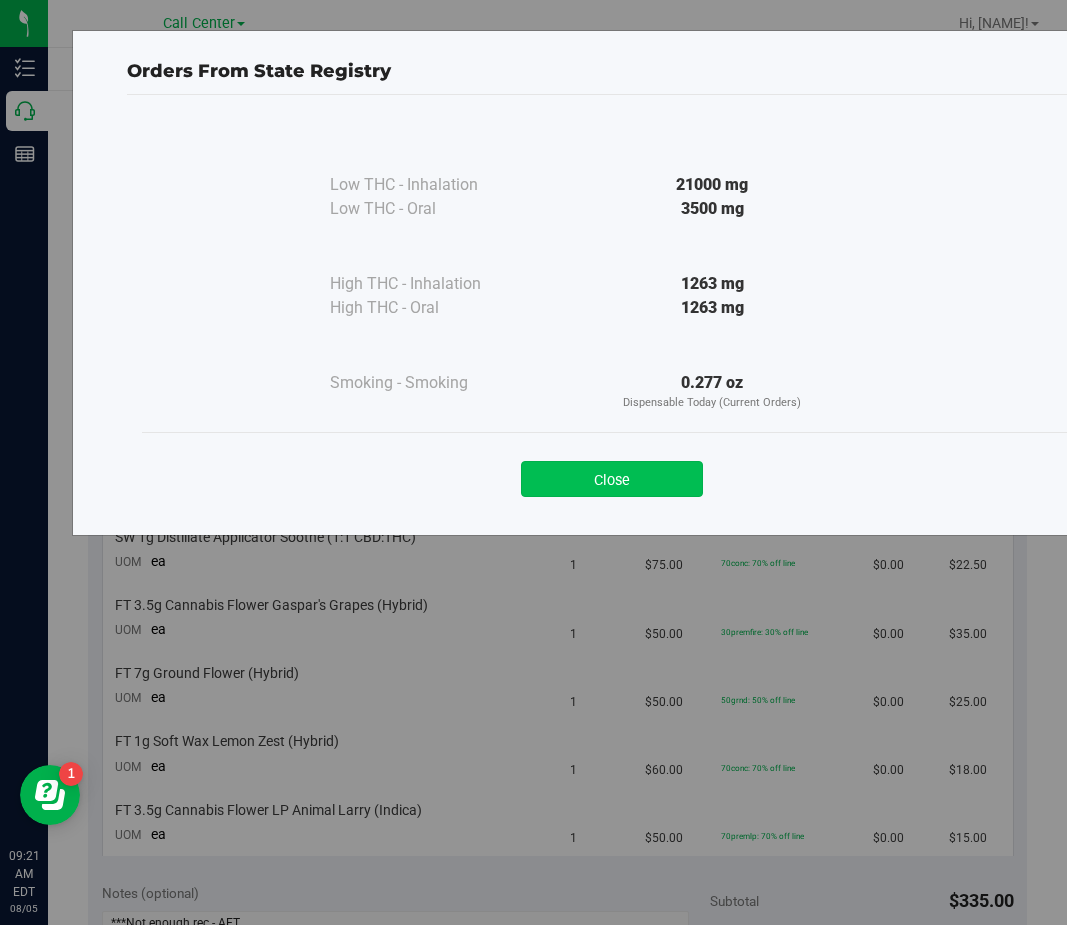 click on "Close" at bounding box center (612, 479) 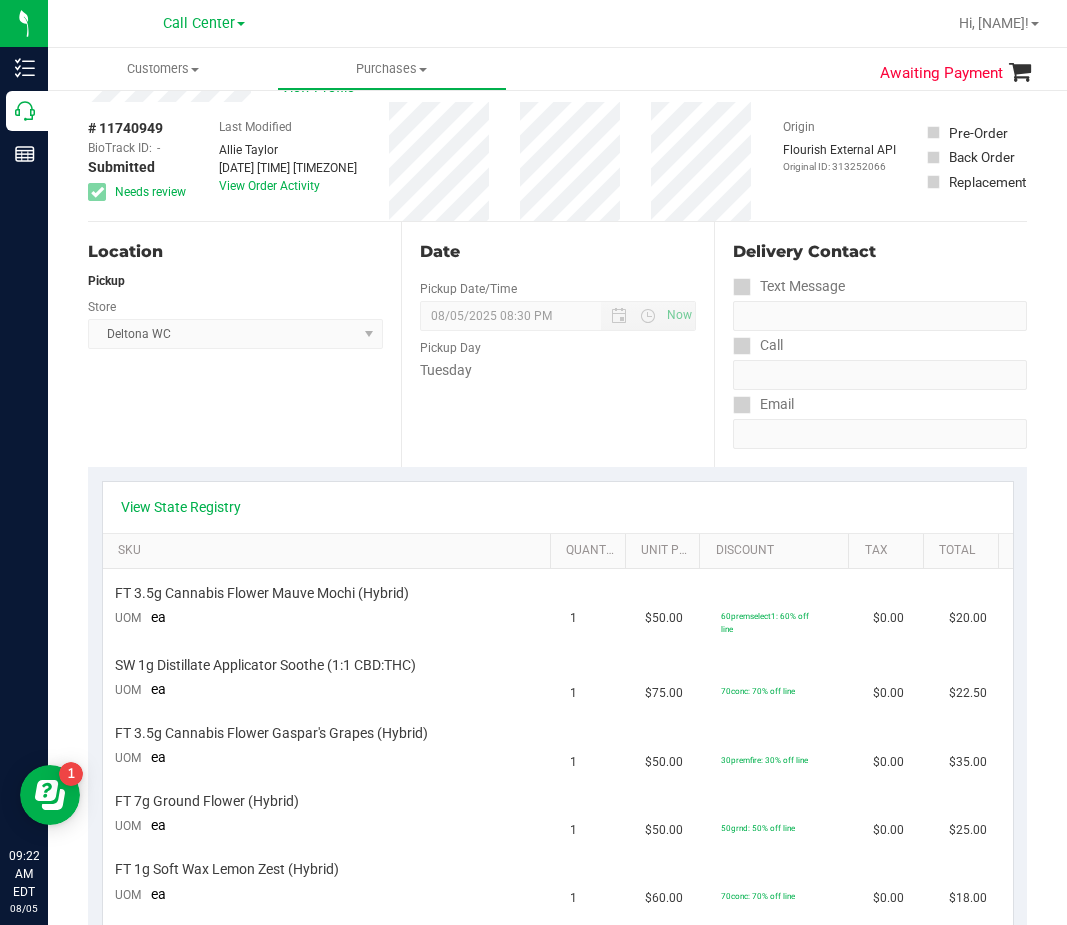 scroll, scrollTop: 0, scrollLeft: 0, axis: both 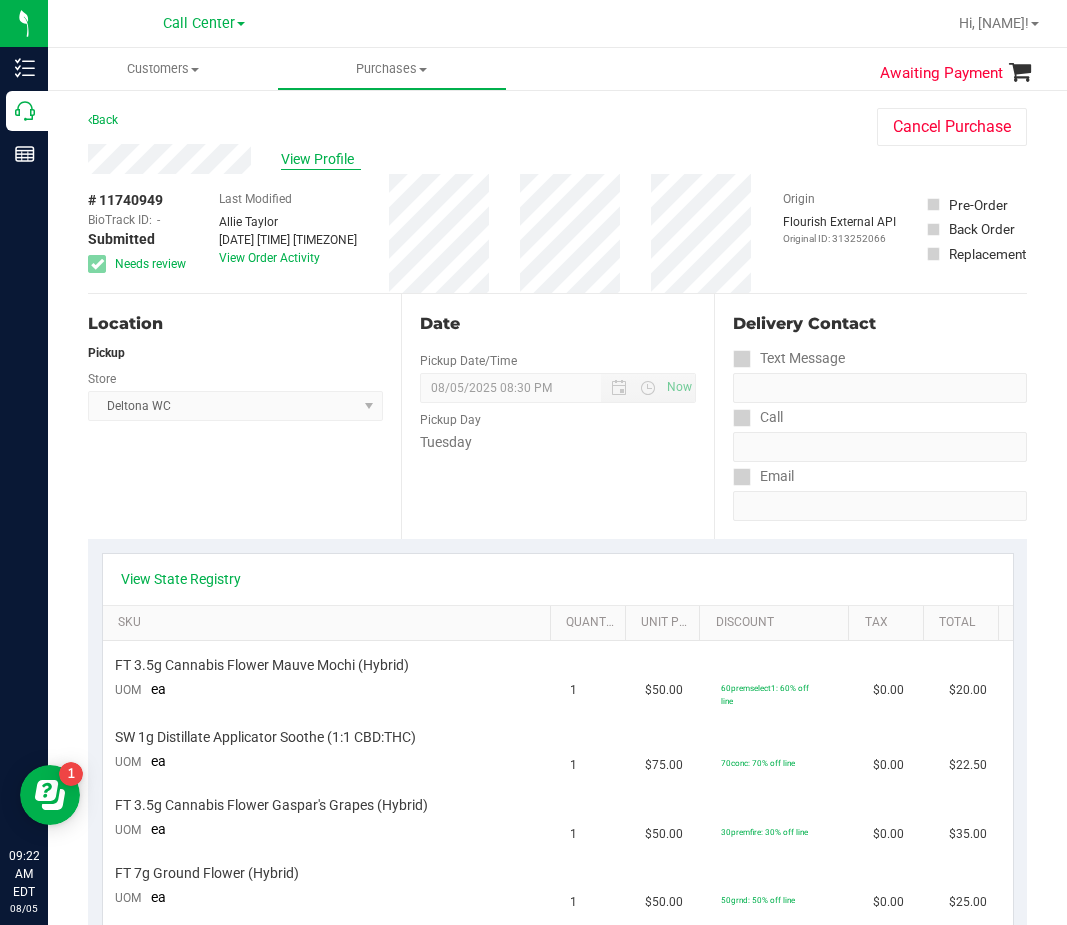 click on "View Profile" at bounding box center [321, 159] 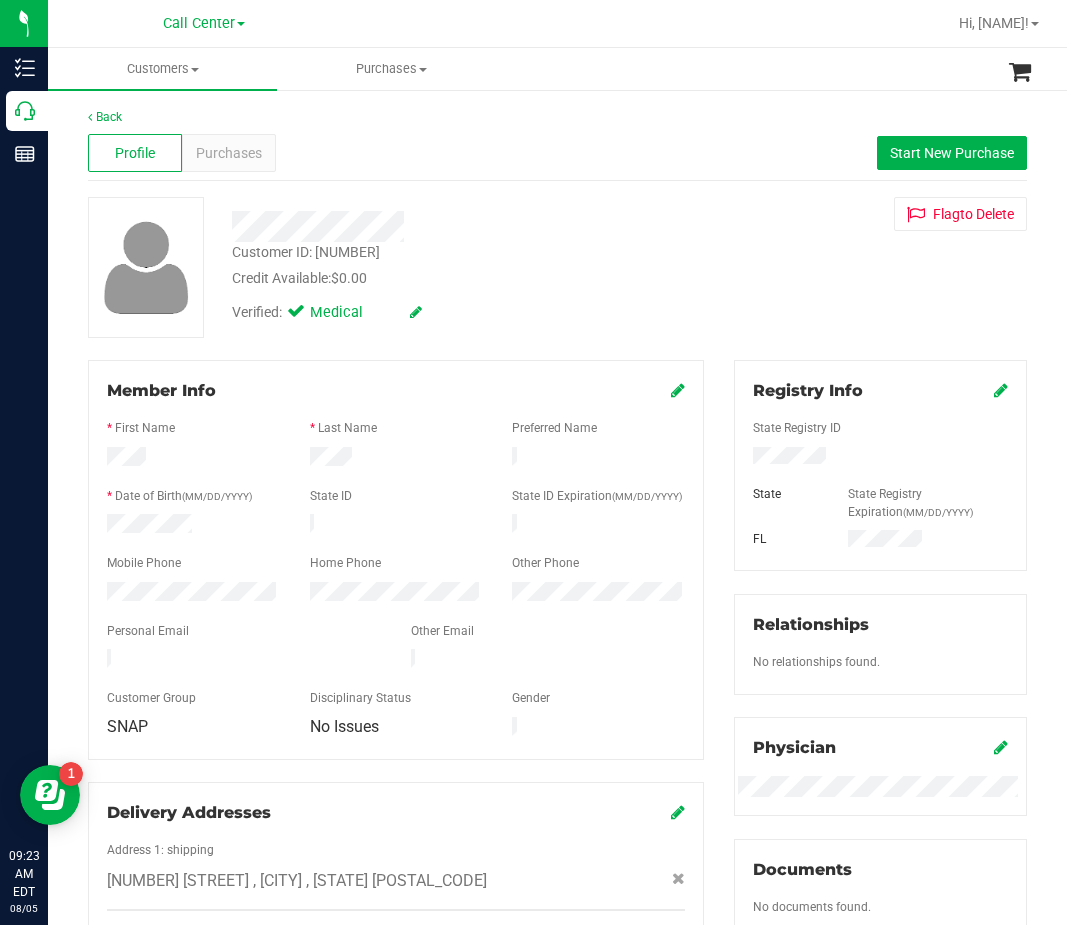 drag, startPoint x: 473, startPoint y: 124, endPoint x: 417, endPoint y: 134, distance: 56.88585 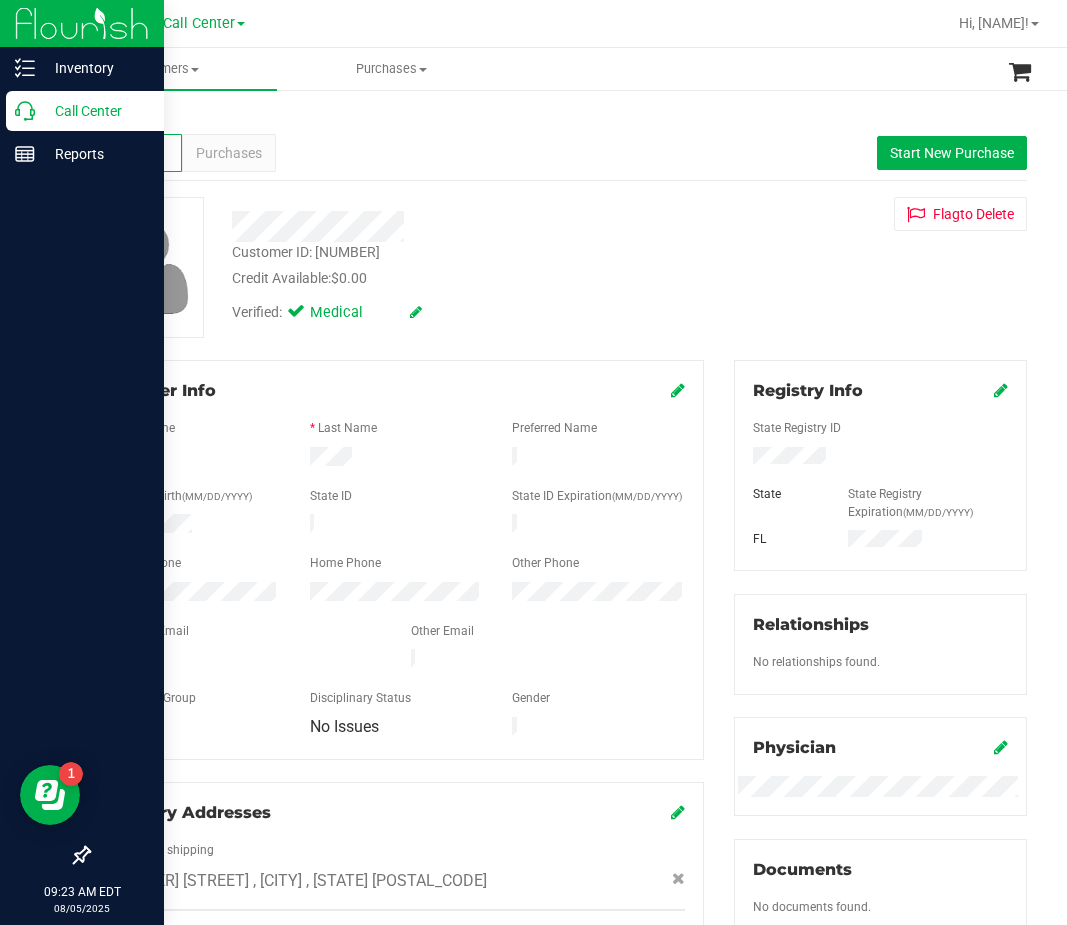 click on "Call Center" at bounding box center [85, 111] 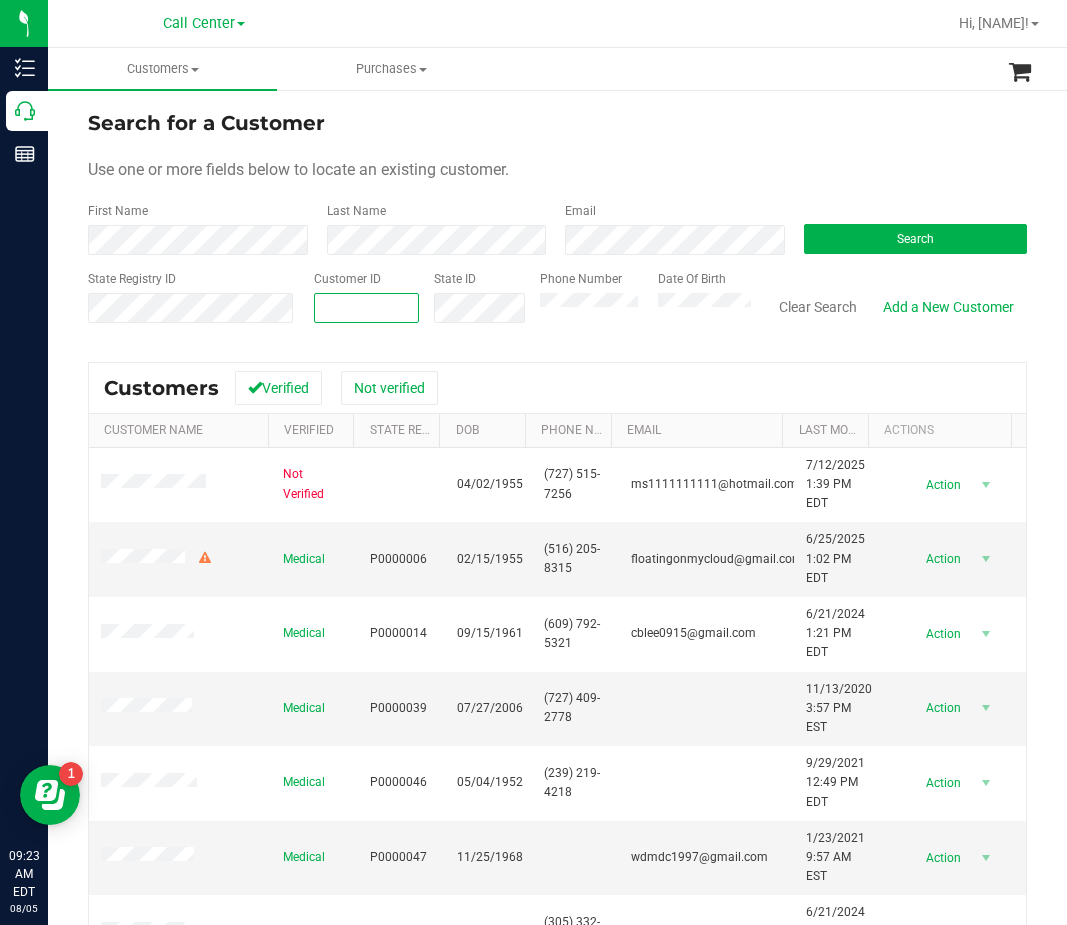 paste on "394803" 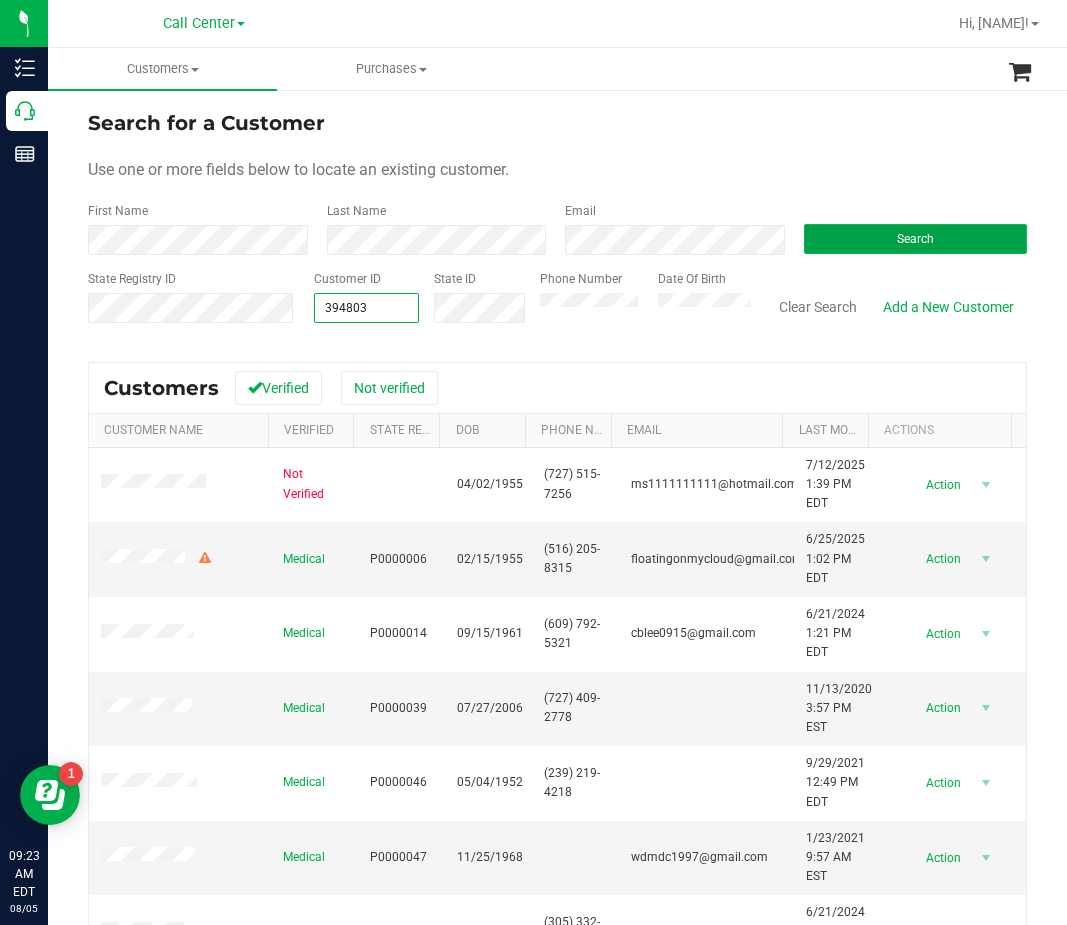 type on "394803" 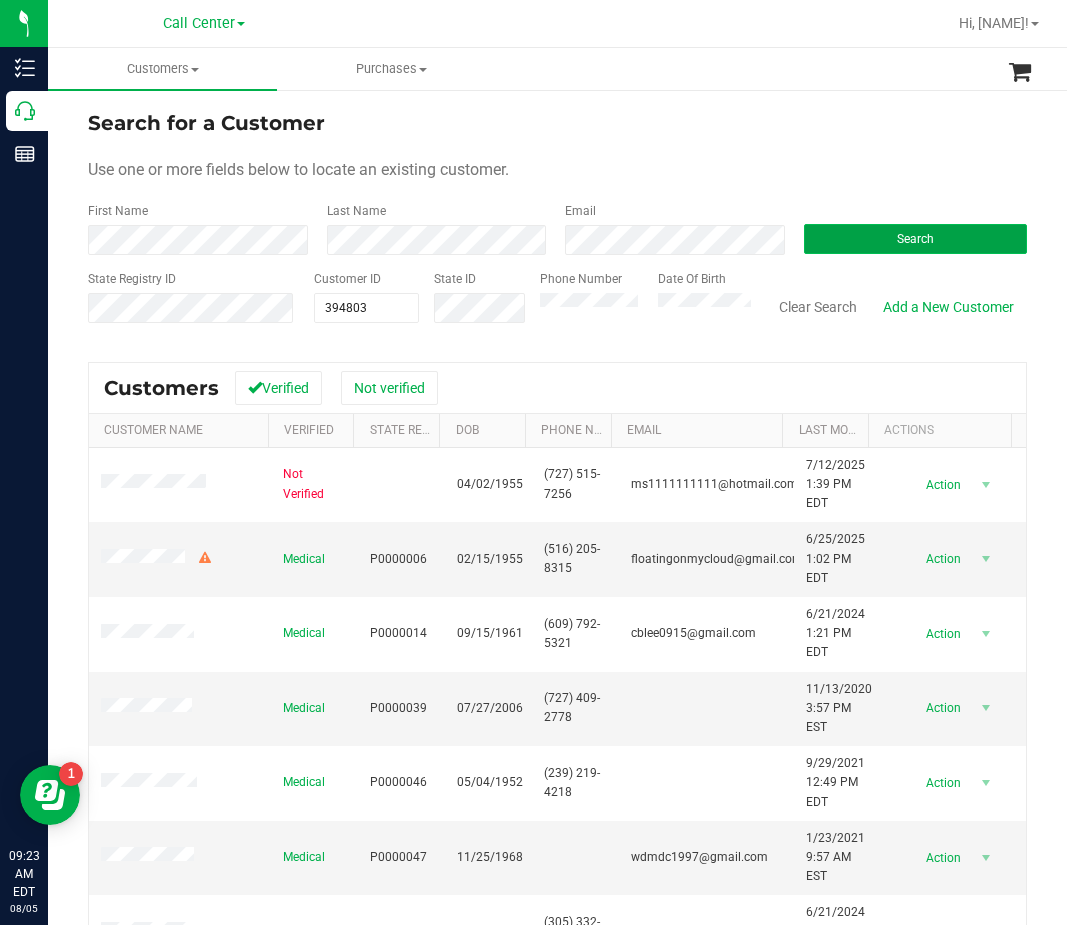 click on "Search" at bounding box center [916, 239] 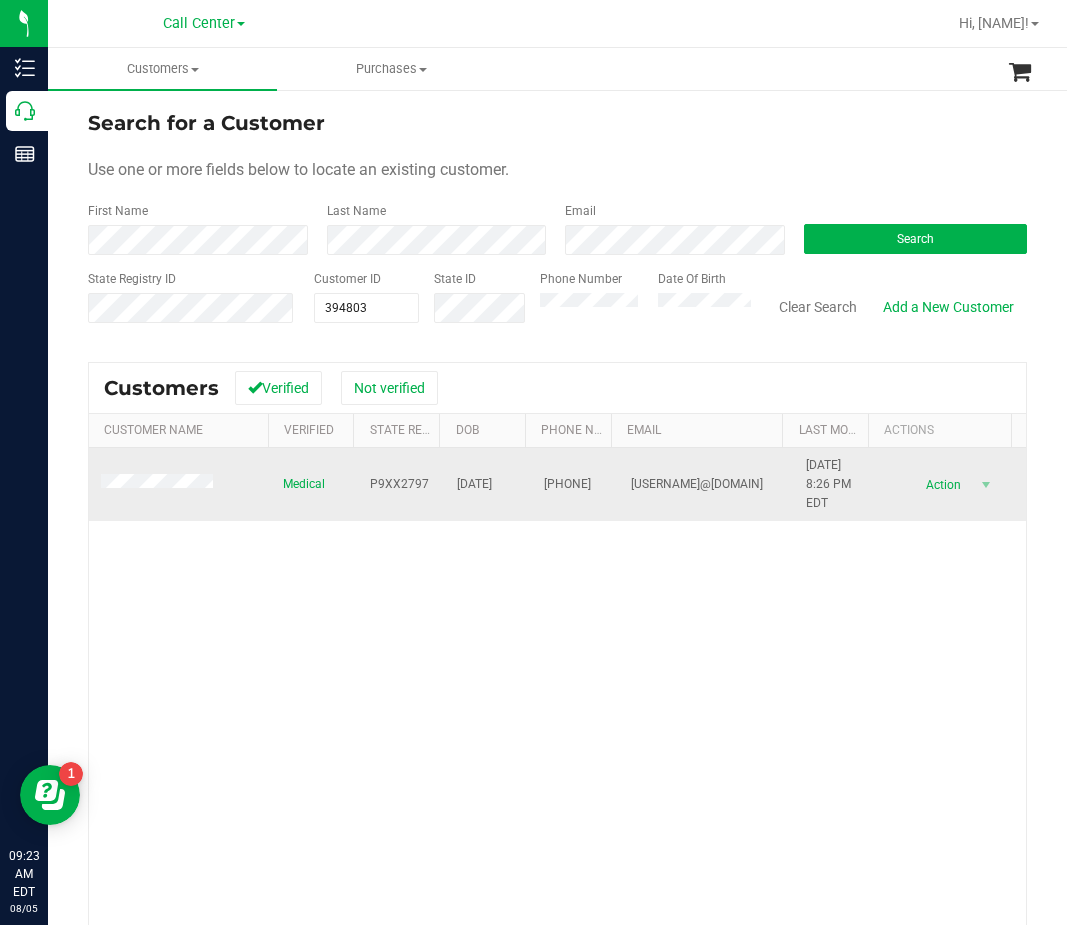 click on "P9XX2797" at bounding box center [399, 484] 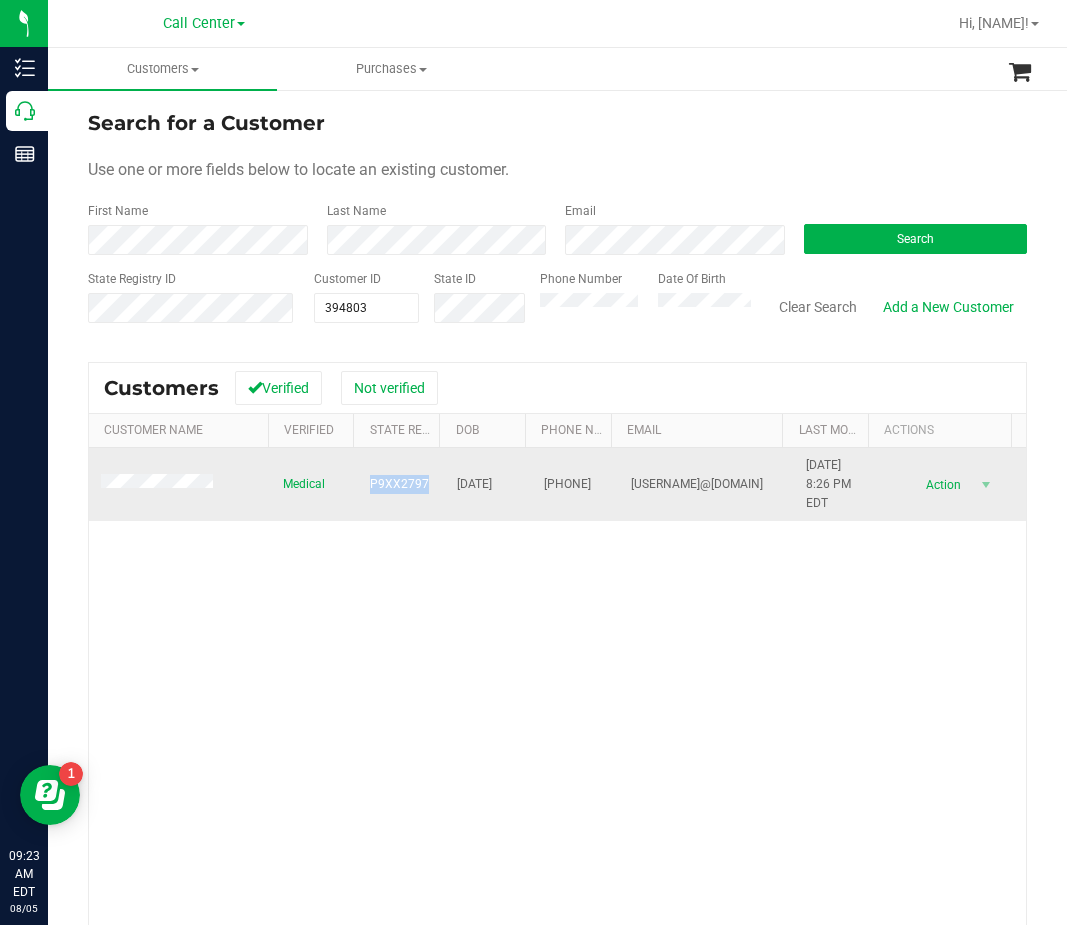 click on "P9XX2797" at bounding box center (399, 484) 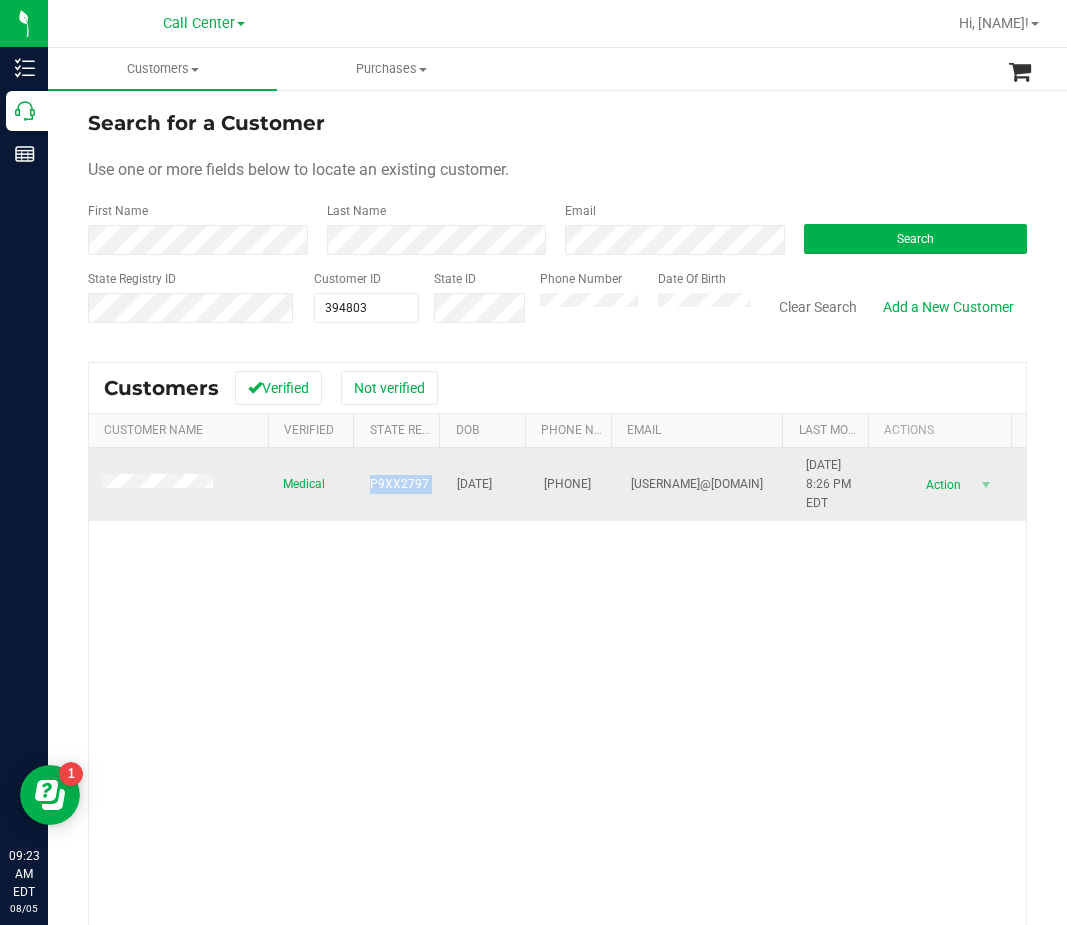 click on "P9XX2797" at bounding box center (399, 484) 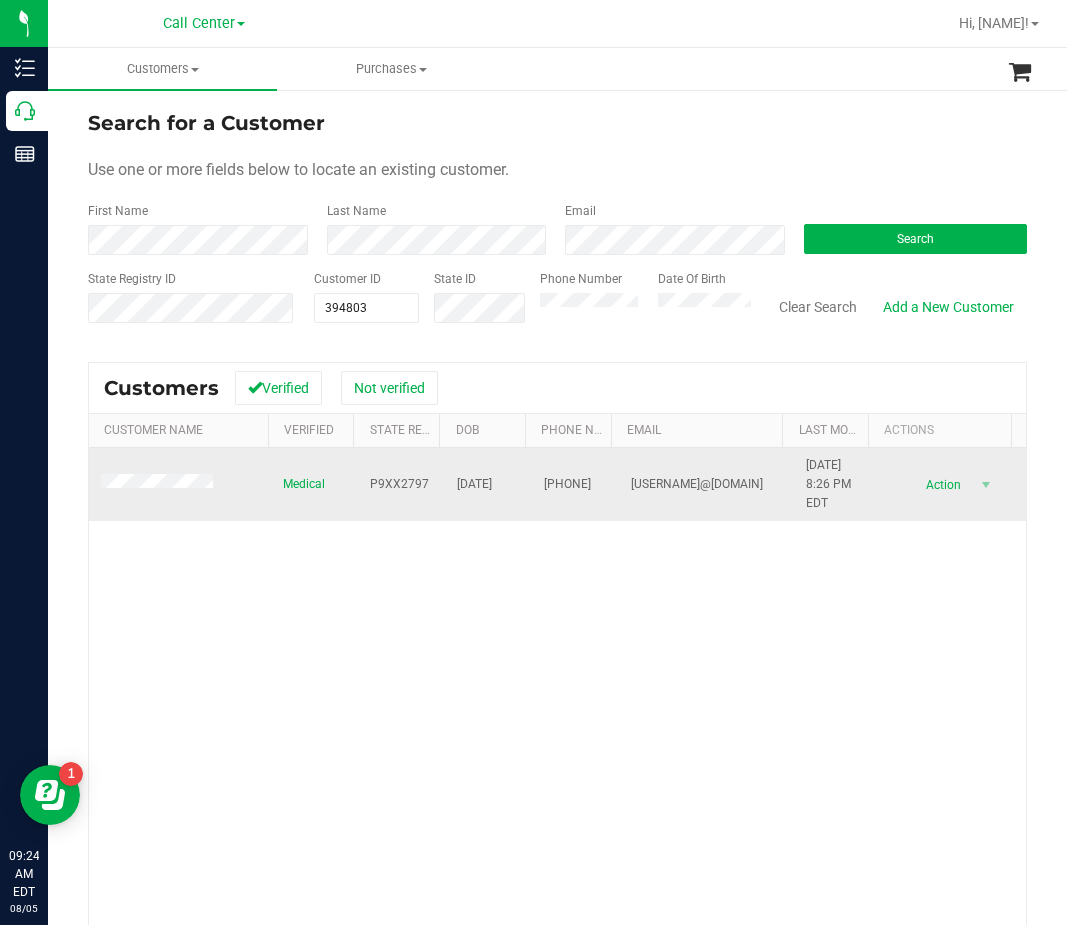 click on "11/26/1985" at bounding box center [474, 484] 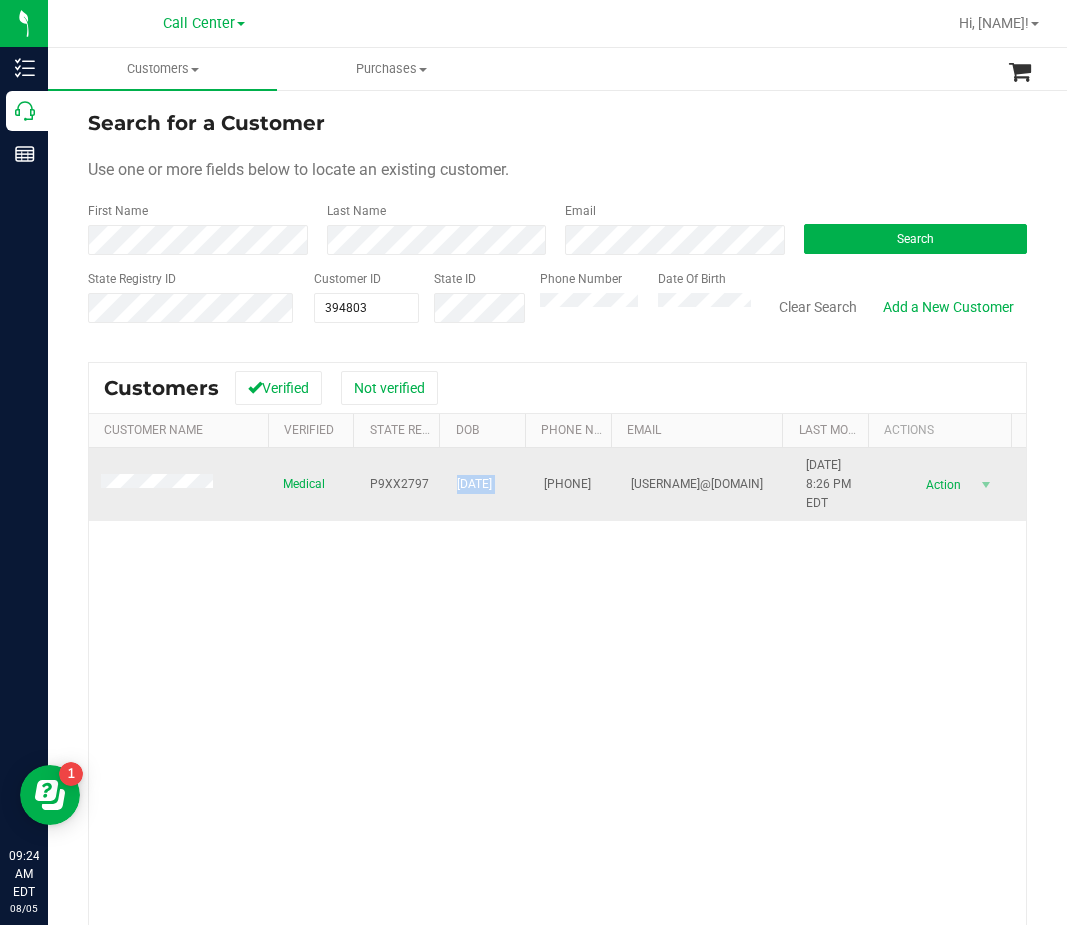 click on "11/26/1985" at bounding box center (474, 484) 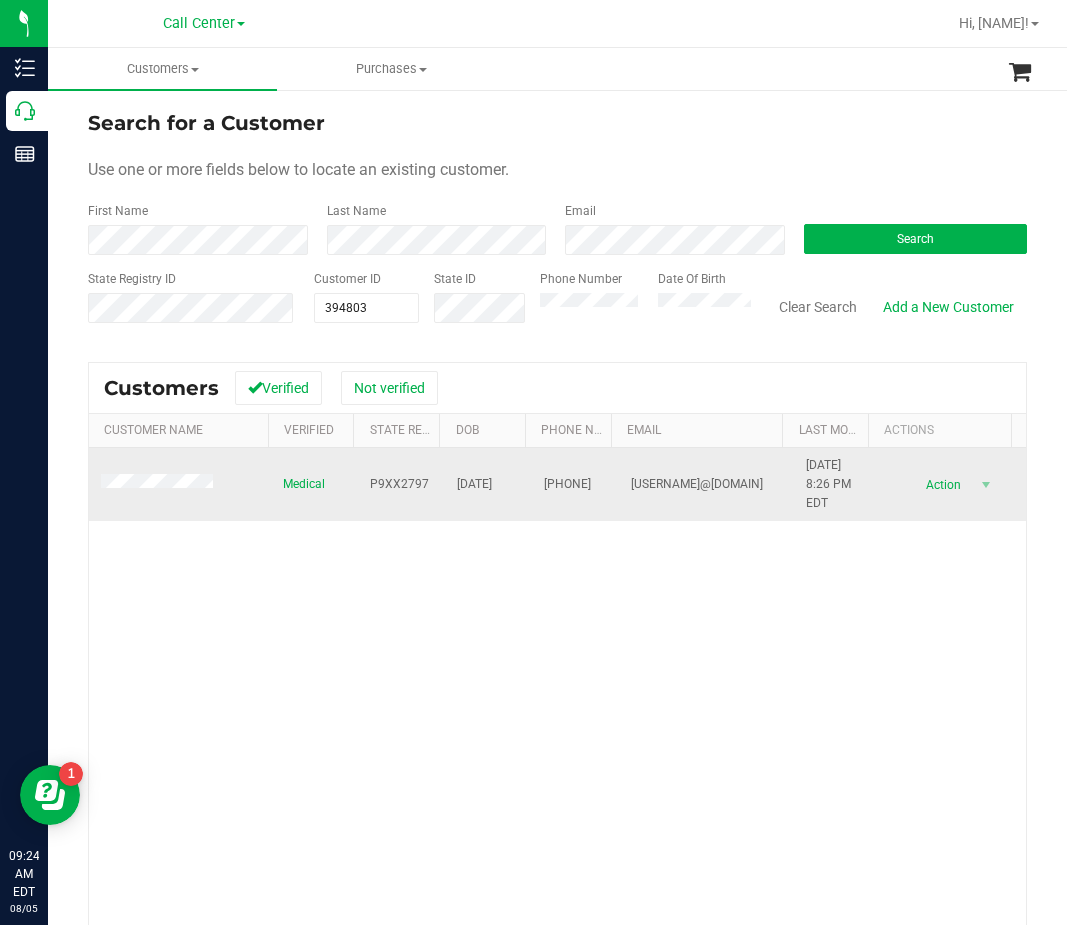 click on "(904) 497-5904" at bounding box center (567, 484) 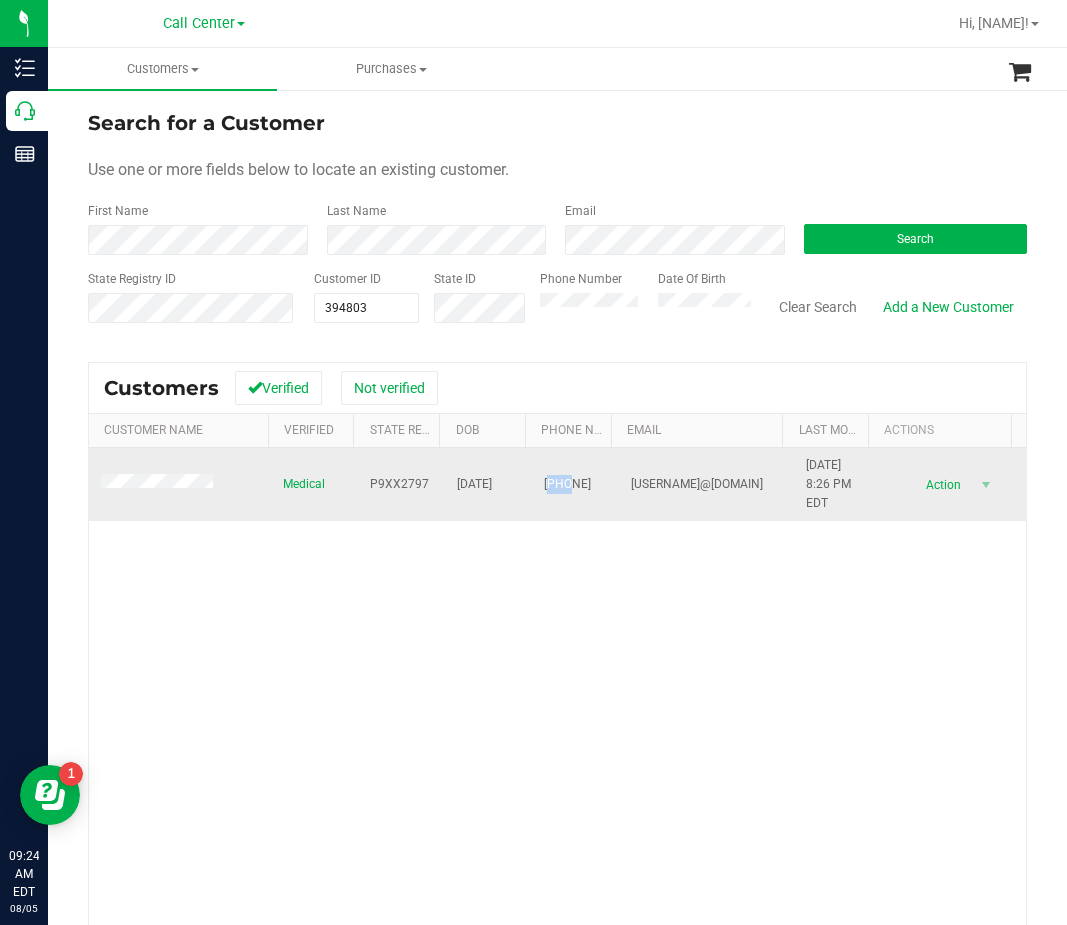 click on "(904) 497-5904" at bounding box center [567, 484] 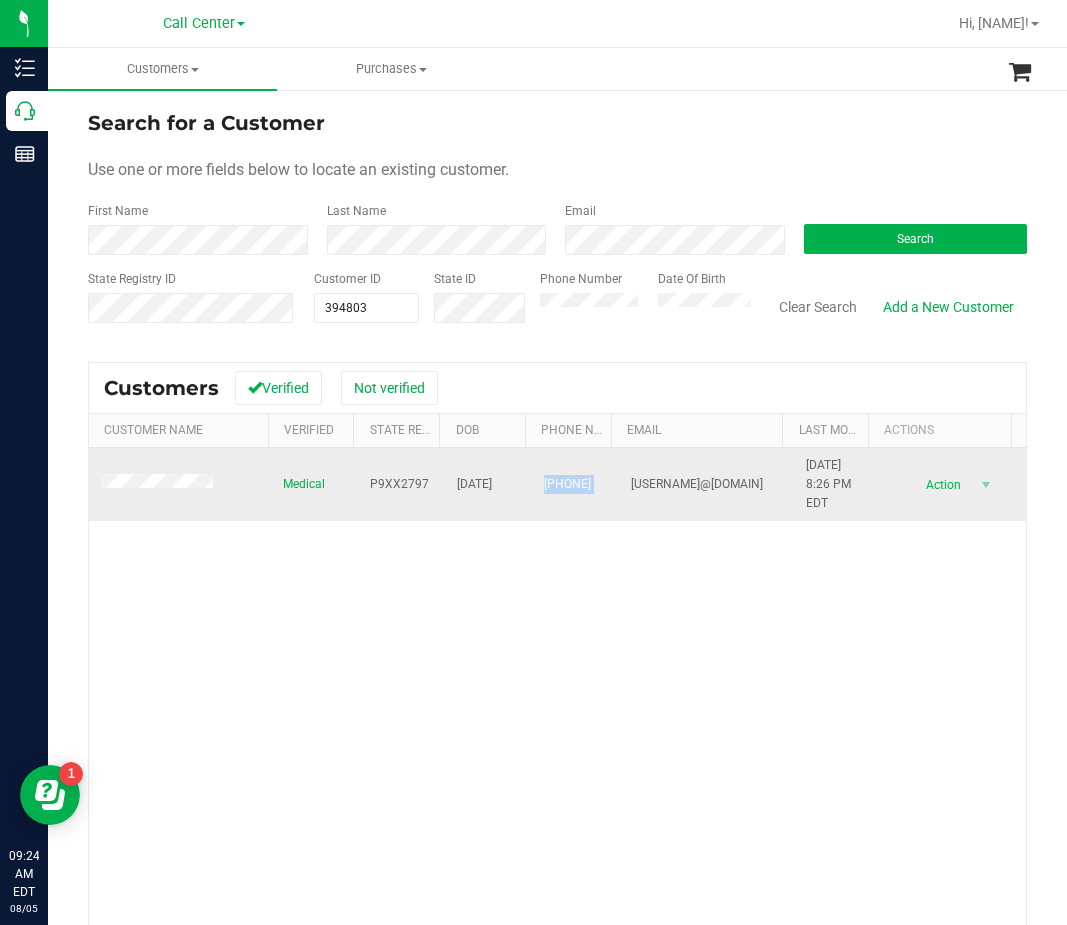 click on "(904) 497-5904" at bounding box center (567, 484) 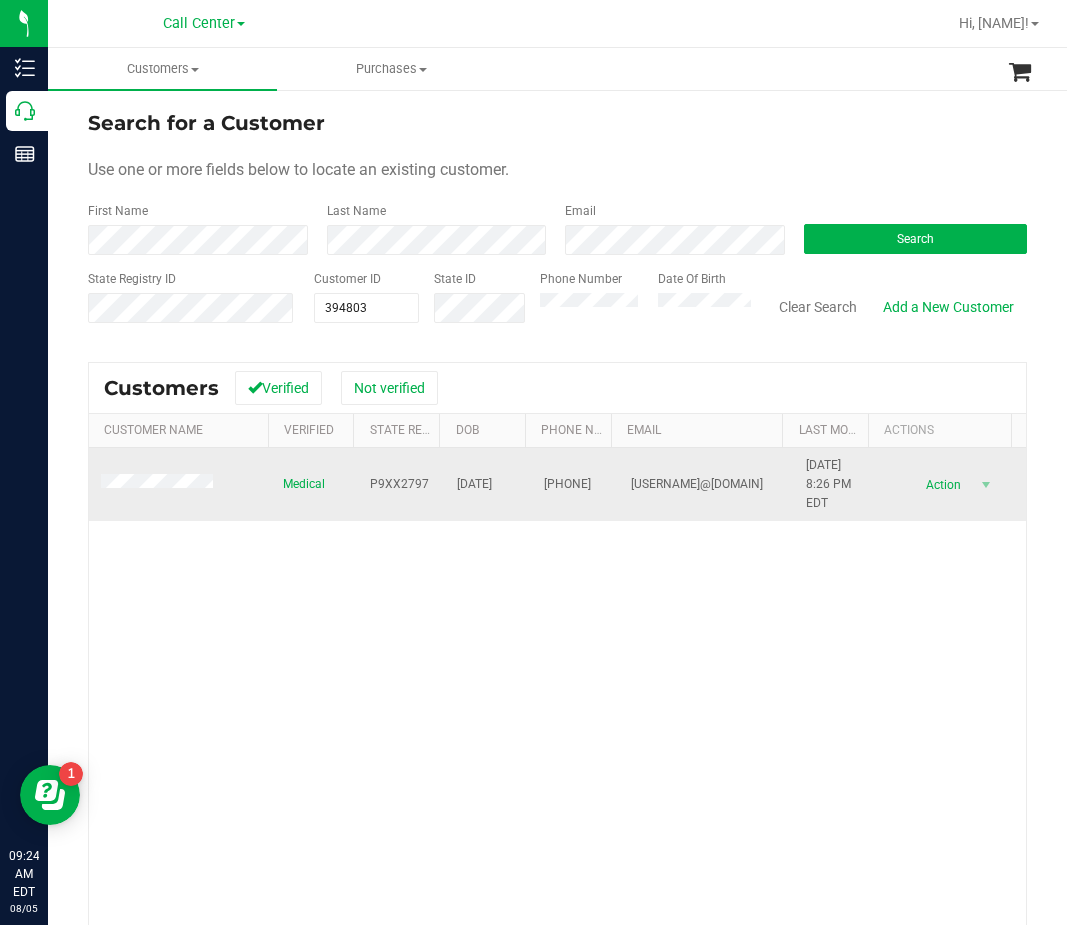 click on "(904) 497-5904" at bounding box center [567, 484] 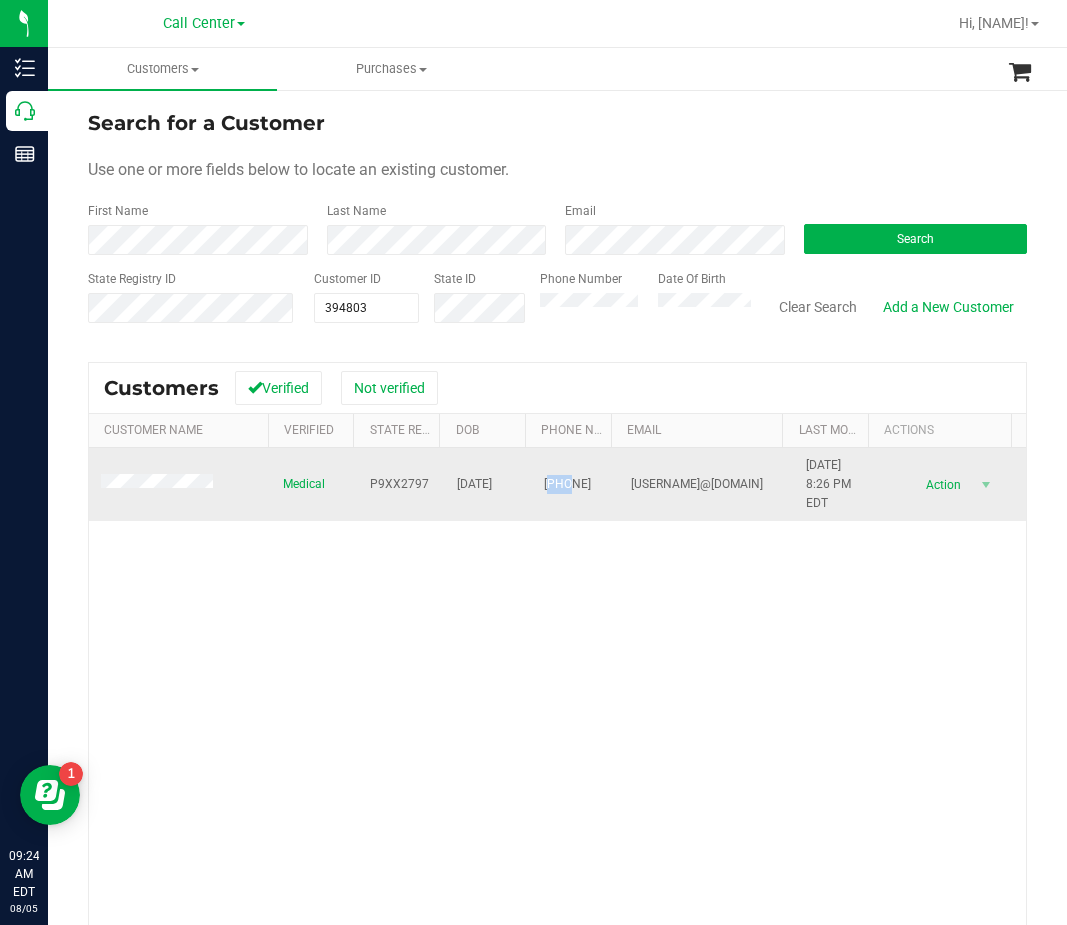 click on "(904) 497-5904" at bounding box center [567, 484] 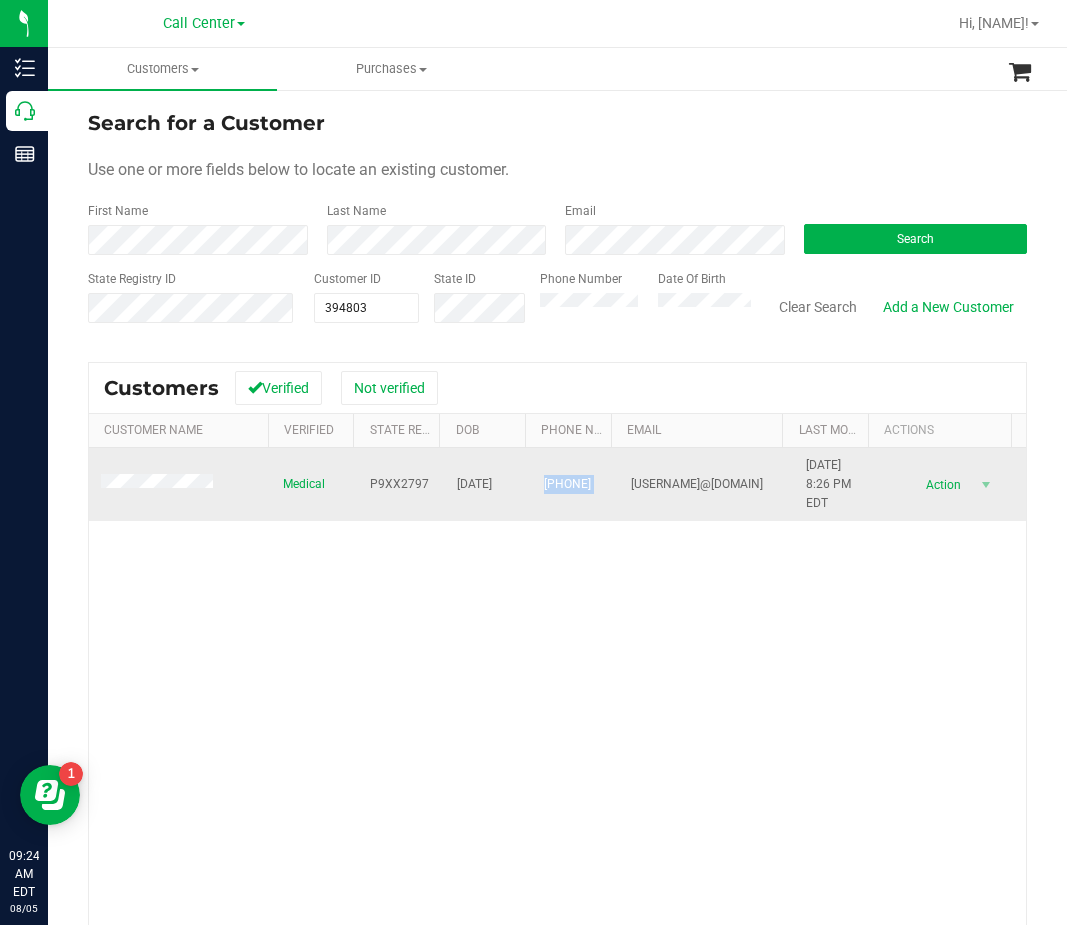 click on "(904) 497-5904" at bounding box center (567, 484) 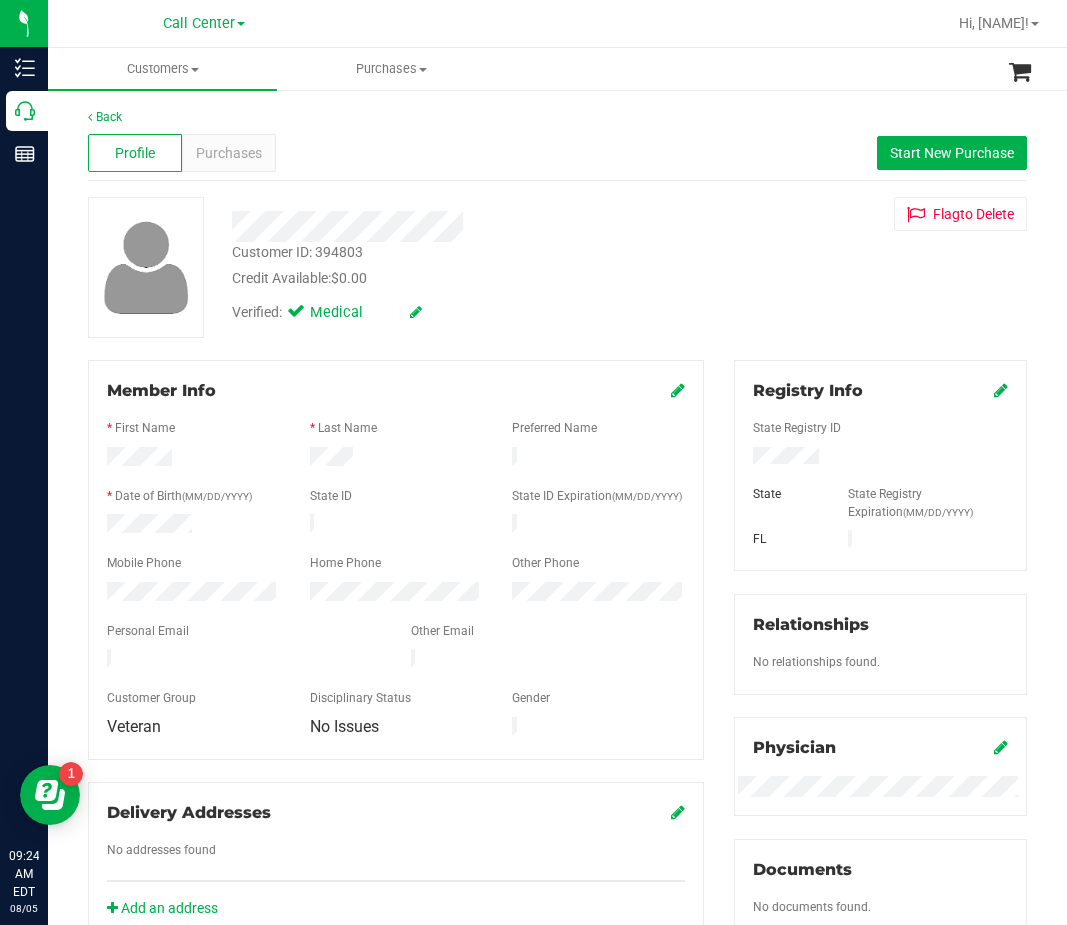 drag, startPoint x: 470, startPoint y: 254, endPoint x: 460, endPoint y: 251, distance: 10.440307 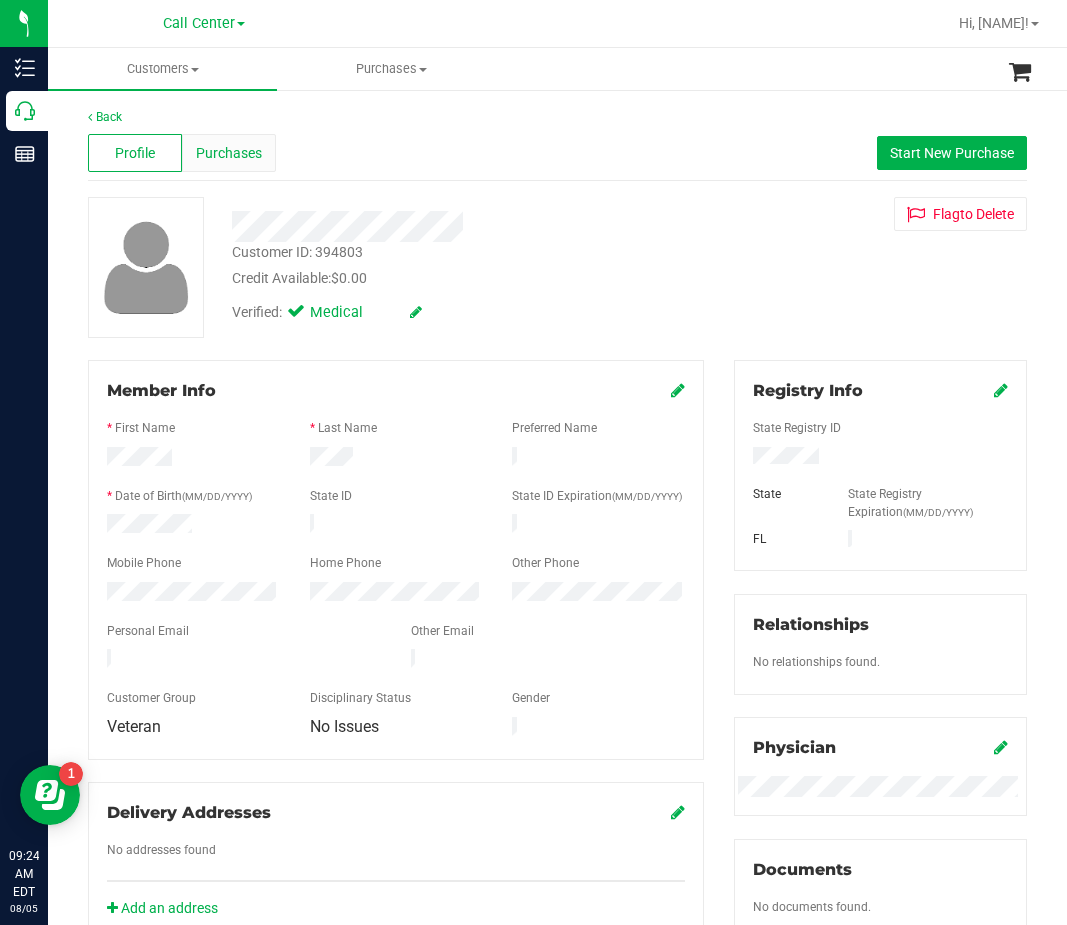 click on "Purchases" at bounding box center (229, 153) 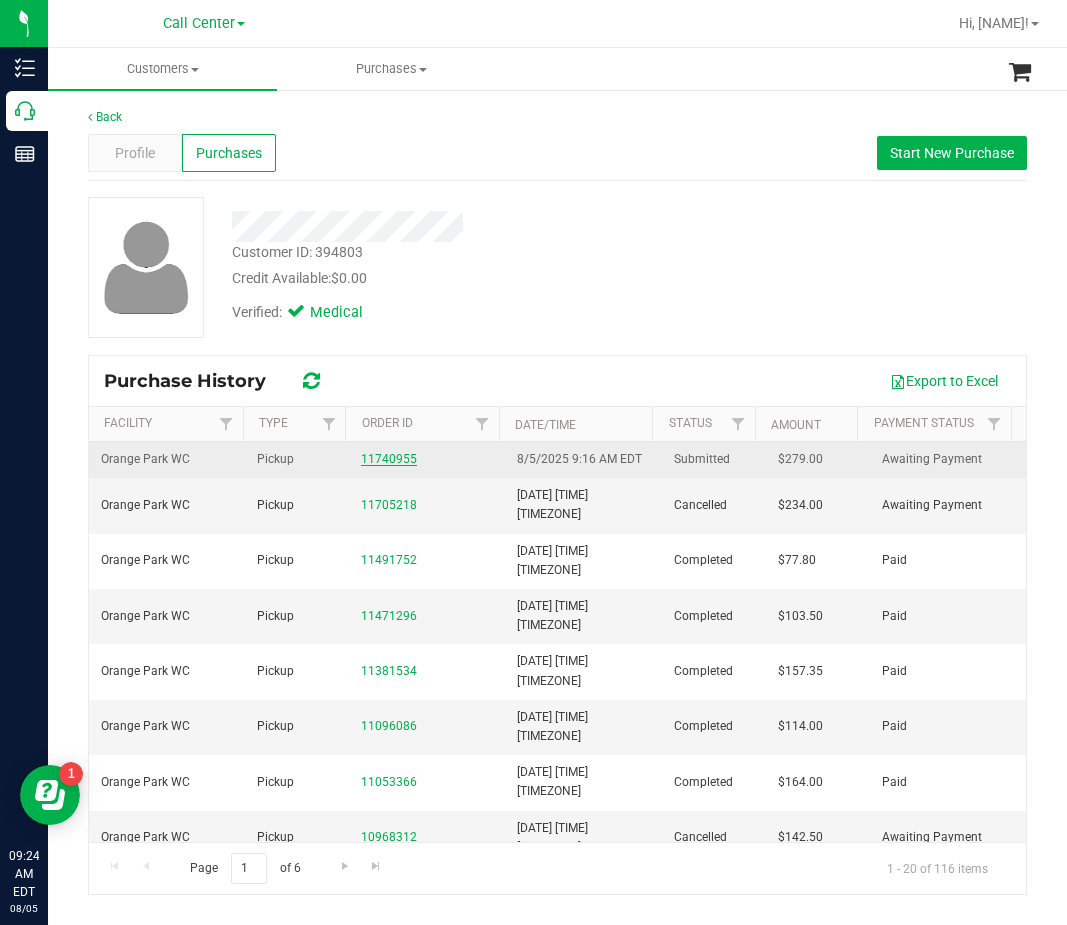 click on "11740955" at bounding box center (389, 459) 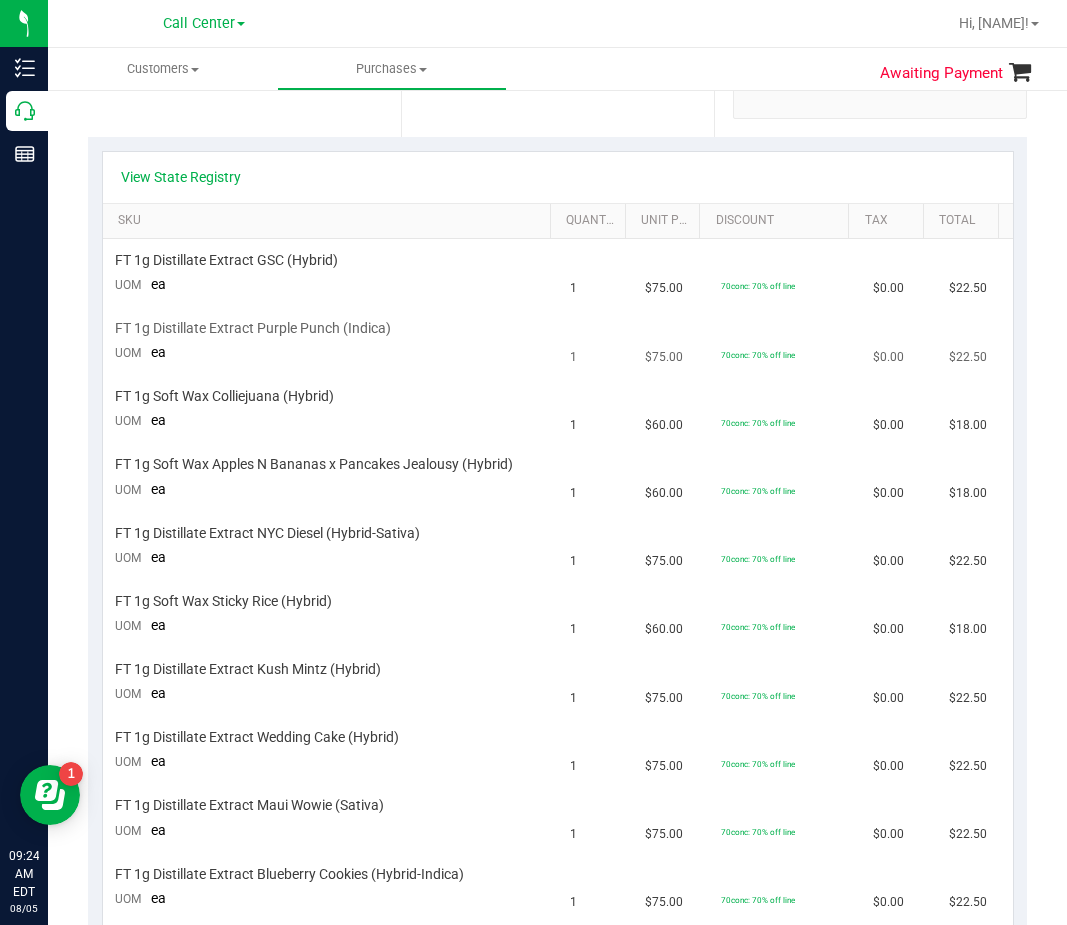 scroll, scrollTop: 400, scrollLeft: 0, axis: vertical 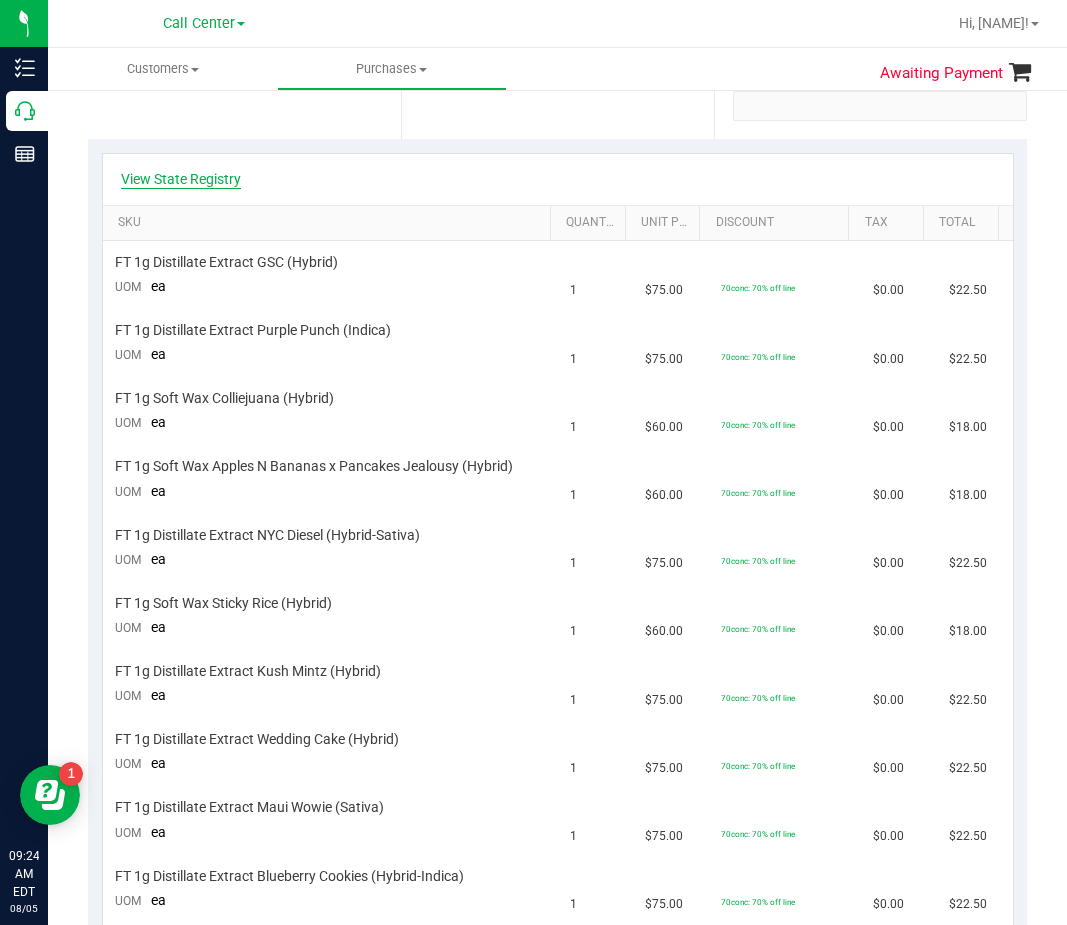 click on "View State Registry" at bounding box center [181, 179] 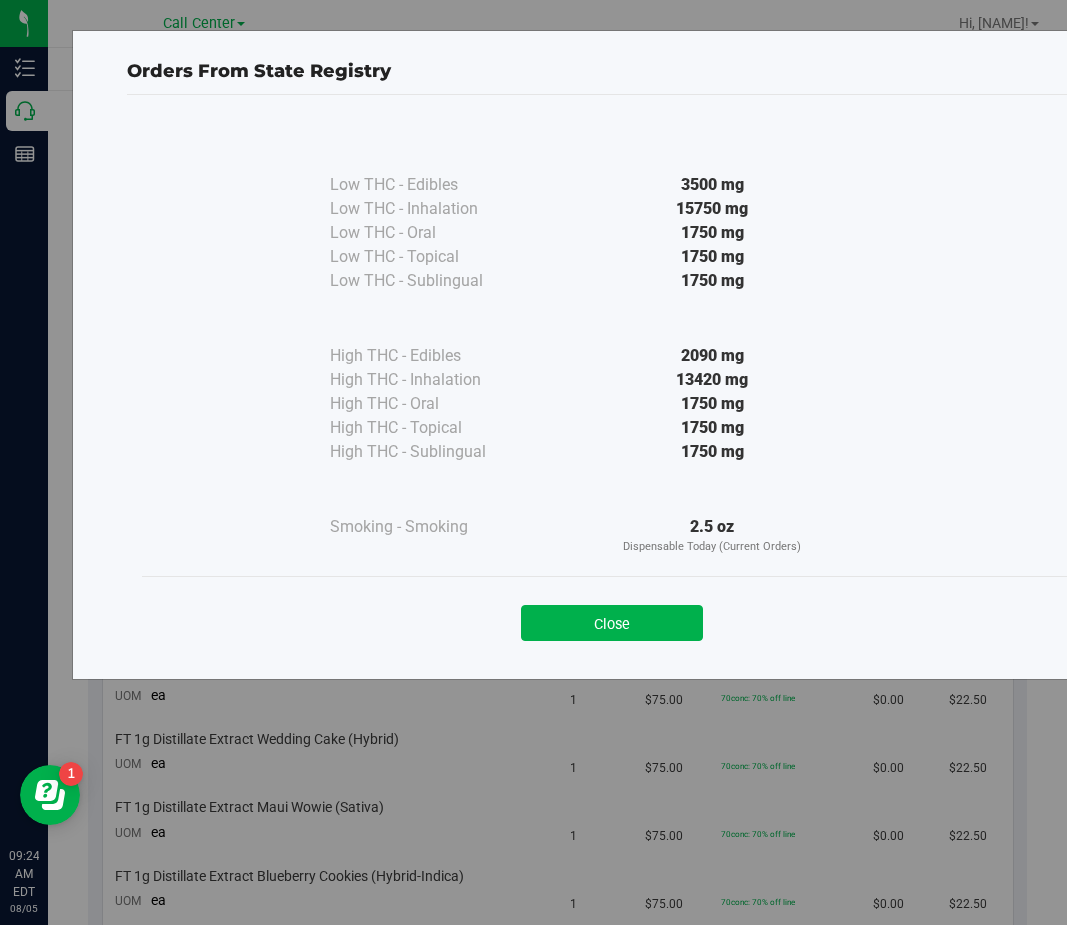 click on "1750 mg" at bounding box center (712, 452) 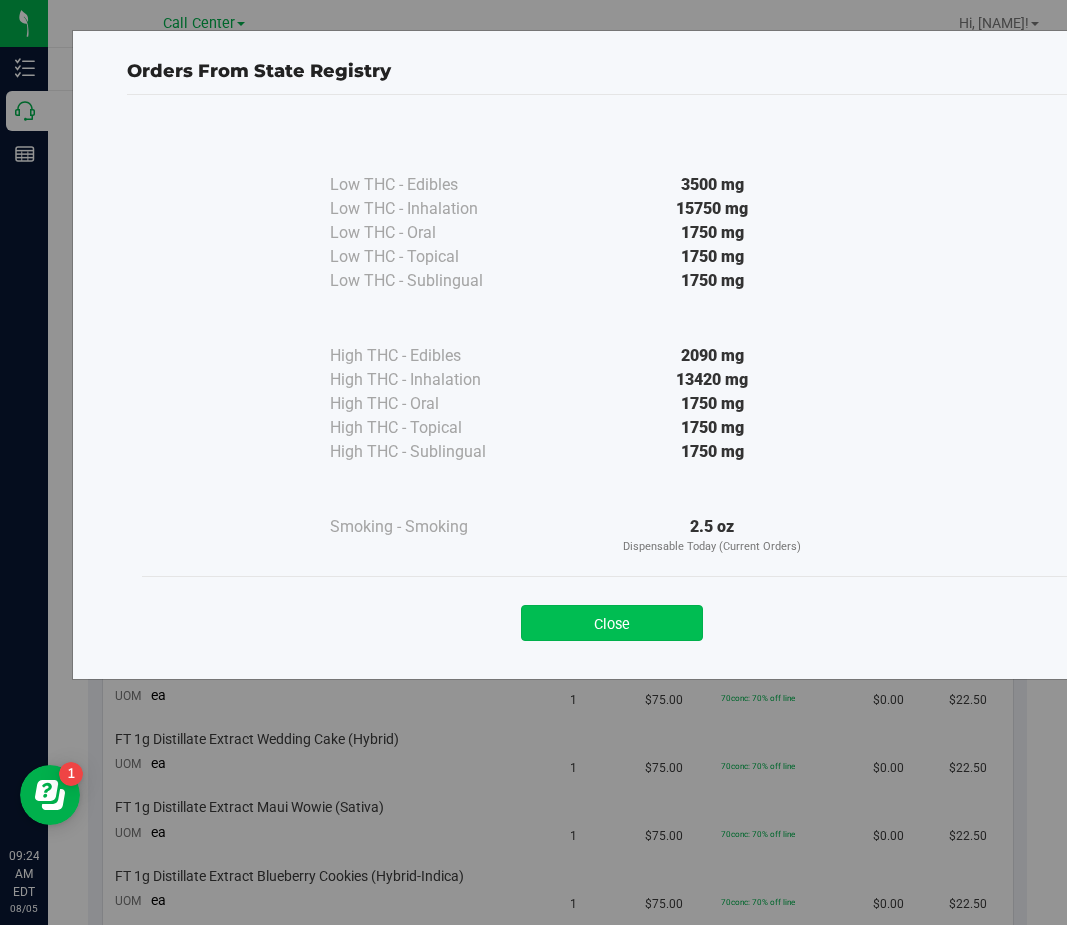 click on "Close" at bounding box center (612, 623) 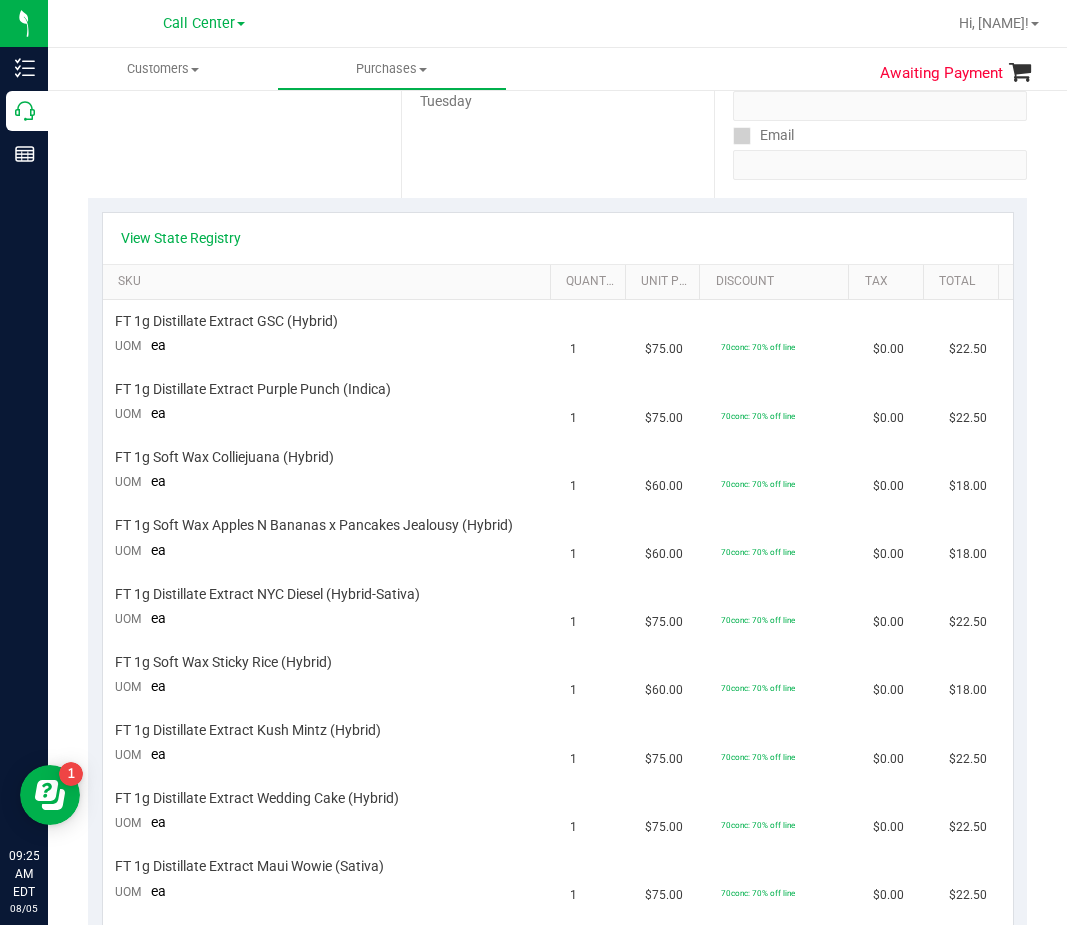scroll, scrollTop: 300, scrollLeft: 0, axis: vertical 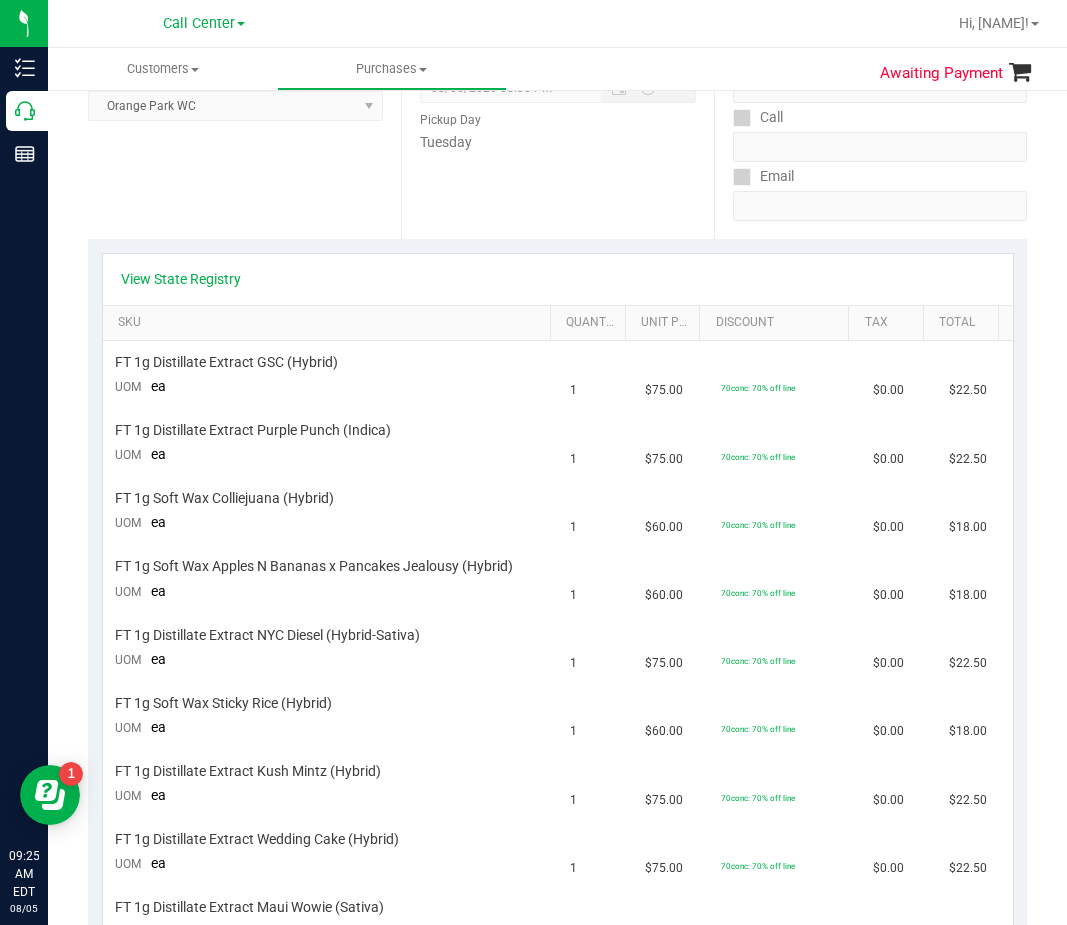 click on "View State Registry" at bounding box center (558, 279) 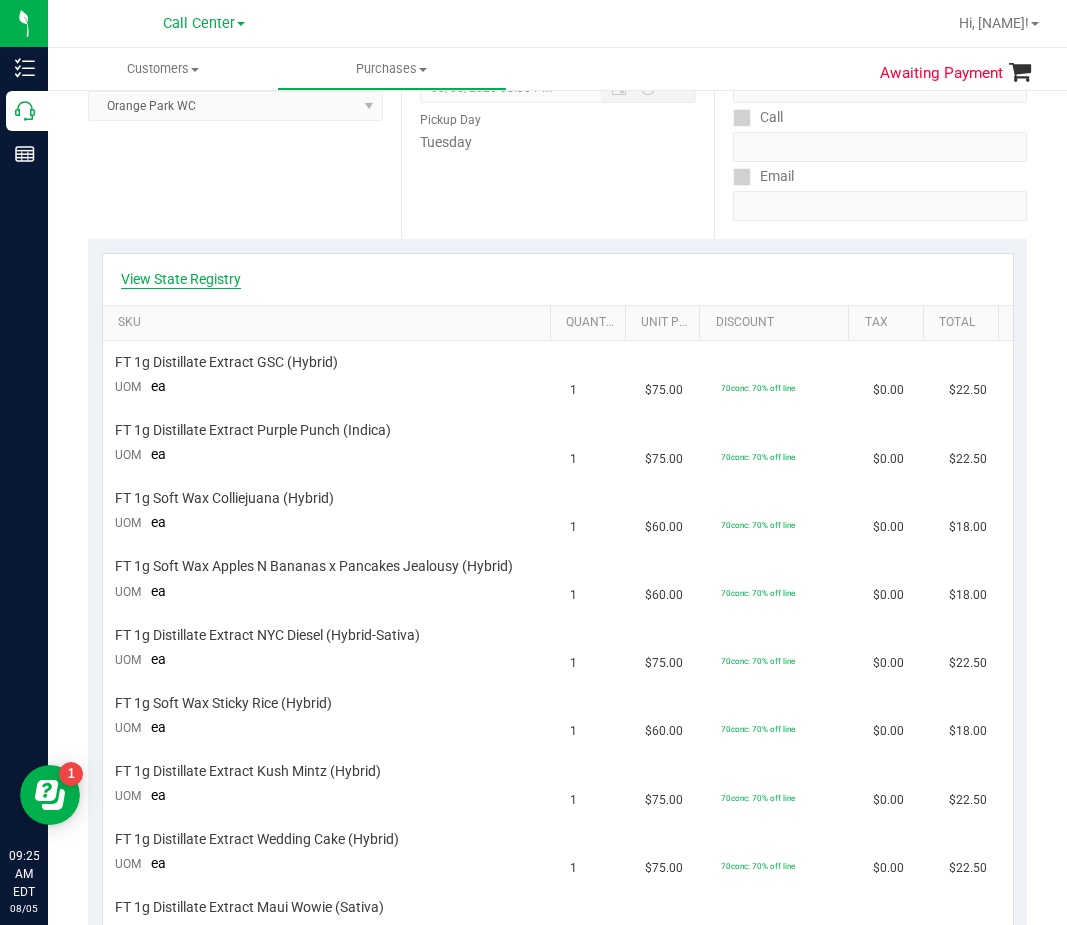 click on "View State Registry" at bounding box center [181, 279] 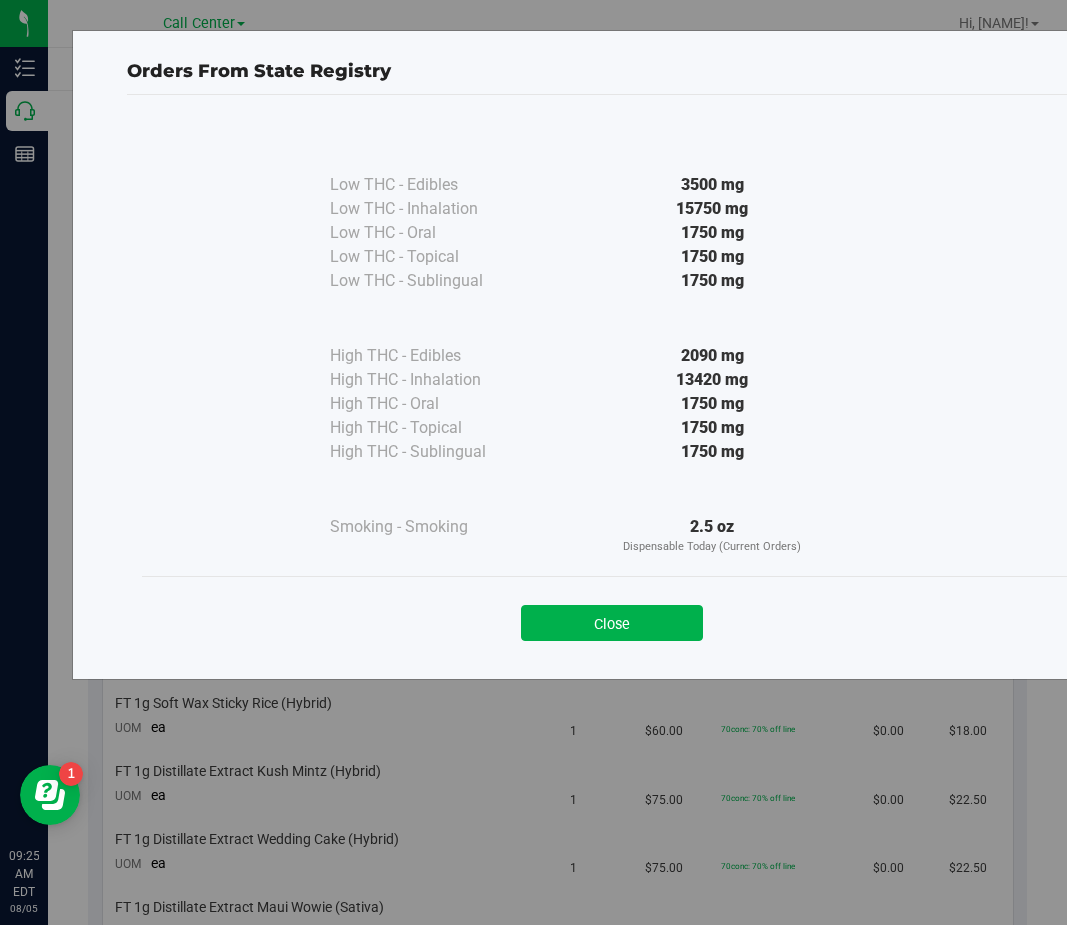click on "High THC - Oral" at bounding box center (430, 404) 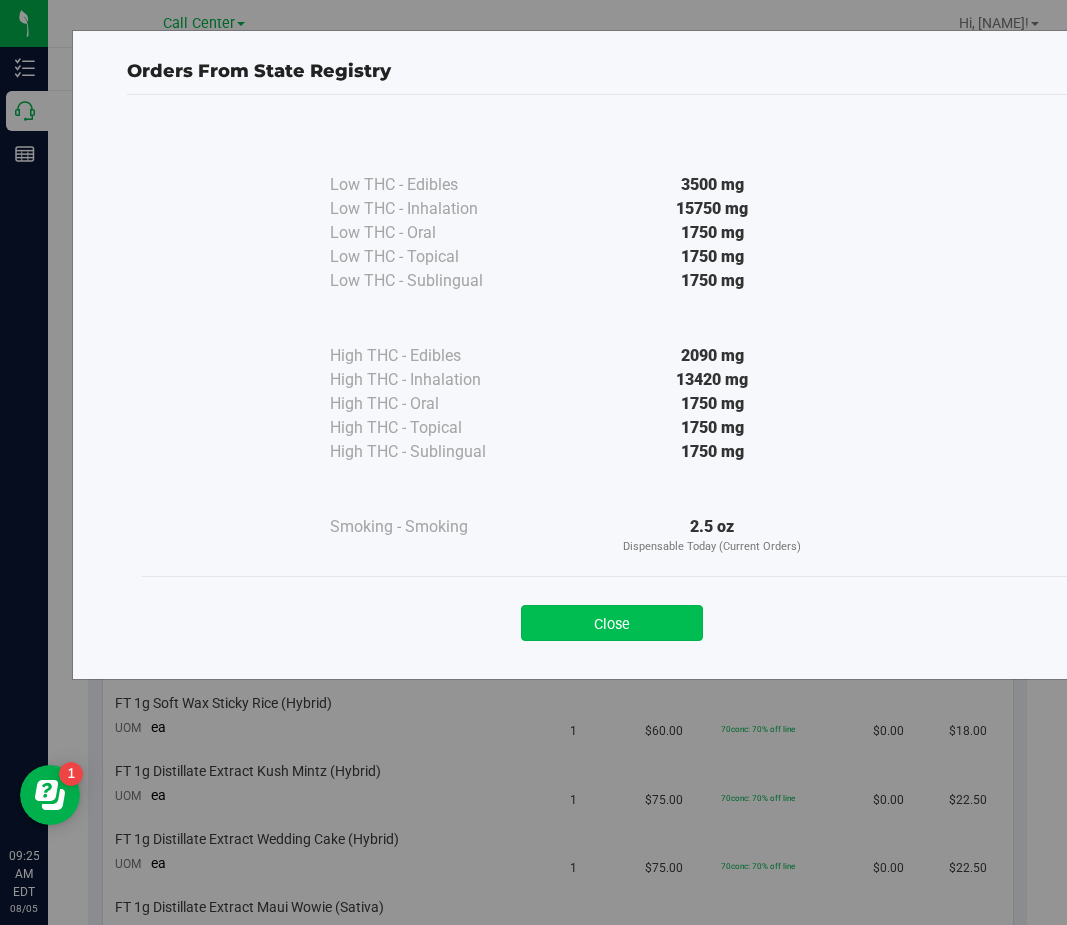 click on "Close" at bounding box center [612, 623] 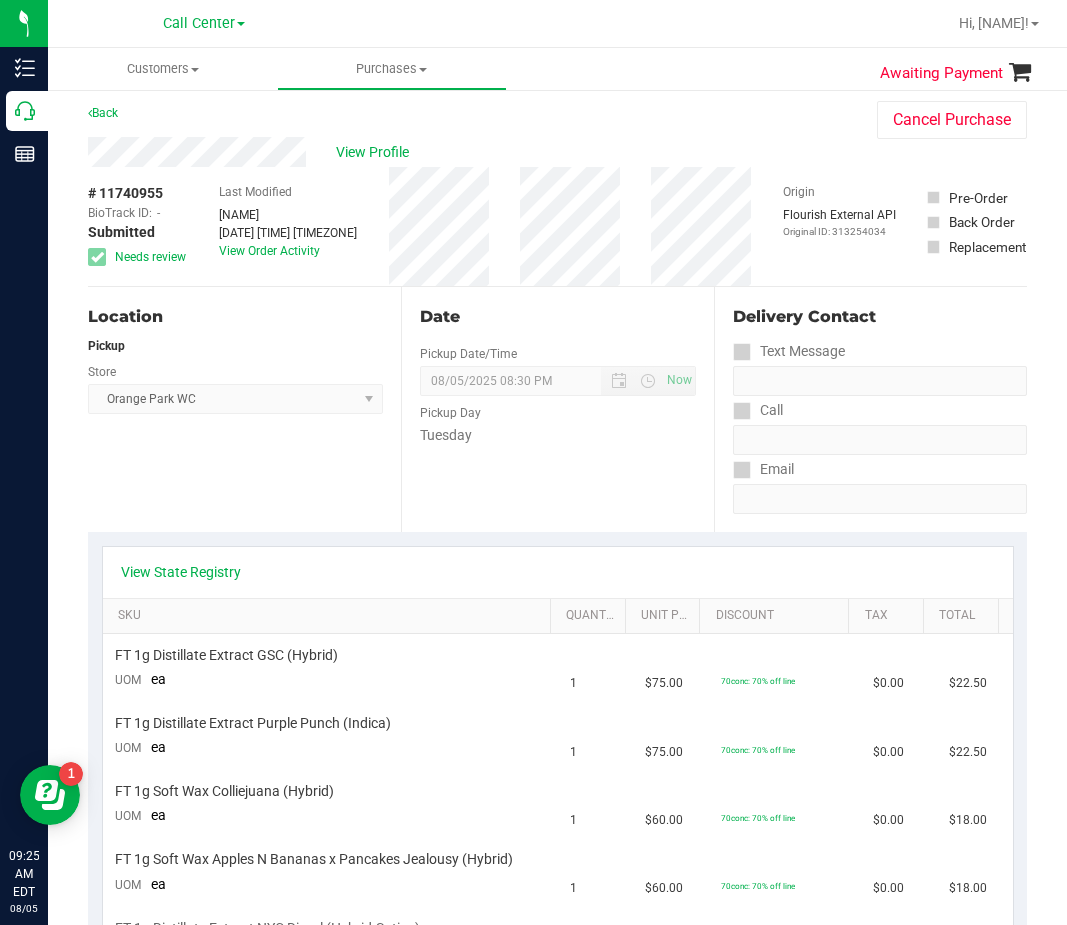 scroll, scrollTop: 0, scrollLeft: 0, axis: both 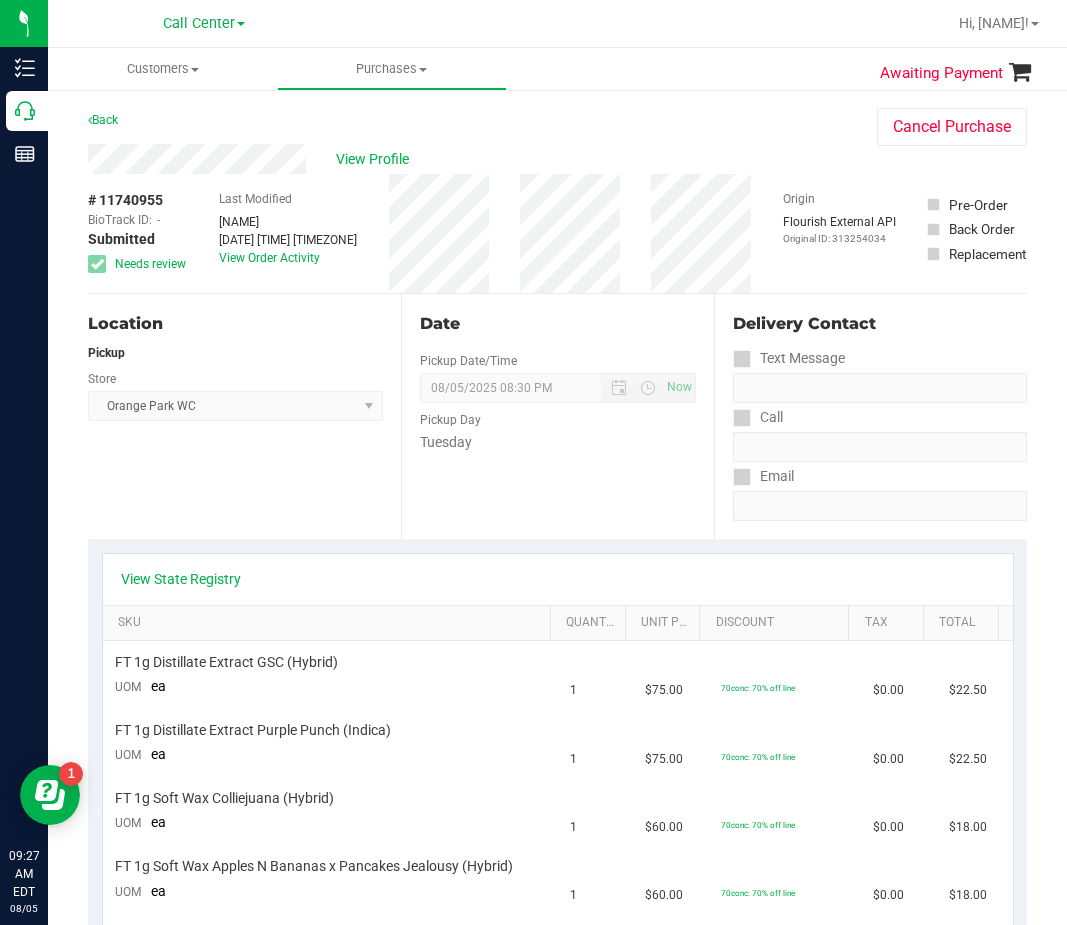 click on "Pickup Day" at bounding box center (558, 417) 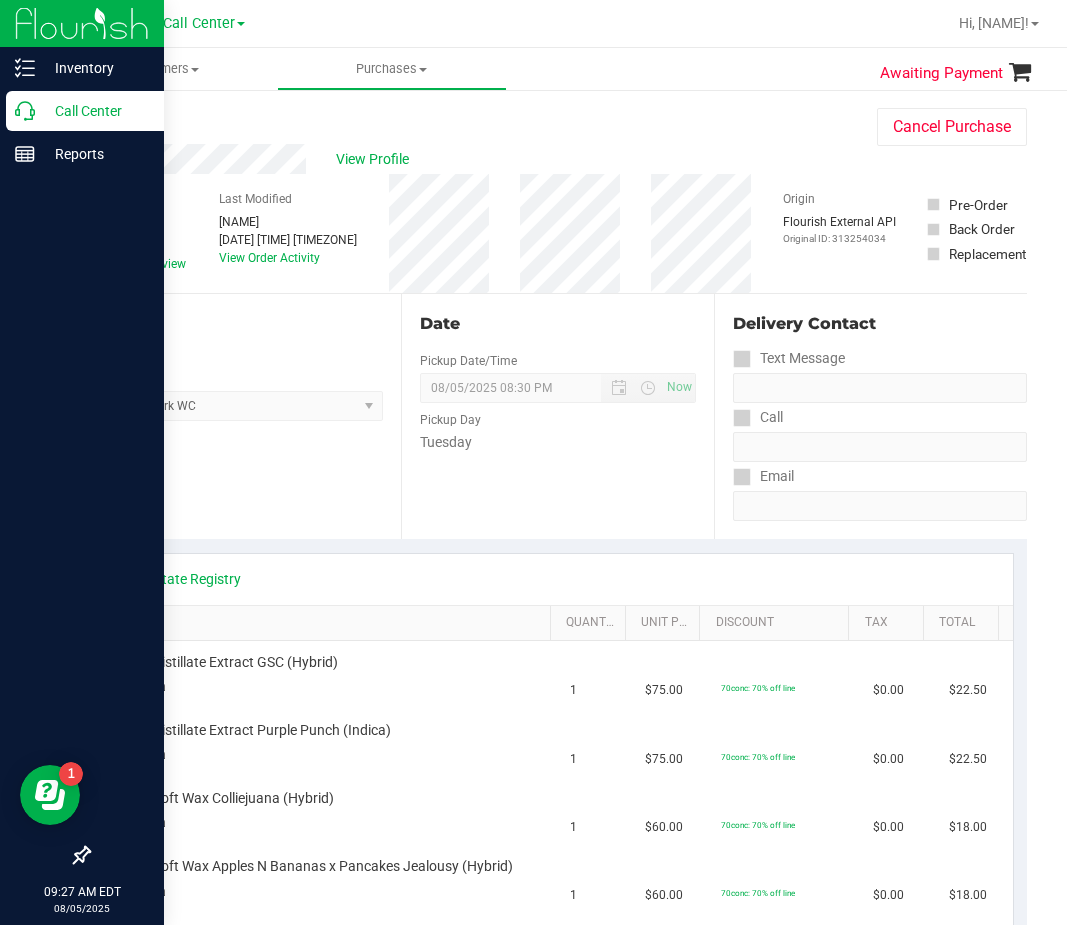 click on "Call Center" at bounding box center (95, 111) 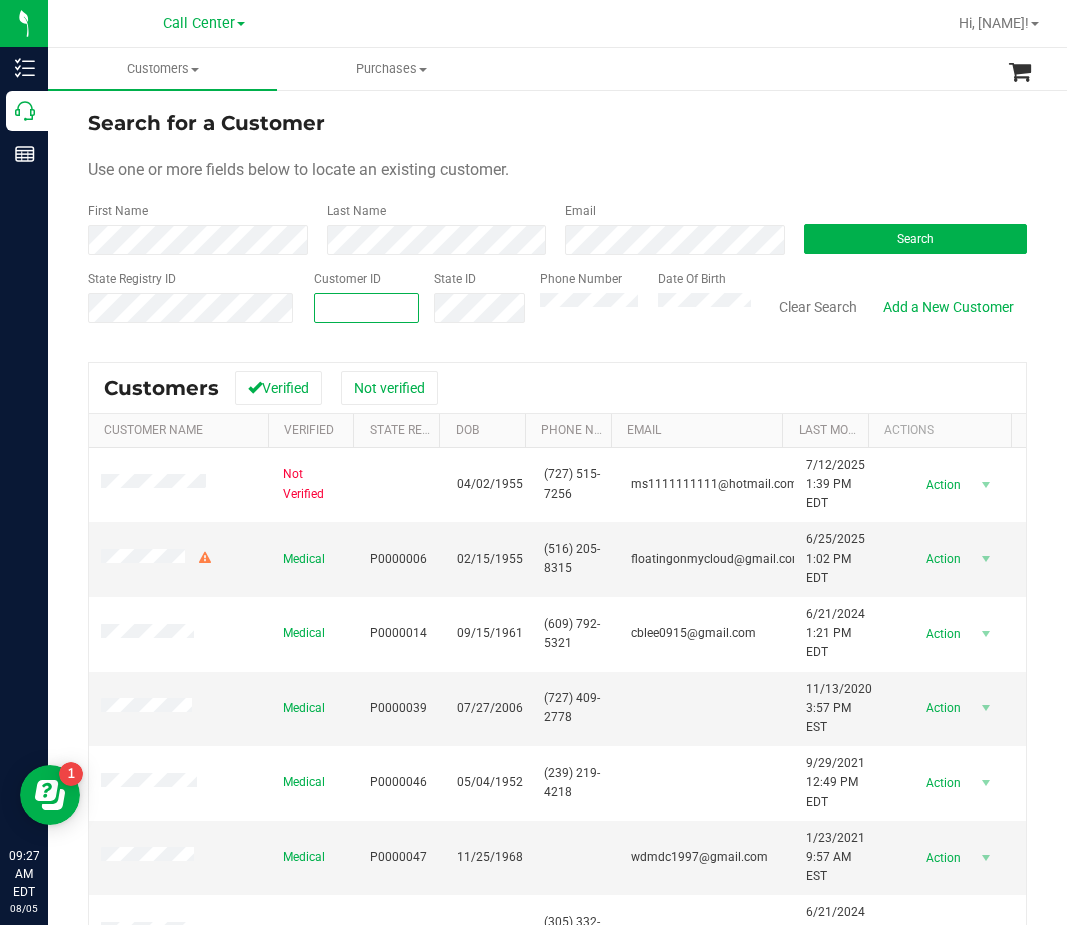 paste on "1578372" 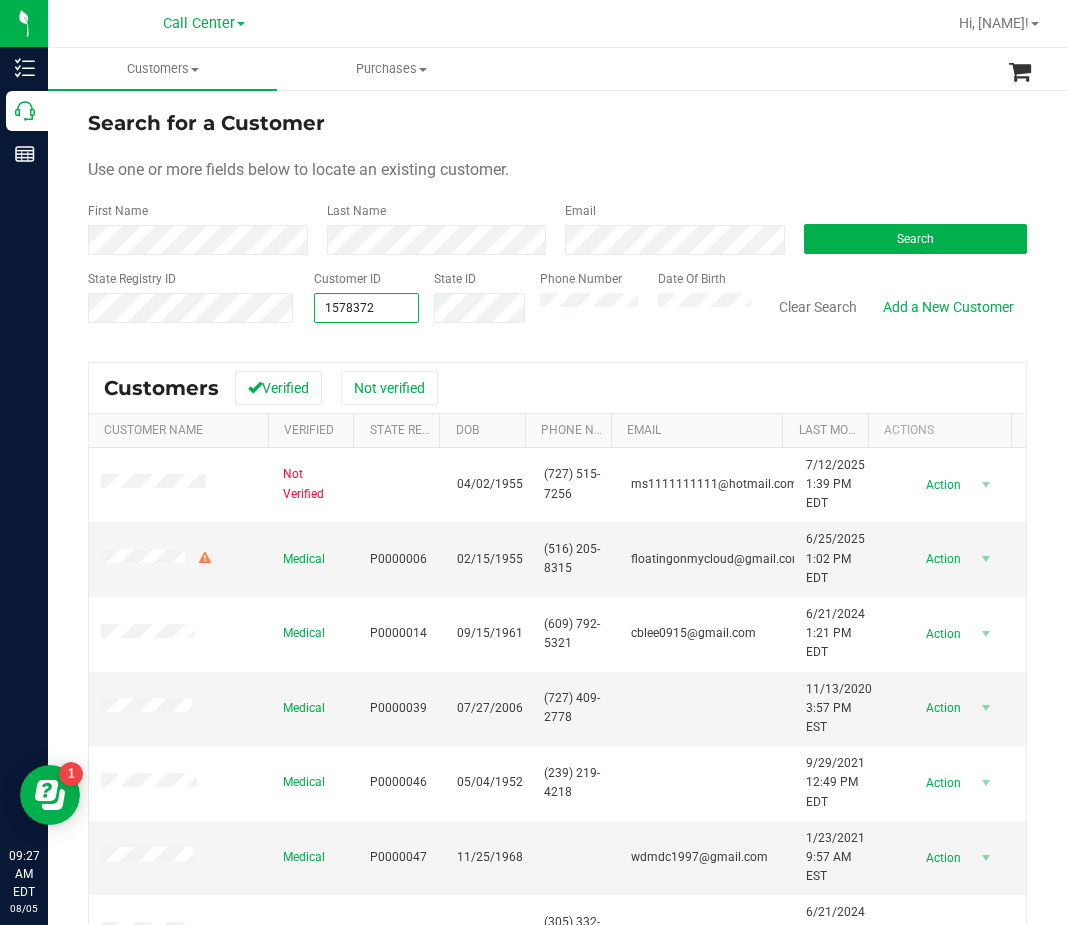 type on "1578372" 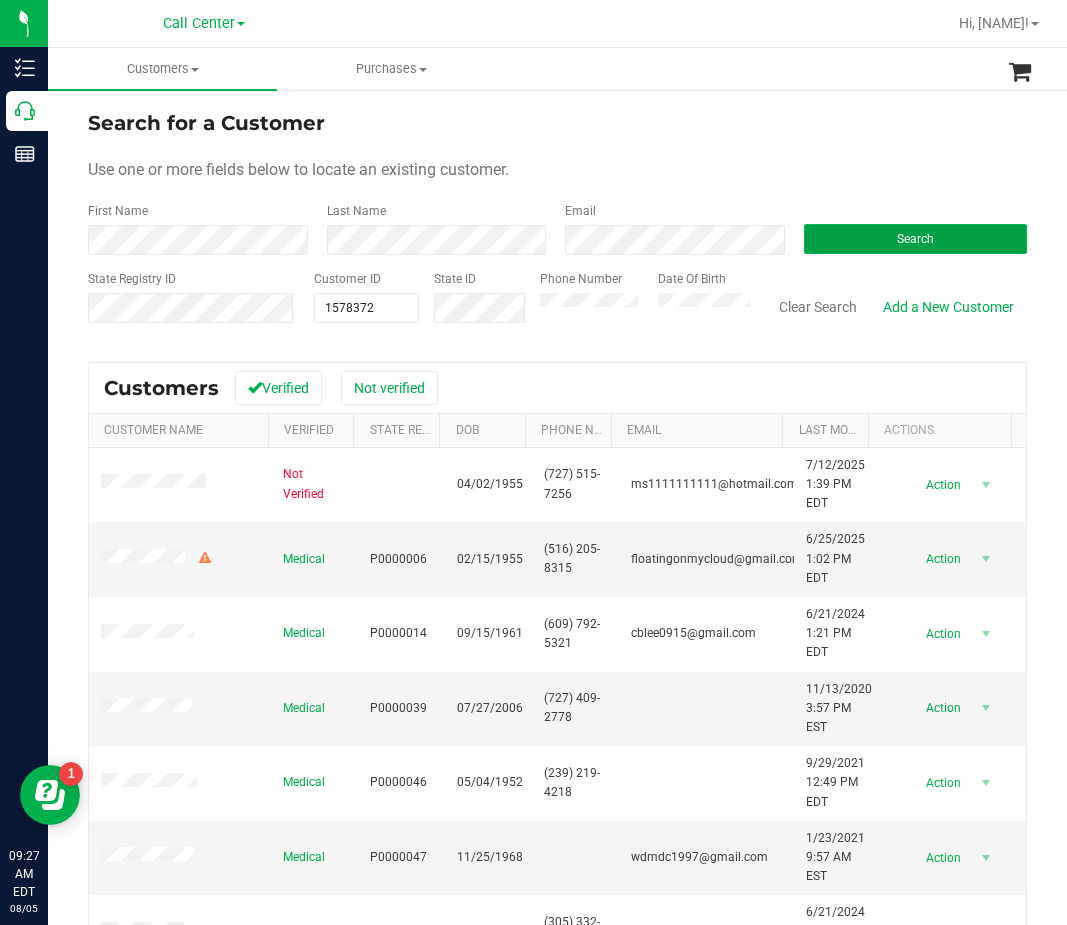 click on "Search" at bounding box center [916, 239] 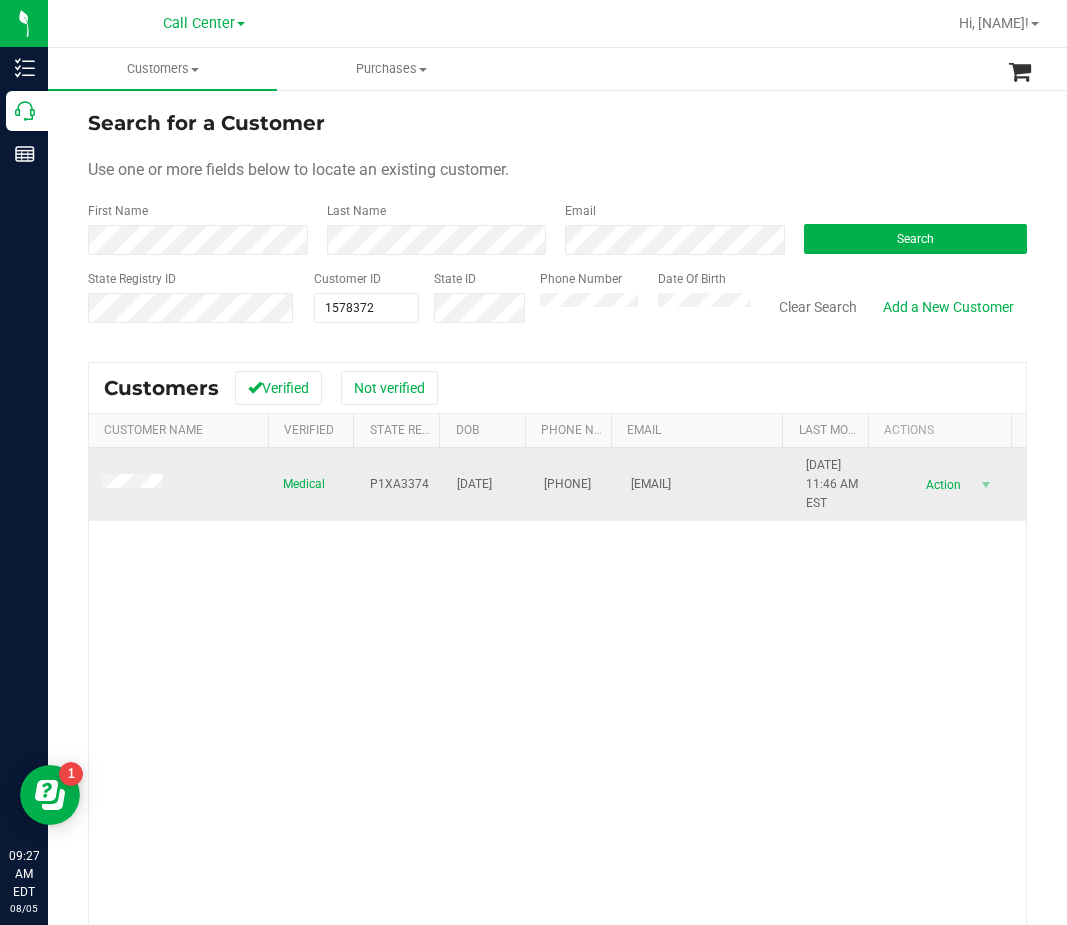 click on "P1XA3374" at bounding box center [401, 485] 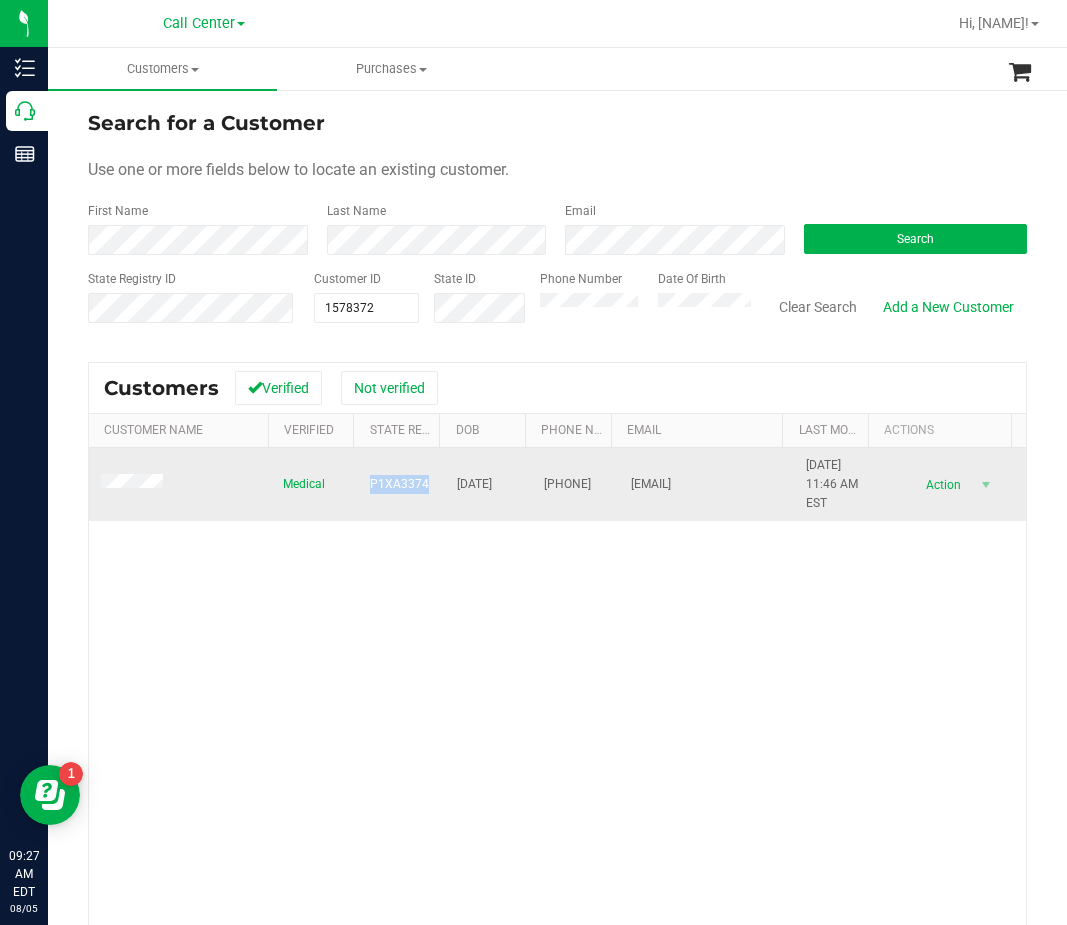 click on "P1XA3374" at bounding box center [399, 484] 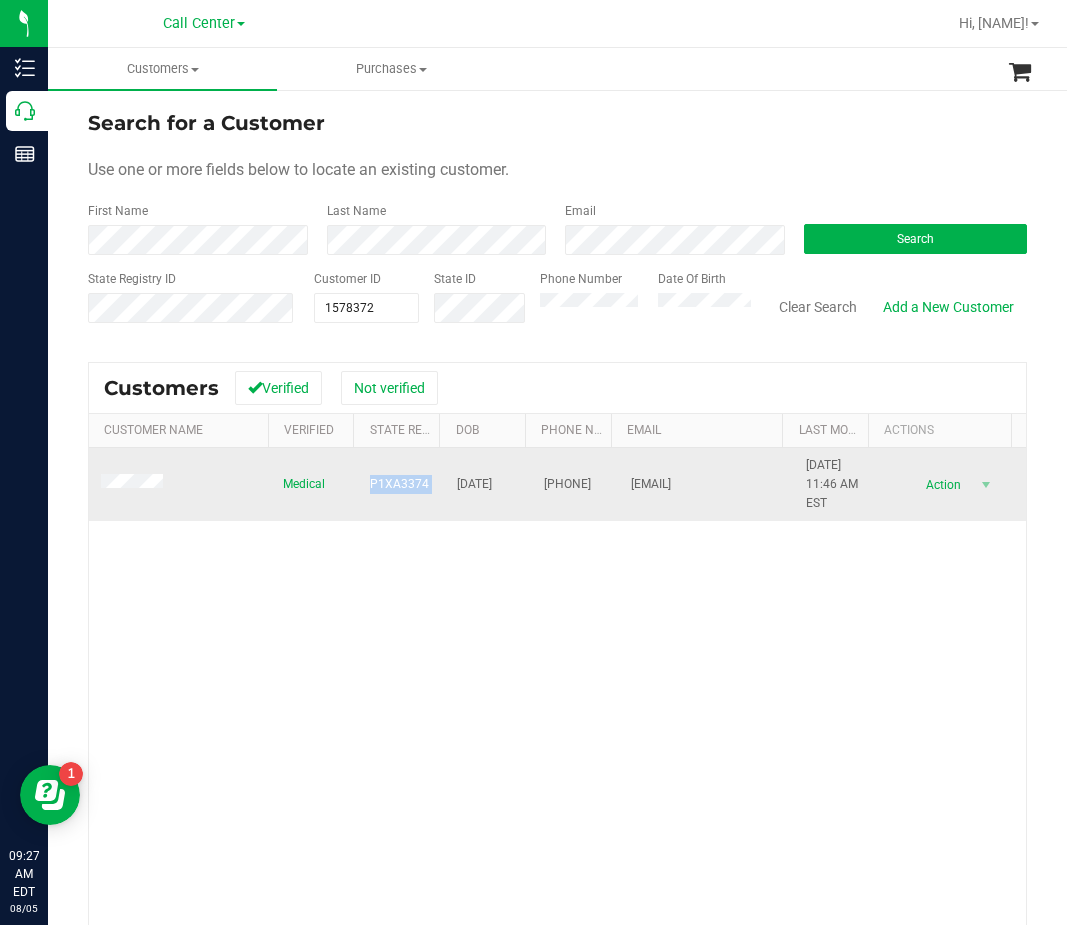 click on "P1XA3374" at bounding box center (399, 484) 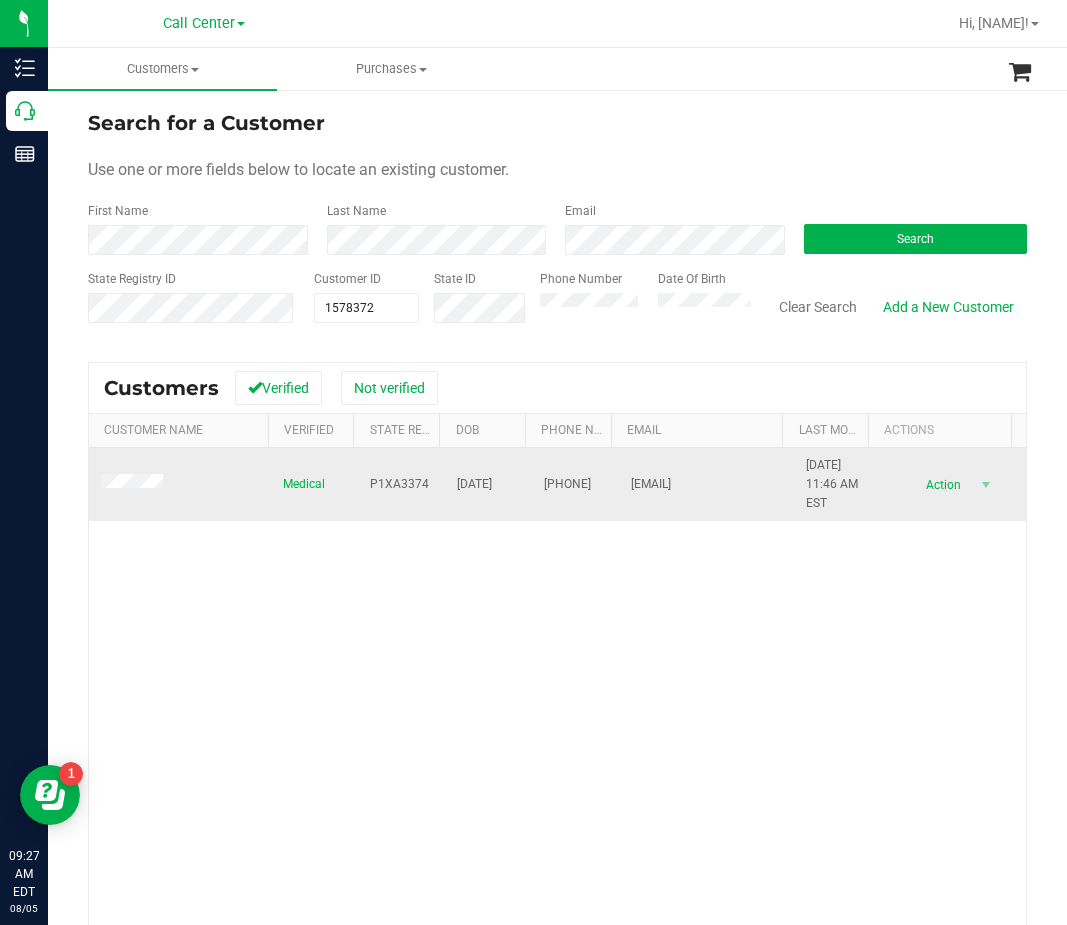 click on "01/01/1978" at bounding box center [474, 484] 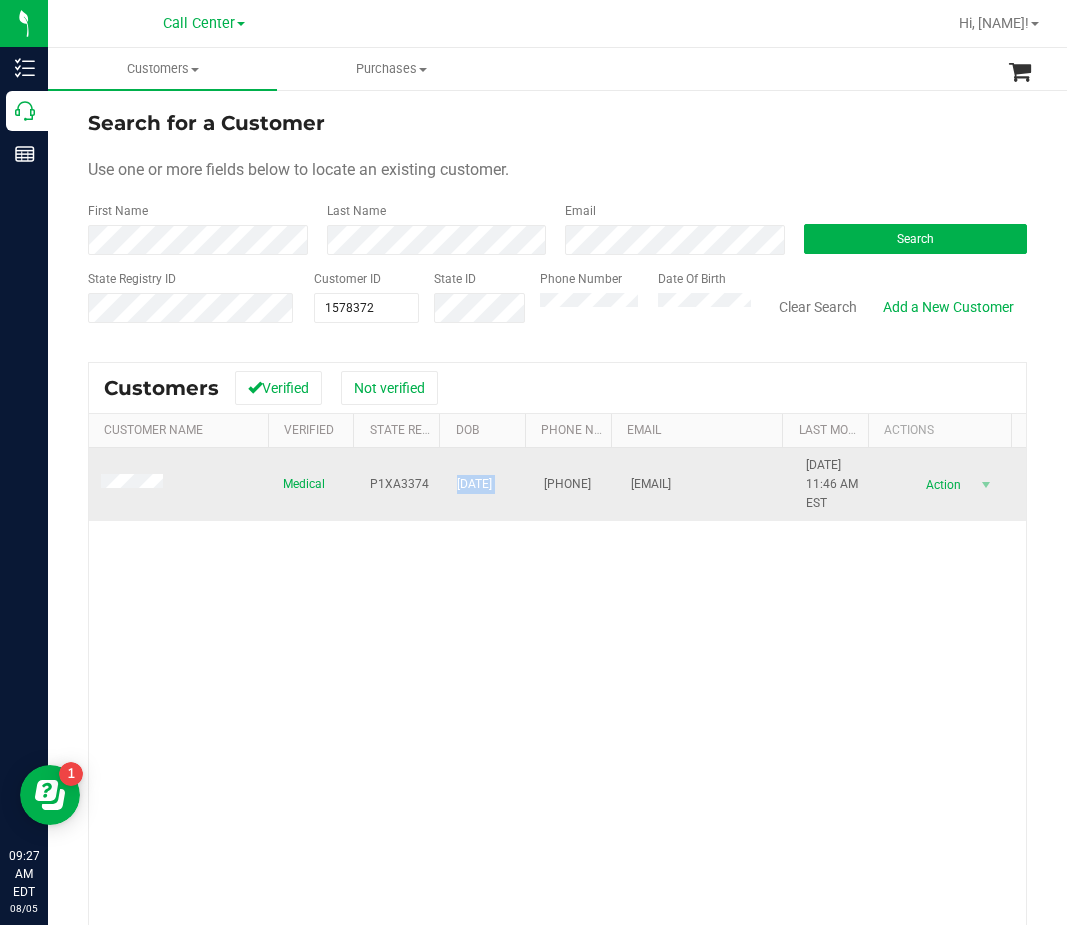 click on "01/01/1978" at bounding box center (474, 484) 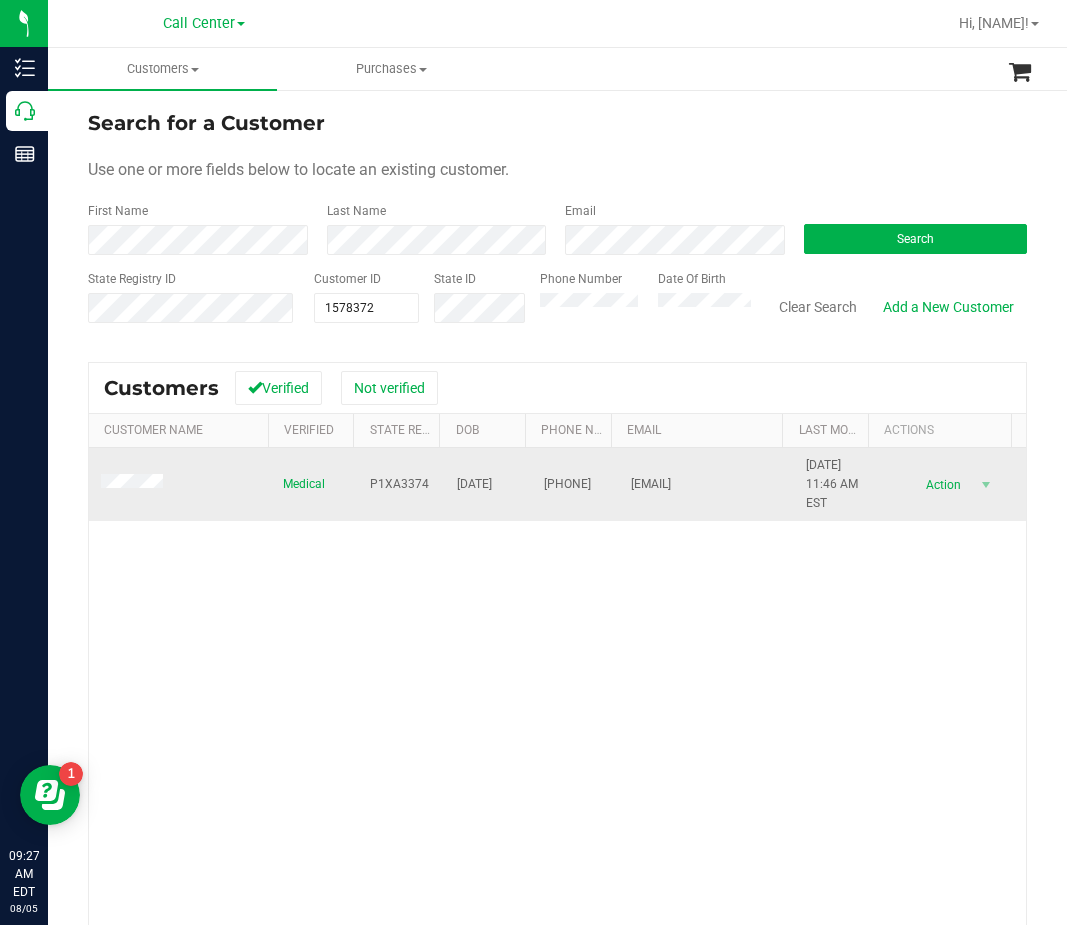 click on "(904) 703-0311" at bounding box center (567, 484) 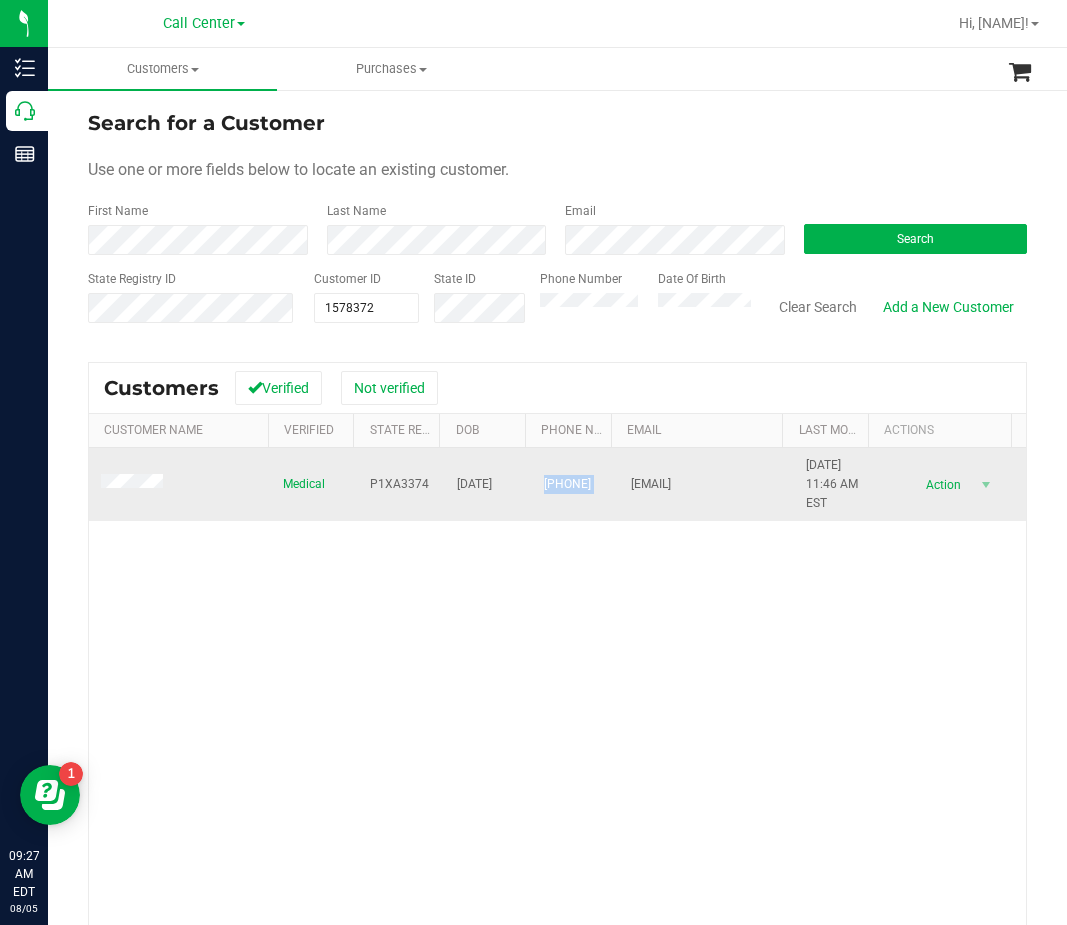 click on "(904) 703-0311" at bounding box center (567, 484) 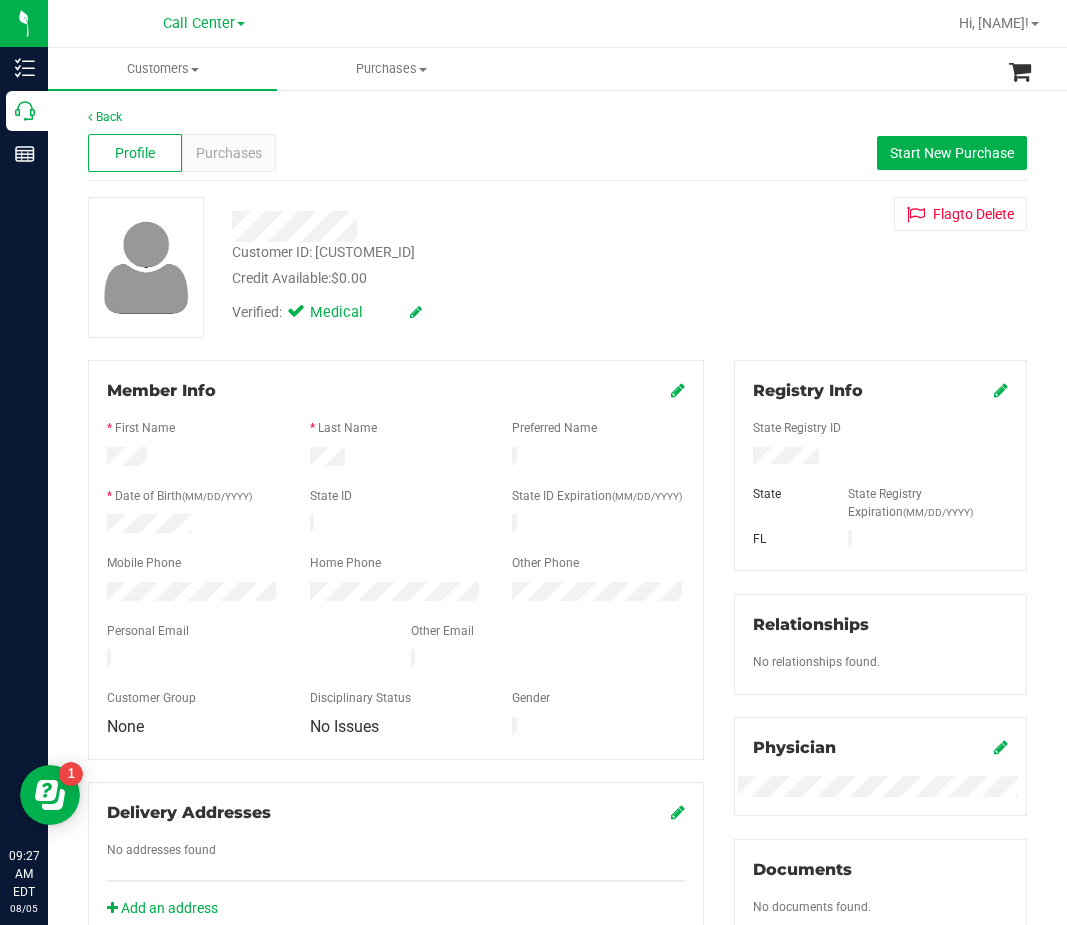 click at bounding box center (459, 226) 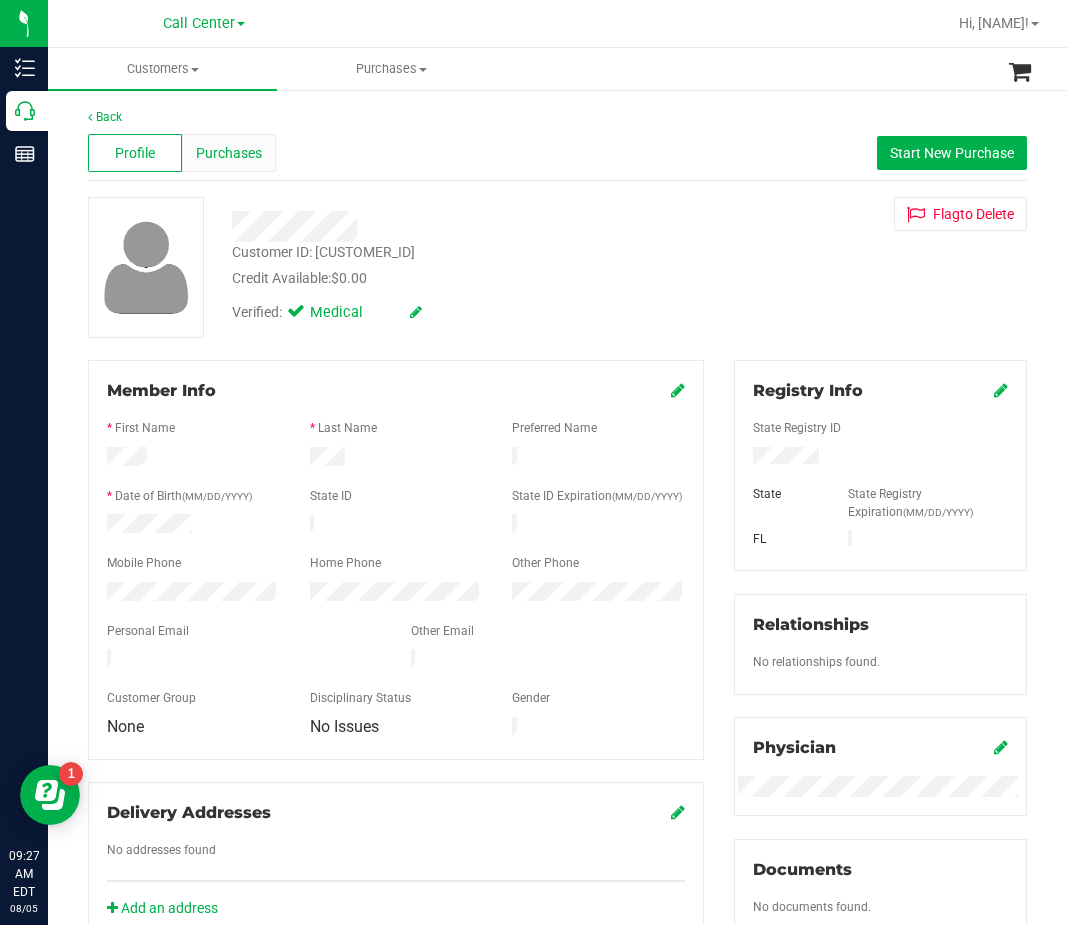click on "Purchases" at bounding box center [229, 153] 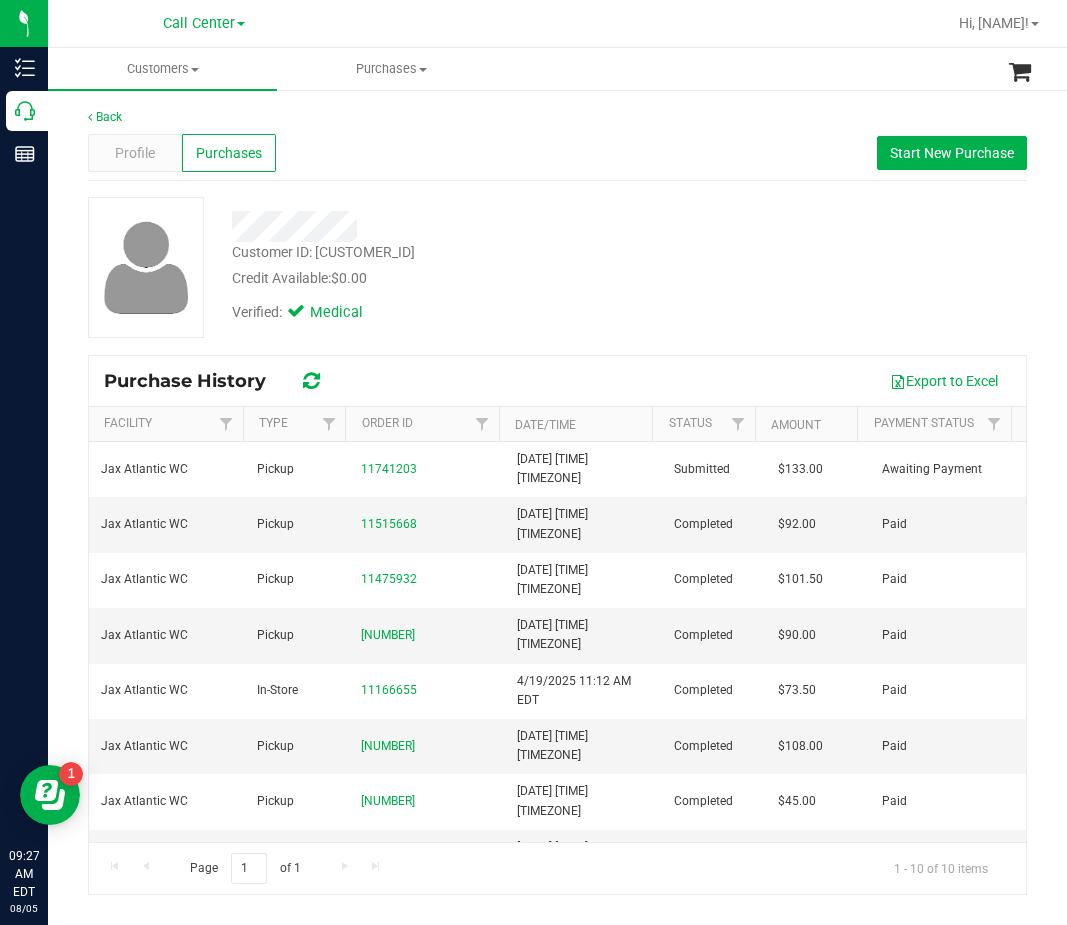 click on "Back
Profile
Purchases
Start New Purchase
Customer ID: 1578372
Credit Available:
$0.00
Verified:
Medical
Purchase History" at bounding box center [557, 501] 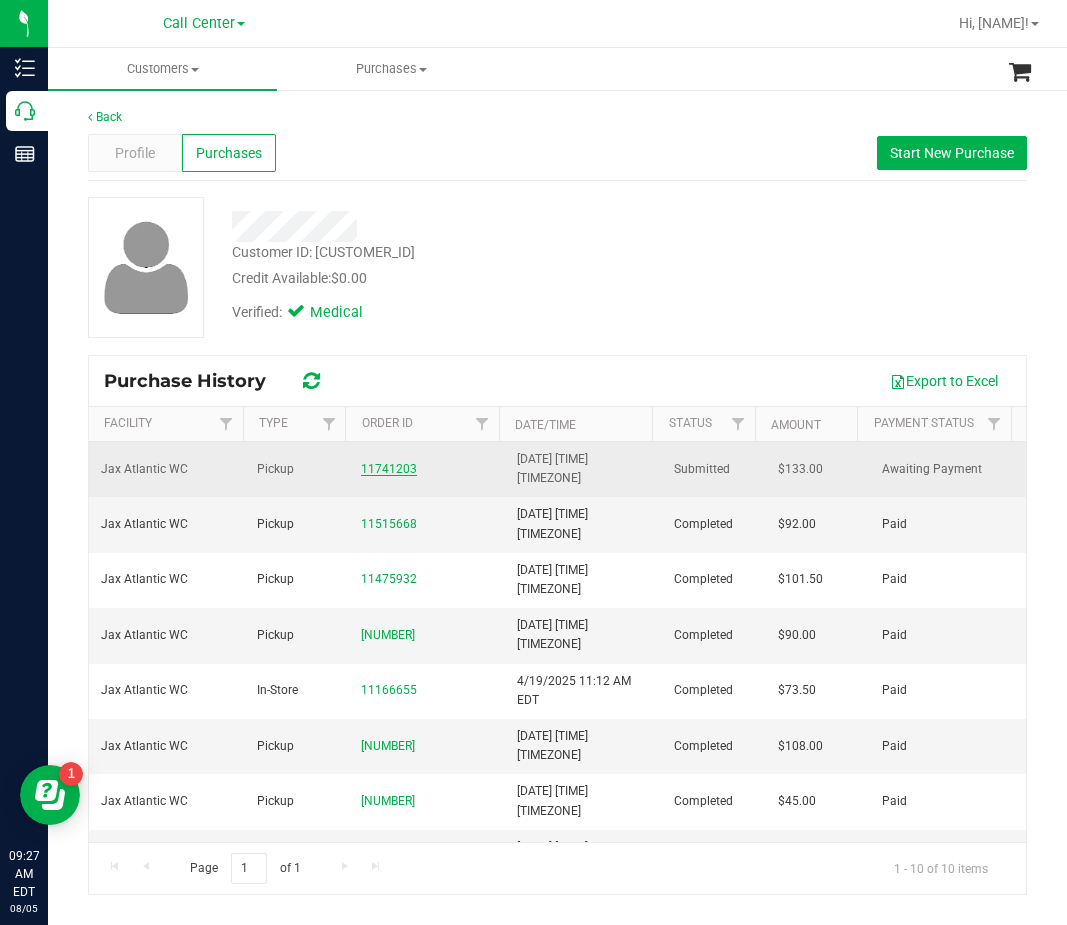 click on "11741203" at bounding box center [389, 469] 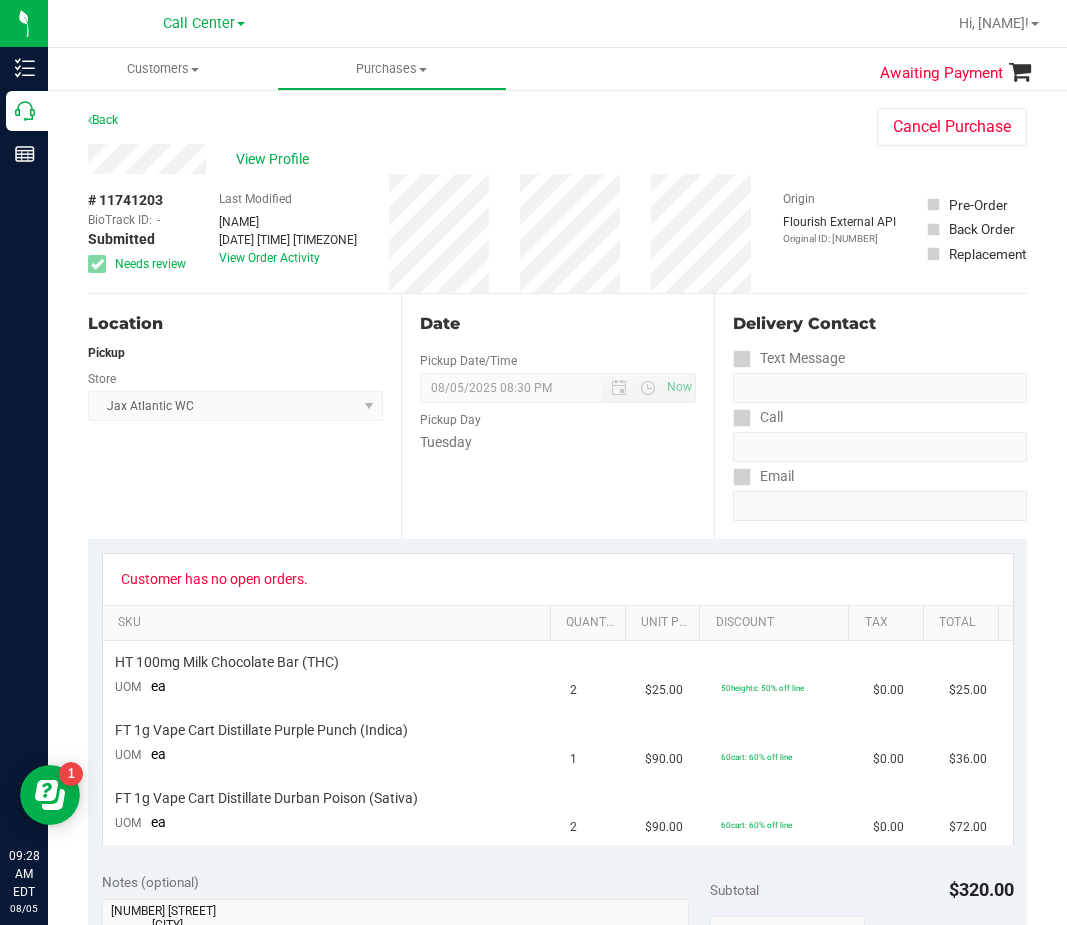 click on "Location
Pickup
Store
Jax Atlantic WC Select Store Bonita Springs WC Boynton Beach WC Bradenton WC Brandon WC Brooksville WC Call Center Clermont WC Crestview WC Deerfield Beach WC Delray Beach WC Deltona WC Ft Walton Beach WC Ft. Lauderdale WC Ft. Myers WC Gainesville WC Jax Atlantic WC JAX DC REP Jax WC Key West WC Lakeland WC Largo WC Lehigh Acres DC REP Merritt Island WC Miami 72nd WC Miami Beach WC Miami Dadeland WC Miramar DC REP New Port Richey WC North Palm Beach WC North Port WC Ocala WC Orange Park WC Orlando Colonial WC Orlando DC REP Orlando WC Oviedo WC Palm Bay WC Palm Coast WC Panama City WC Pensacola WC Port Orange WC Port St. Lucie WC Sebring WC South Tampa WC St. Pete WC Summerfield WC Tallahassee DC REP Tallahassee WC Tampa DC Testing Tampa Warehouse Tampa WC TX Austin DC TX Plano Retail WPB DC" at bounding box center (244, 416) 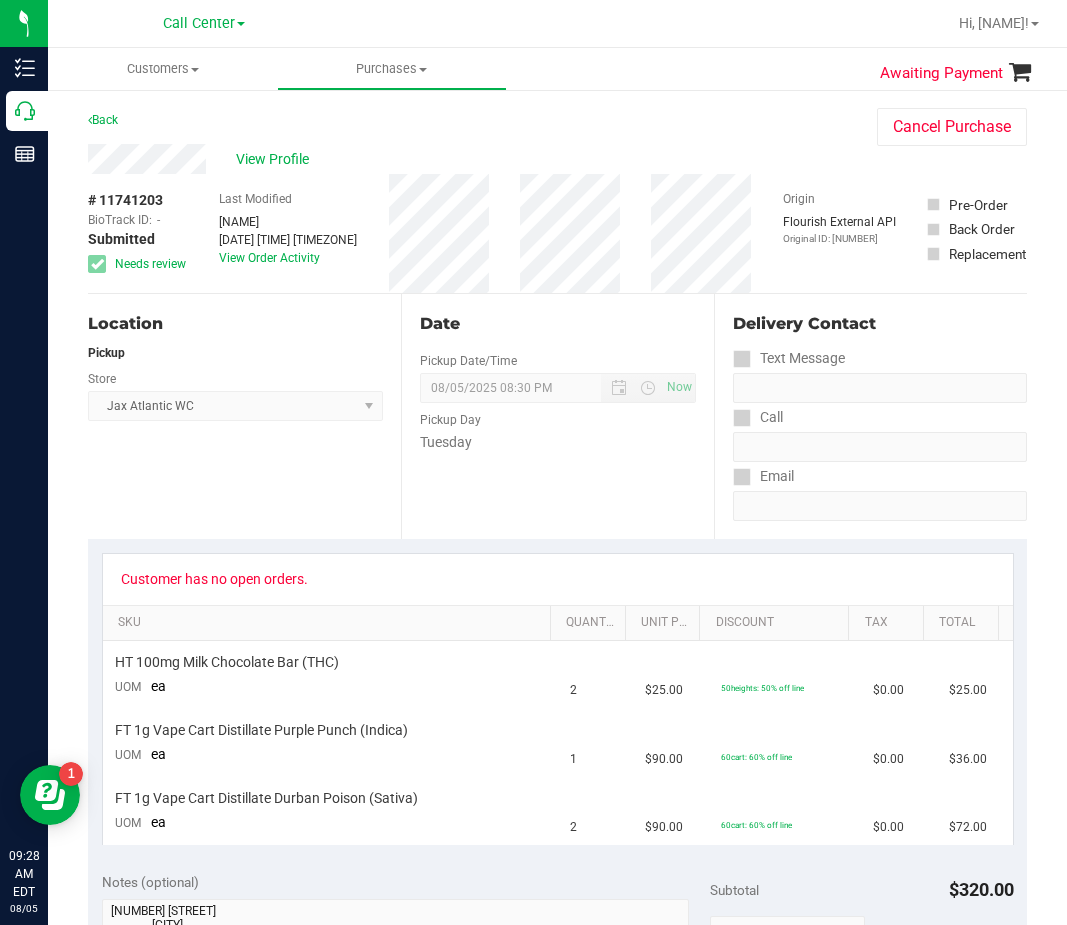 click on "Date
Pickup Date/Time
08/05/2025
Now
08/05/2025 08:30 PM
Now
Pickup Day
Tuesday" at bounding box center [557, 416] 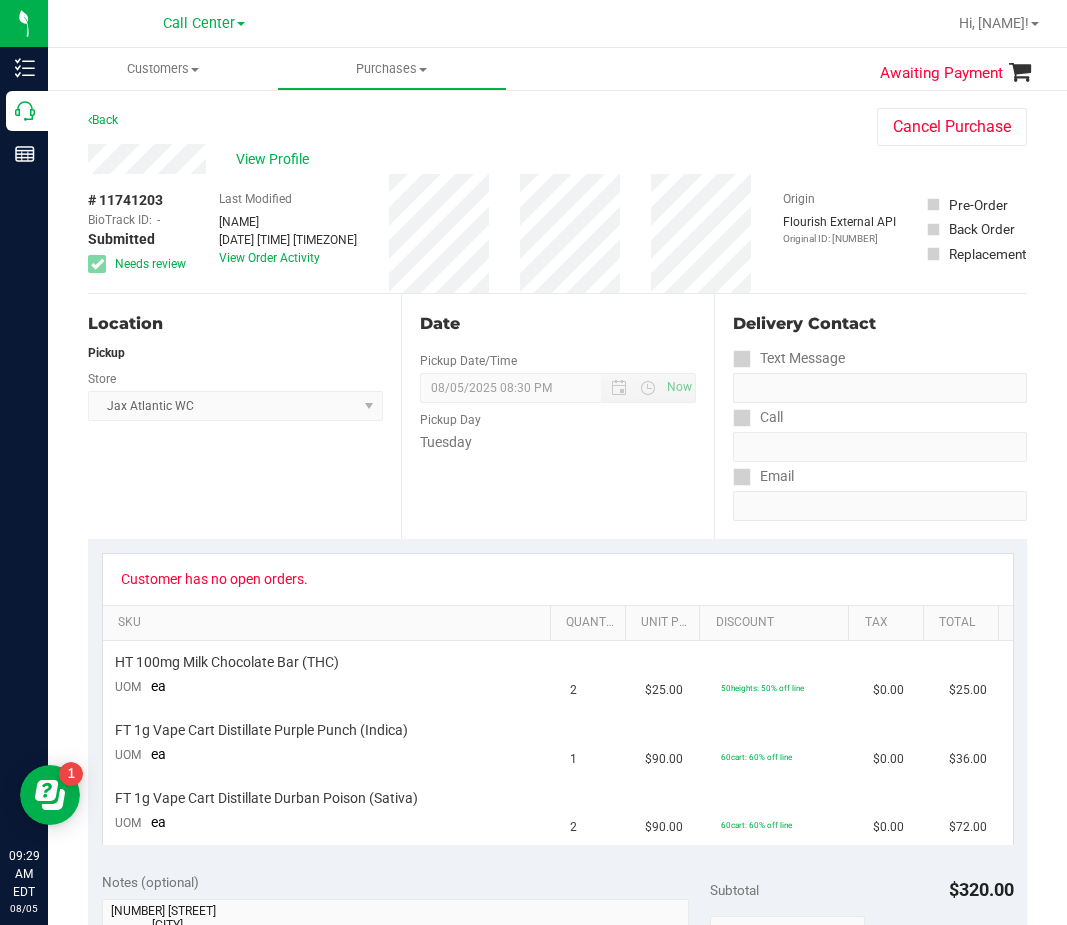 click on "# 11741203
BioTrack ID:
-
Submitted
Needs review
Last Modified
Nicholas Kinder
Aug 5, 2025 9:20:54 AM EDT
View Order Activity
Origin
Flourish External API
Original ID: 313266588" at bounding box center (557, 233) 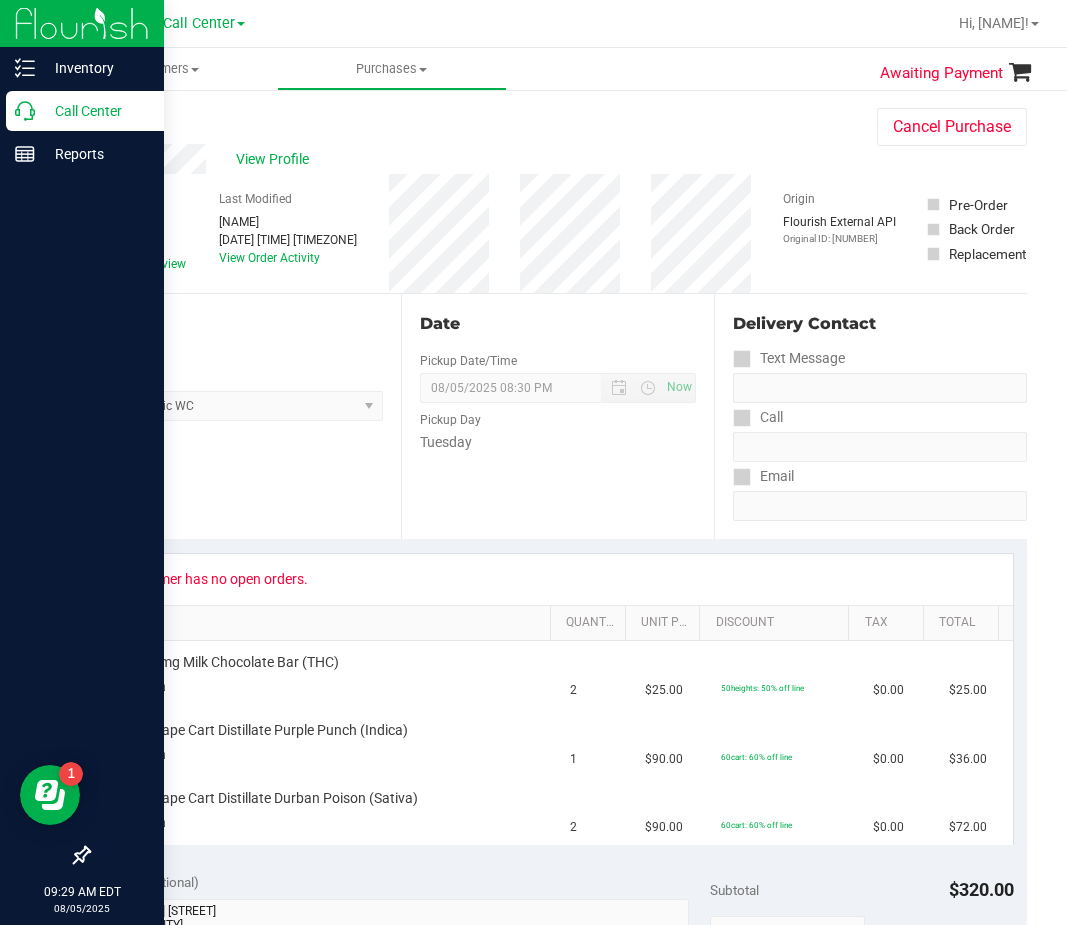 click on "Call Center" at bounding box center [95, 111] 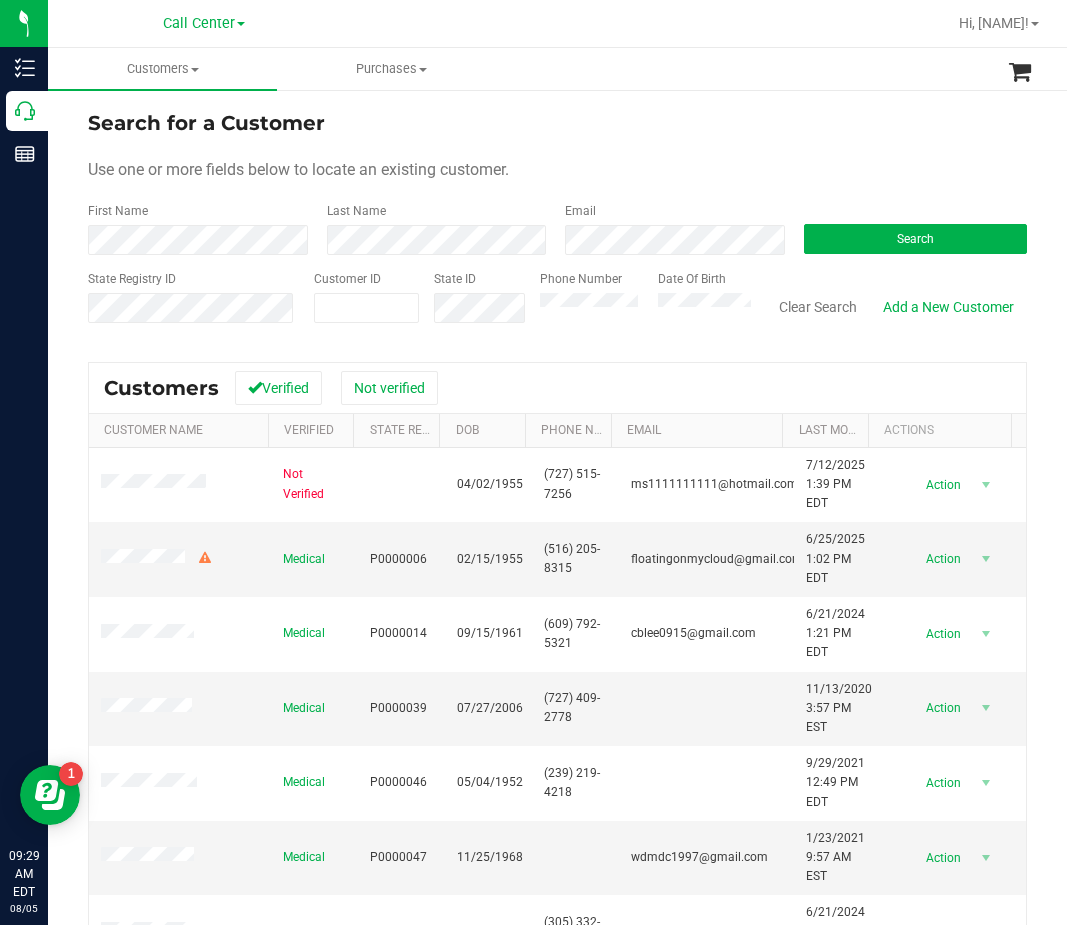 click on "Search for a Customer" at bounding box center [557, 123] 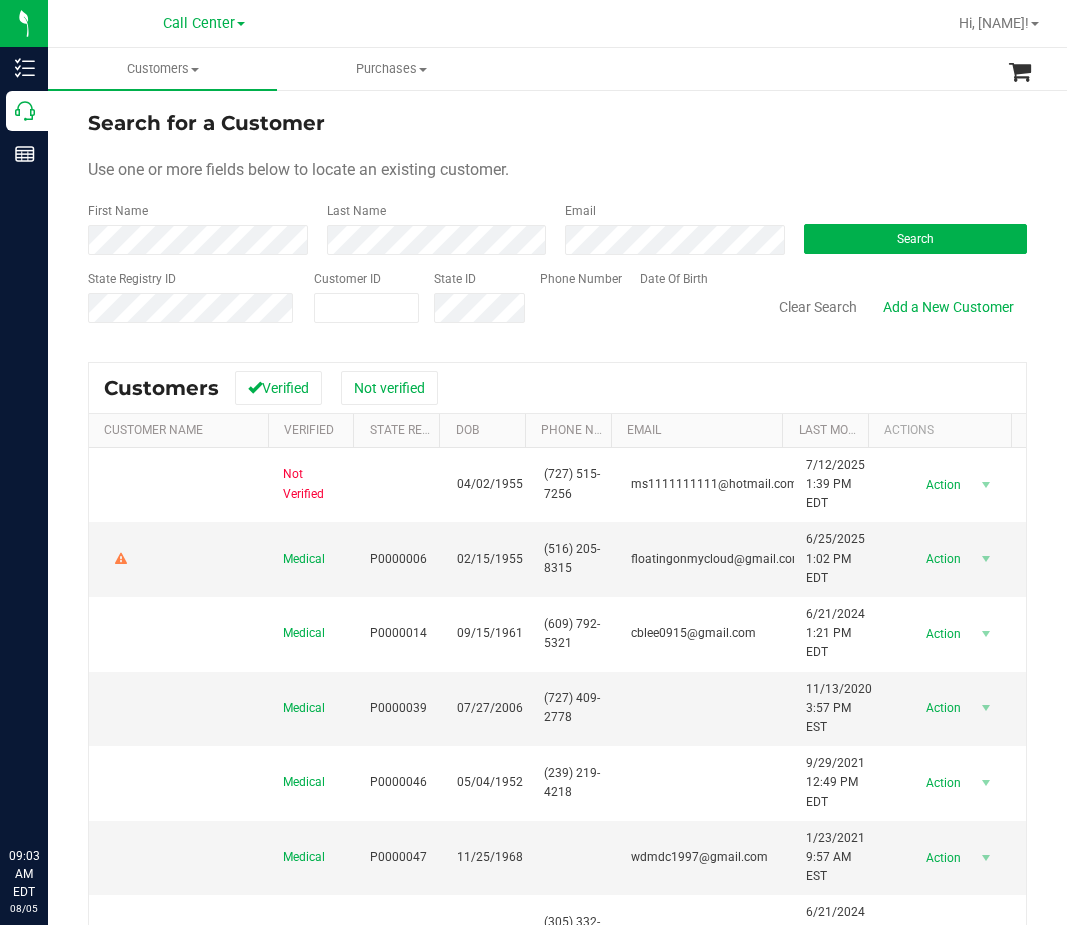 scroll, scrollTop: 0, scrollLeft: 0, axis: both 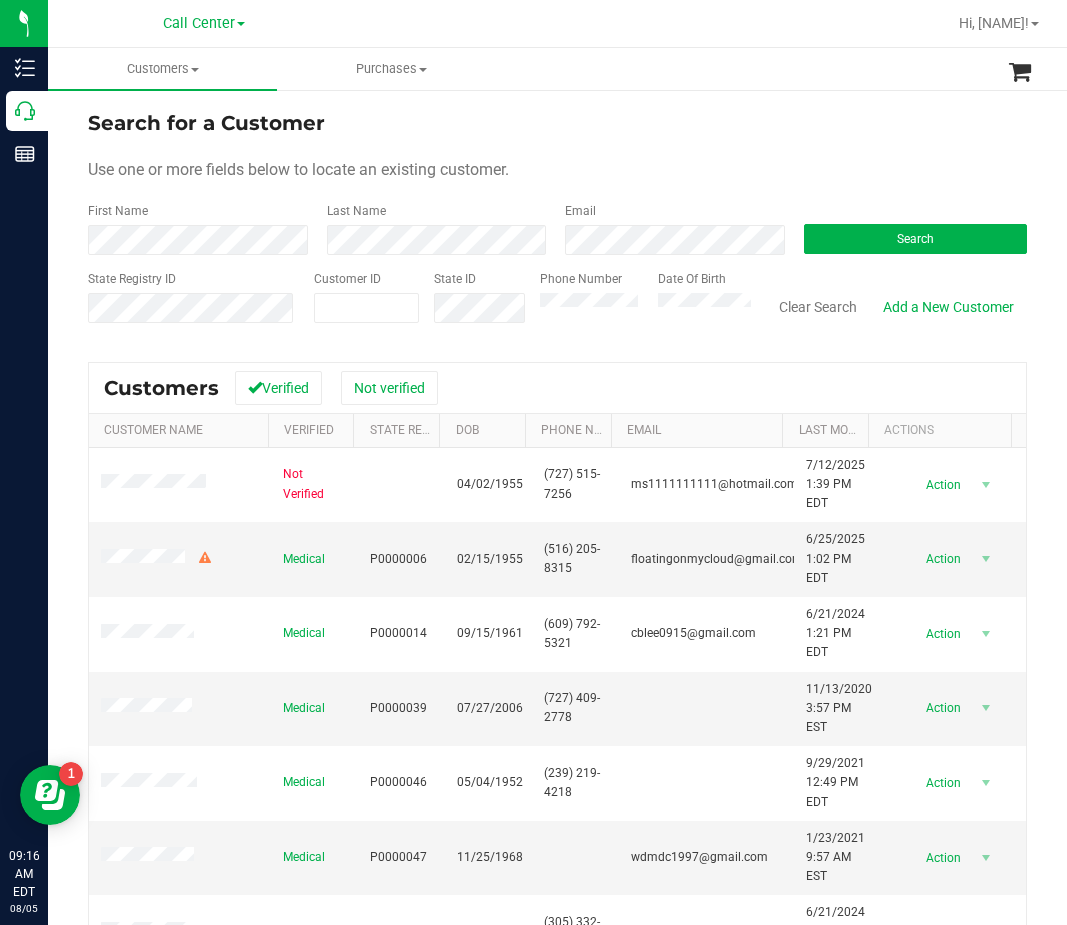 click on "Search for a Customer
Use one or more fields below to locate an existing customer.
First Name
Last Name
Email
Search
State Registry ID
Customer ID
State ID
Phone Number
Date Of Birth" at bounding box center [557, 224] 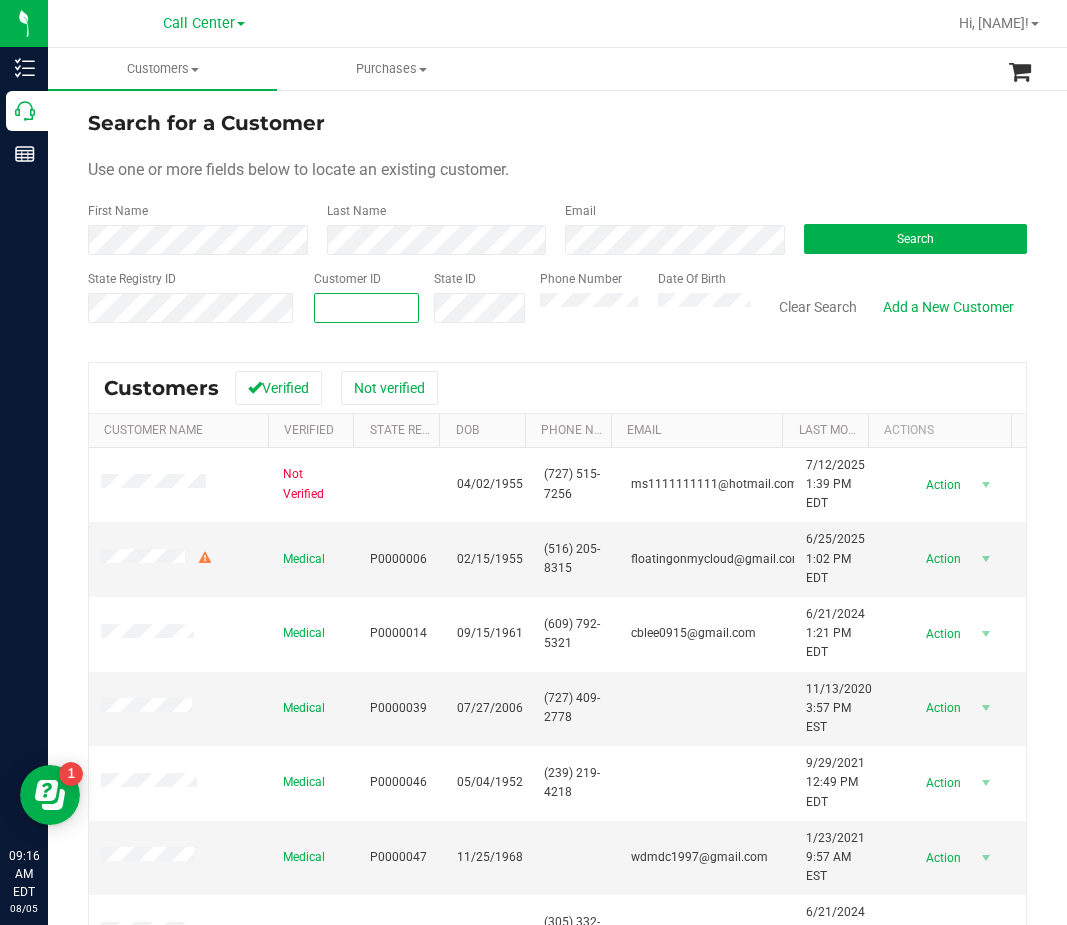 click at bounding box center (366, 308) 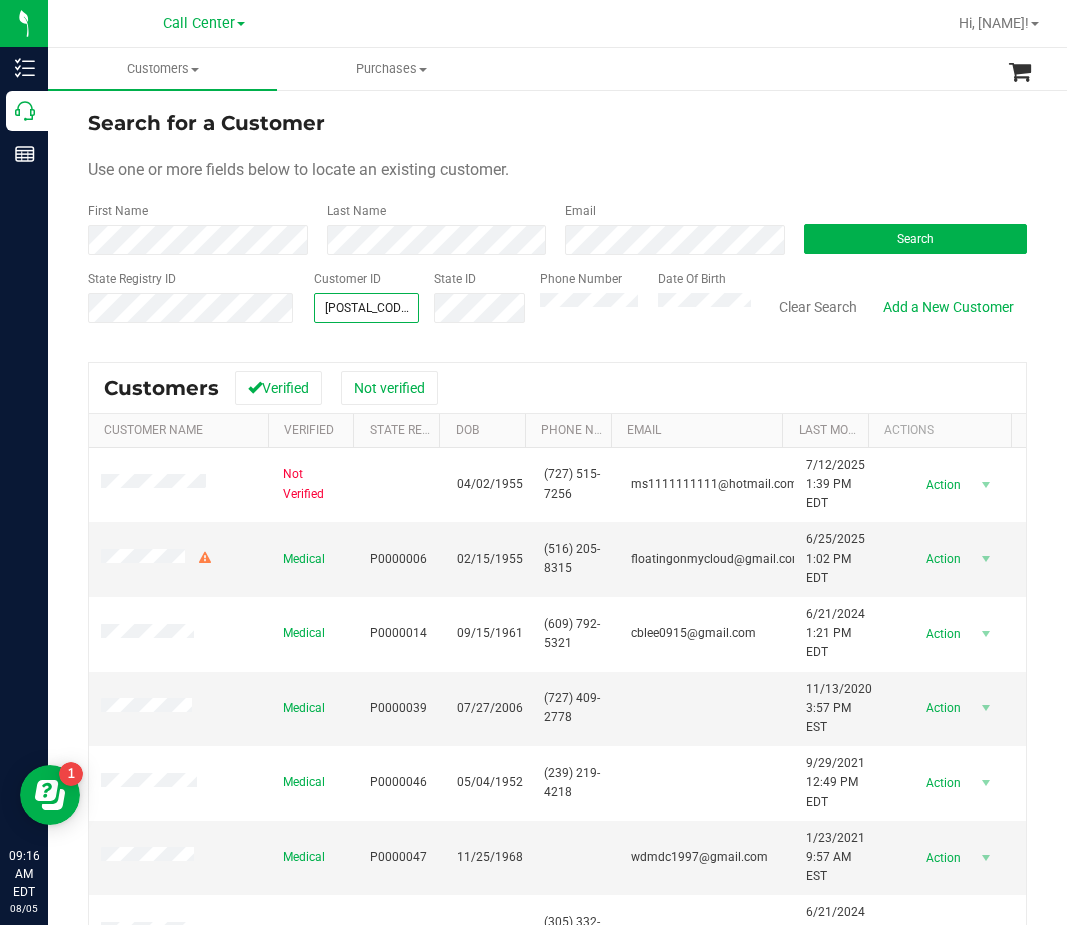type on "[POSTAL_CODE]" 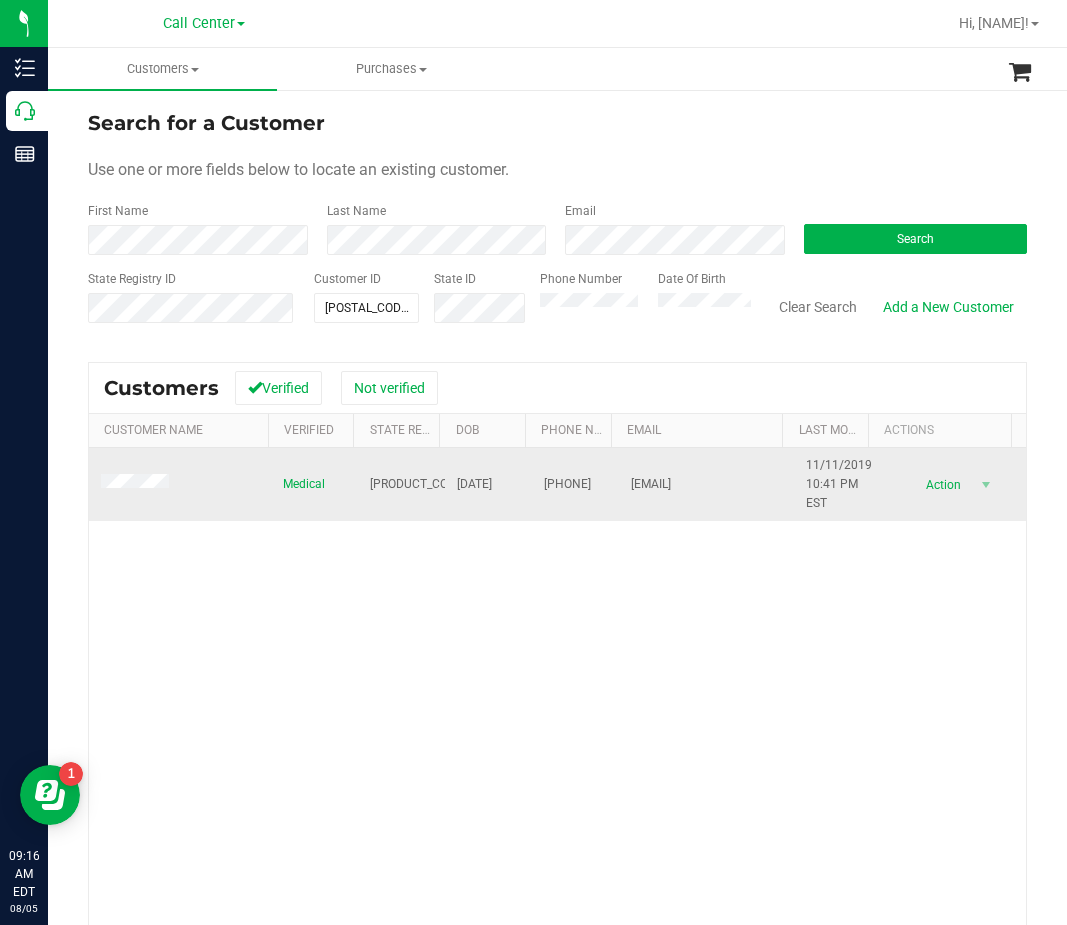 click on "[PRODUCT_CODE]" at bounding box center [418, 484] 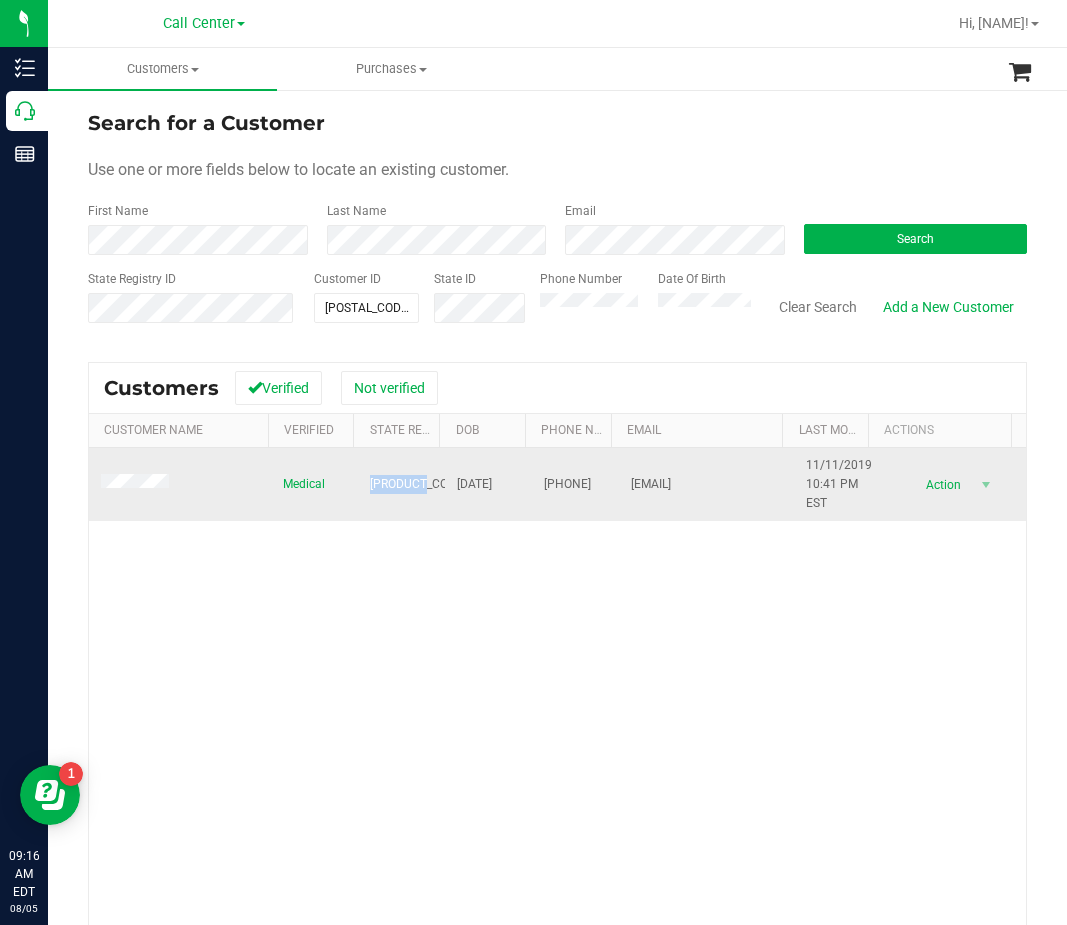 click on "[PRODUCT_CODE]" at bounding box center [418, 484] 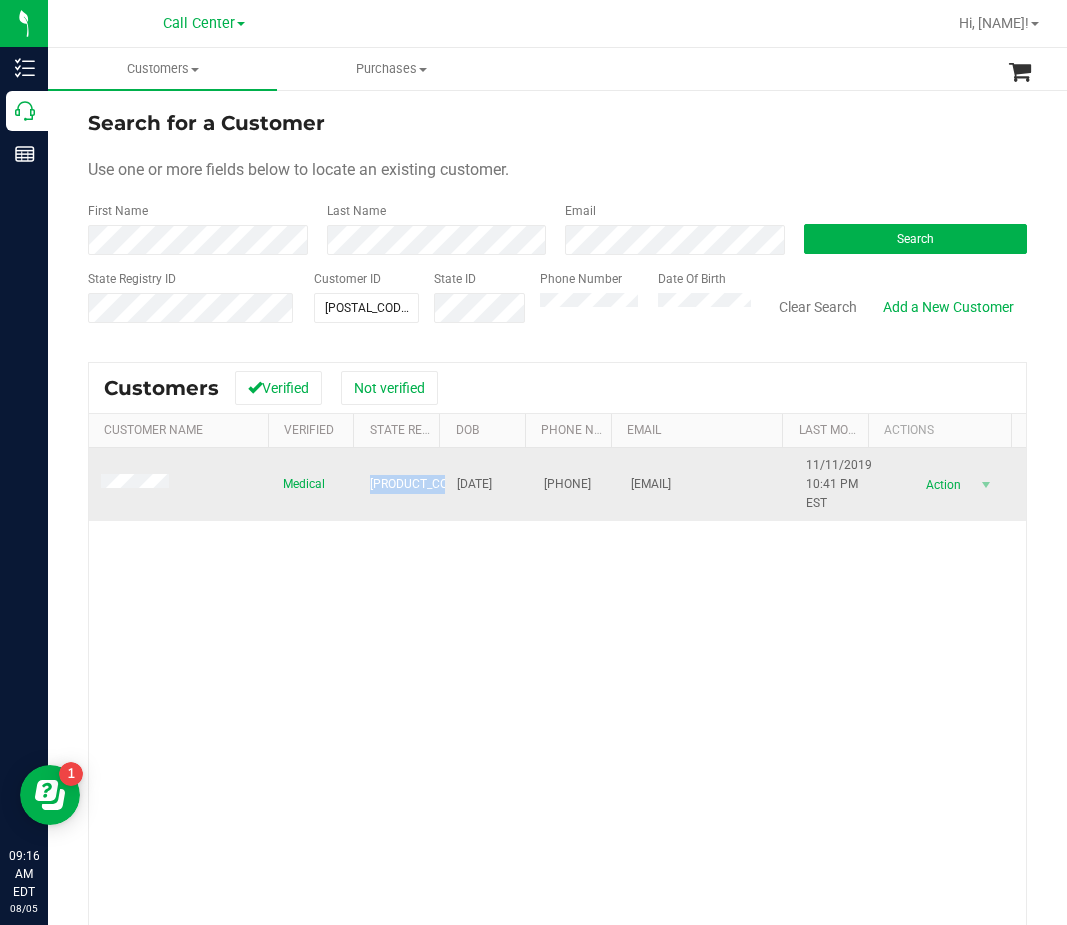 click on "[PRODUCT_CODE]" at bounding box center [418, 484] 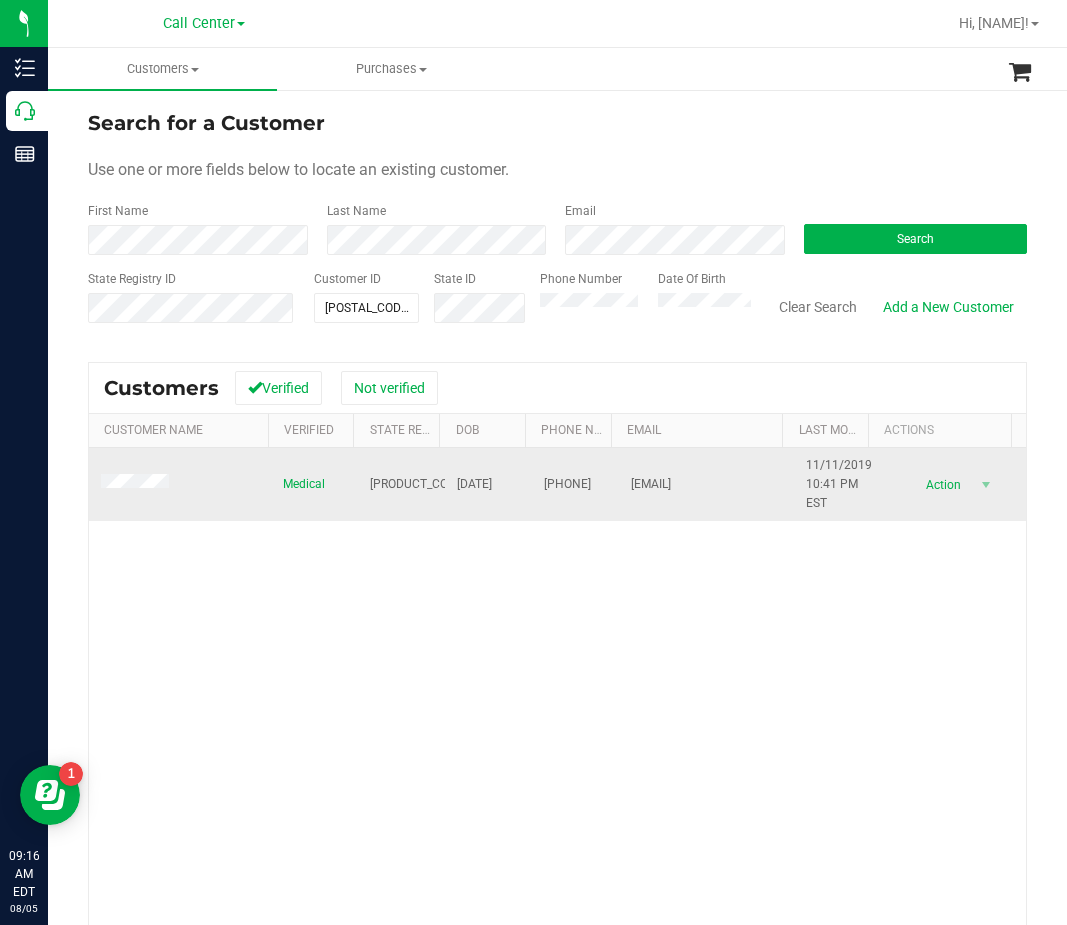 click on "[DATE]" at bounding box center [474, 484] 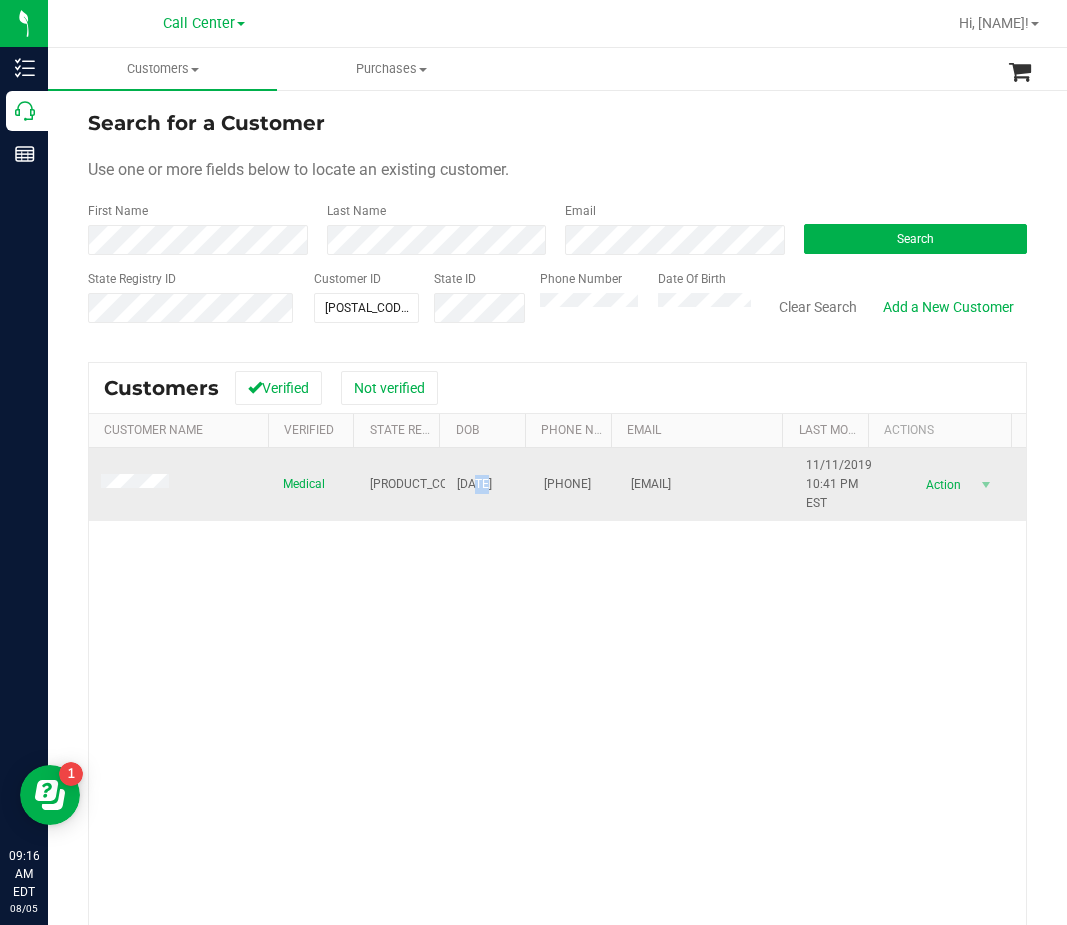 click on "[DATE]" at bounding box center (474, 484) 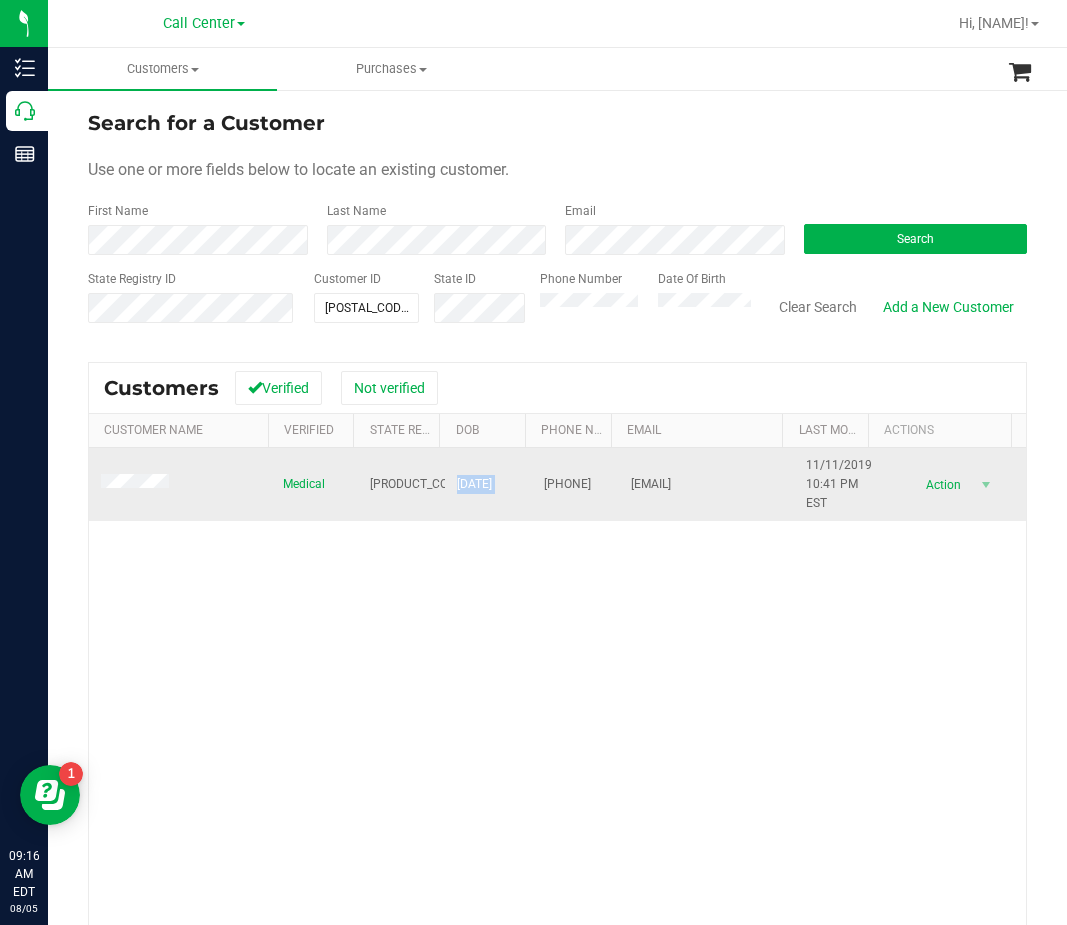 click on "[DATE]" at bounding box center [474, 484] 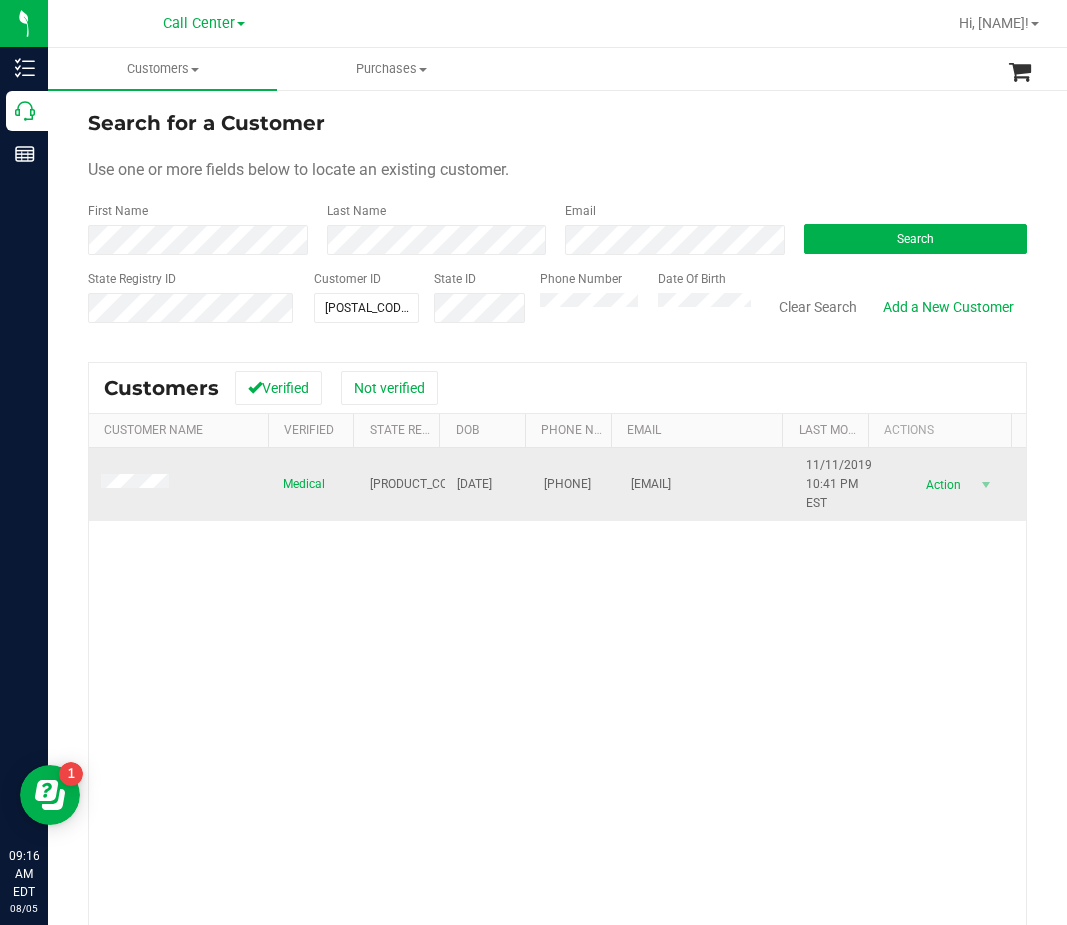 click on "(904) 521-2791" at bounding box center [567, 484] 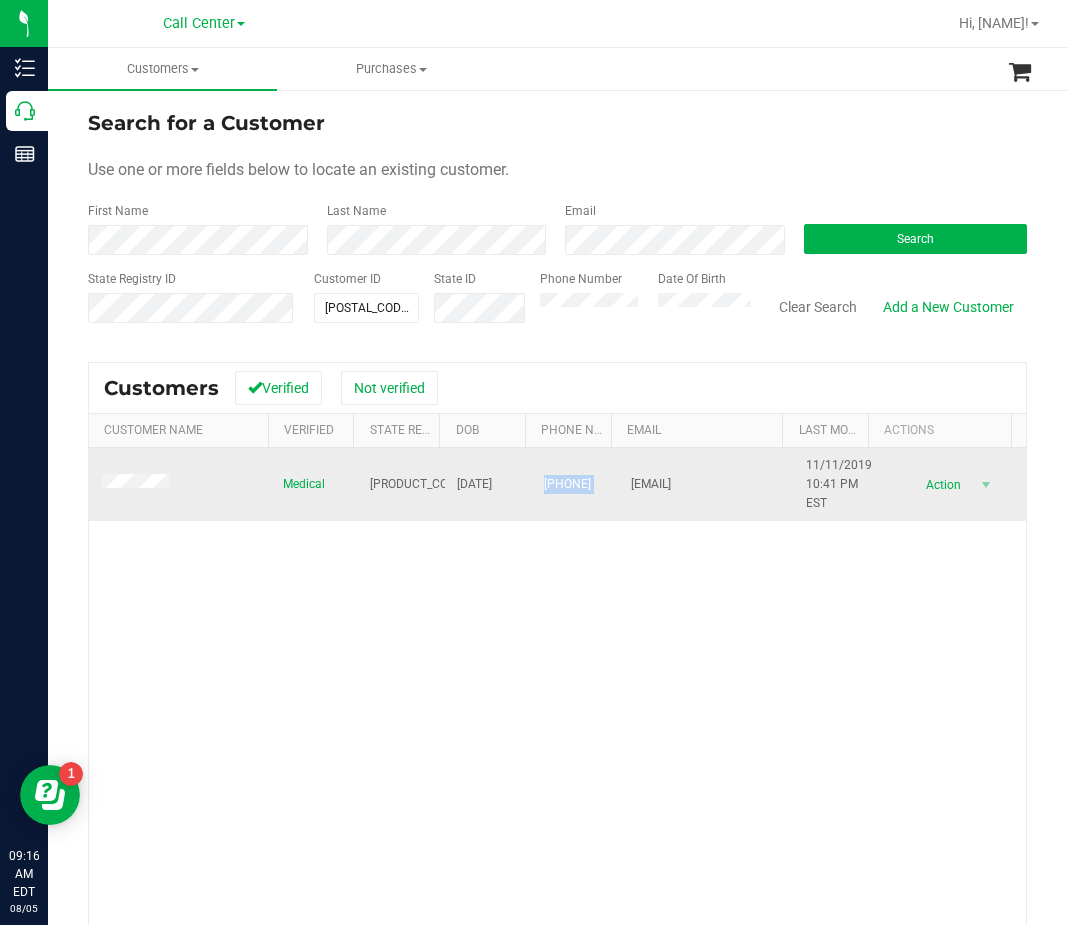 click on "(904) 521-2791" at bounding box center (567, 484) 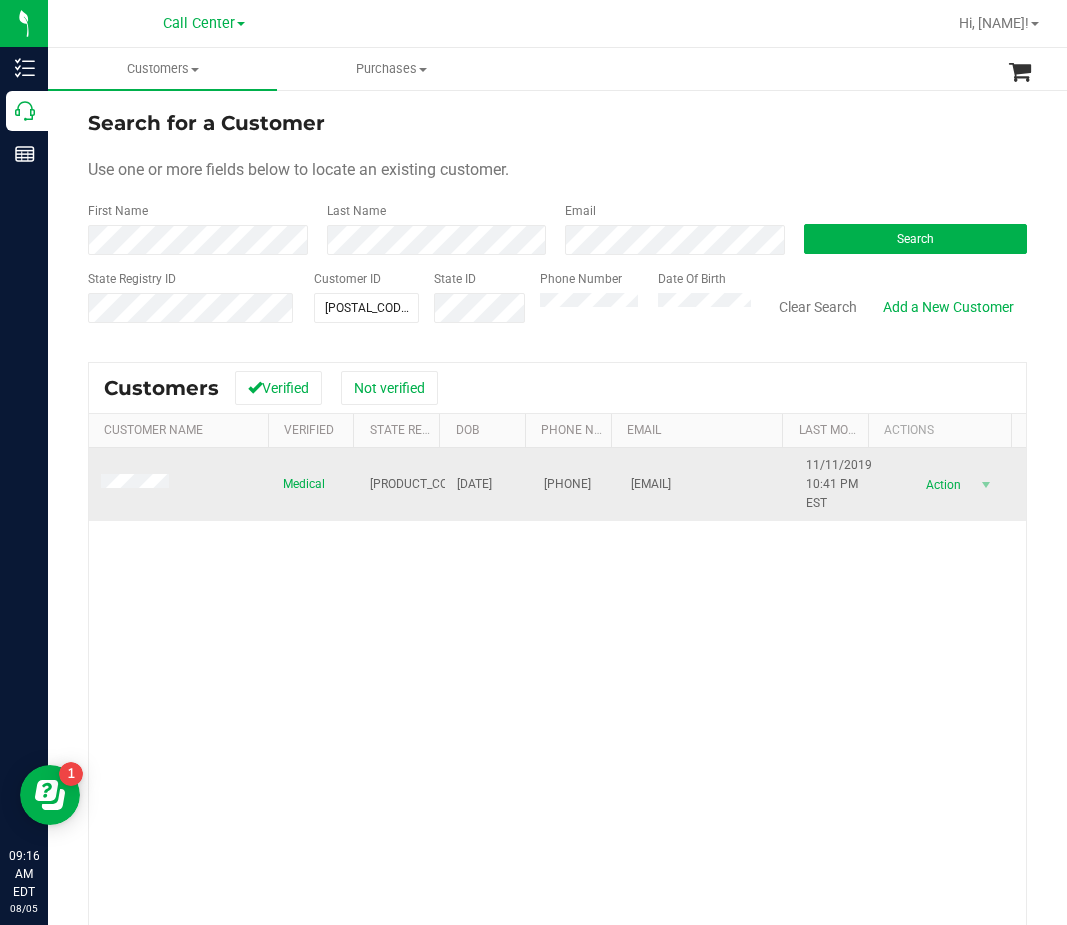 click at bounding box center (180, 485) 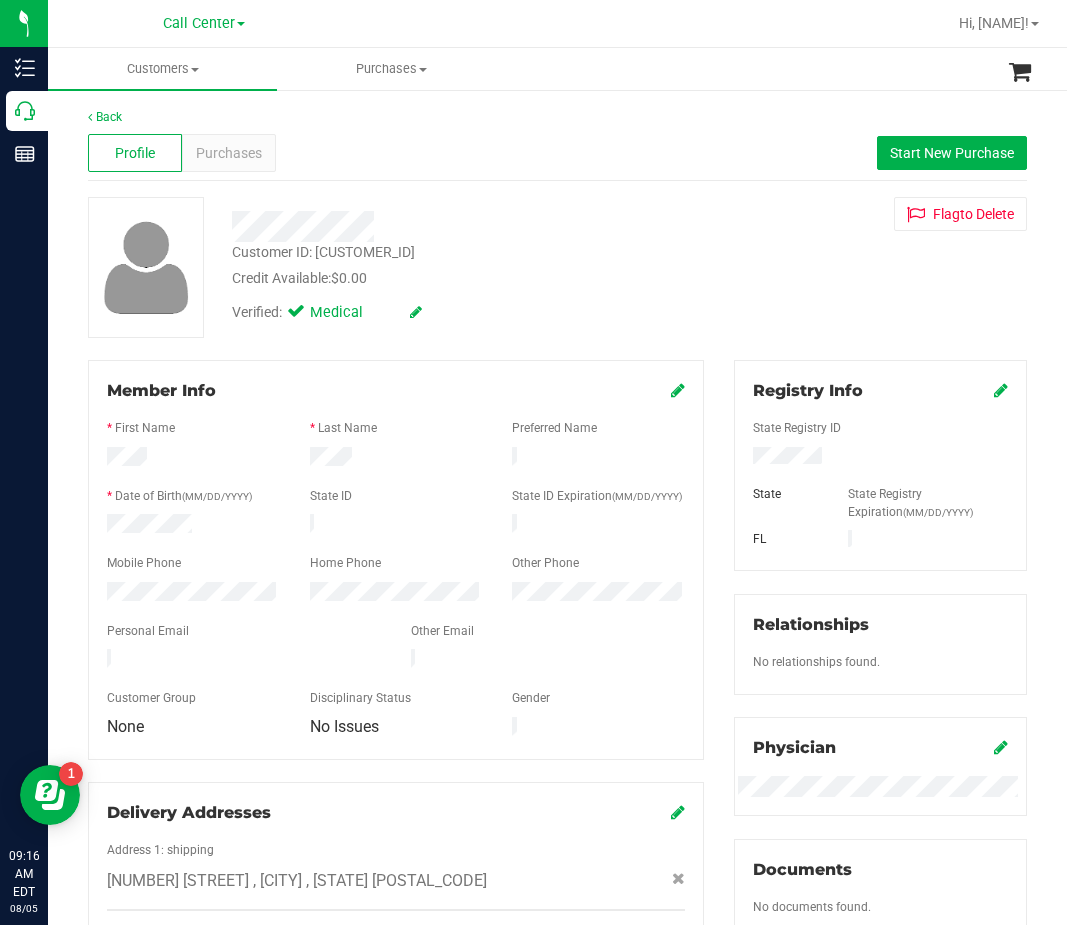 click on "Customer ID: 66502
Credit Available:
$0.00" at bounding box center (459, 265) 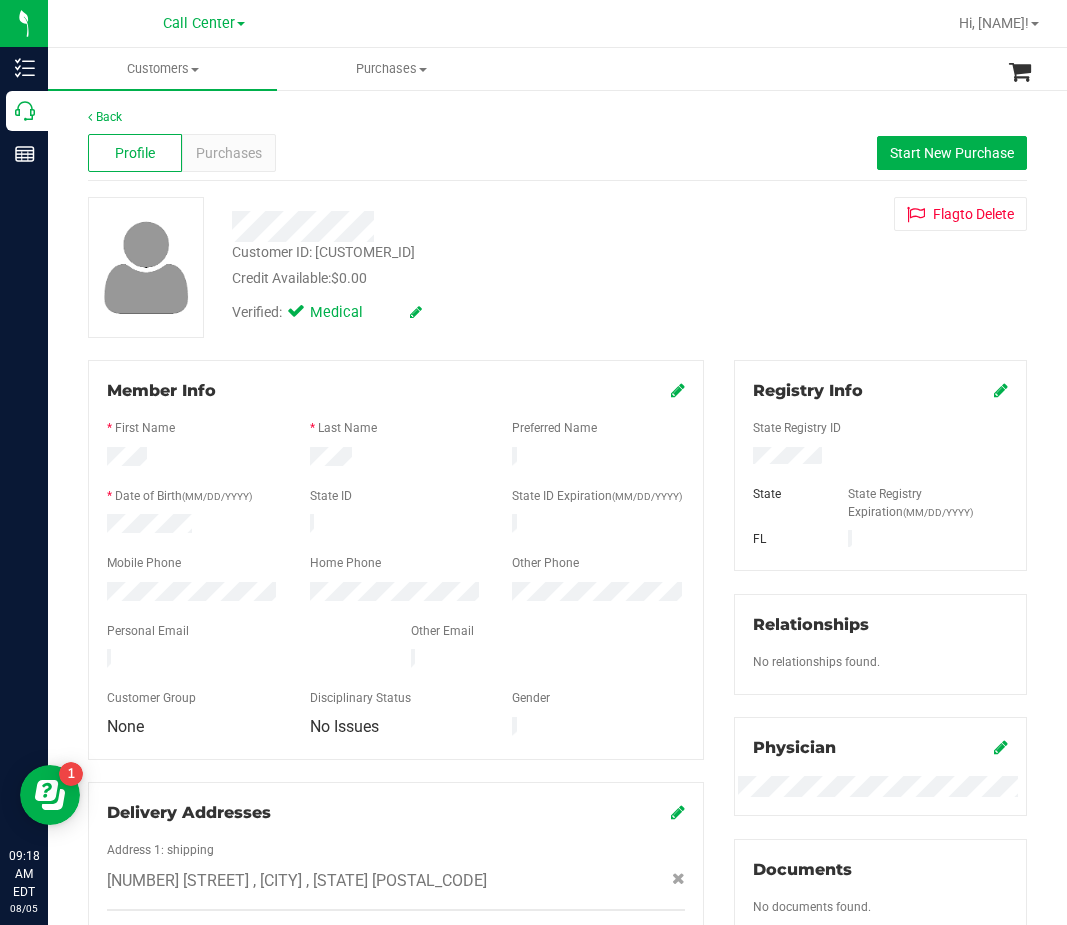 click at bounding box center (459, 226) 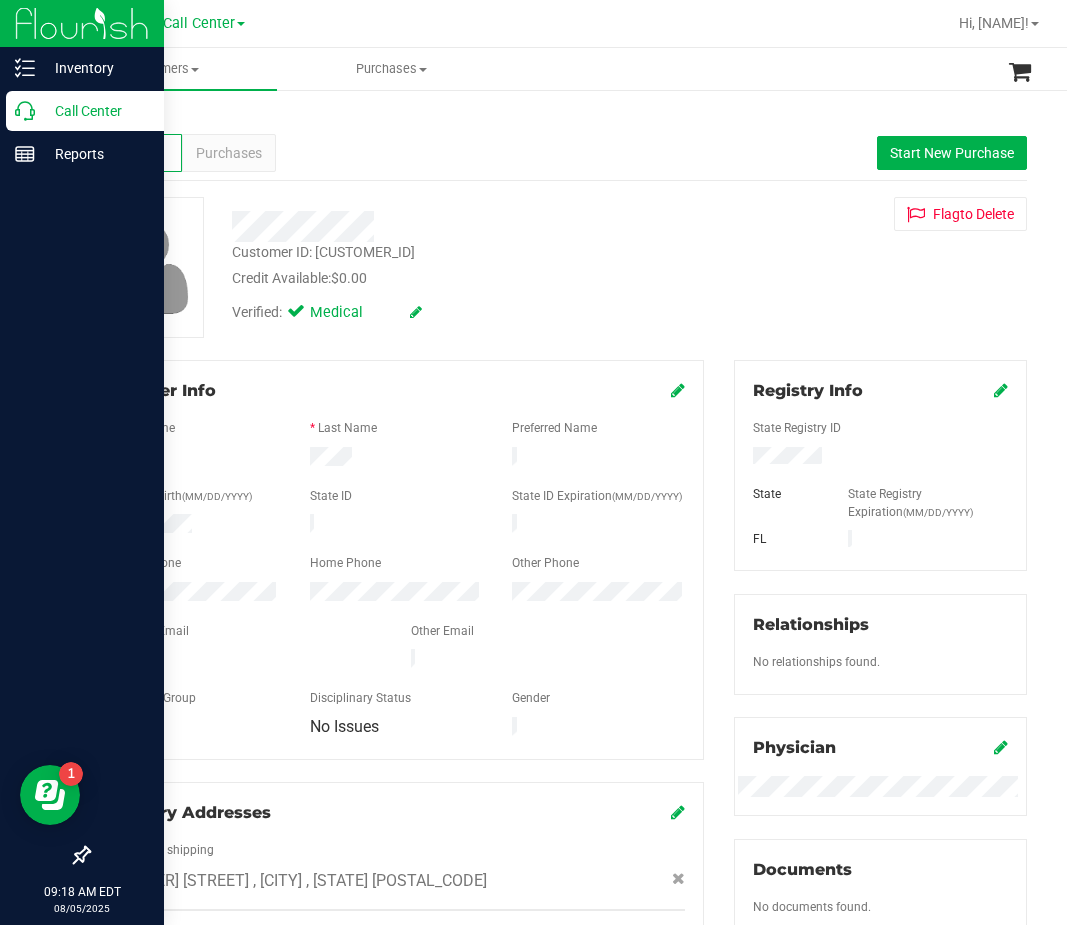 click on "Call Center" at bounding box center (85, 111) 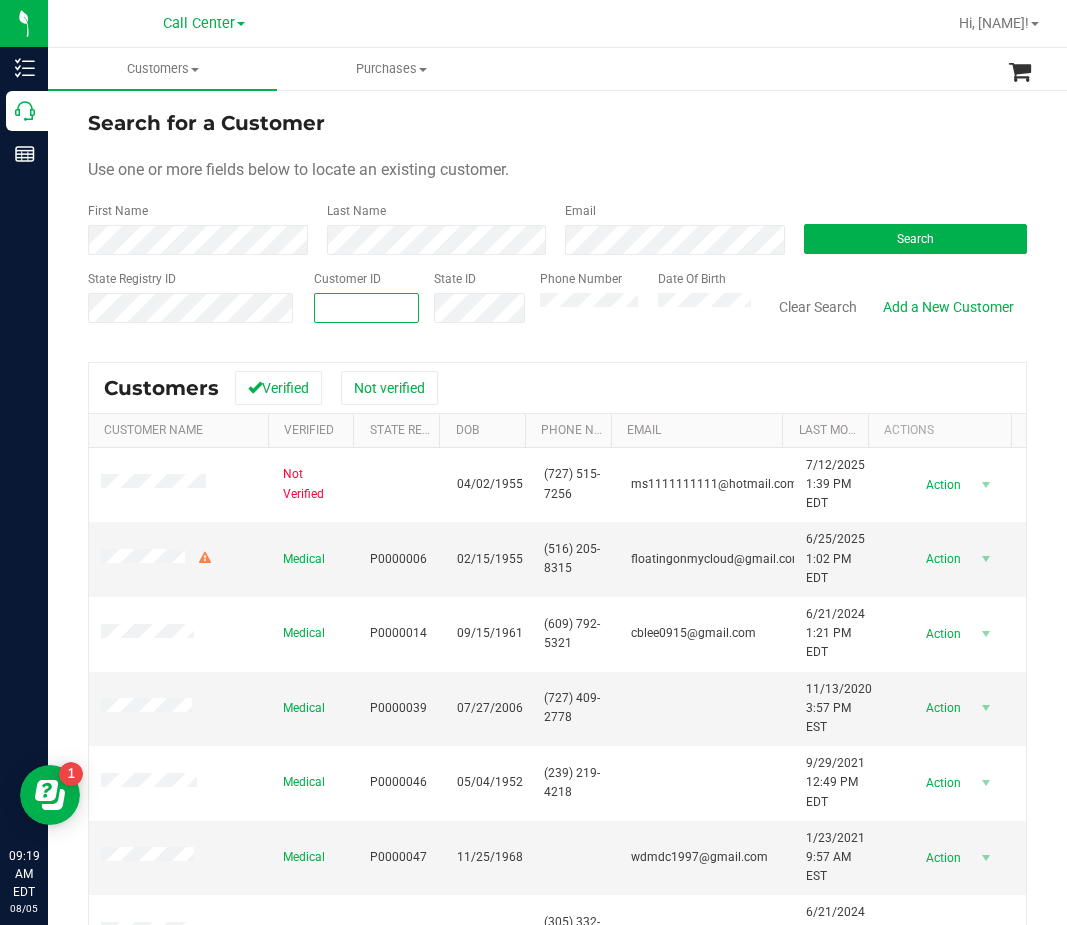 paste on "394803" 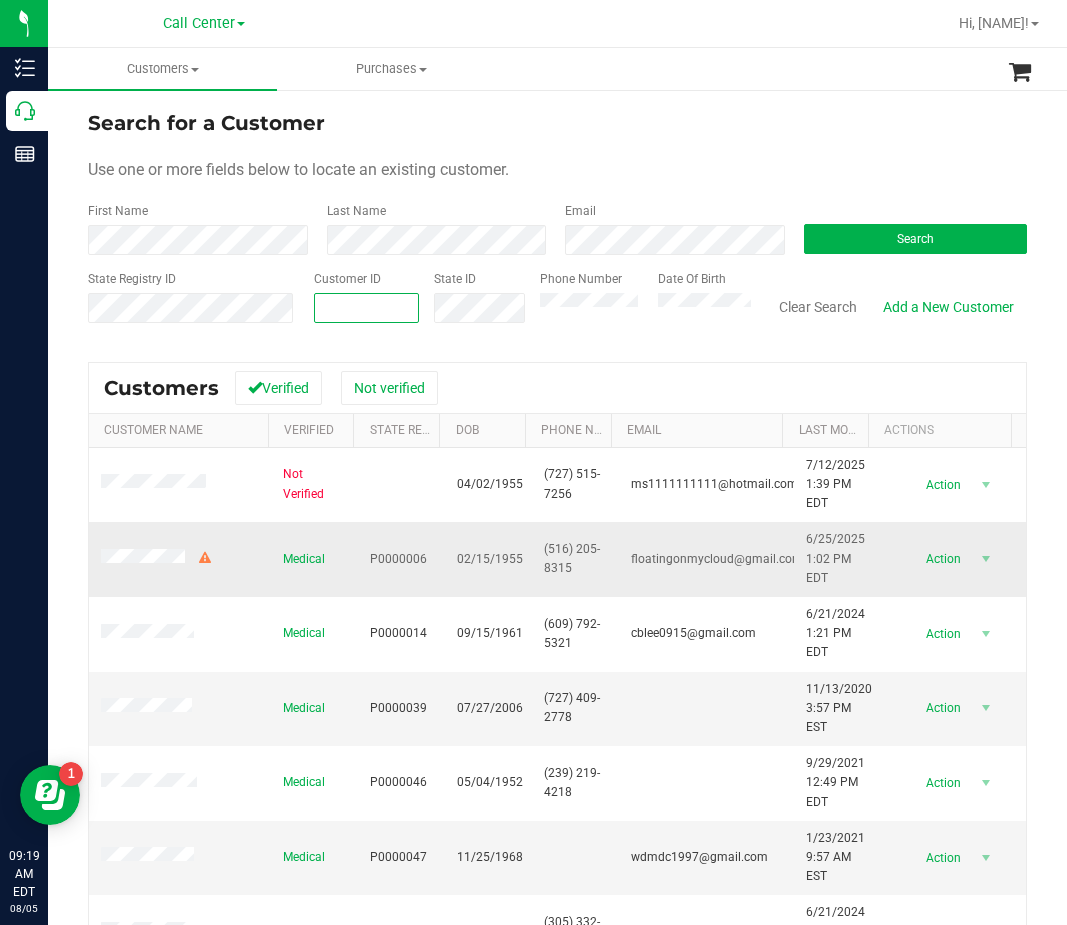 type on "394803" 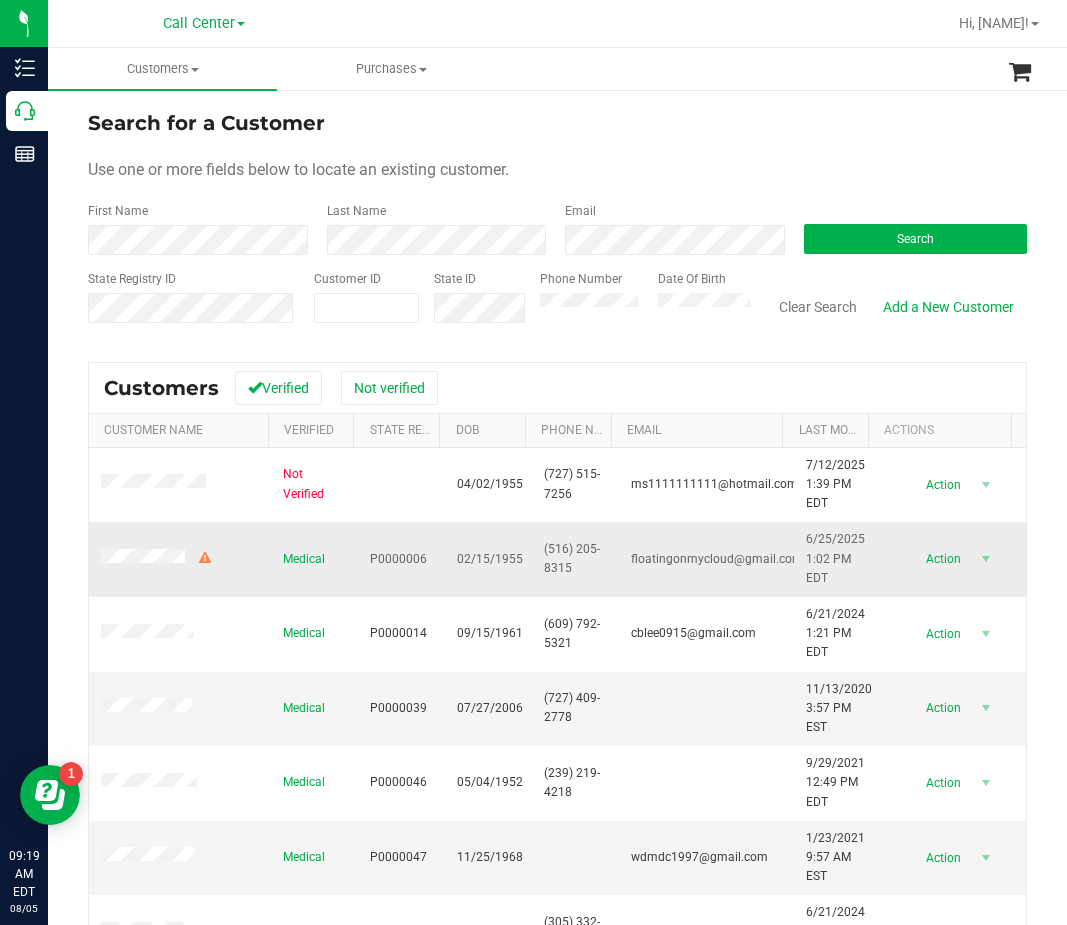 type on "394803" 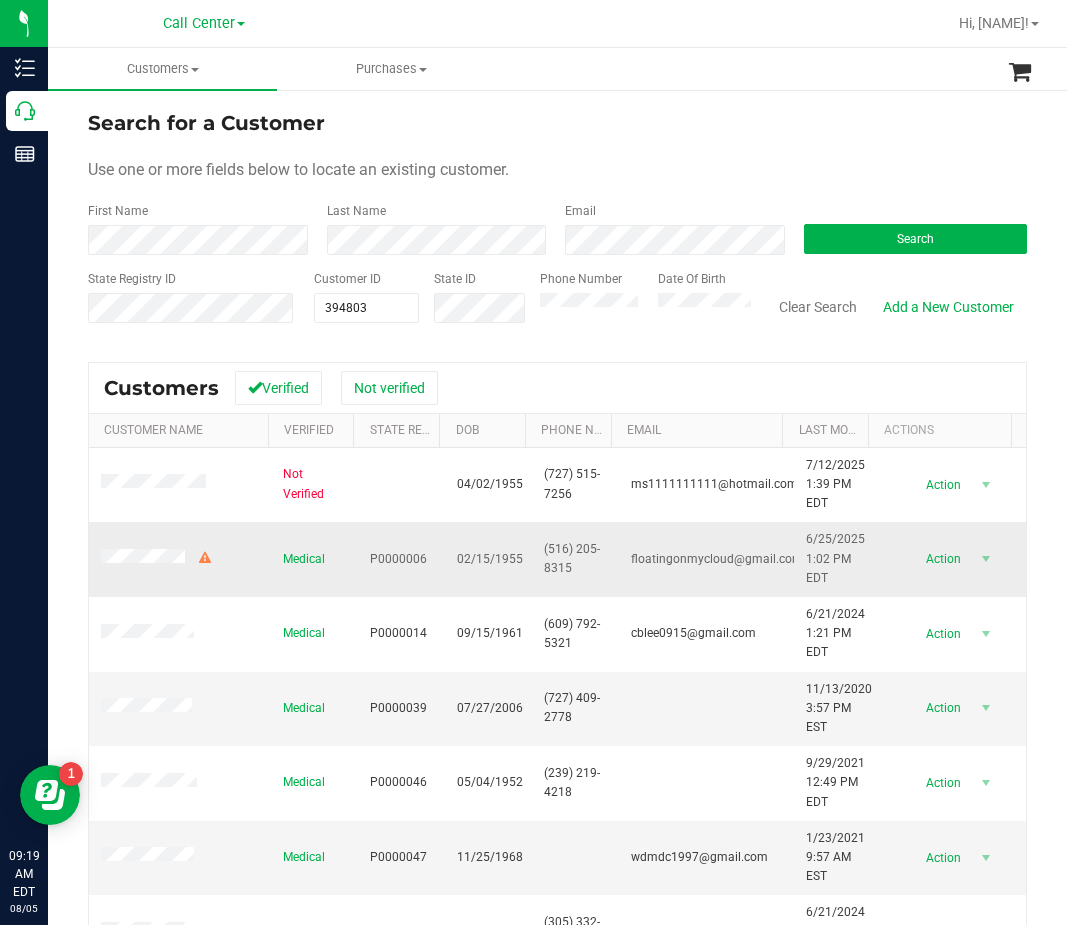 click on "02/15/1955" at bounding box center [490, 559] 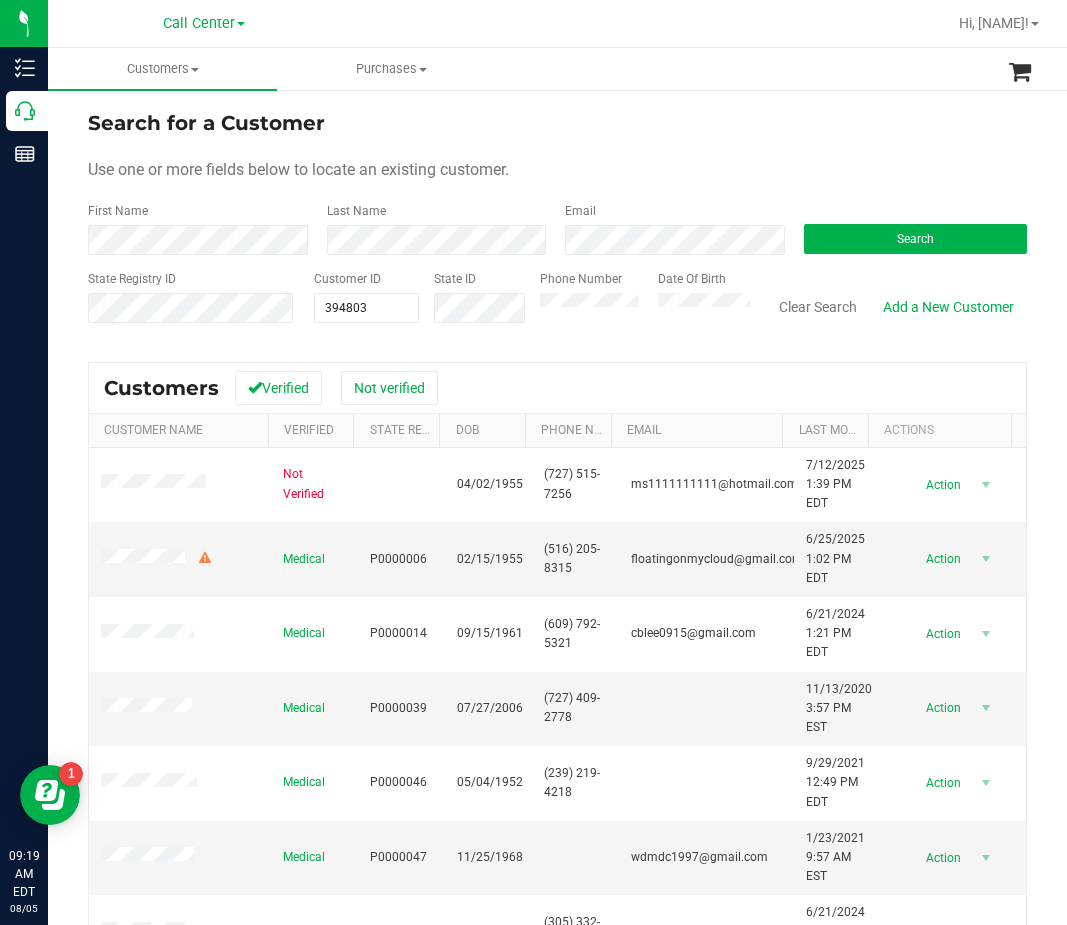 click on "Clear Search
Add a New Customer" at bounding box center [889, 305] 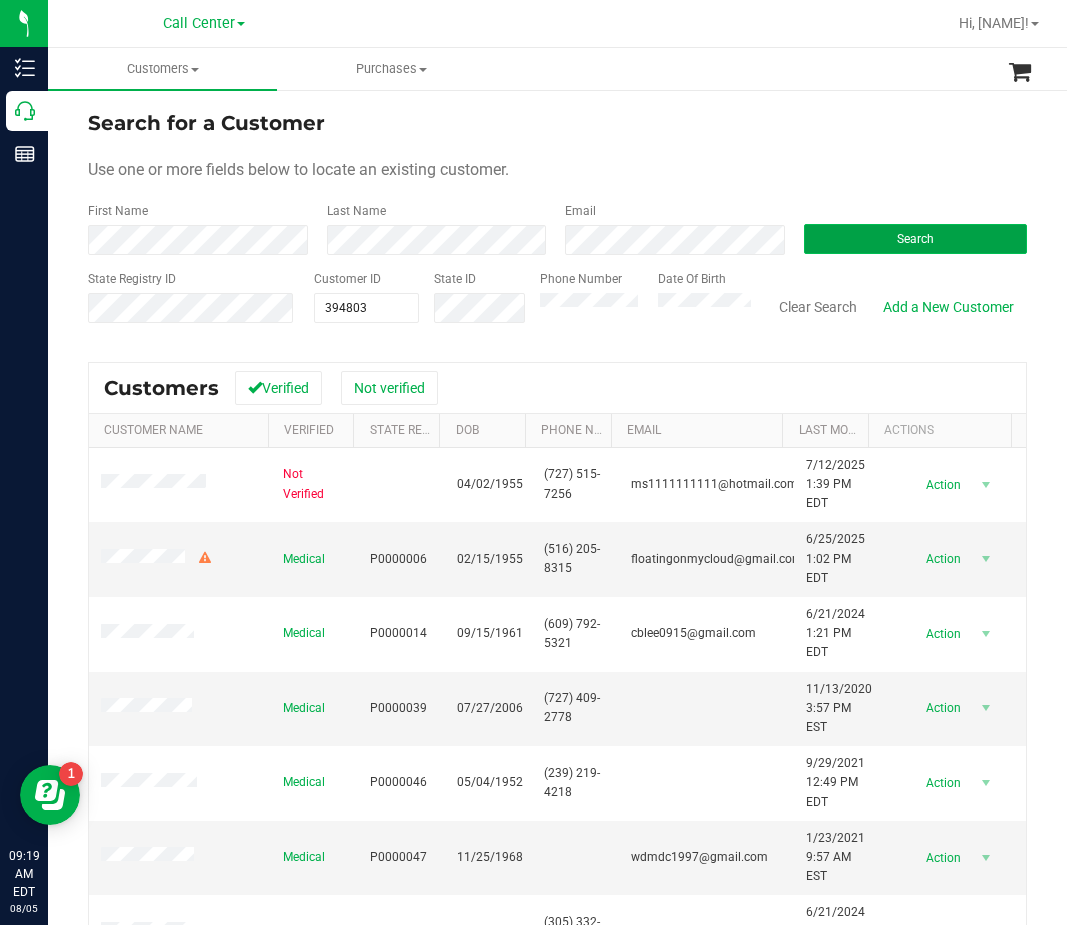 click on "Search" at bounding box center [916, 239] 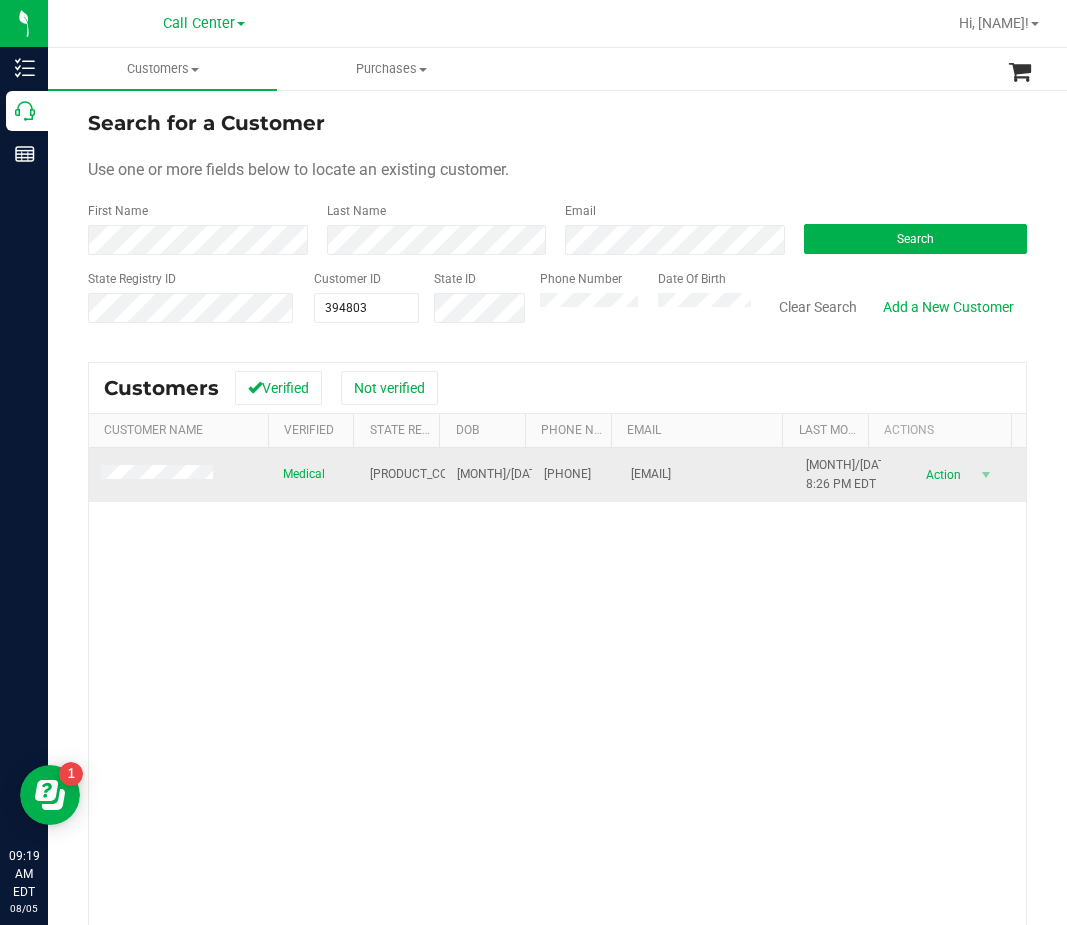 click at bounding box center [160, 475] 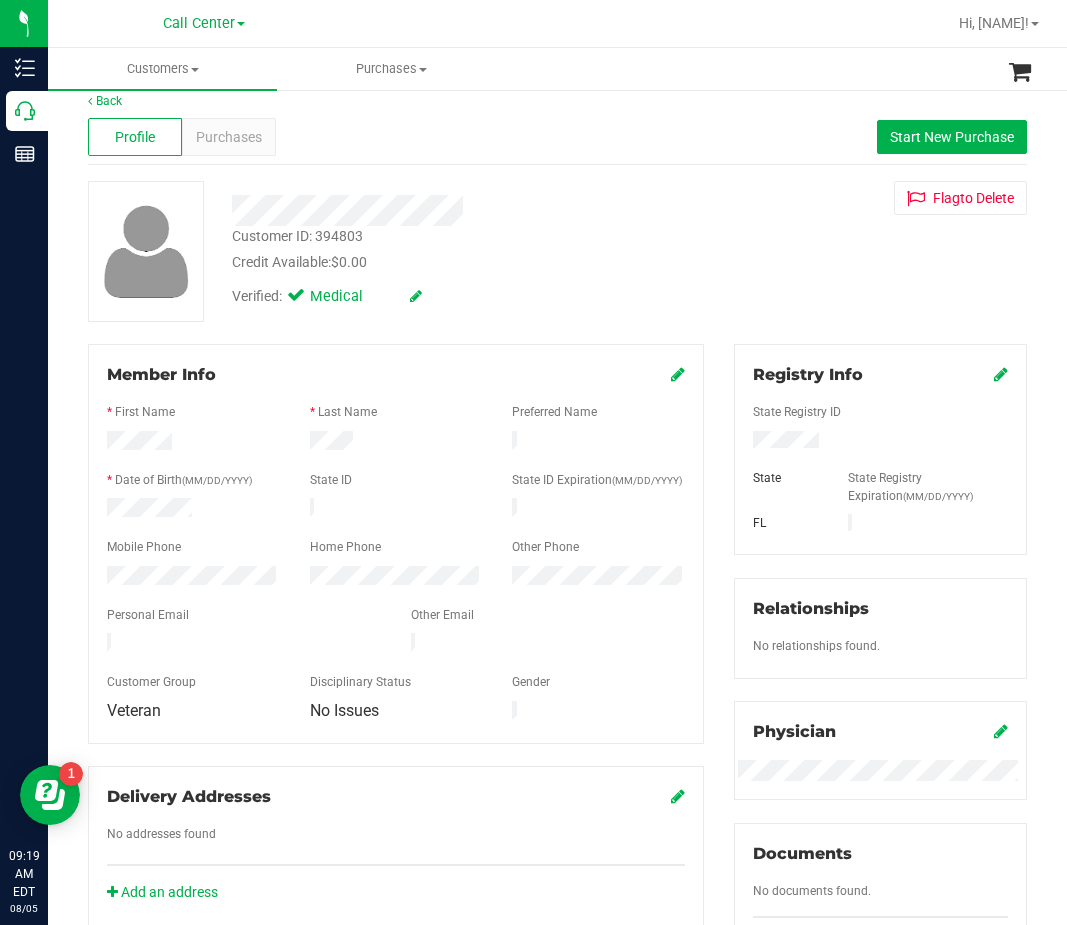 scroll, scrollTop: 0, scrollLeft: 0, axis: both 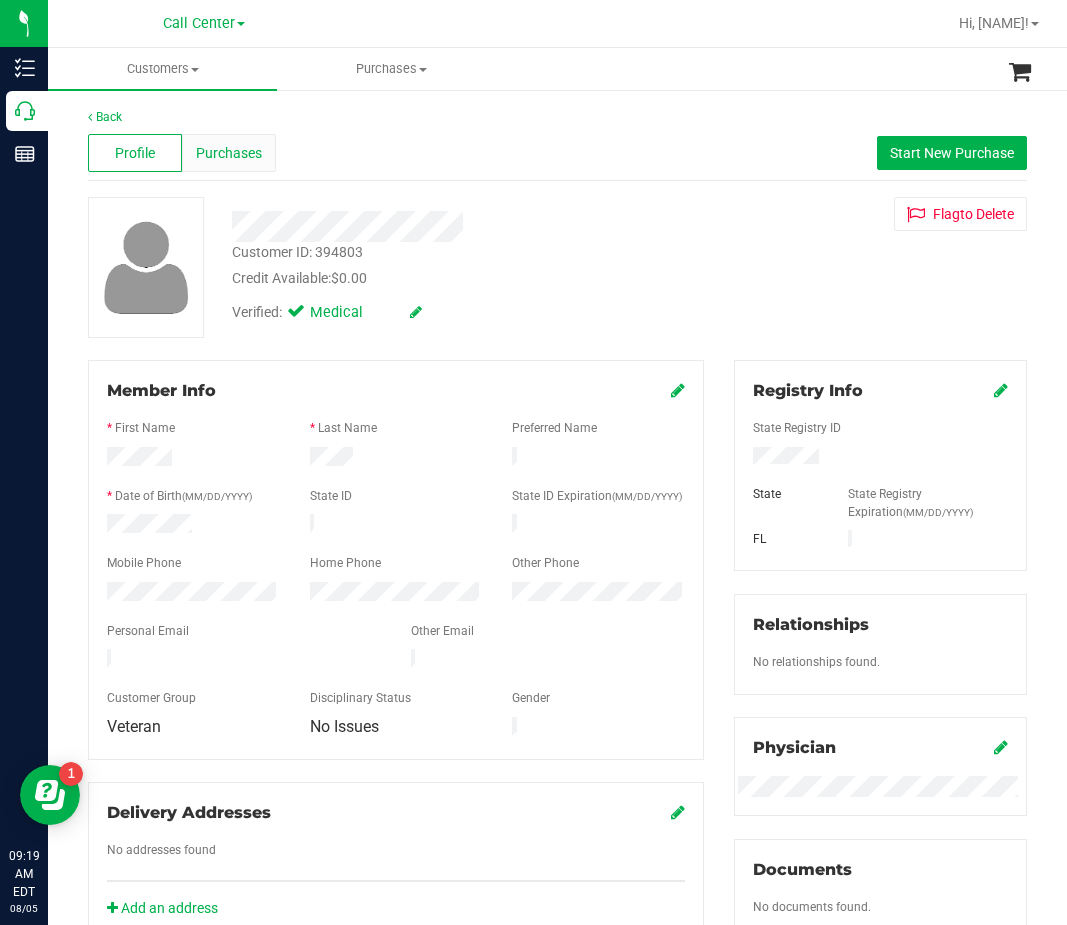 click on "Purchases" at bounding box center (229, 153) 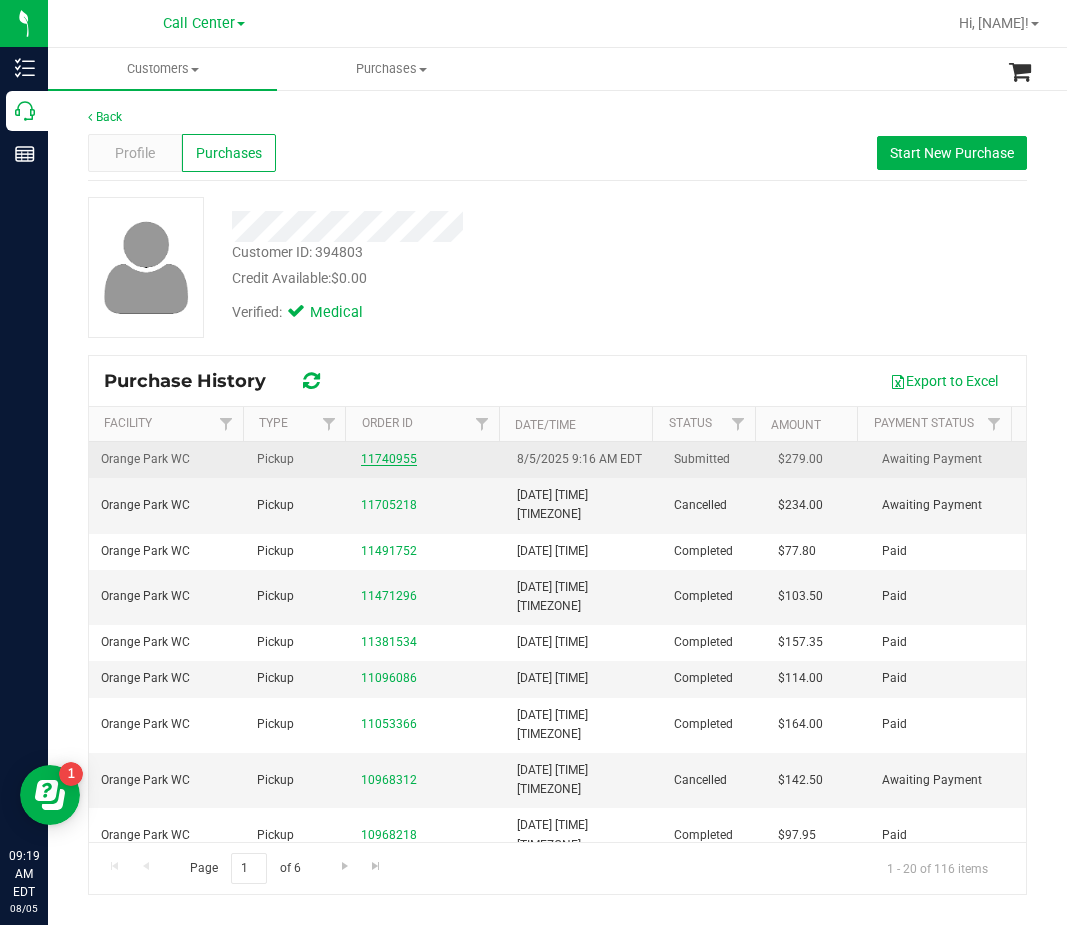 click on "11740955" at bounding box center [389, 459] 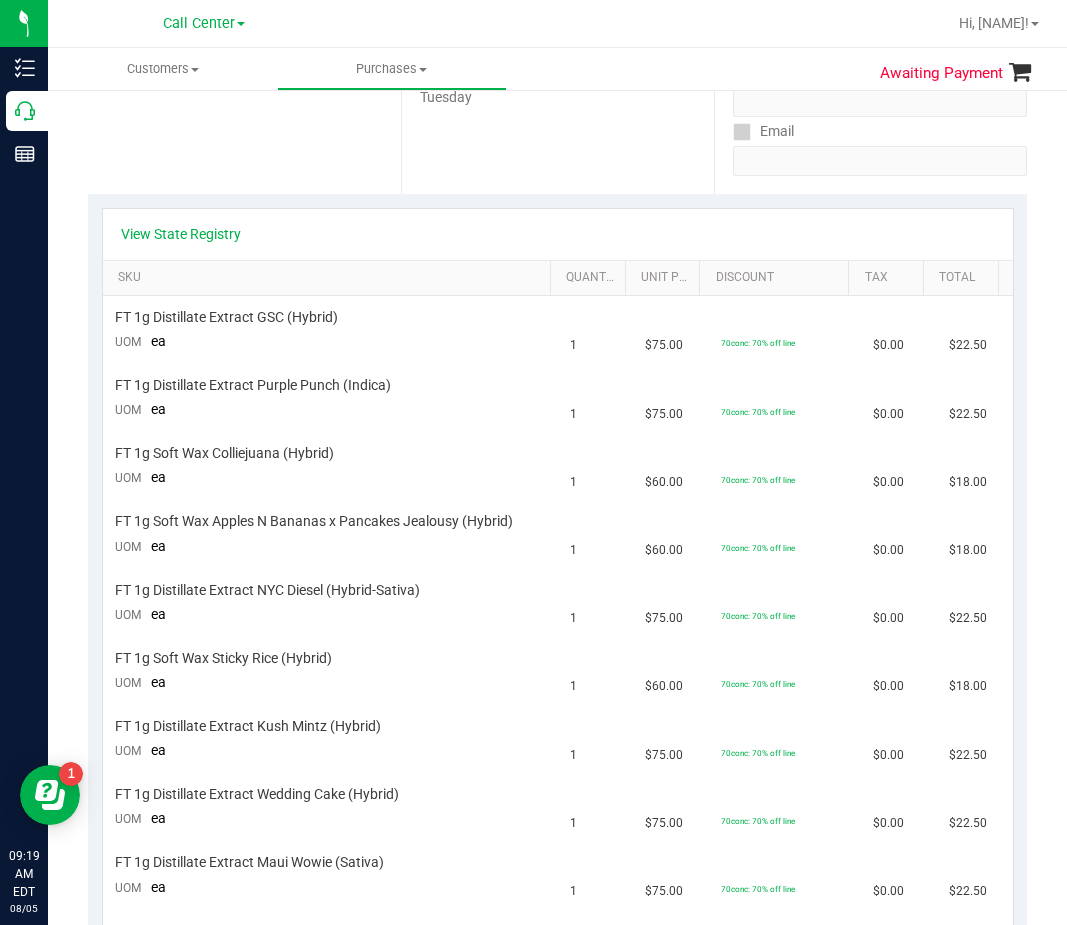 scroll, scrollTop: 200, scrollLeft: 0, axis: vertical 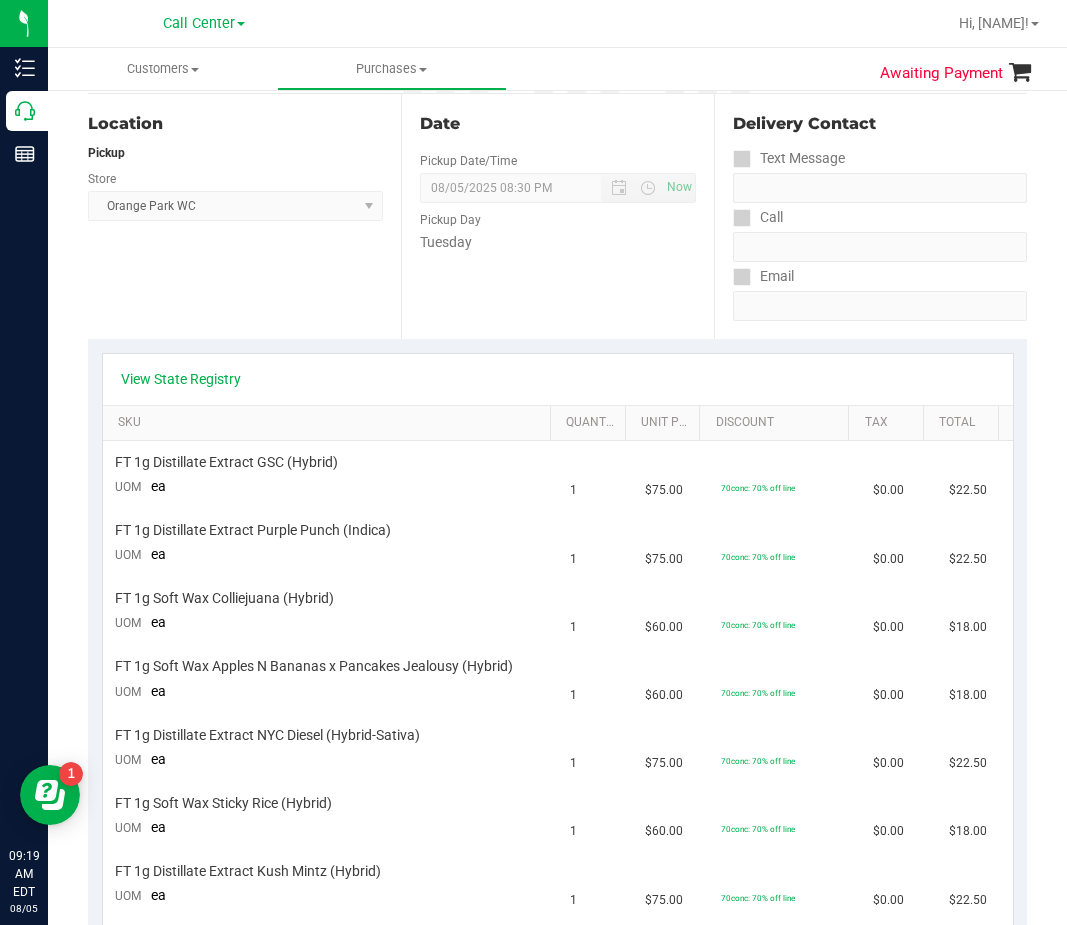 click on "View State Registry" at bounding box center [558, 379] 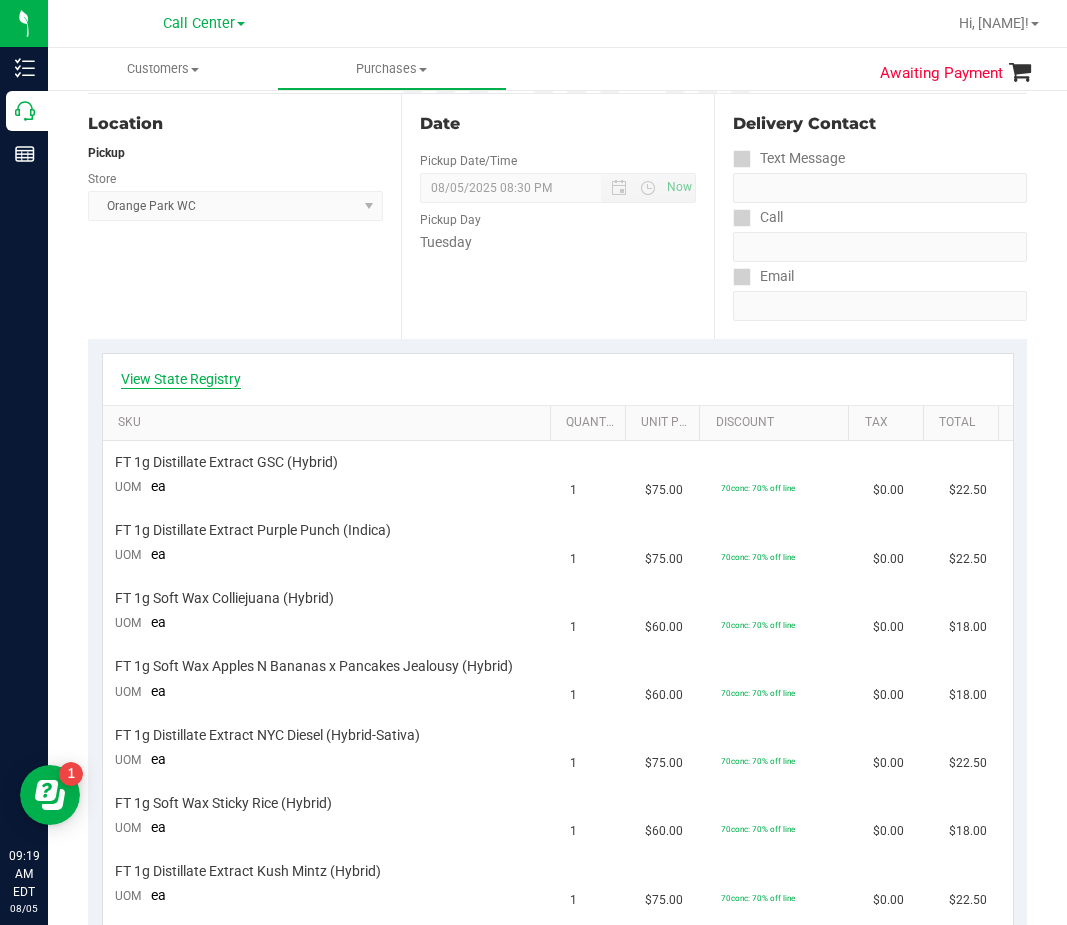 click on "View State Registry" at bounding box center [181, 379] 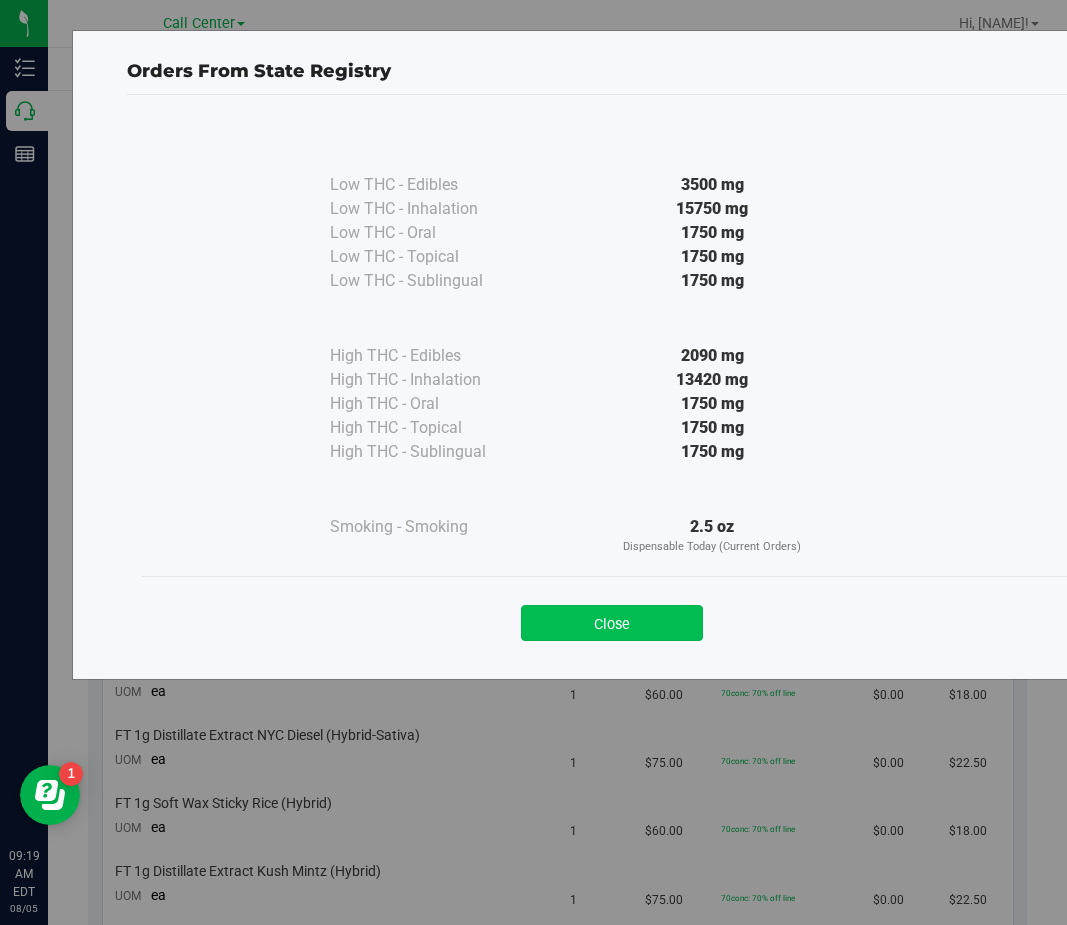 click on "Close" at bounding box center [612, 623] 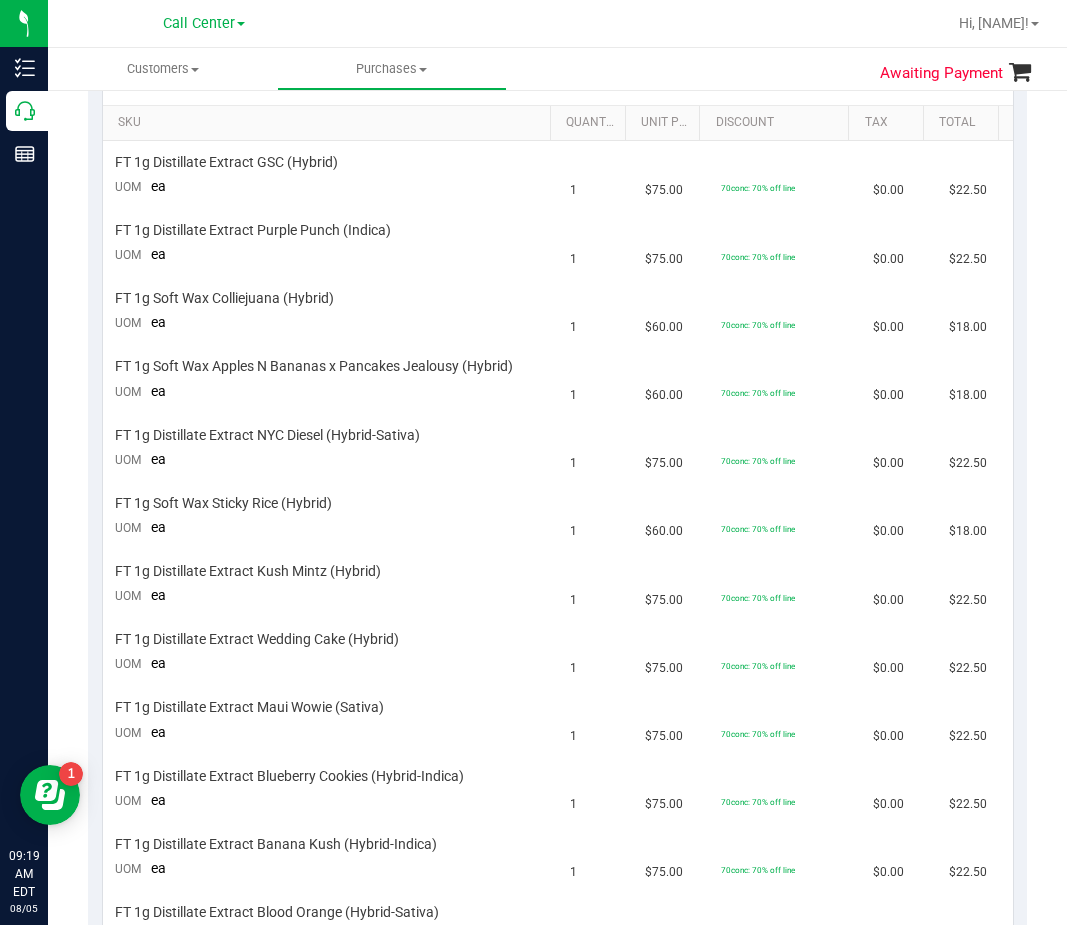 scroll, scrollTop: 200, scrollLeft: 0, axis: vertical 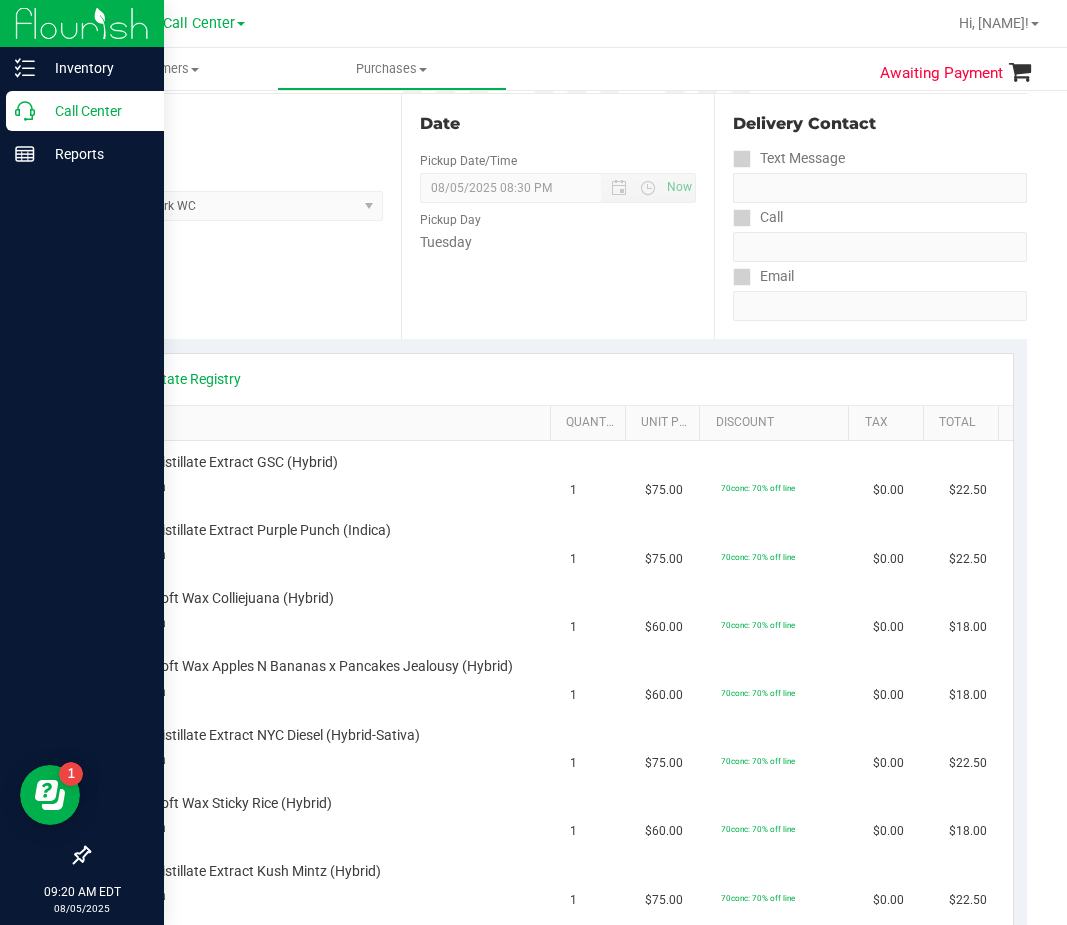 click on "Call Center" at bounding box center (95, 111) 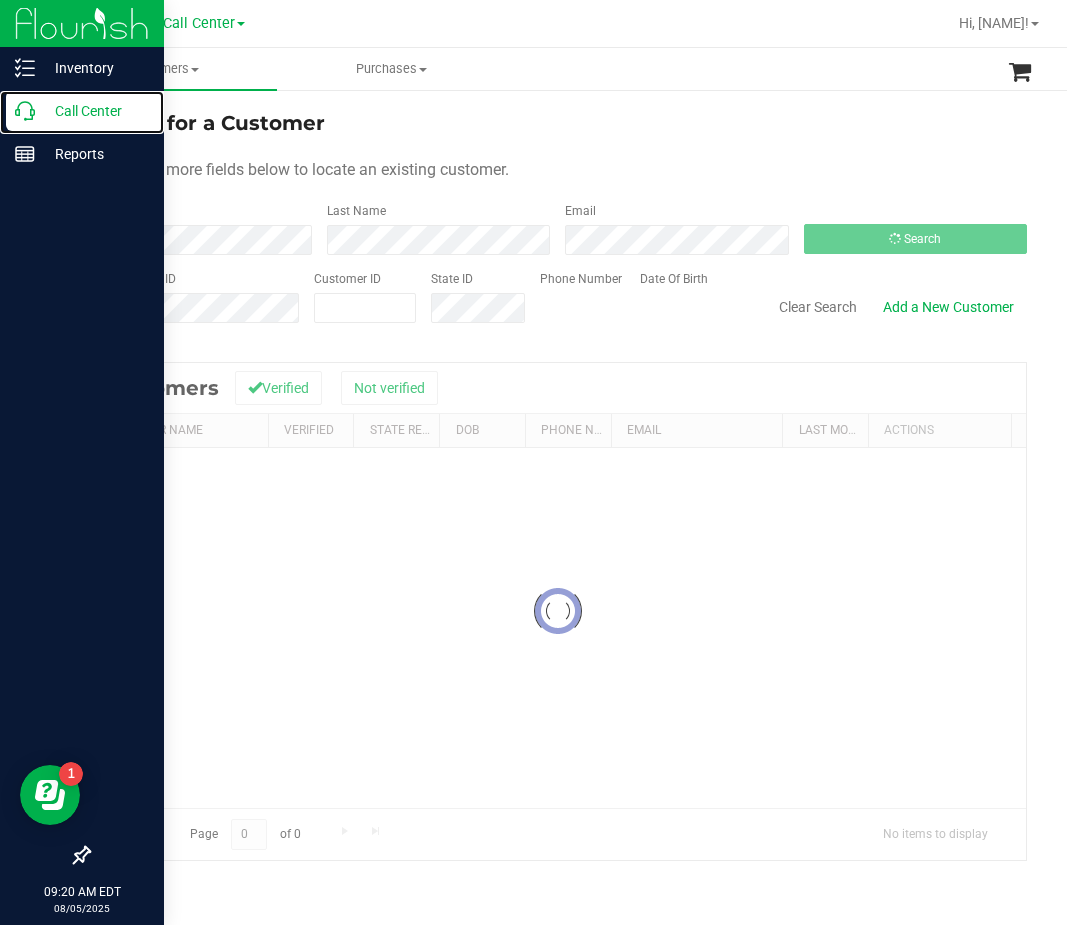 scroll, scrollTop: 0, scrollLeft: 0, axis: both 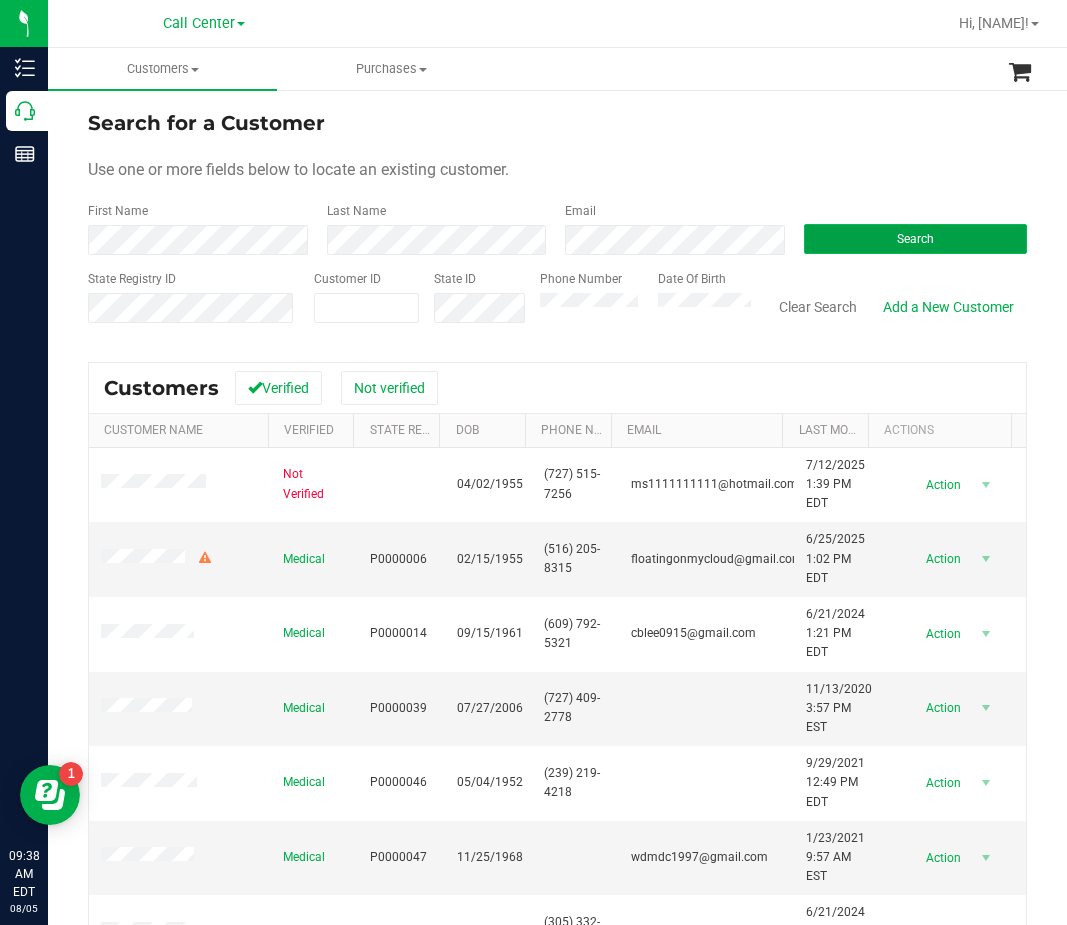 click on "Search" at bounding box center [916, 239] 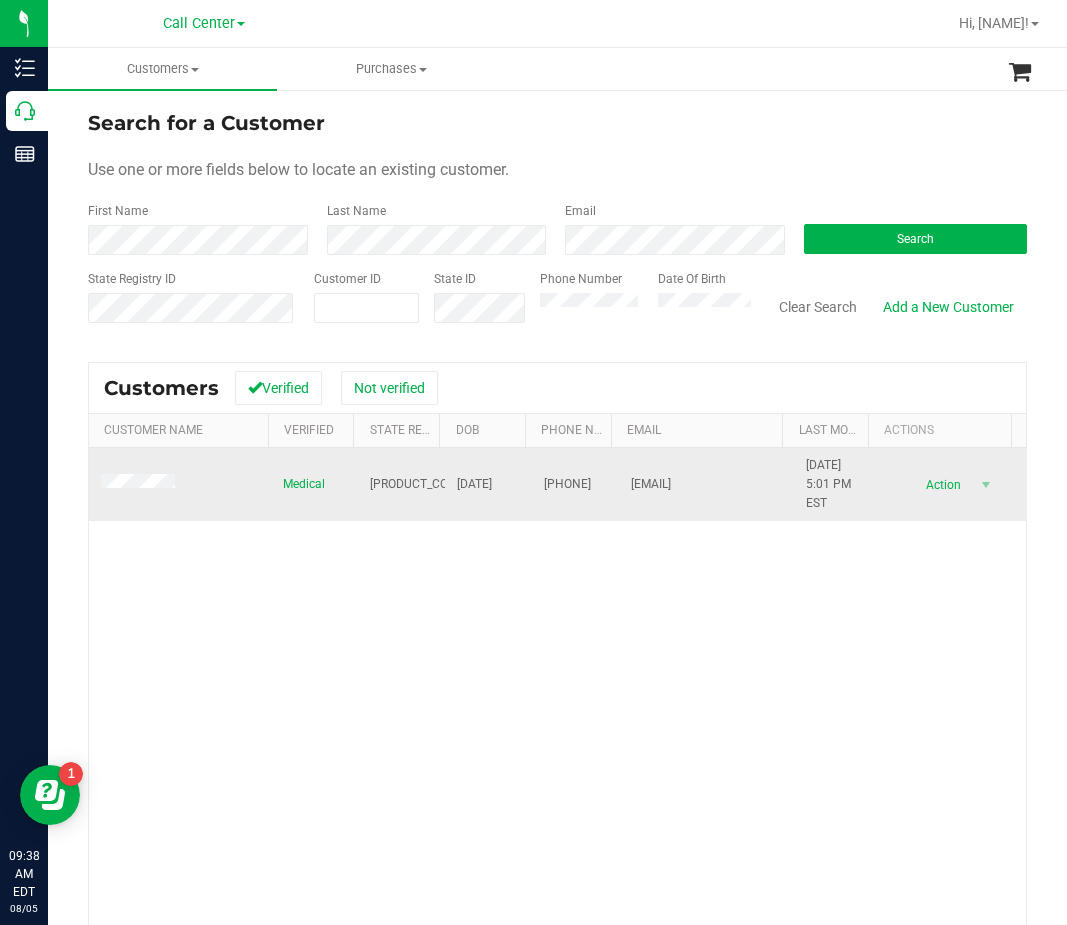 click on "P9MF9979" at bounding box center (418, 484) 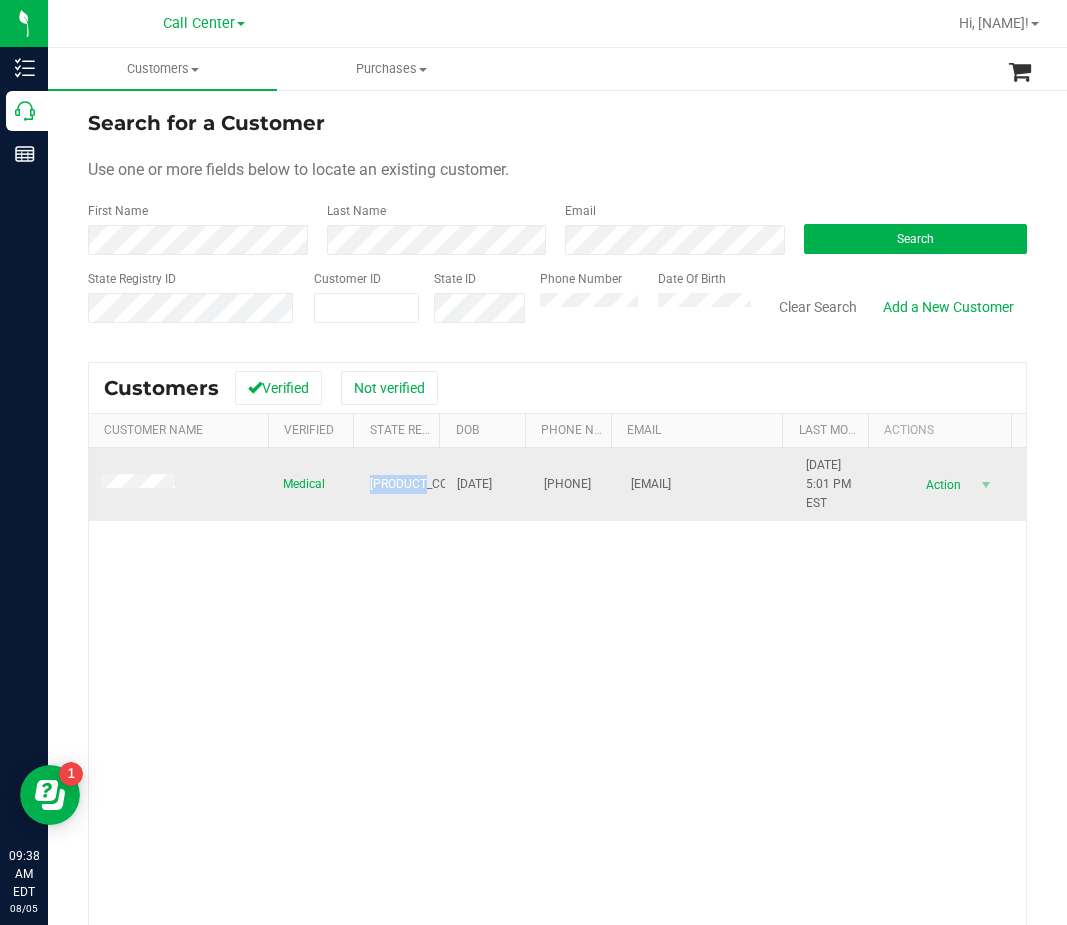 click on "P9MF9979" at bounding box center [418, 484] 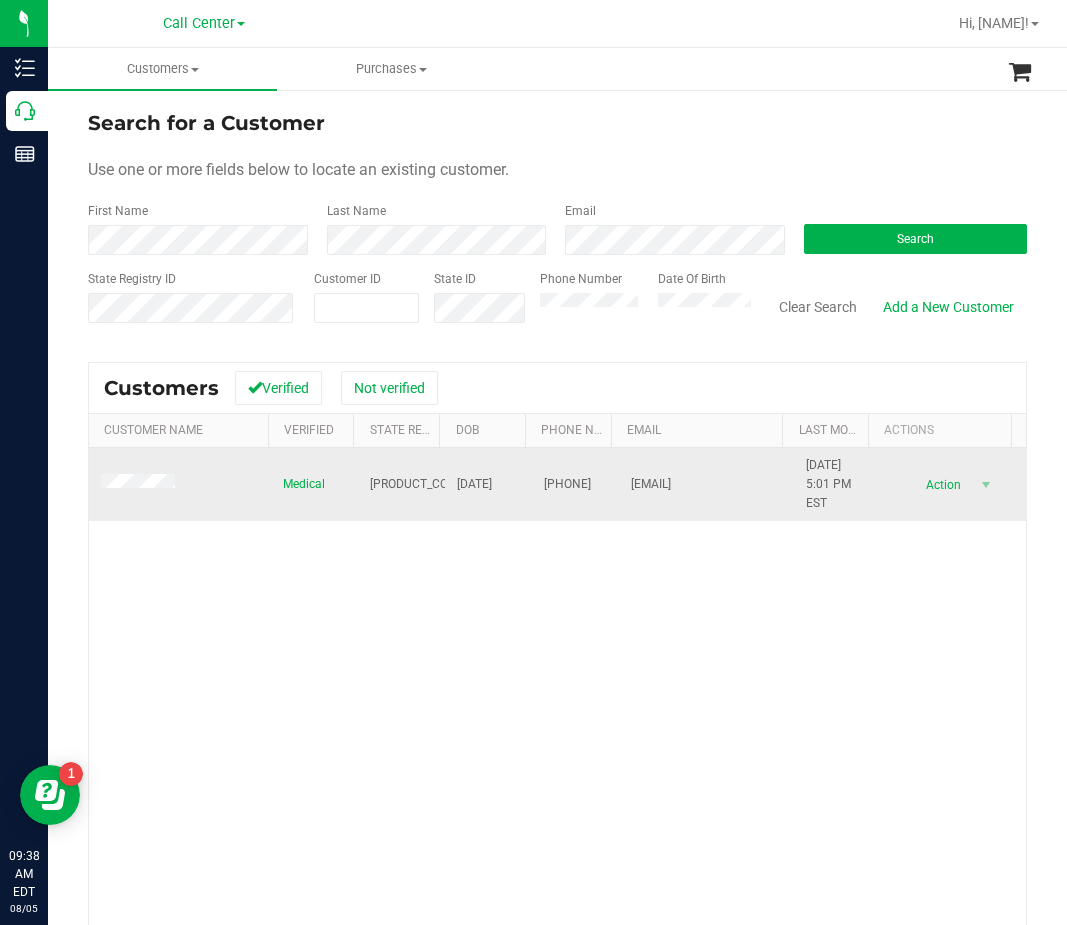 click on "07/20/1964" at bounding box center [474, 484] 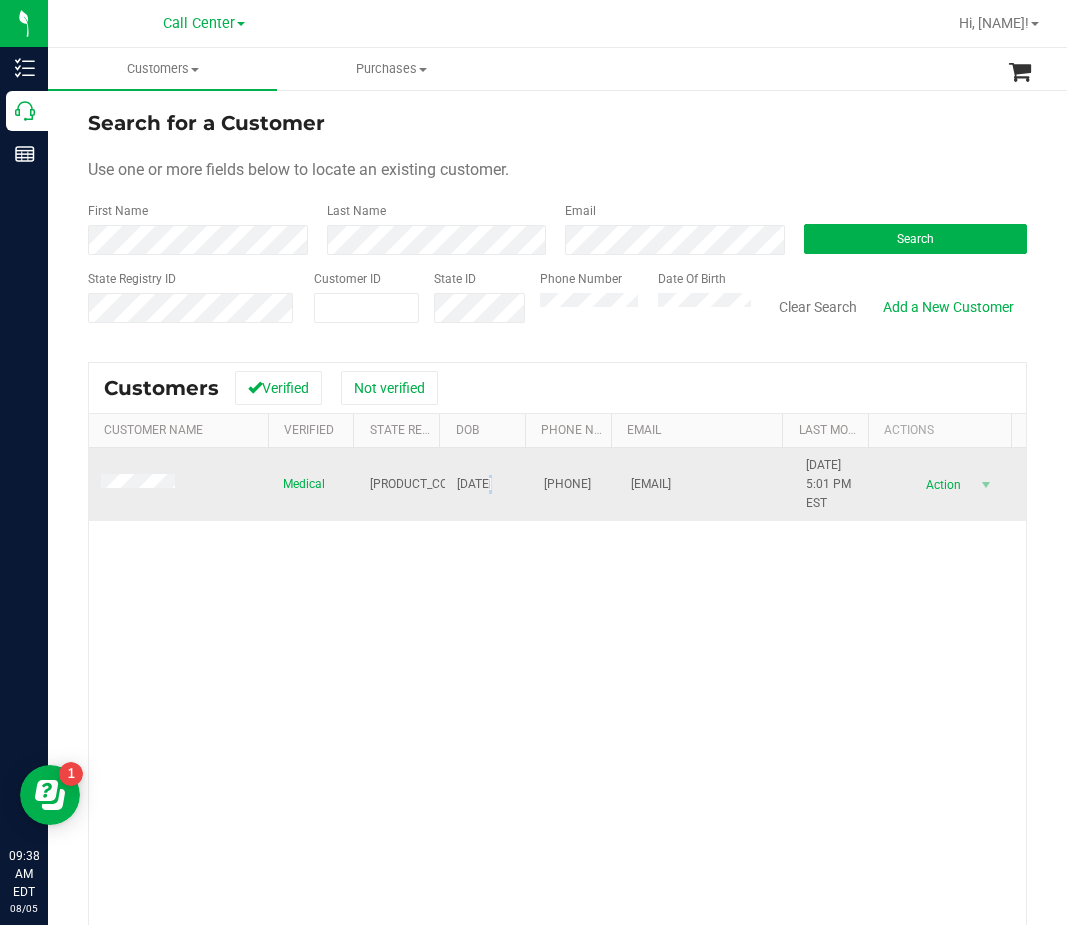 click on "07/20/1964" at bounding box center (474, 484) 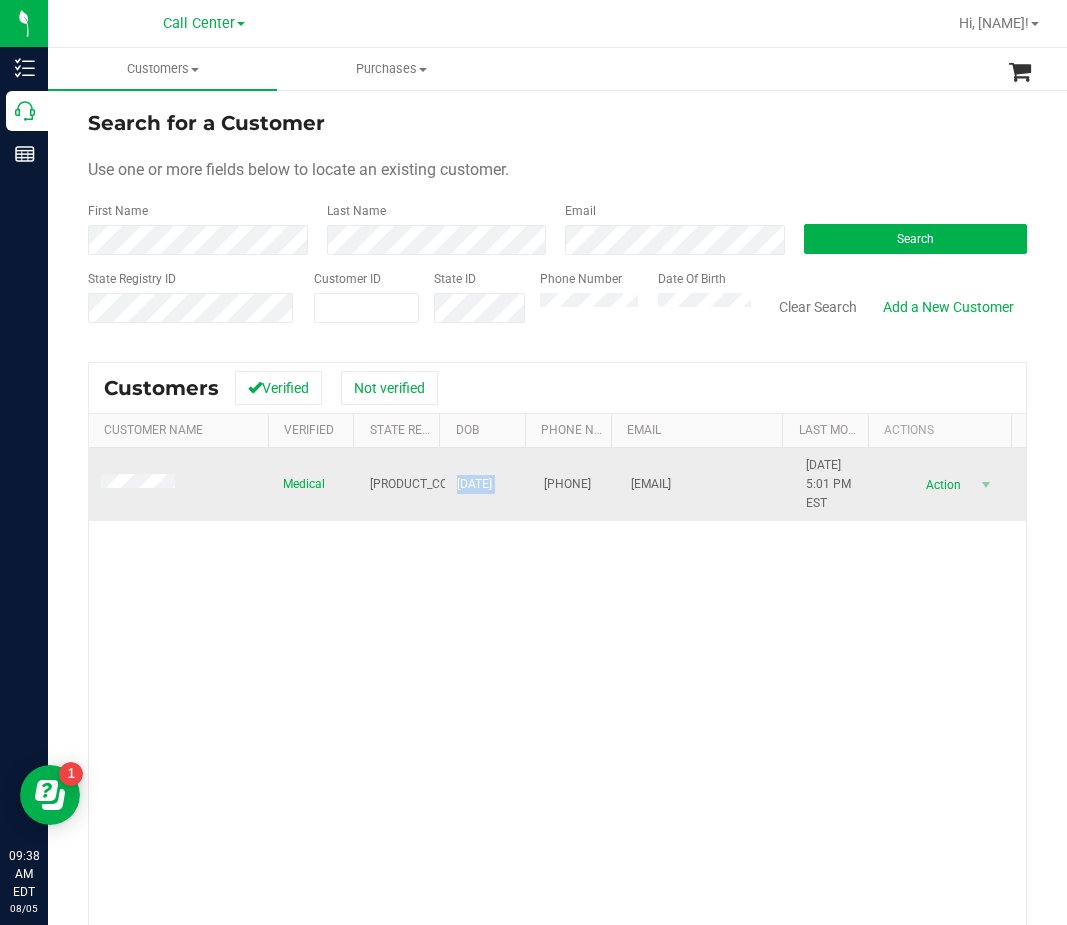 click on "07/20/1964" at bounding box center (474, 484) 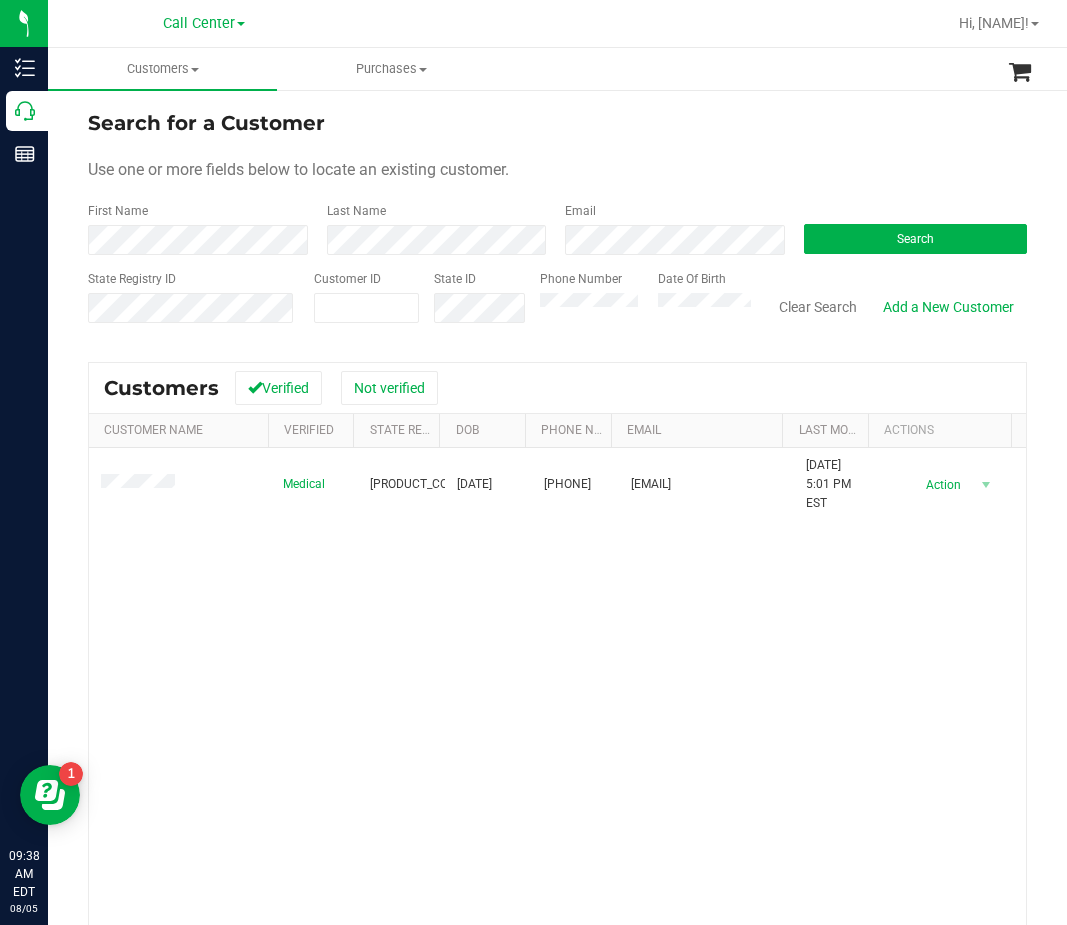 drag, startPoint x: 544, startPoint y: 697, endPoint x: 423, endPoint y: 555, distance: 186.56099 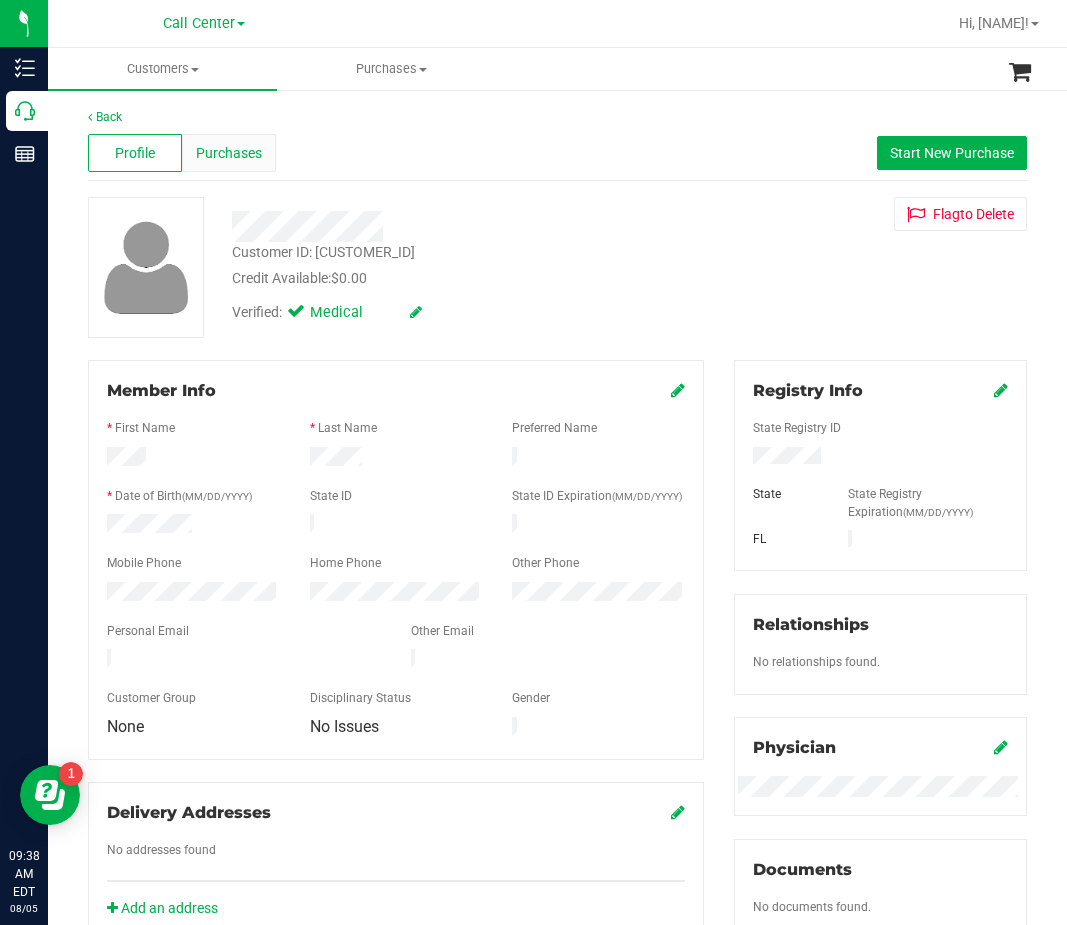 click on "Purchases" at bounding box center (229, 153) 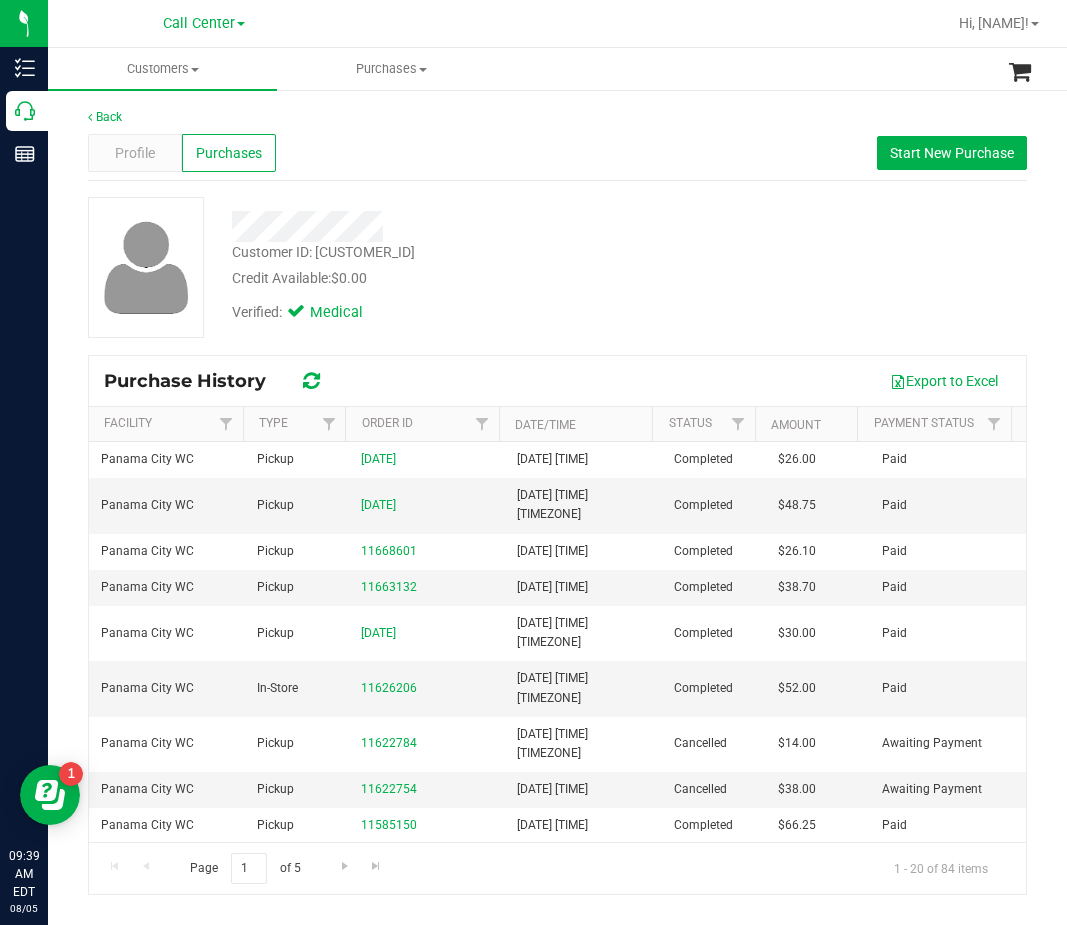 click on "Back
Profile
Purchases
Start New Purchase
Customer ID: 1491594
Credit Available:
$0.00
Verified:
Medical
Purchase History" at bounding box center (557, 501) 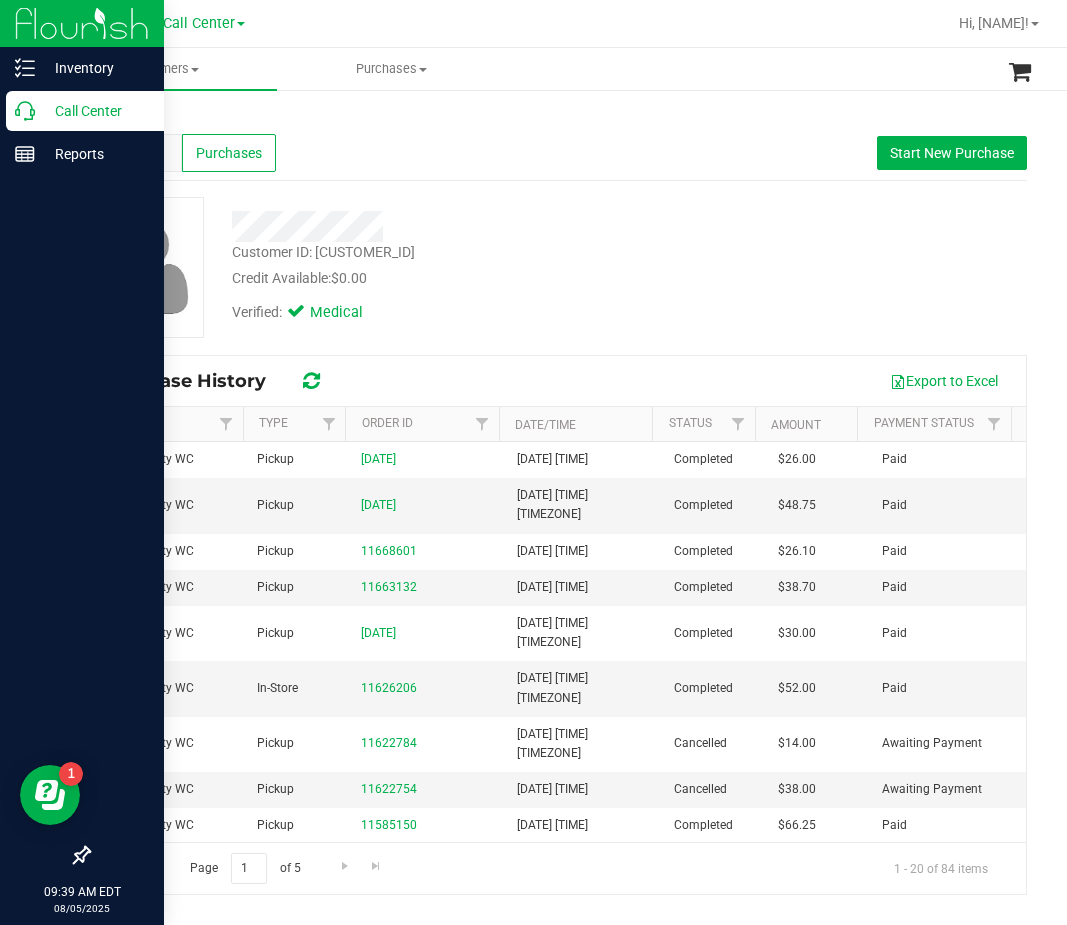 click 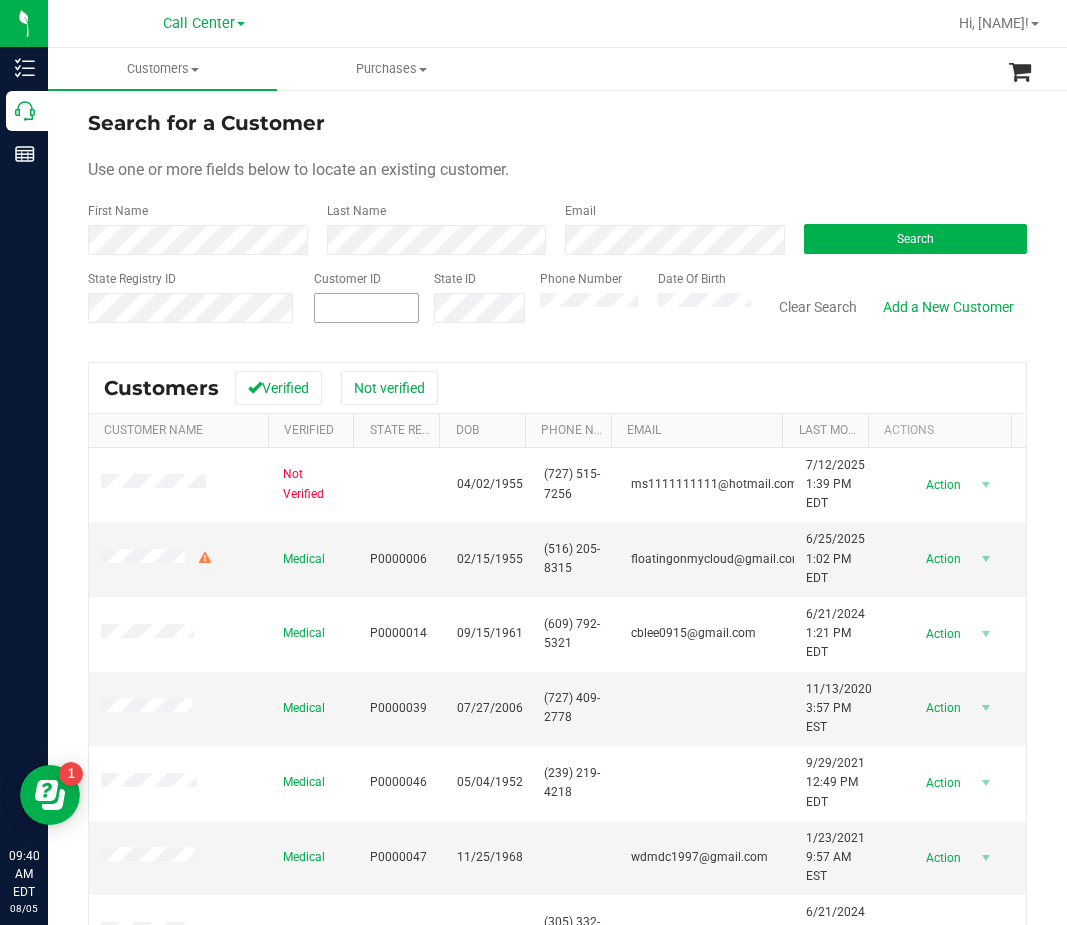 click at bounding box center (366, 308) 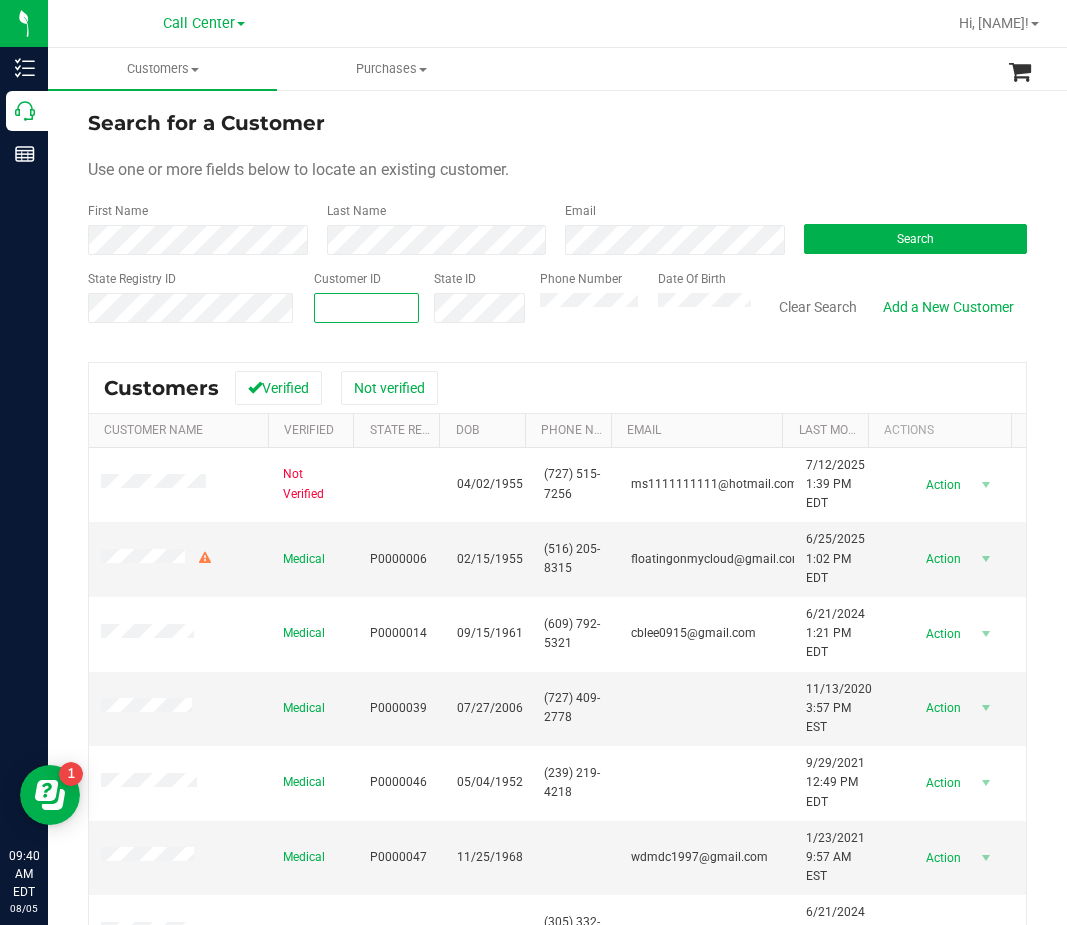 paste on "1429580" 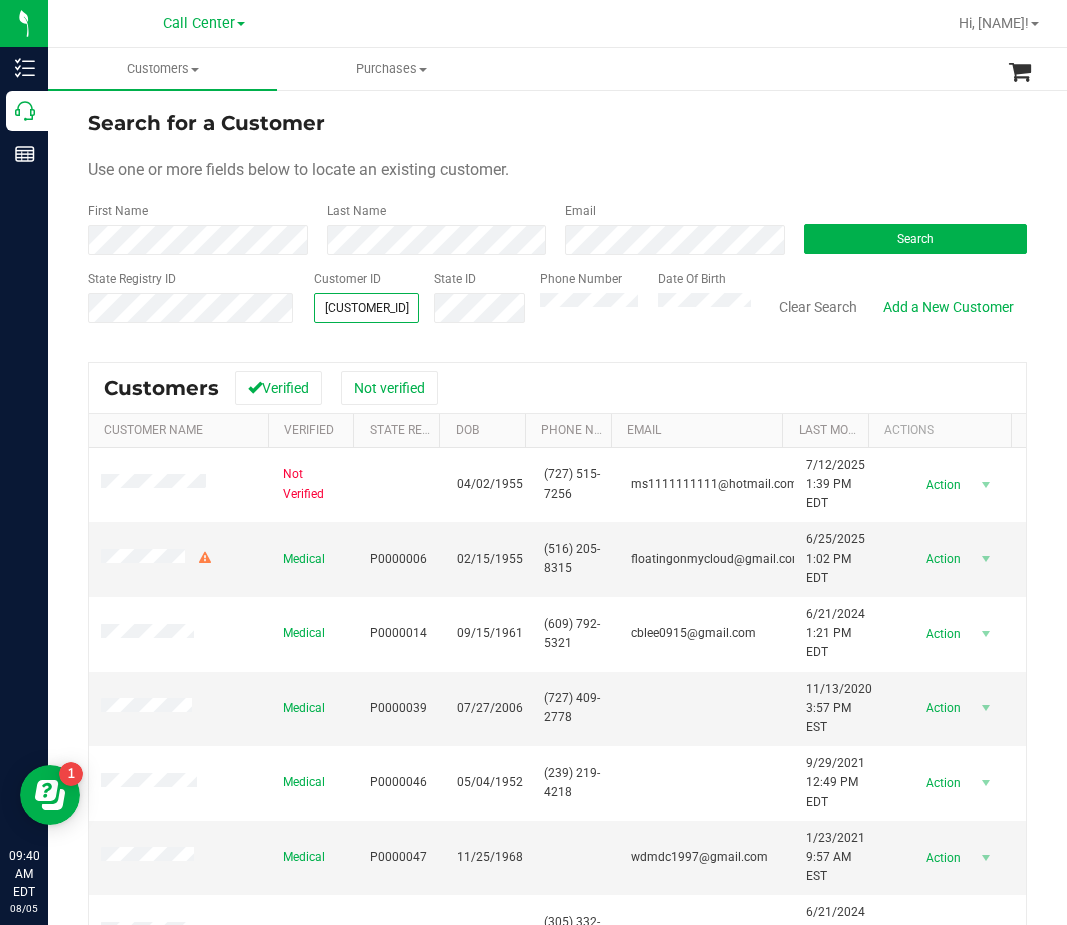 type on "1429580" 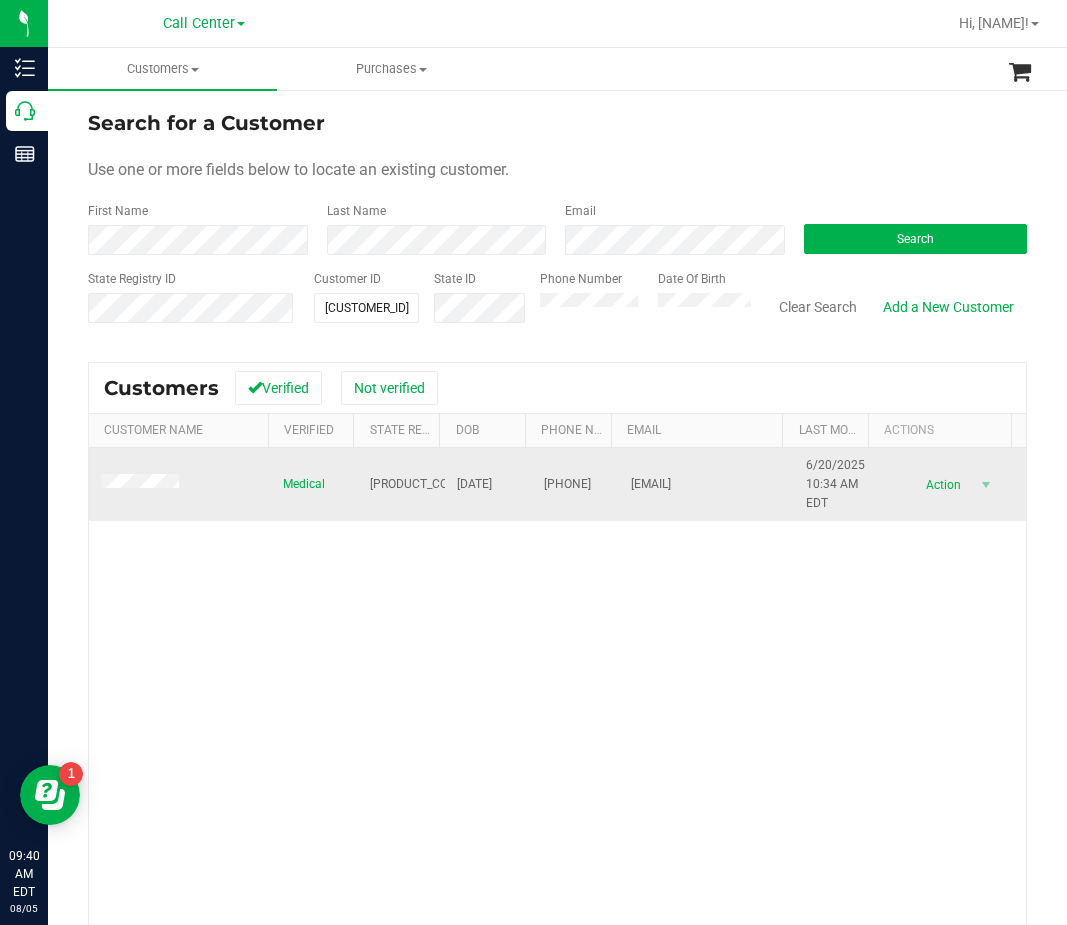 click on "P6KK1653" at bounding box center (418, 484) 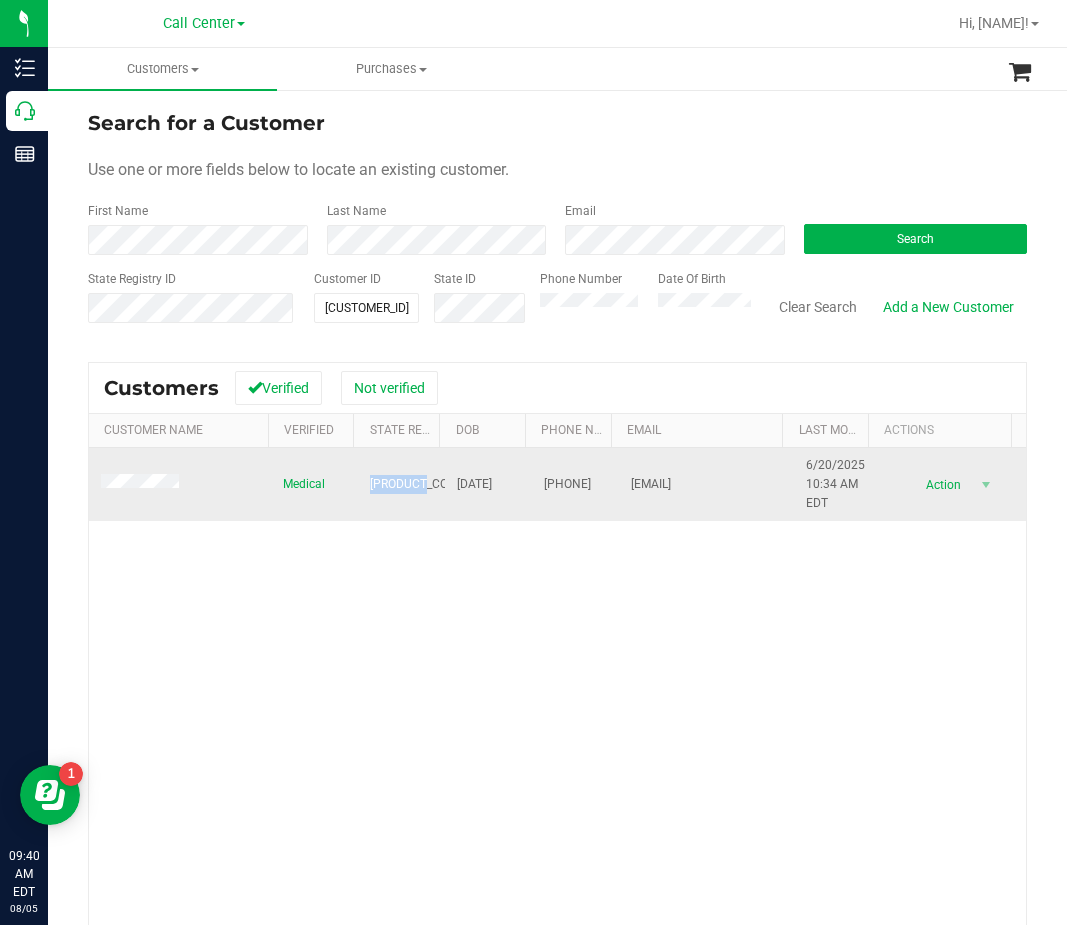 click on "P6KK1653" at bounding box center [418, 484] 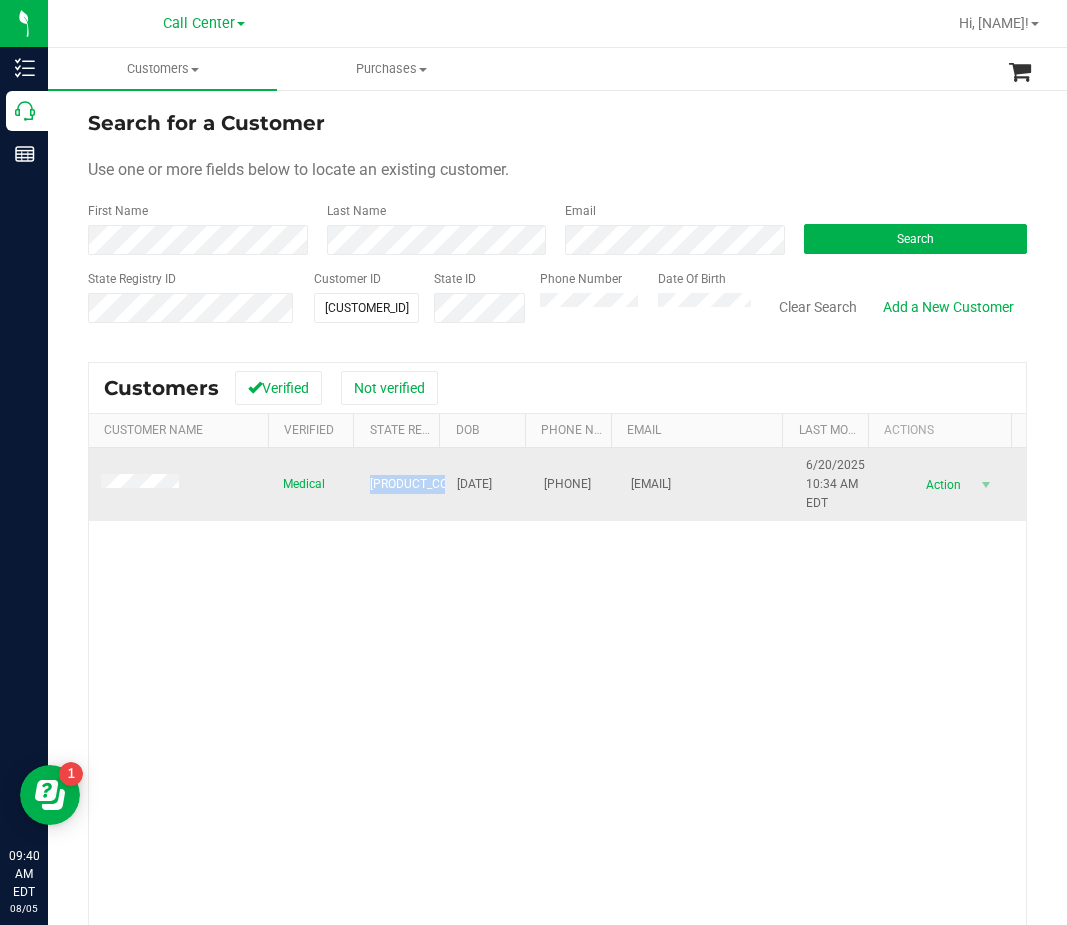 click on "P6KK1653" at bounding box center (418, 484) 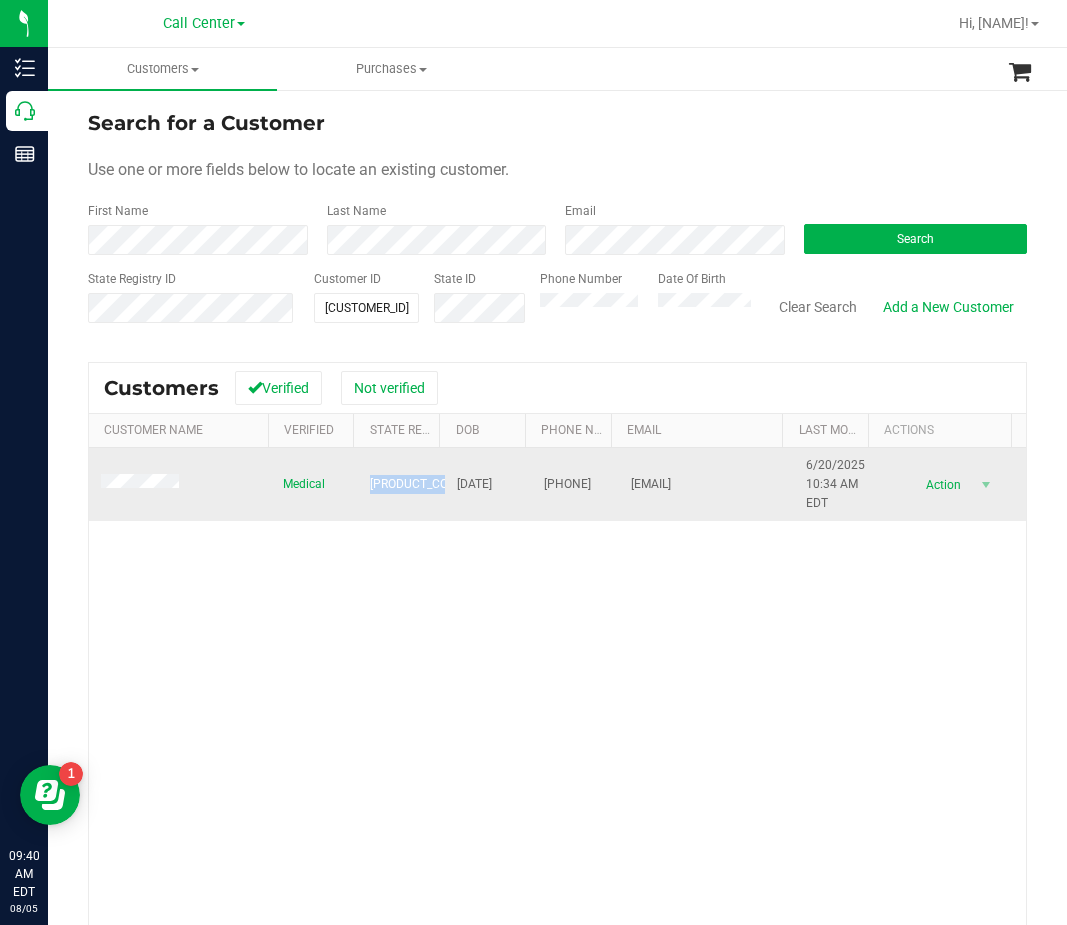 copy on "P6KK1653" 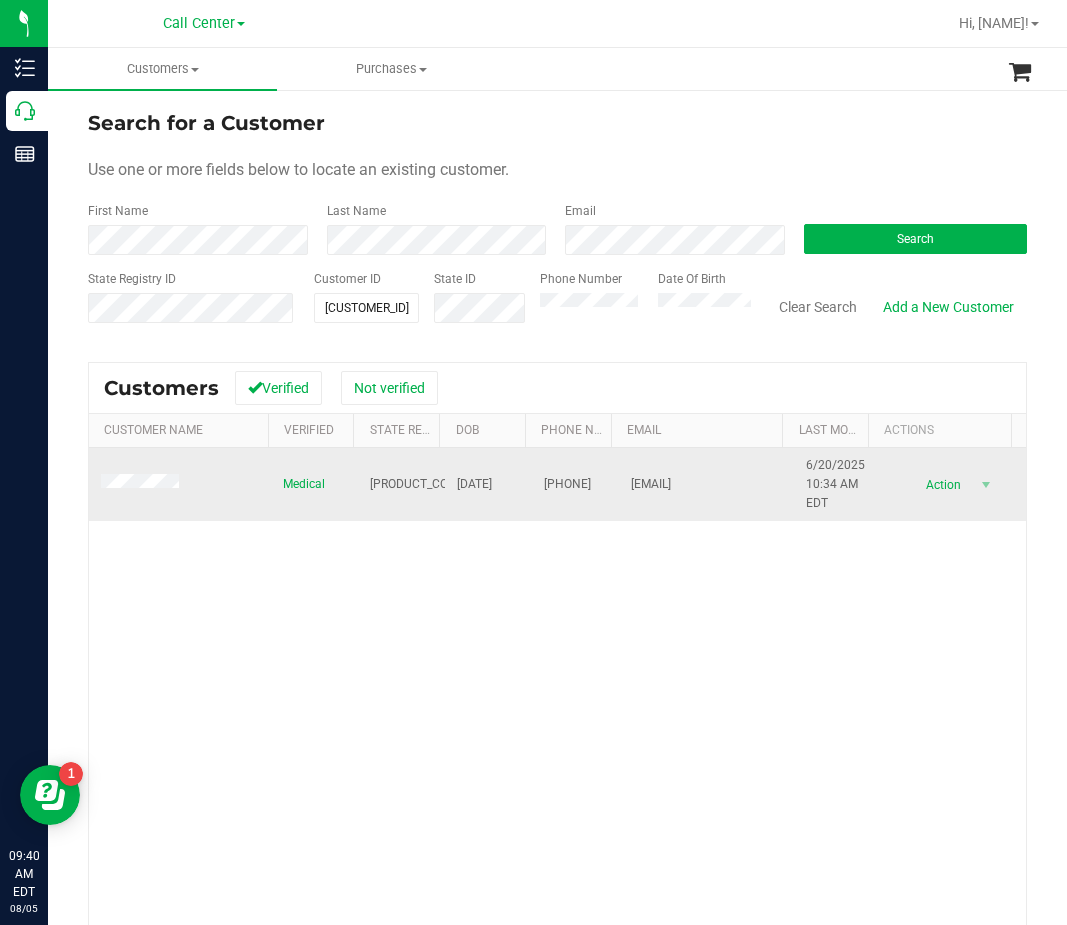 click on "10/22/1988" at bounding box center [488, 485] 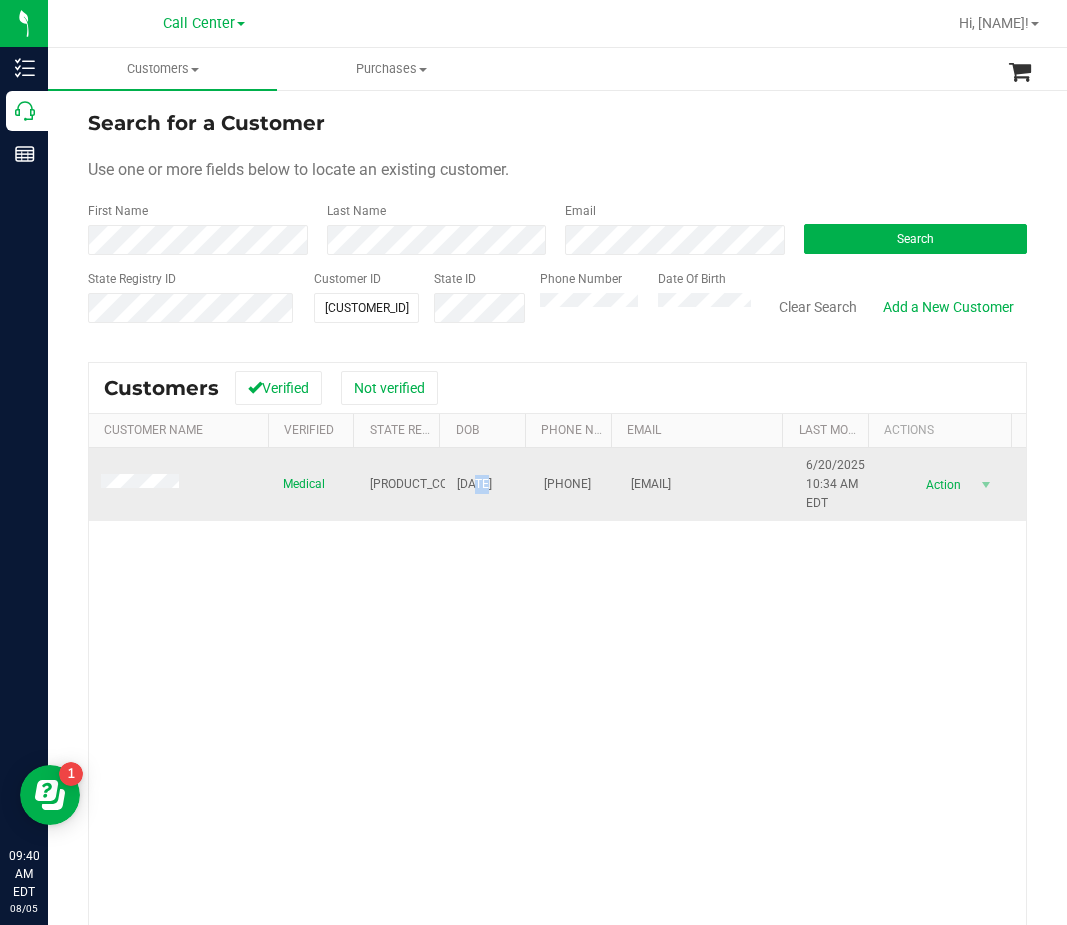 click on "10/22/1988" at bounding box center [474, 484] 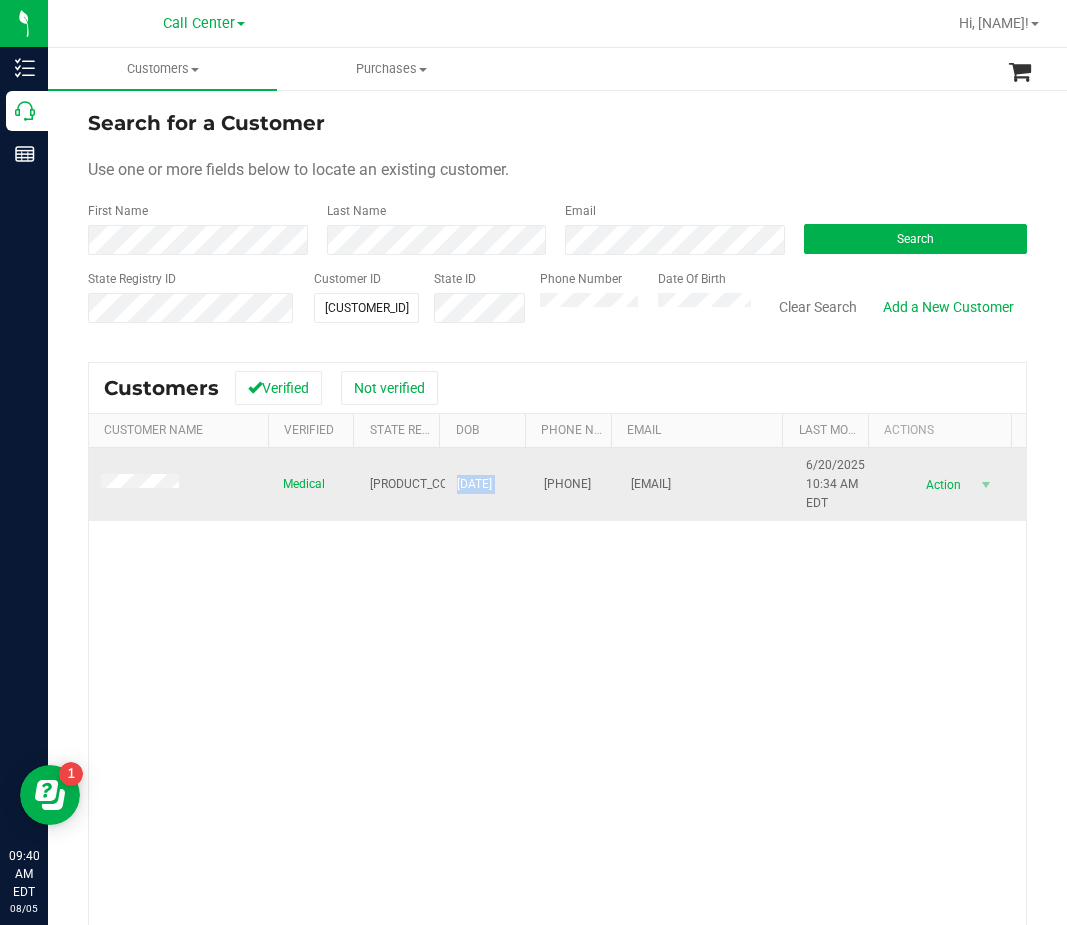 click on "10/22/1988" at bounding box center [474, 484] 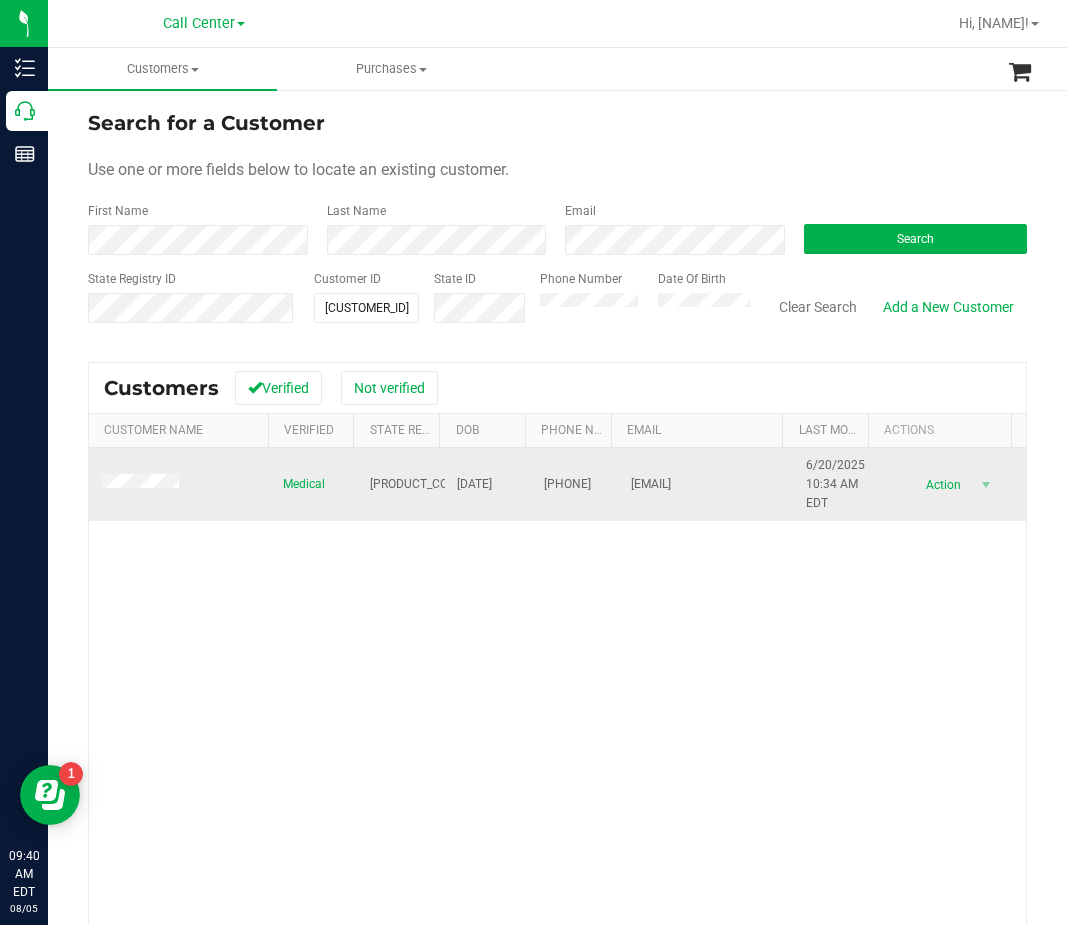 click on "(224) 456-0557" at bounding box center [567, 484] 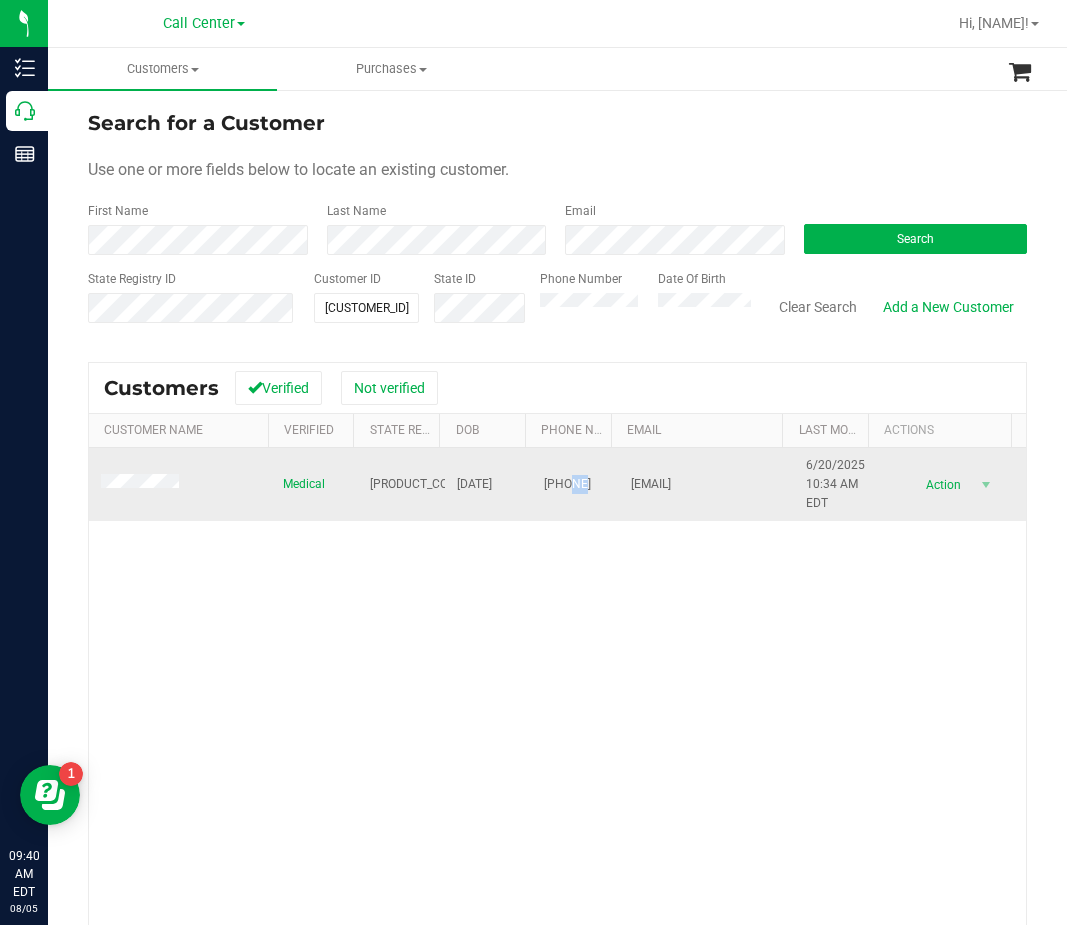 click on "(224) 456-0557" at bounding box center (567, 484) 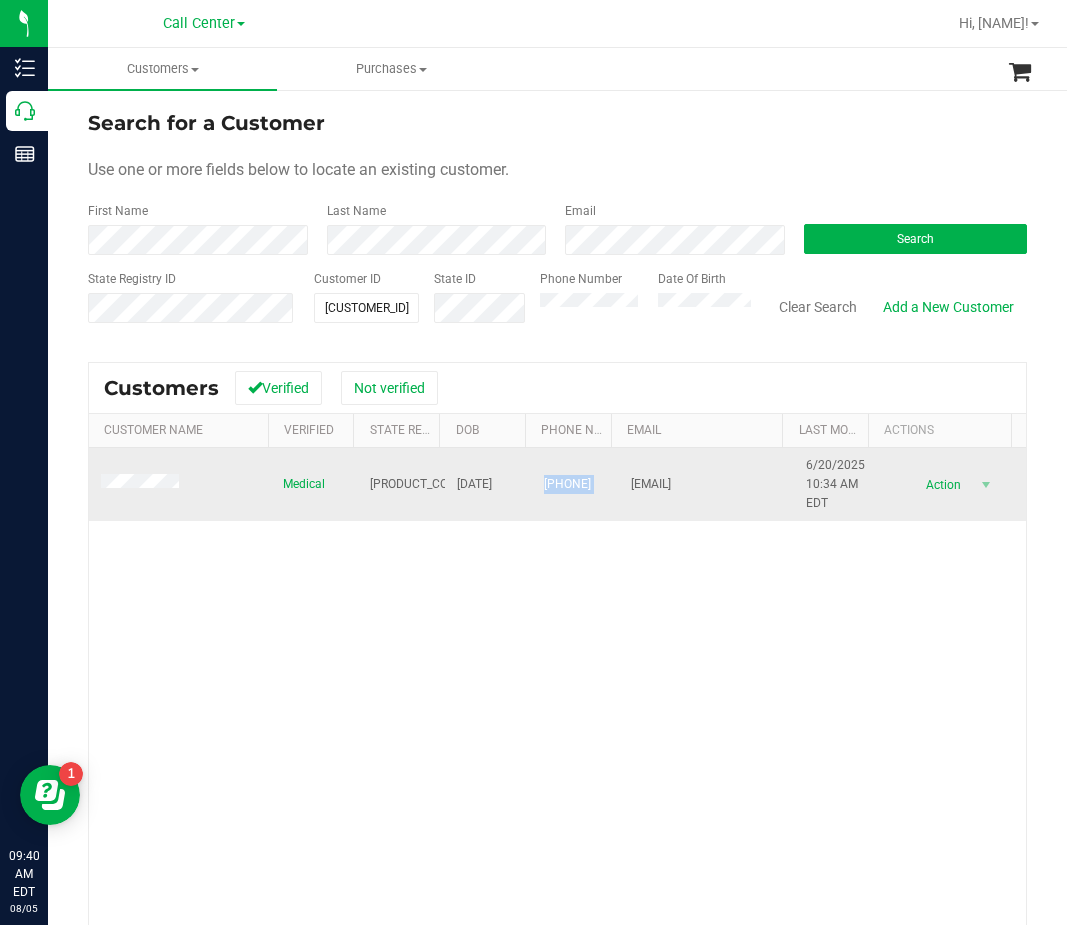 click on "(224) 456-0557" at bounding box center [567, 484] 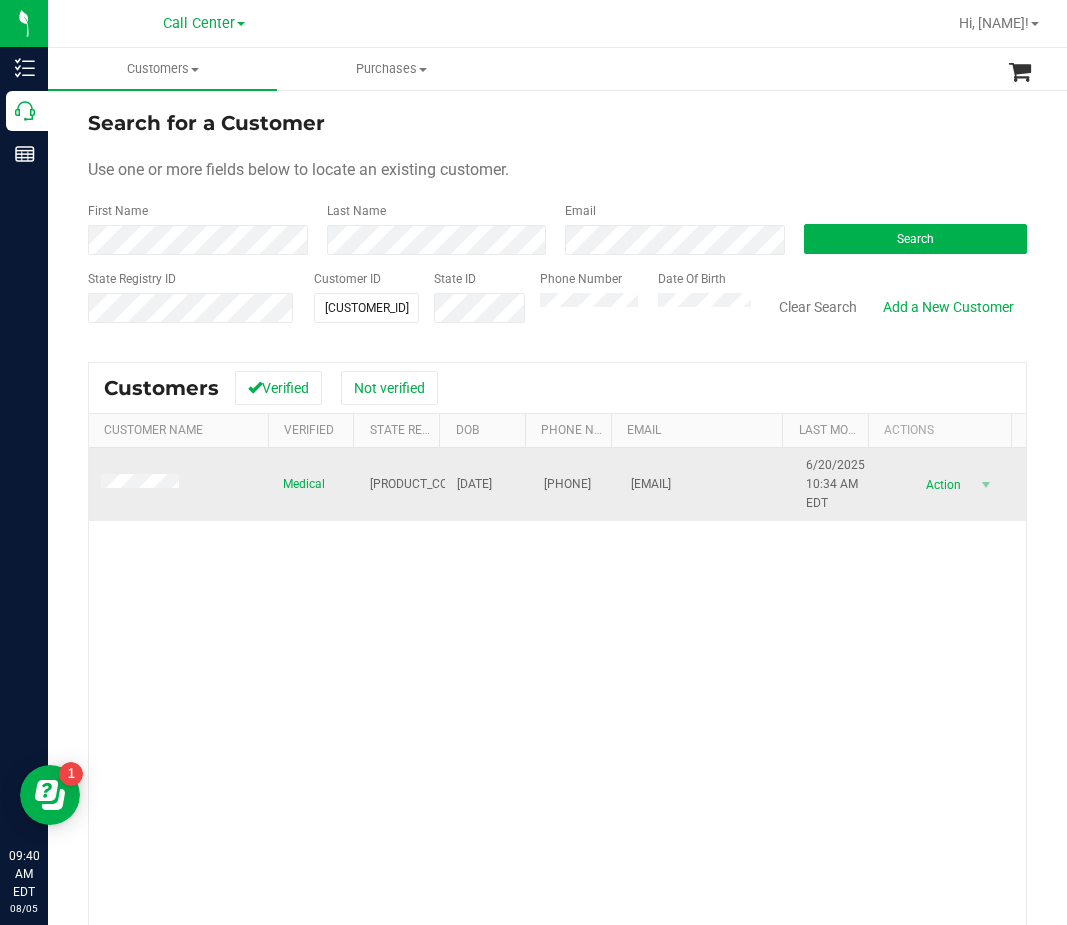 click at bounding box center (143, 484) 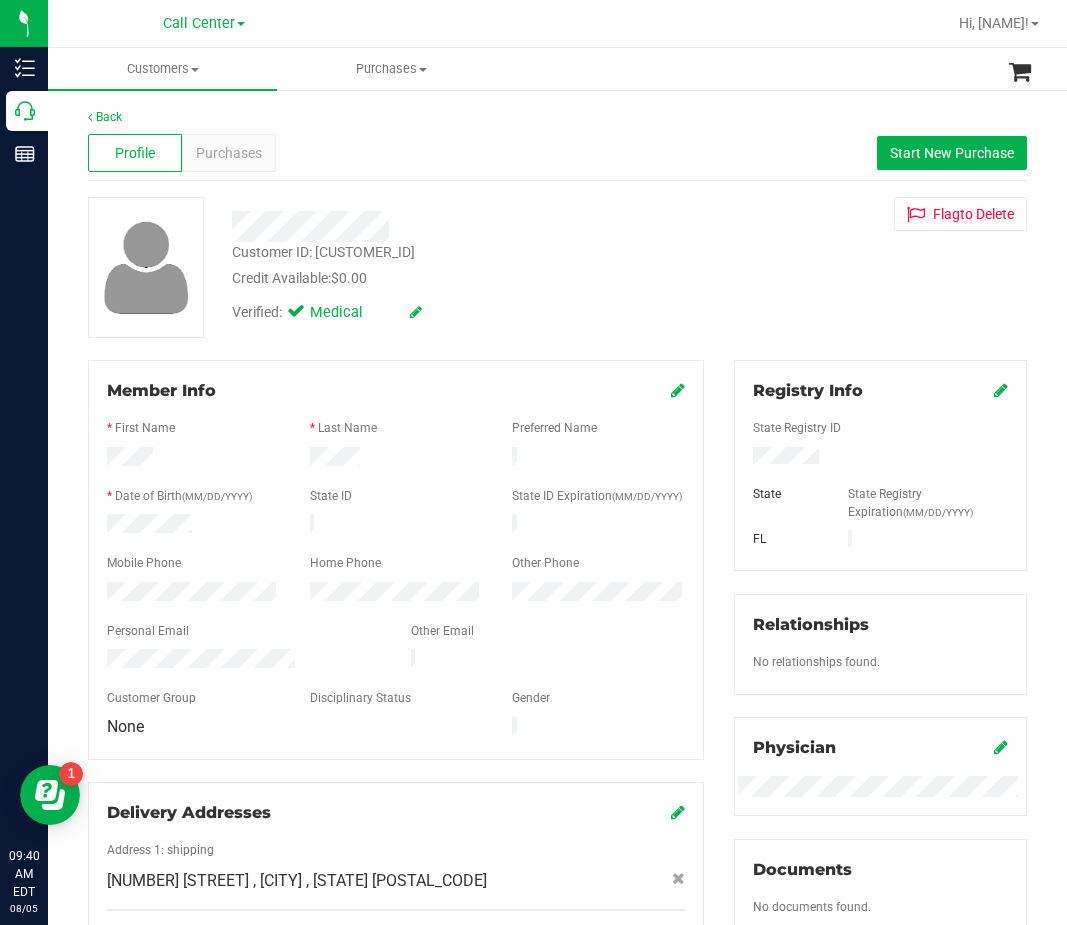 drag, startPoint x: 768, startPoint y: 159, endPoint x: 505, endPoint y: 186, distance: 264.3823 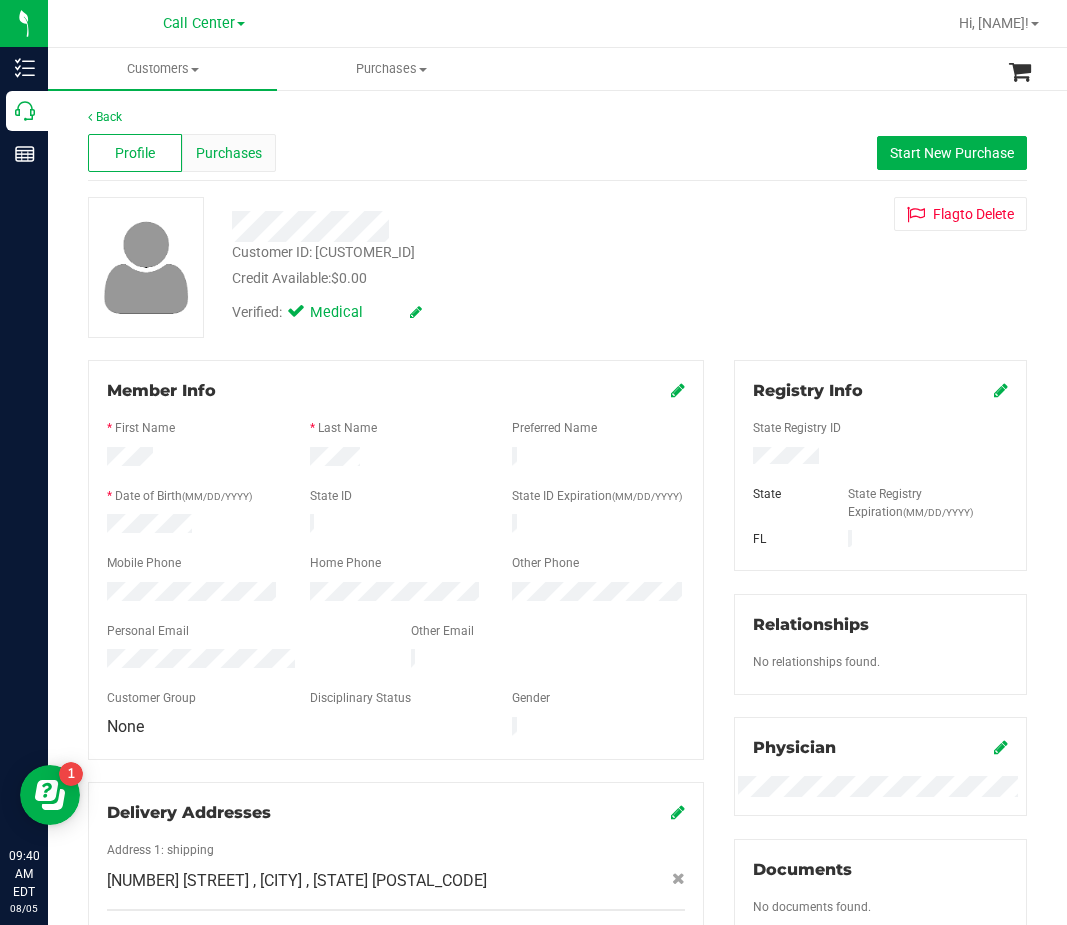 click on "Purchases" at bounding box center [229, 153] 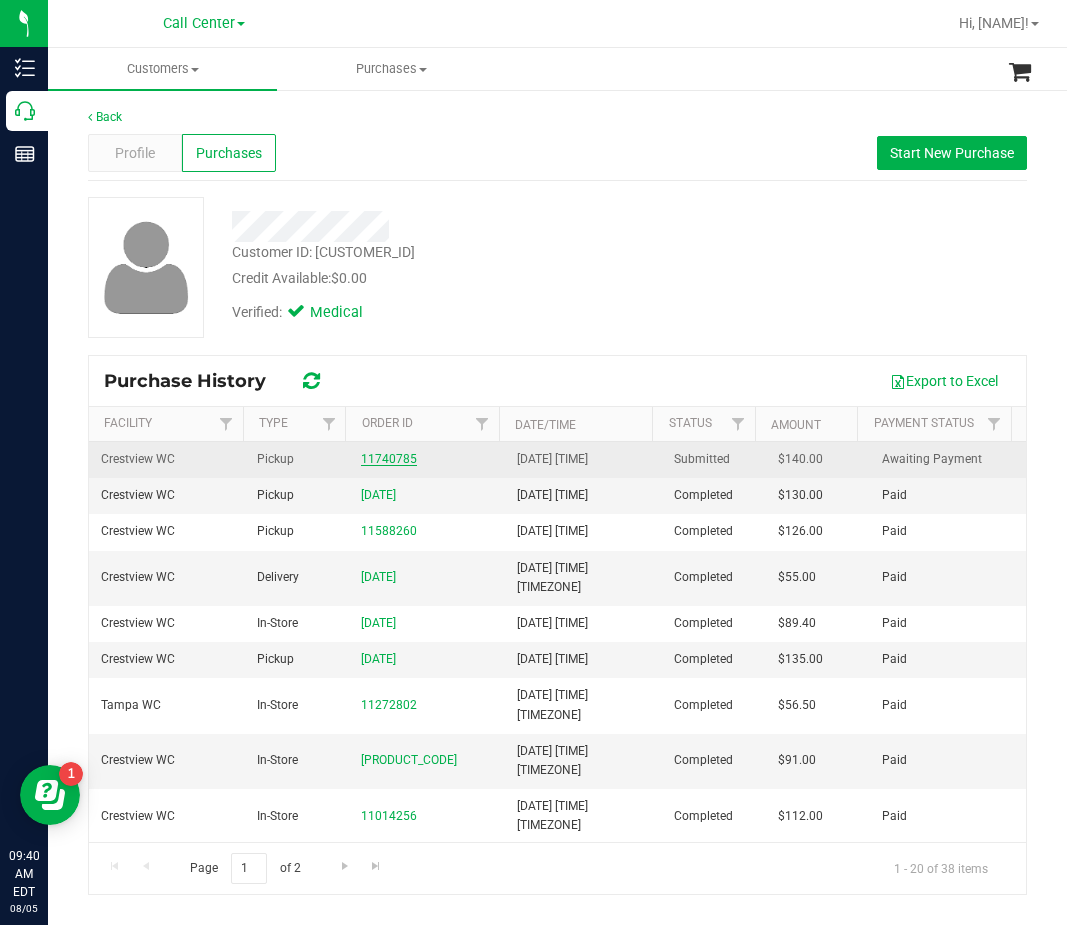 click on "11740785" at bounding box center [389, 459] 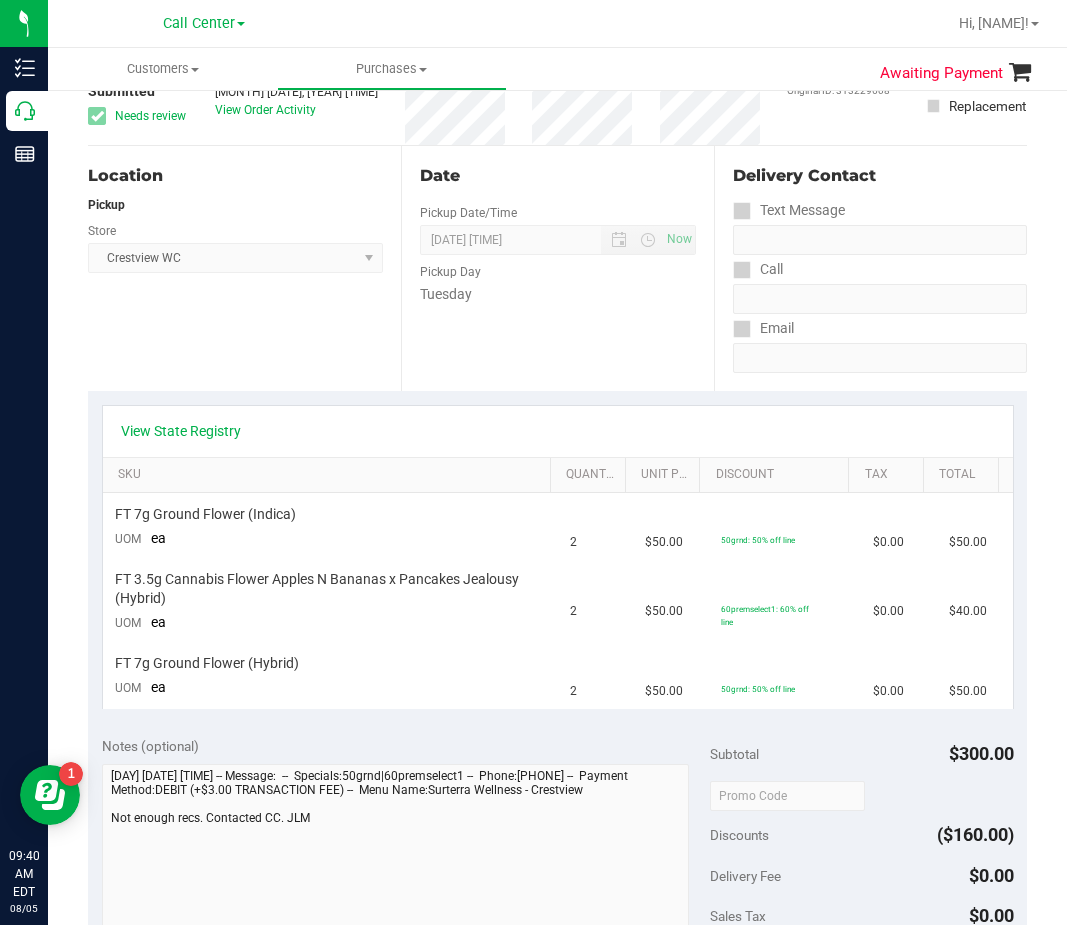 scroll, scrollTop: 300, scrollLeft: 0, axis: vertical 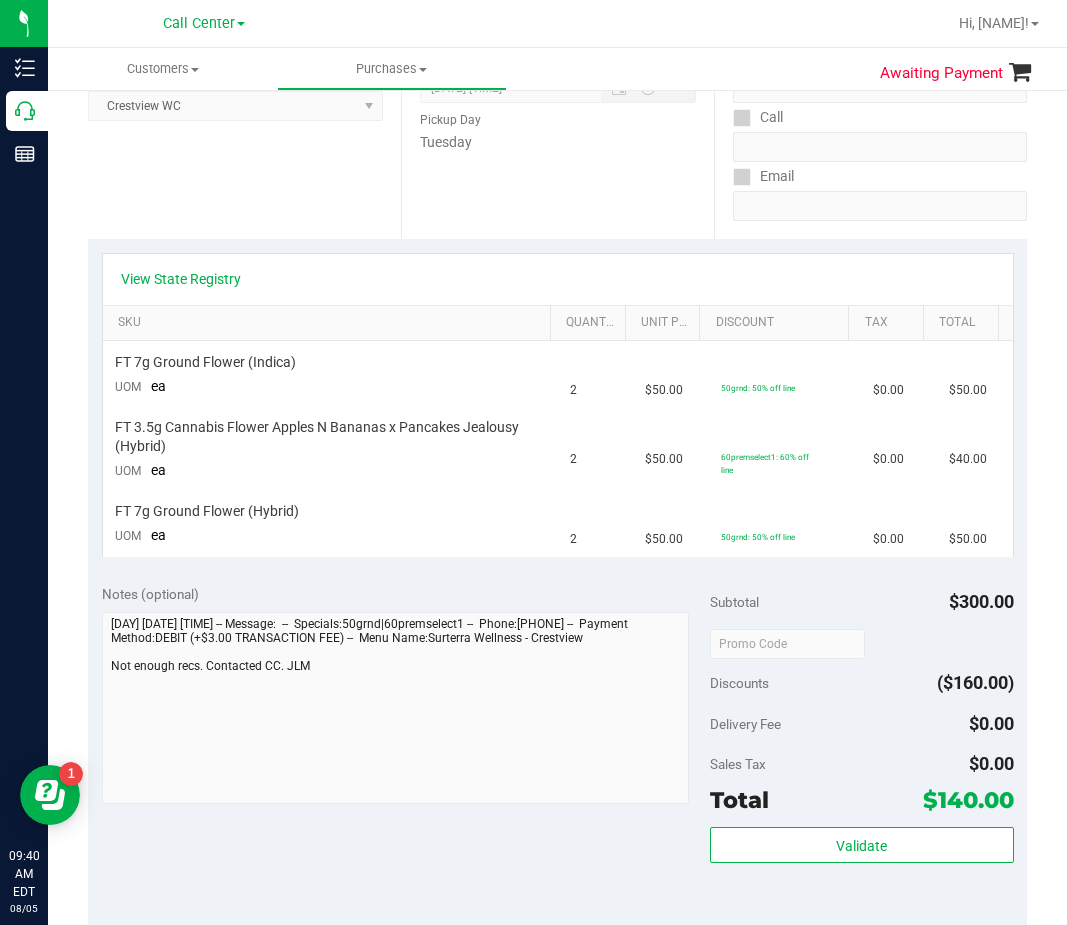 click on "View State Registry" at bounding box center [558, 279] 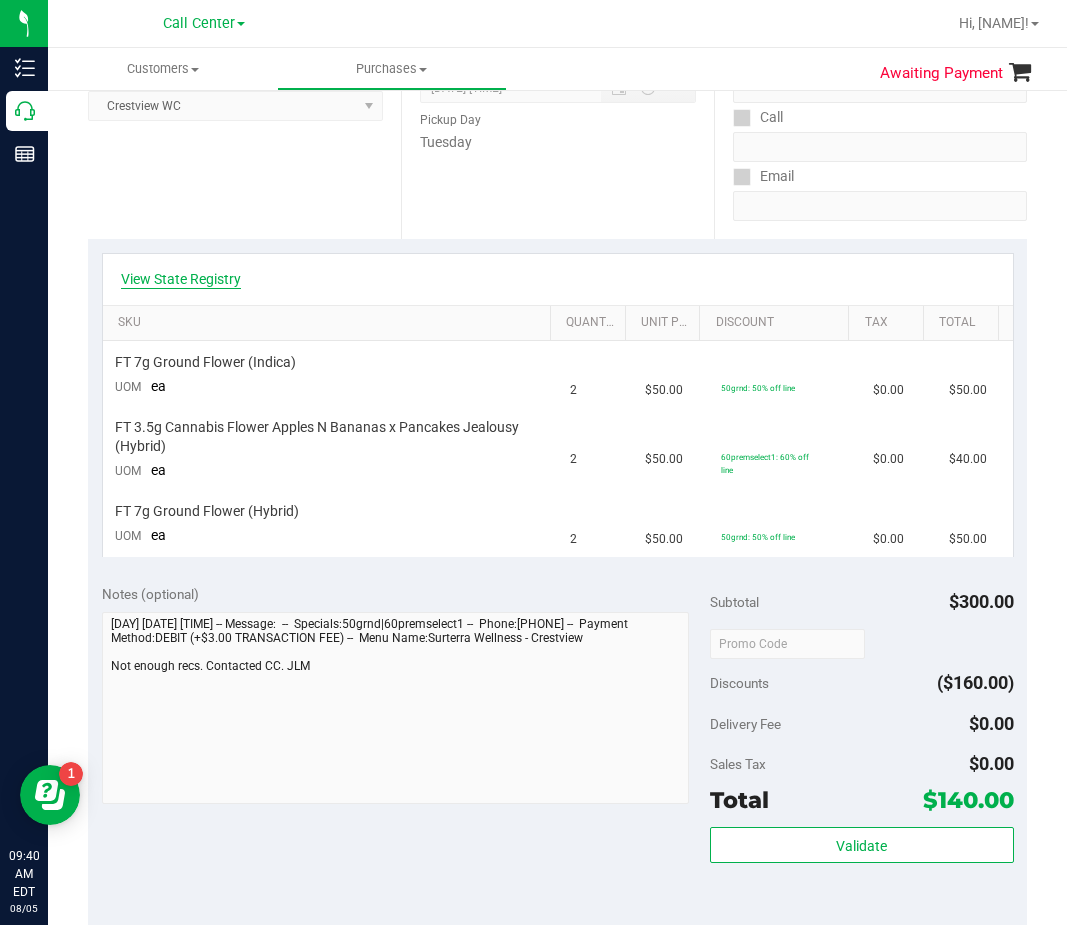 click on "View State Registry" at bounding box center (181, 279) 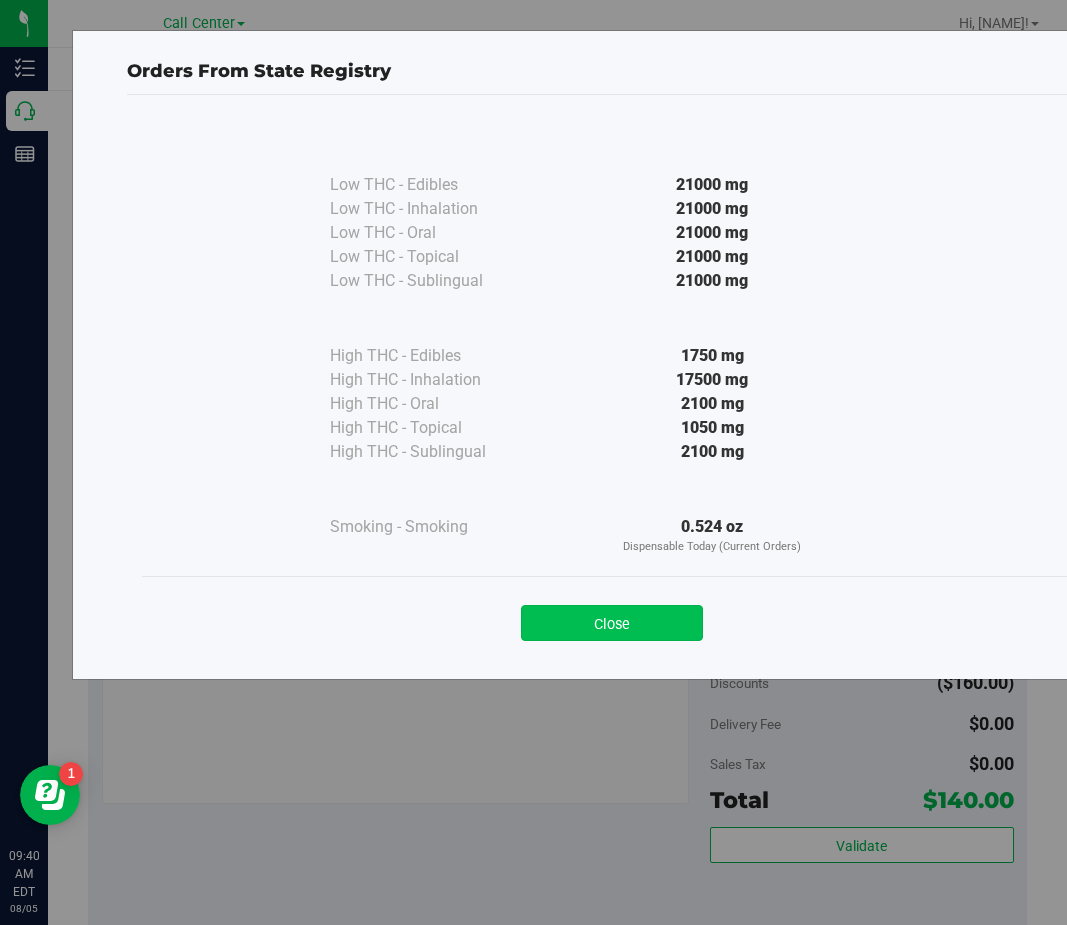 click on "Close" at bounding box center (612, 623) 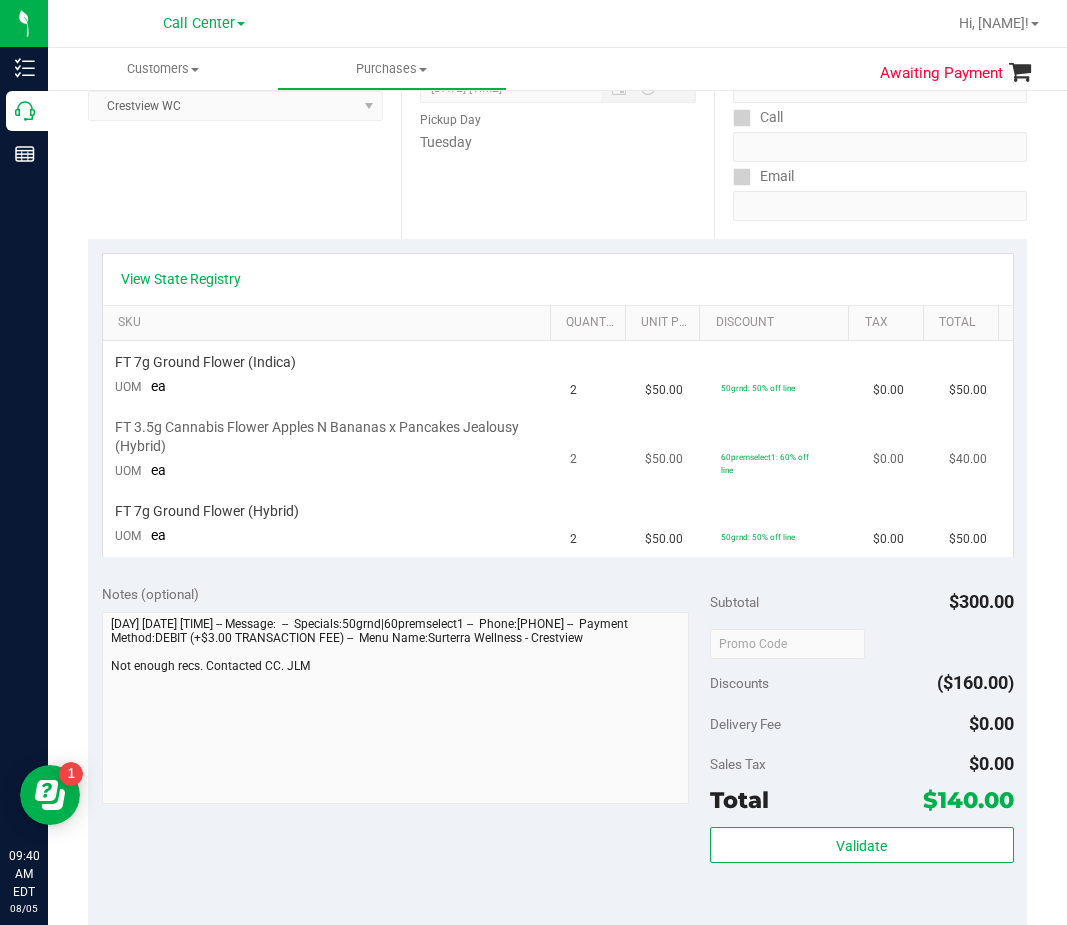 click on "$50.00" at bounding box center (671, 450) 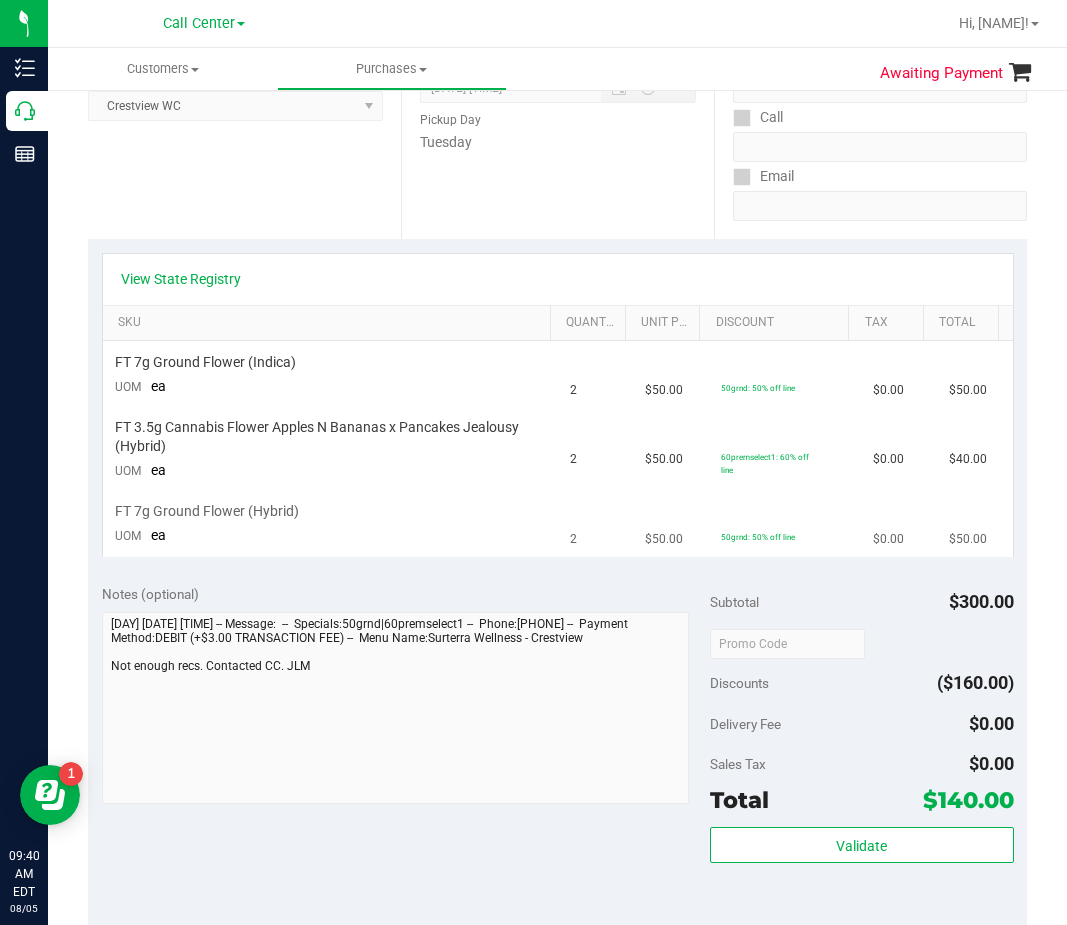 click on "FT 7g Ground Flower (Hybrid)" at bounding box center [330, 511] 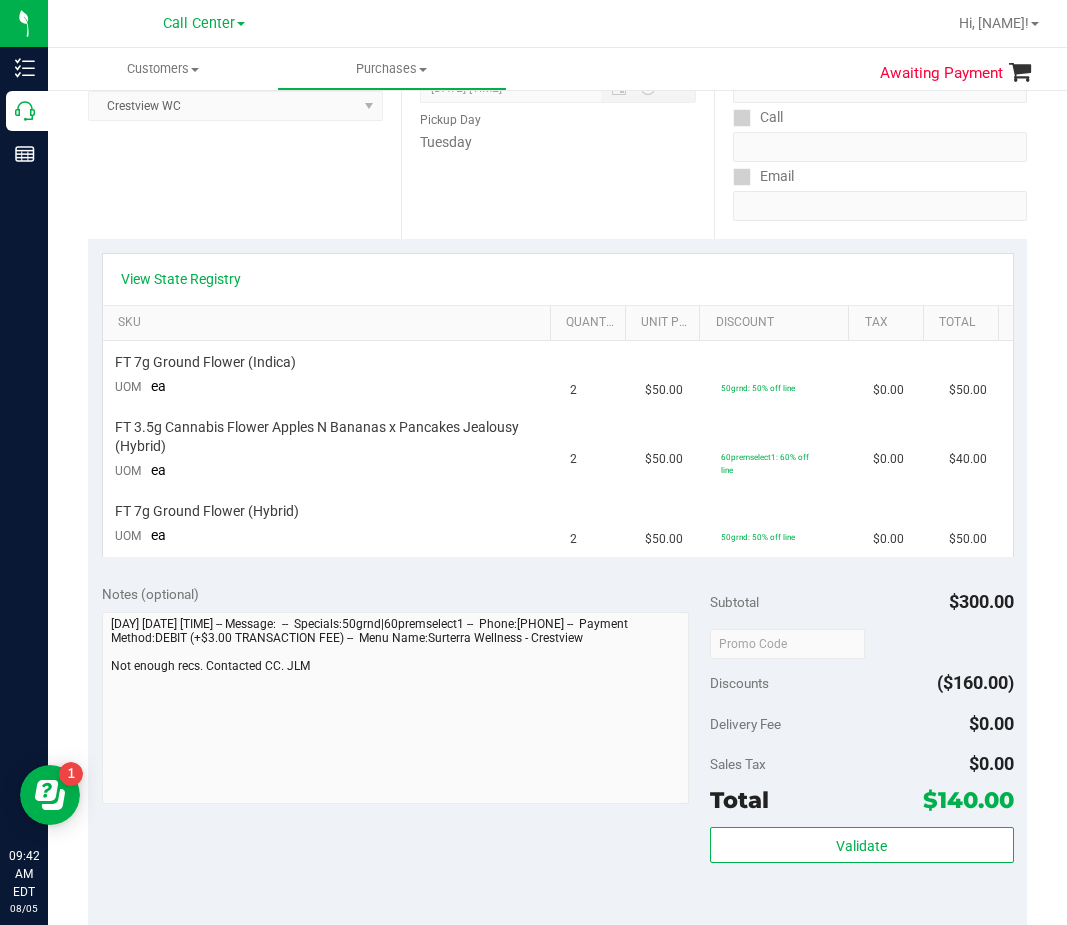 click on "SKU" at bounding box center [327, 324] 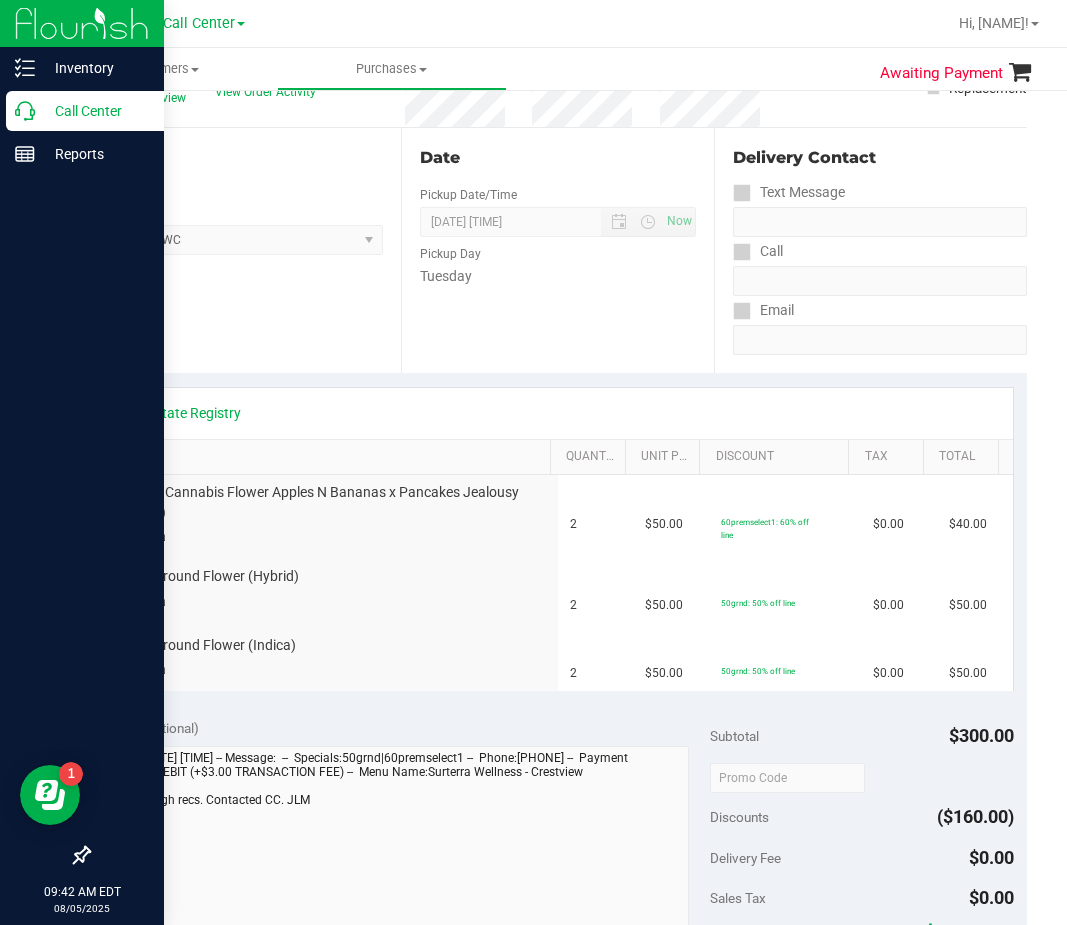 scroll, scrollTop: 0, scrollLeft: 0, axis: both 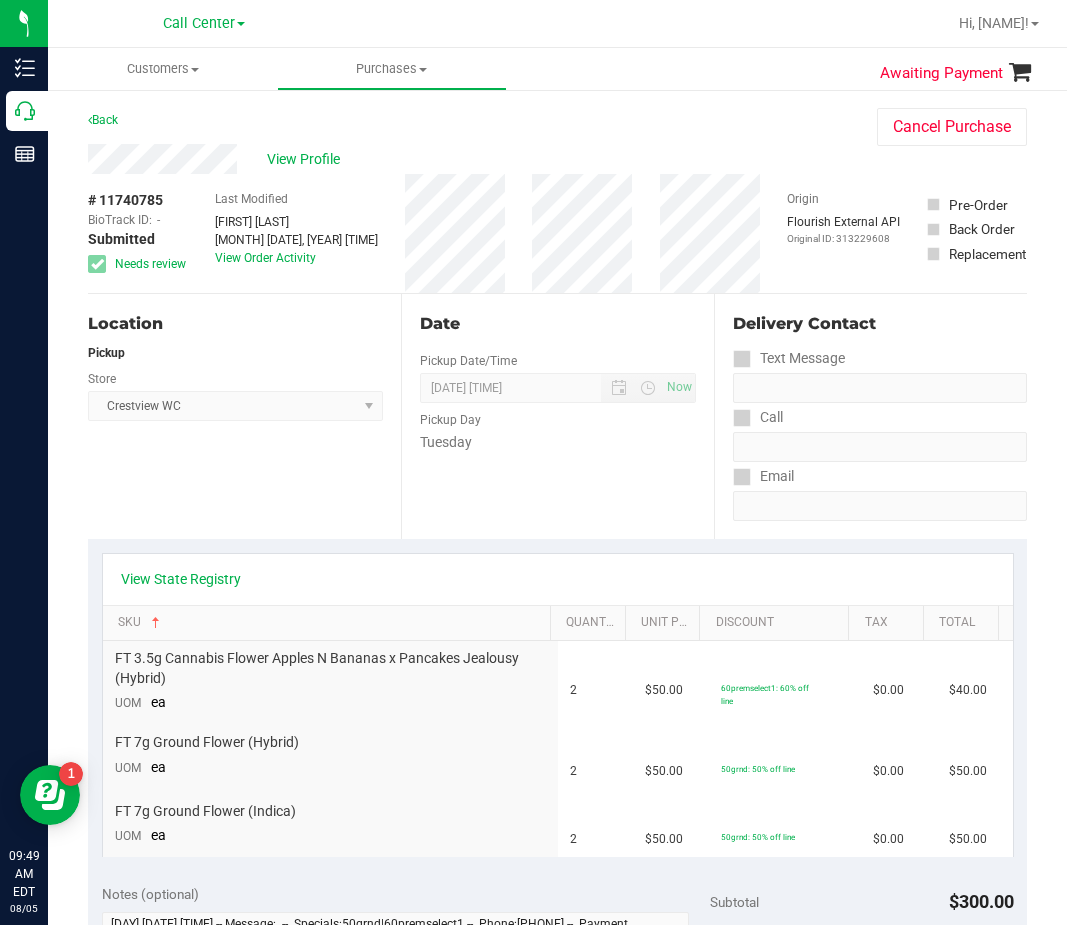 drag, startPoint x: 596, startPoint y: 303, endPoint x: 512, endPoint y: 281, distance: 86.833176 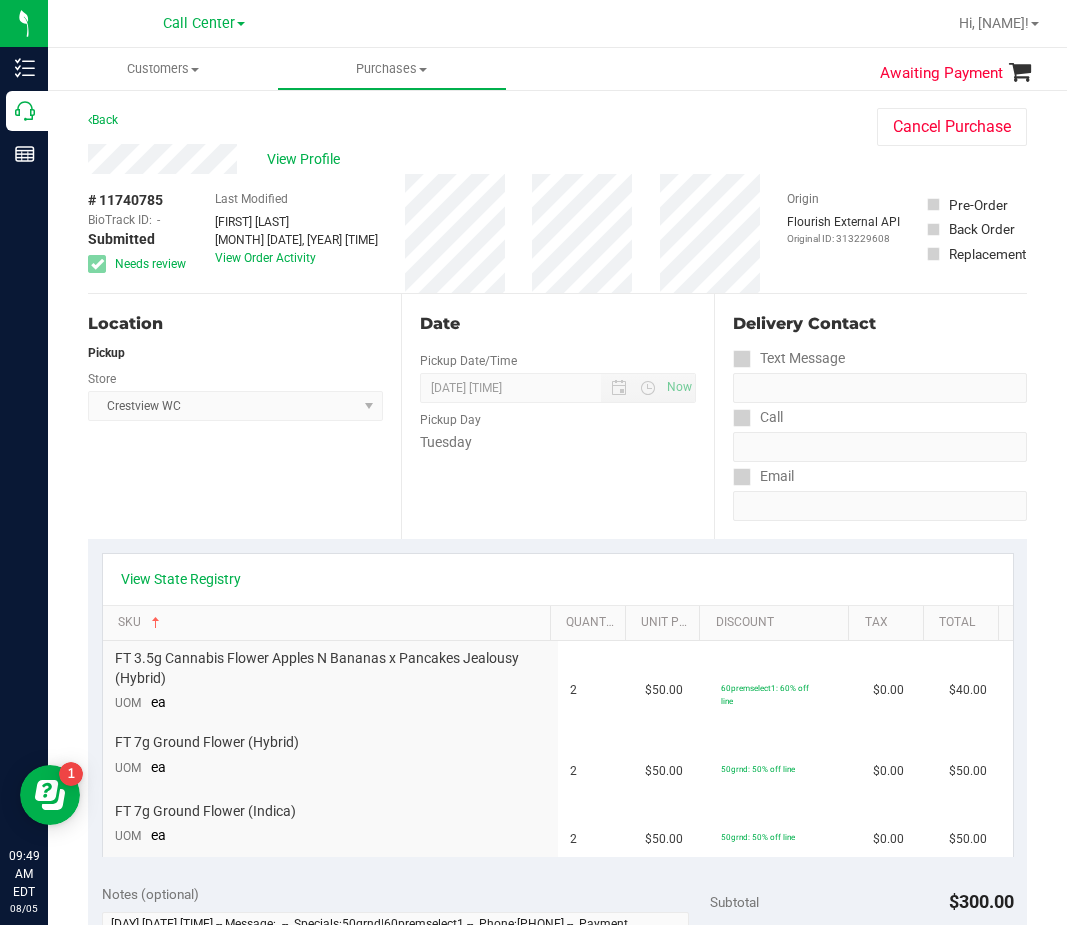 click on "Date
Pickup Date/Time
08/05/2025
Now
08/05/2025 09:30 PM
Now
Pickup Day
Tuesday" at bounding box center [557, 416] 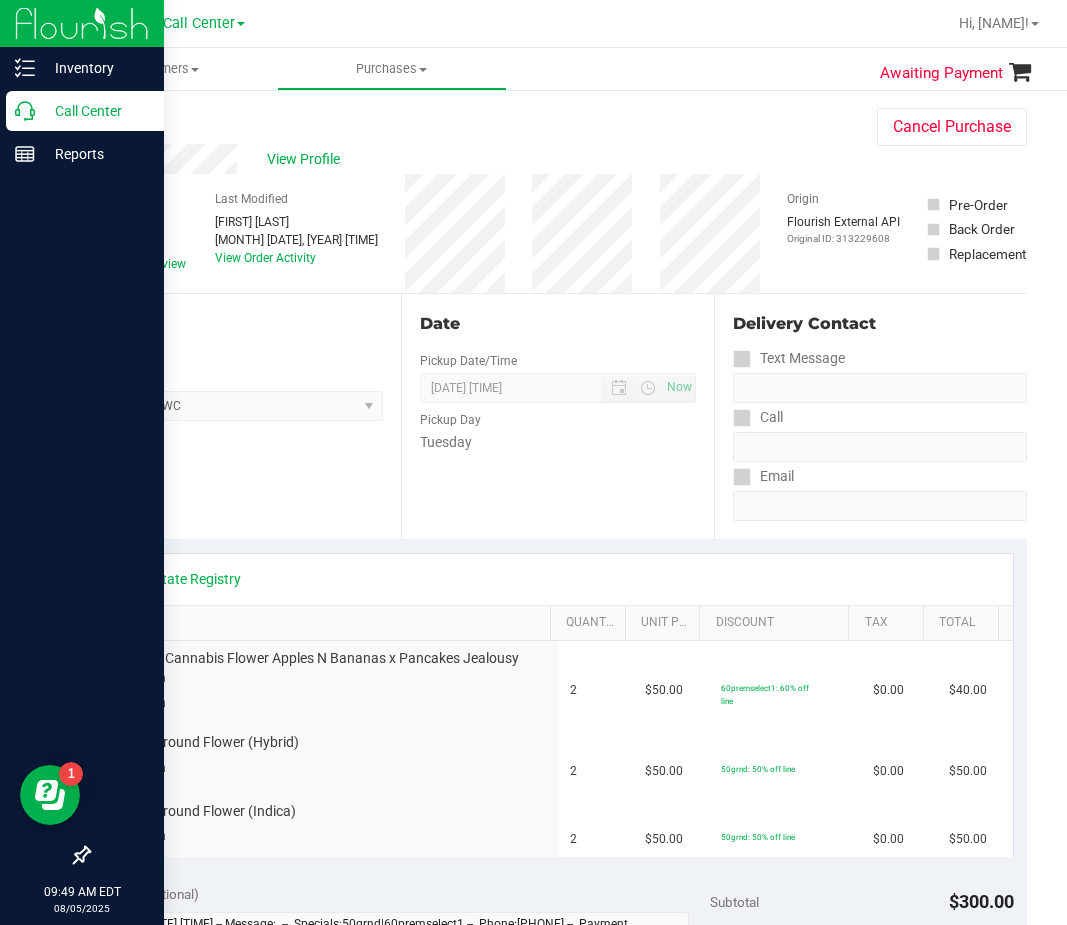 click on "Call Center" at bounding box center [85, 111] 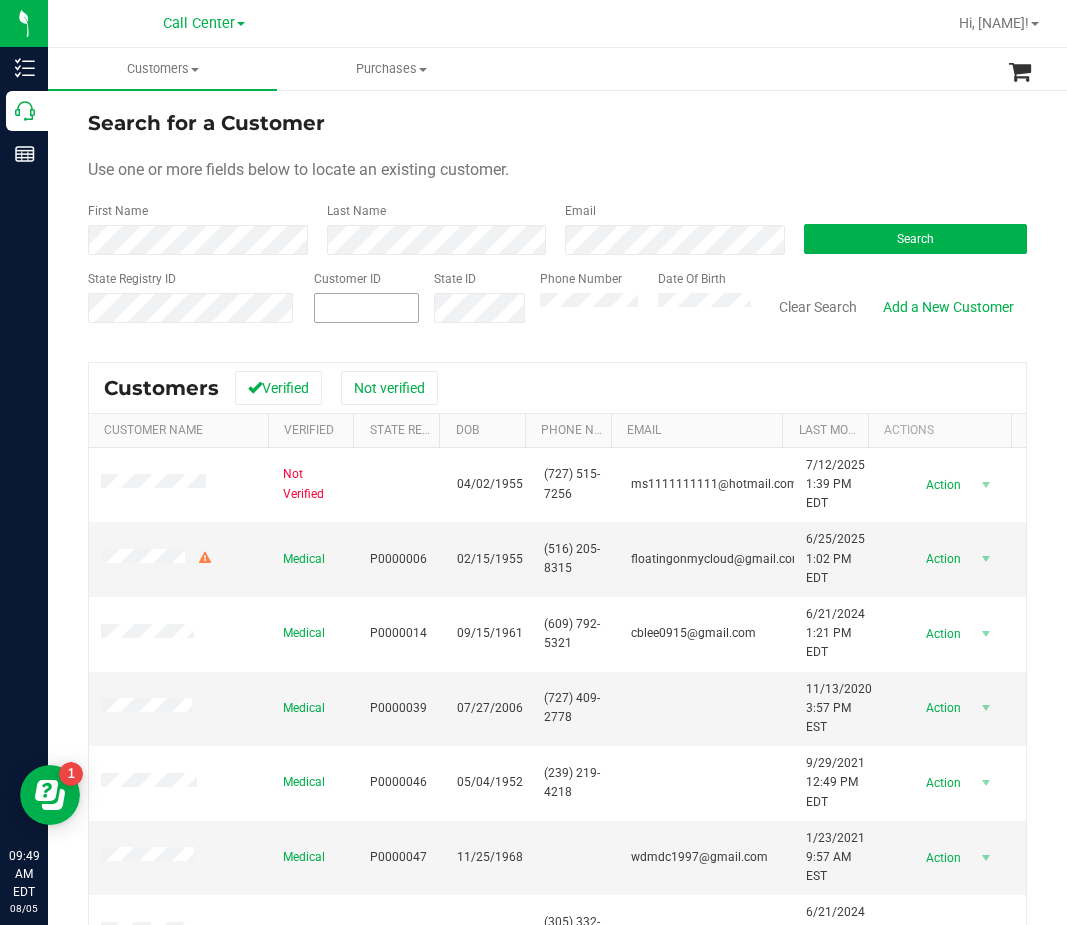 click at bounding box center [366, 308] 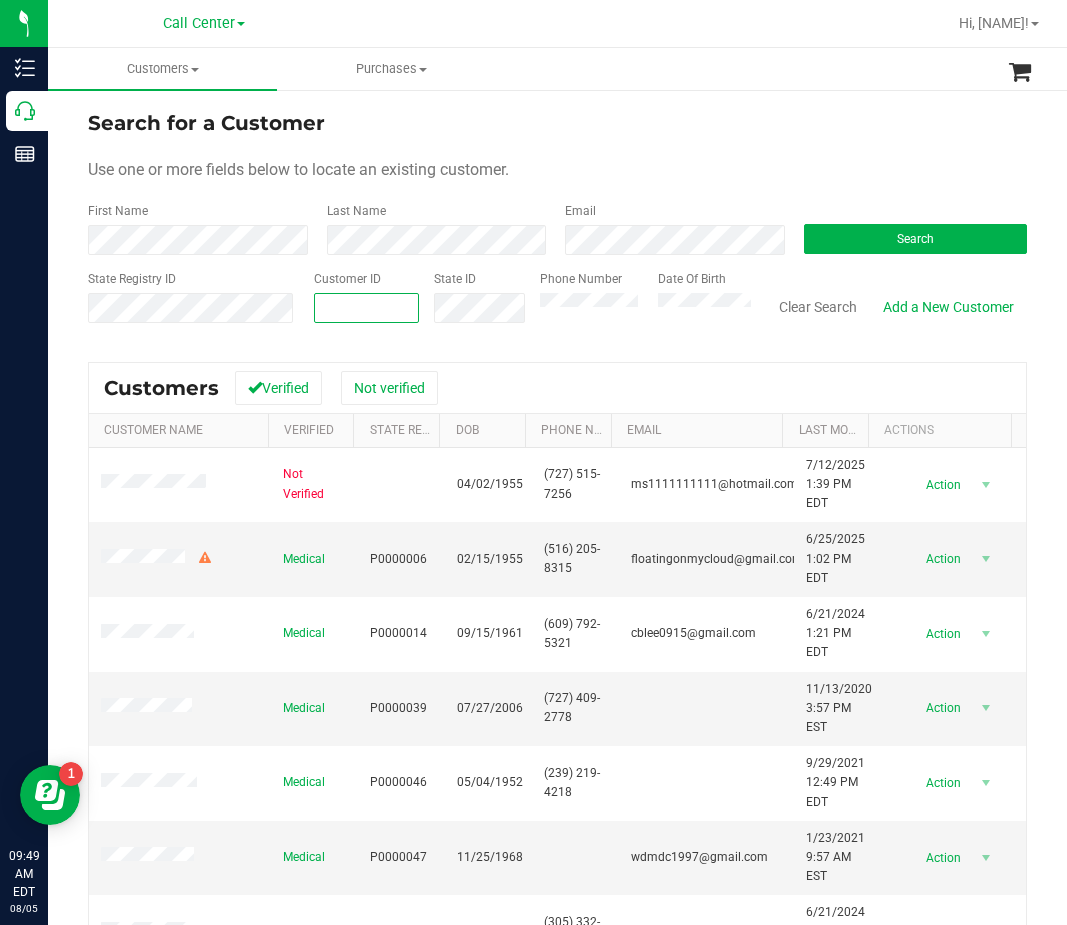paste on "677870" 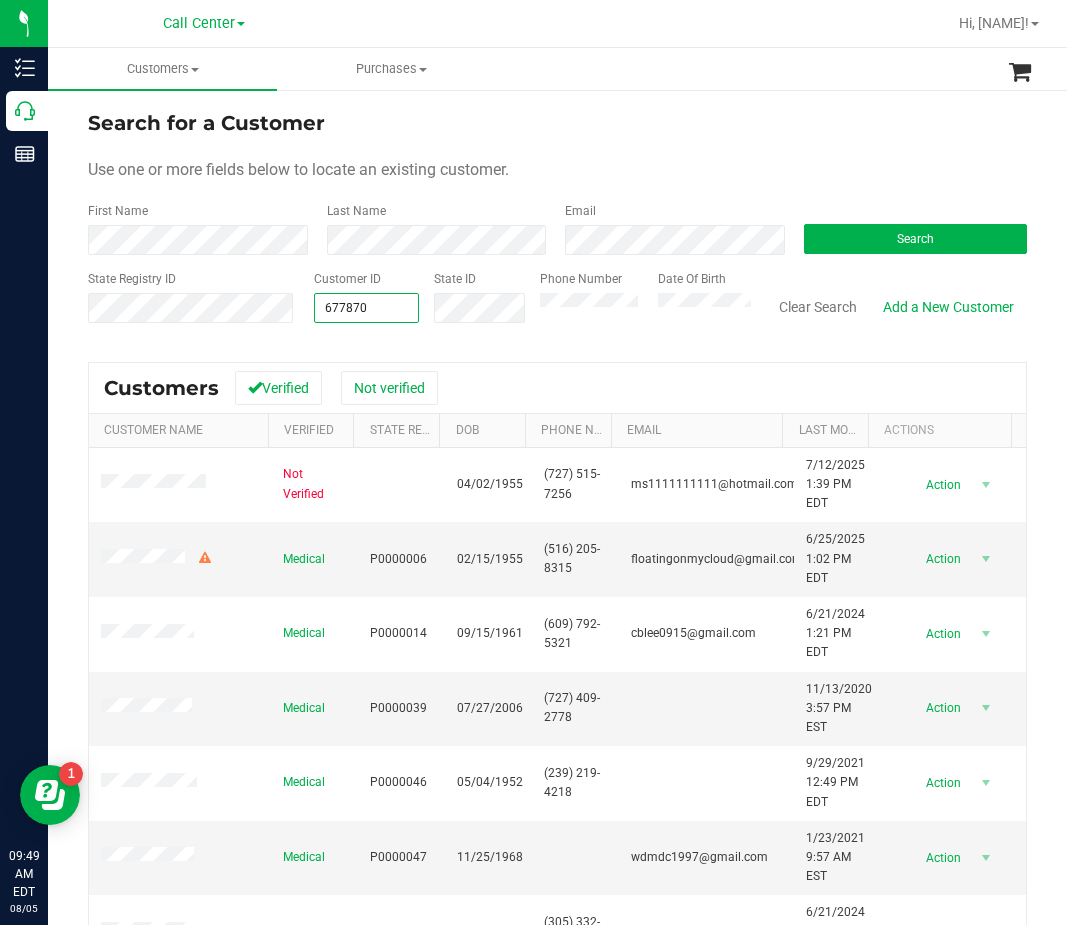 type on "677870" 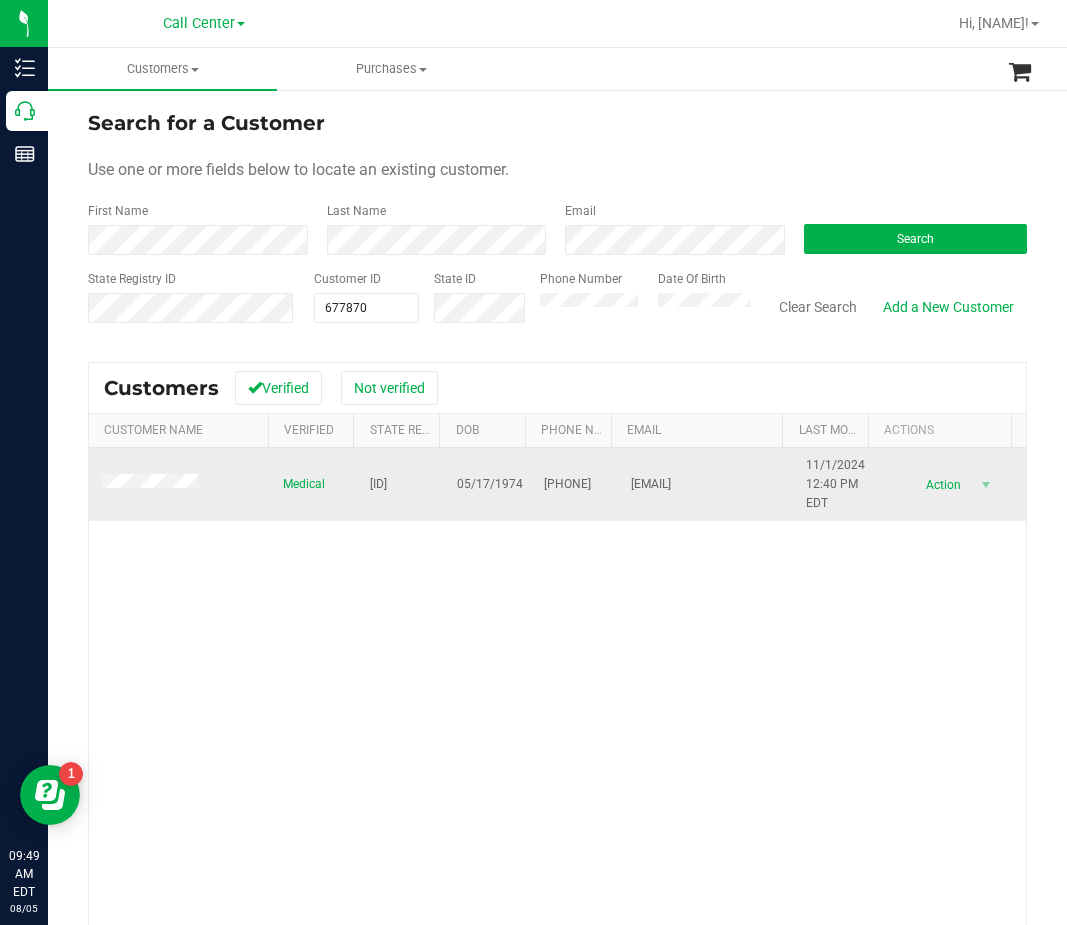 click on "P0RH3860" at bounding box center [378, 484] 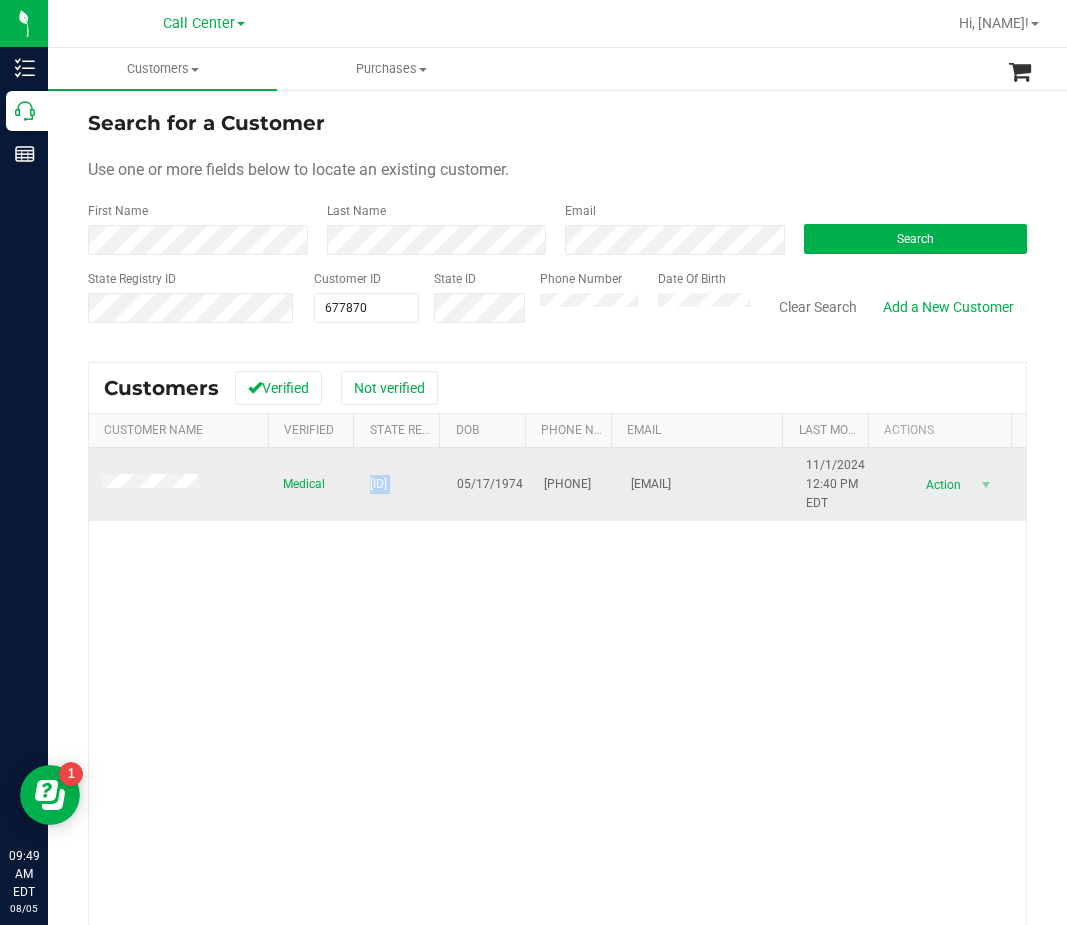click on "P0RH3860" at bounding box center (378, 484) 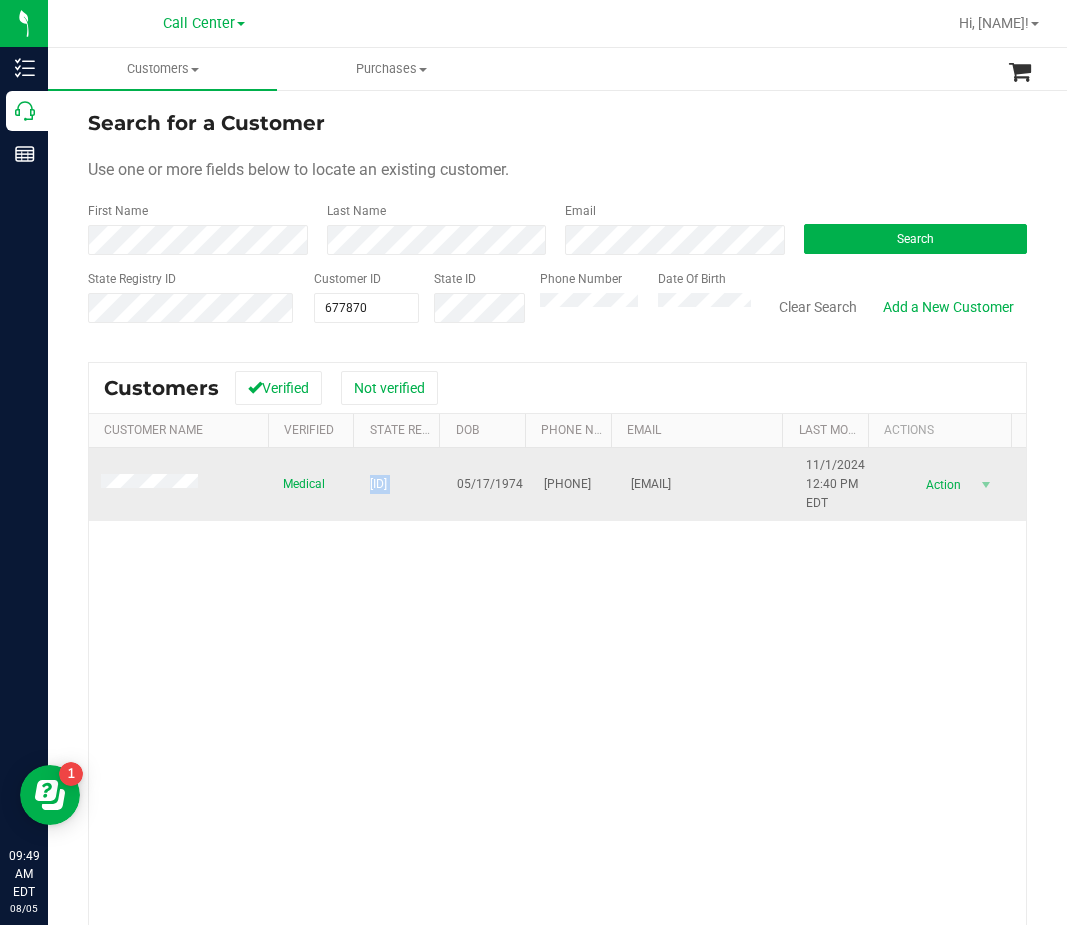 click on "05/17/1974" at bounding box center [490, 484] 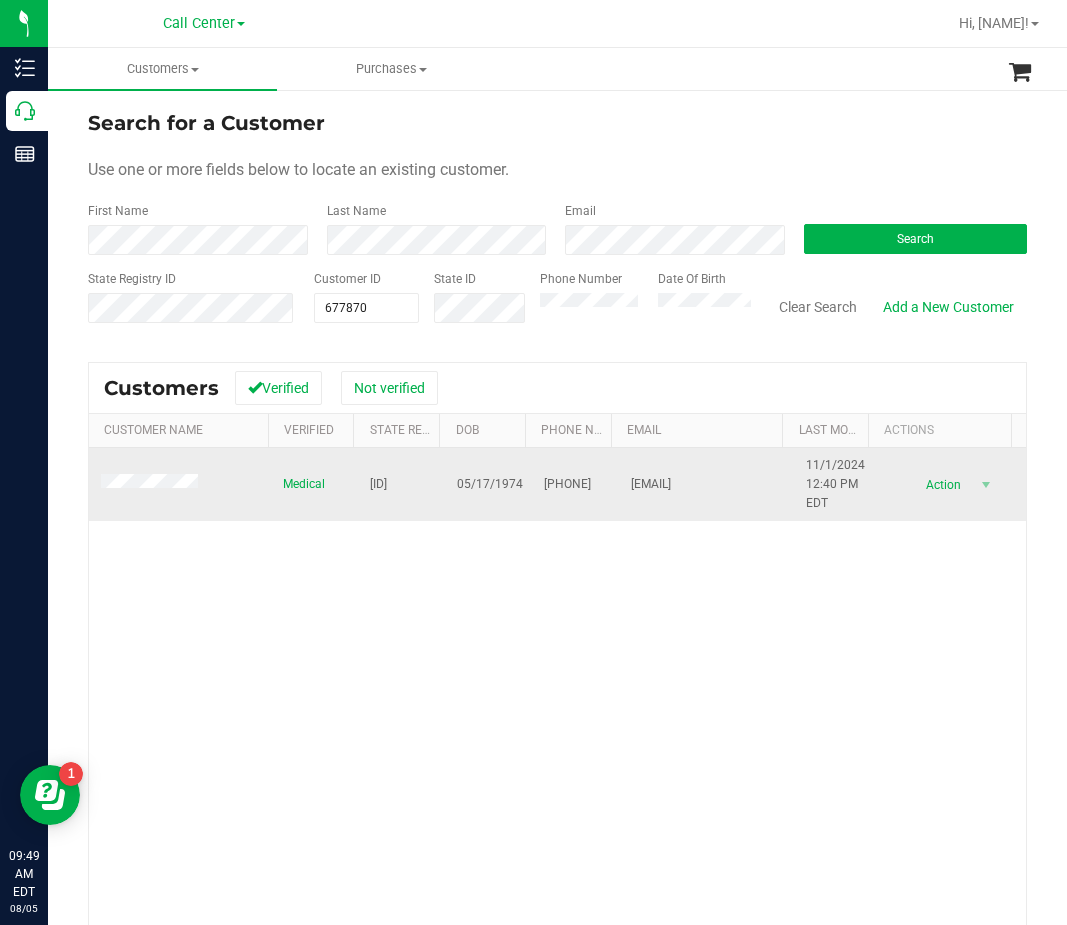 click on "05/17/1974" at bounding box center [490, 484] 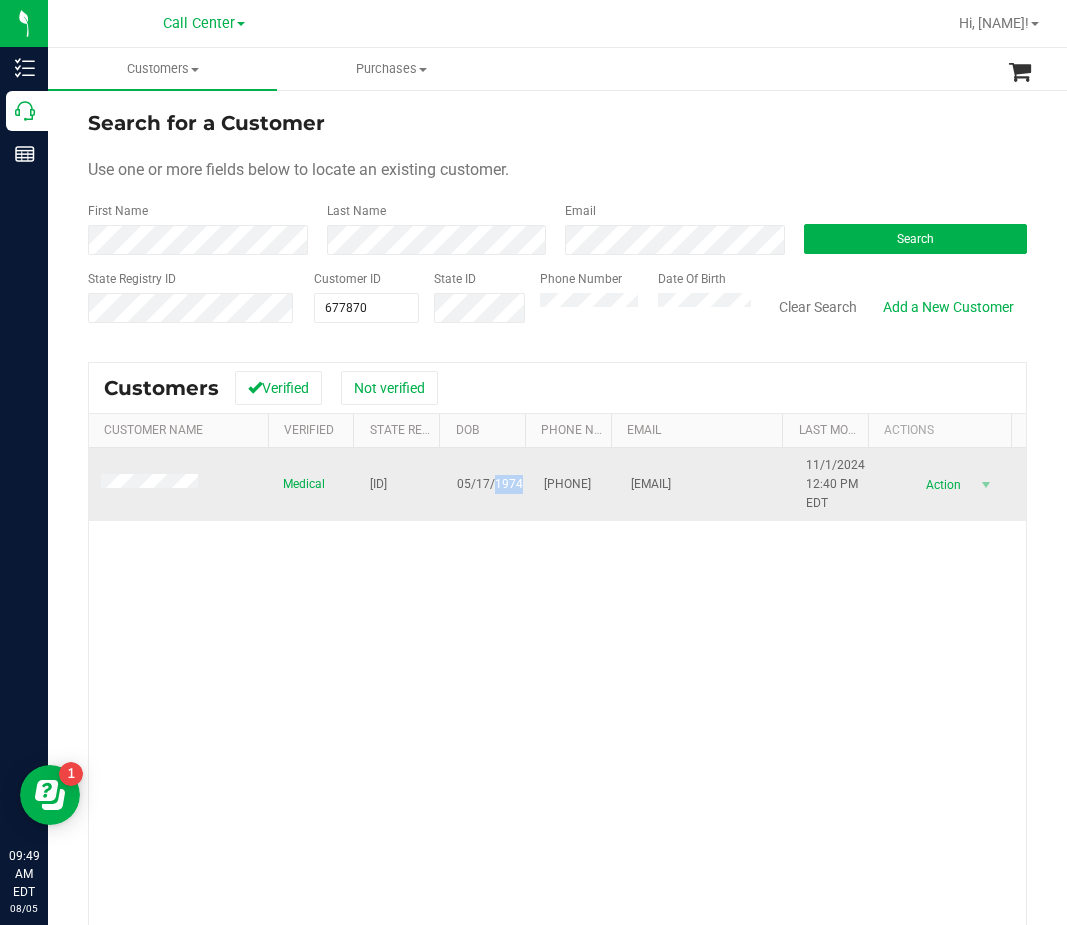 click on "05/17/1974" at bounding box center [490, 484] 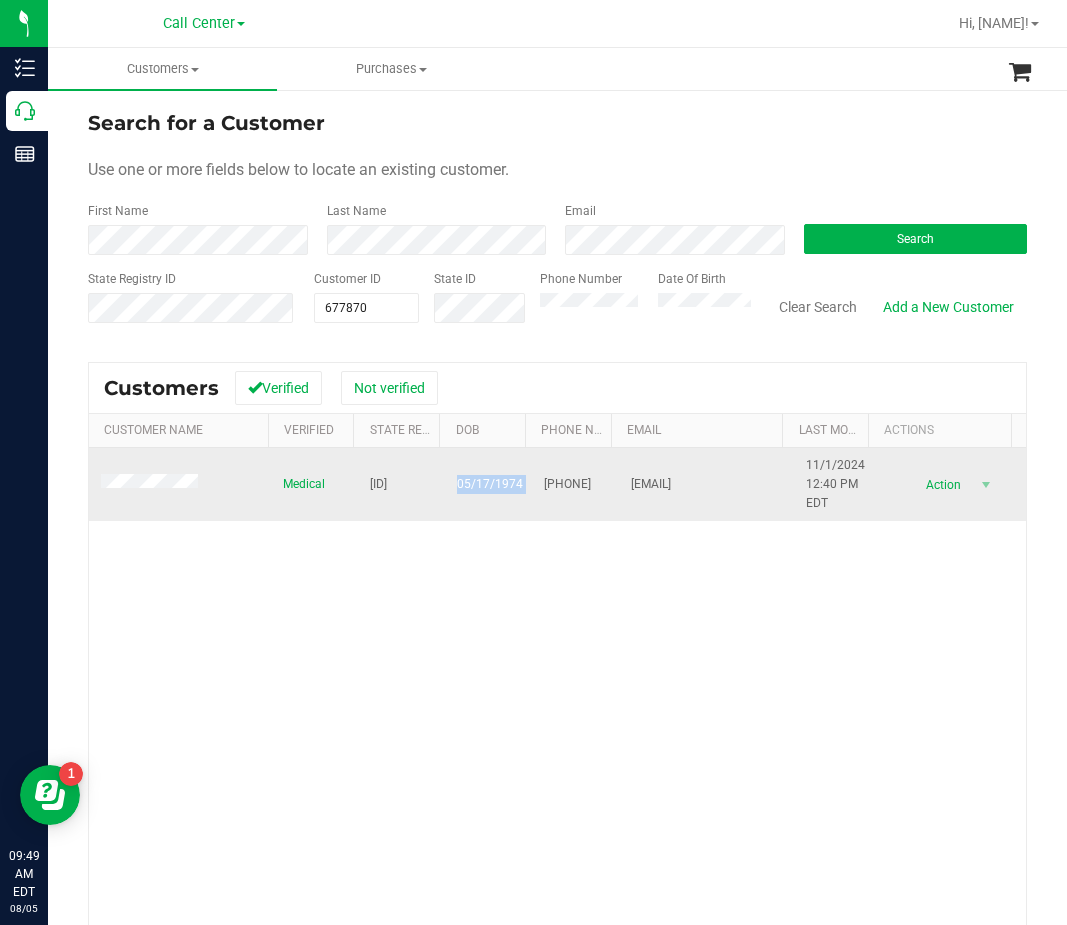 click on "05/17/1974" at bounding box center [490, 484] 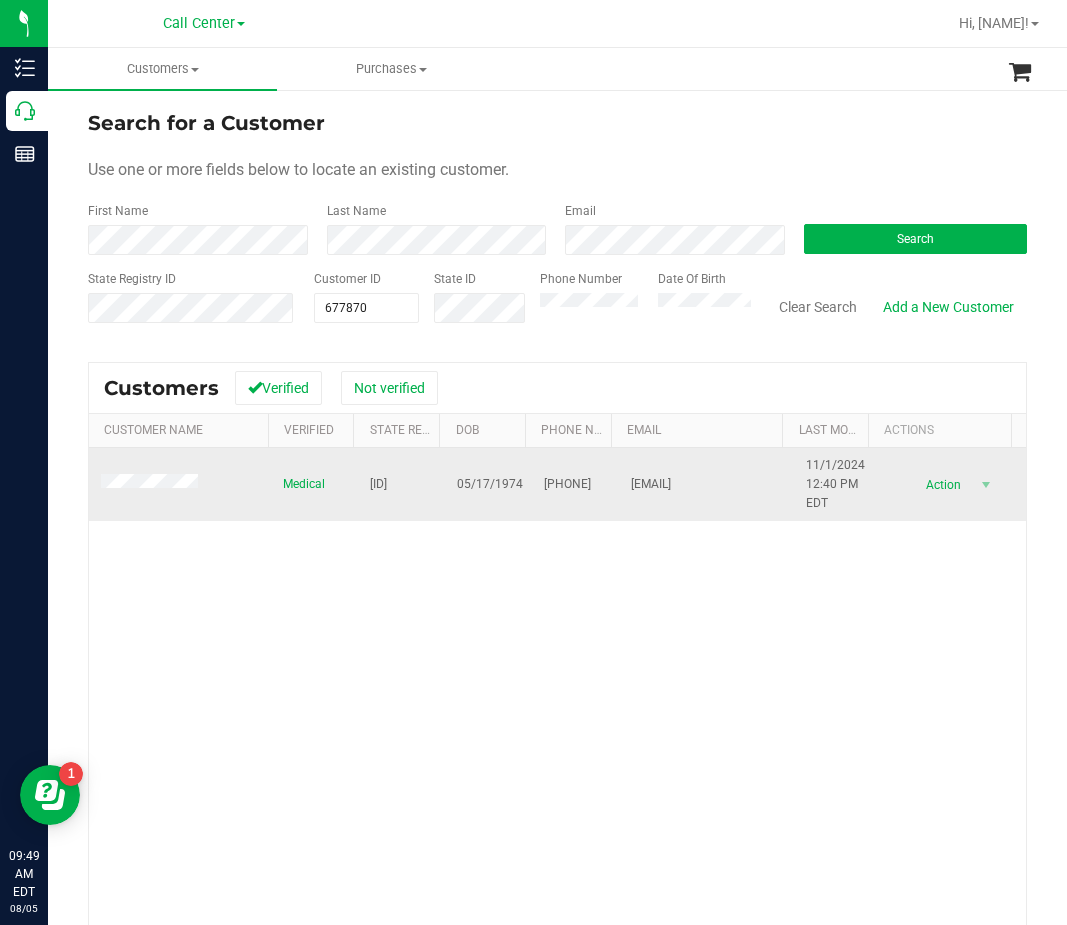 click on "(407) 948-9117" at bounding box center [567, 484] 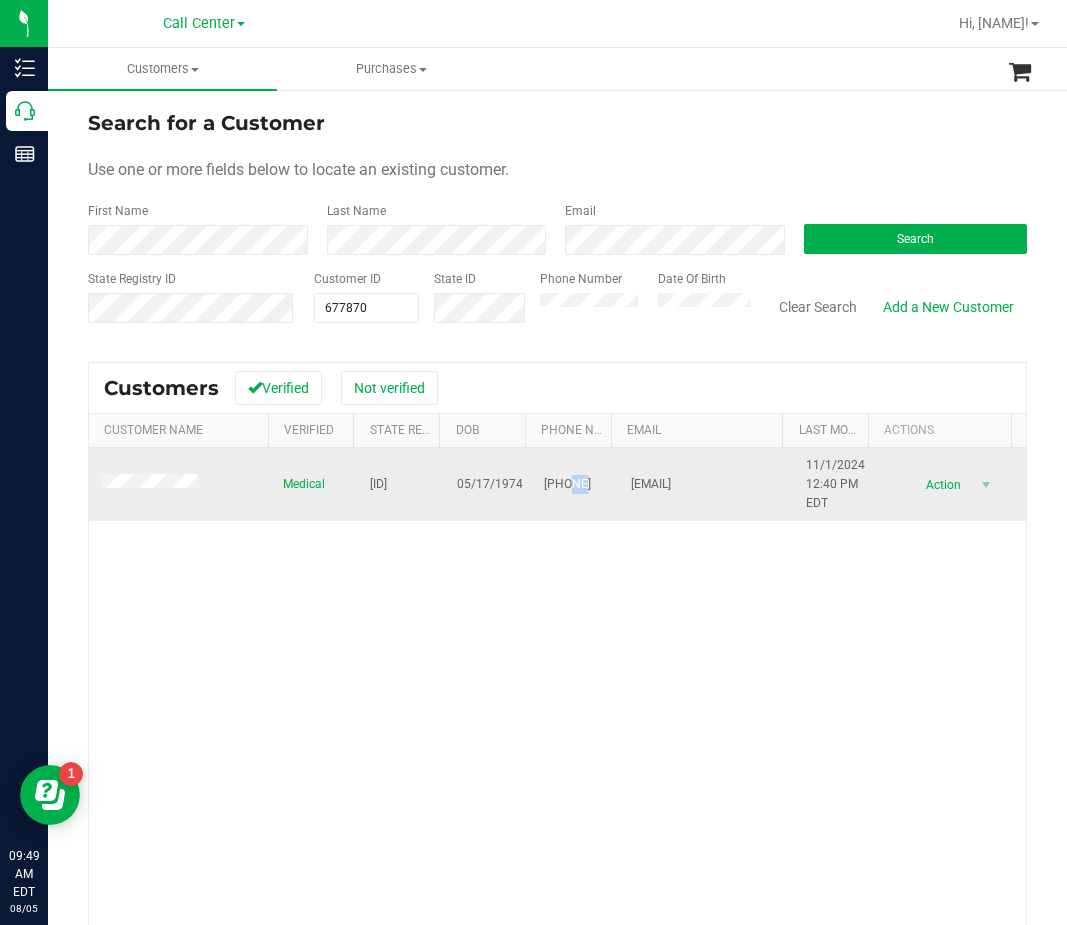 click on "(407) 948-9117" at bounding box center (567, 484) 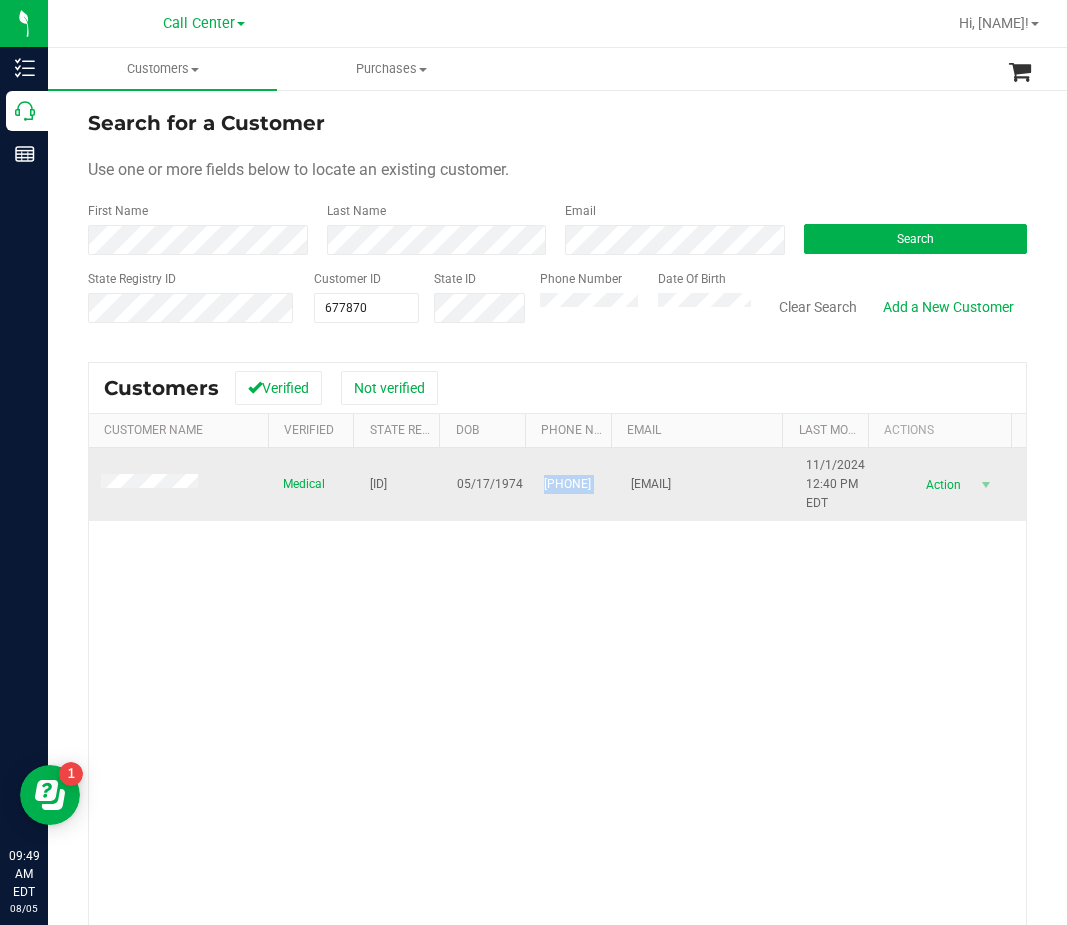 click on "(407) 948-9117" at bounding box center [567, 484] 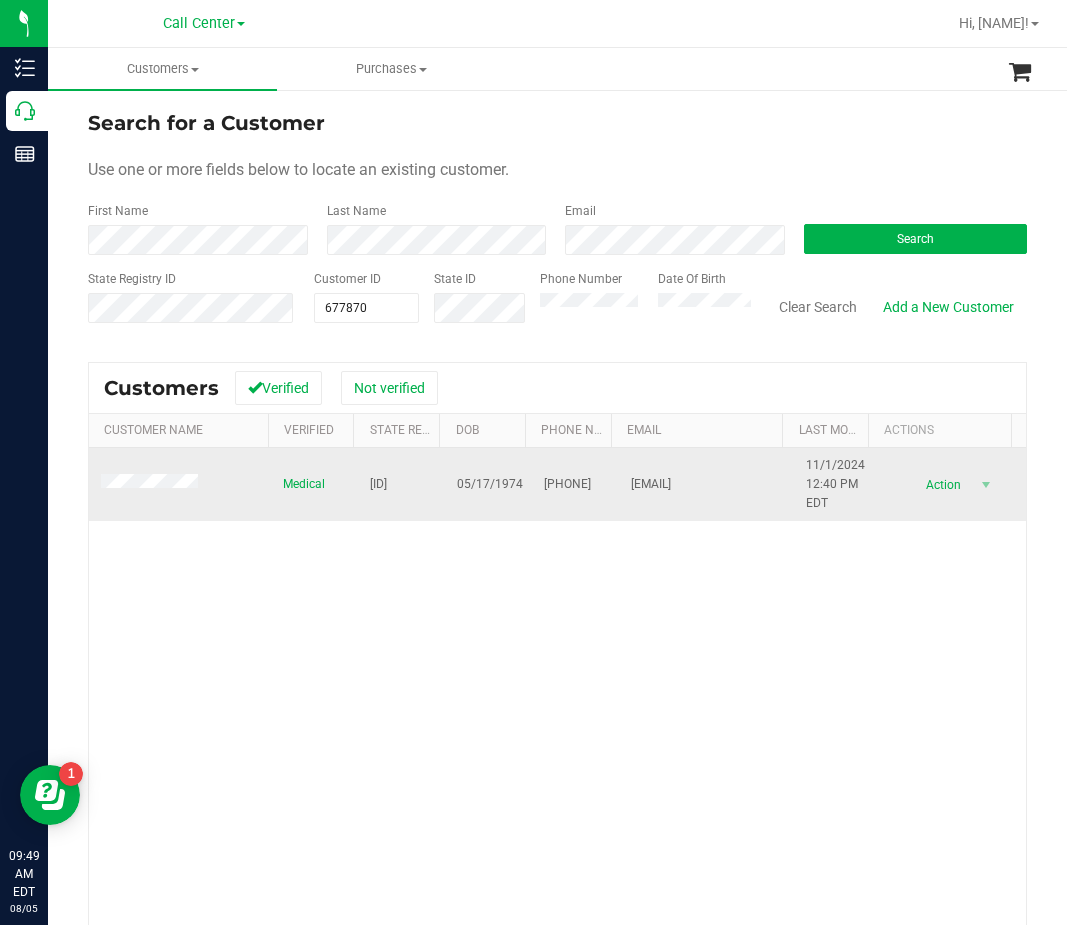 drag, startPoint x: 629, startPoint y: 664, endPoint x: 271, endPoint y: 518, distance: 386.62643 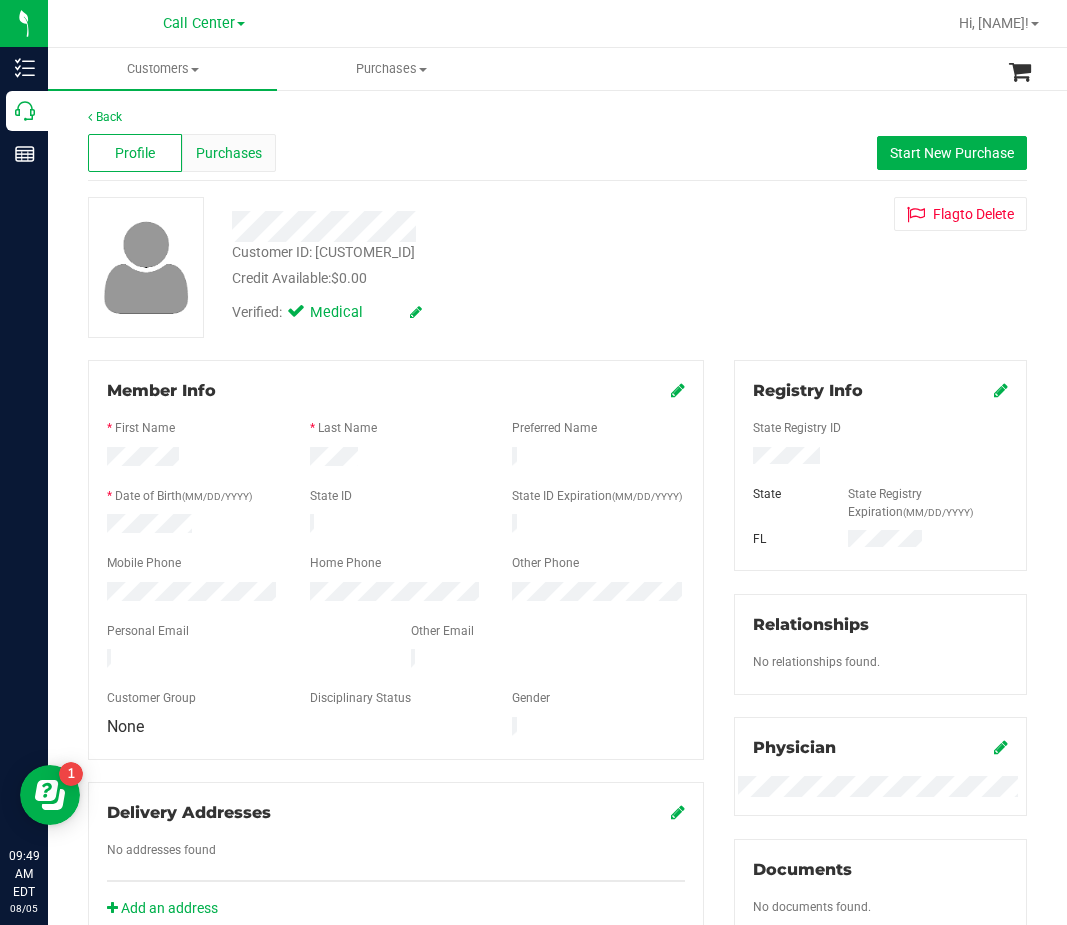 click on "Purchases" at bounding box center [229, 153] 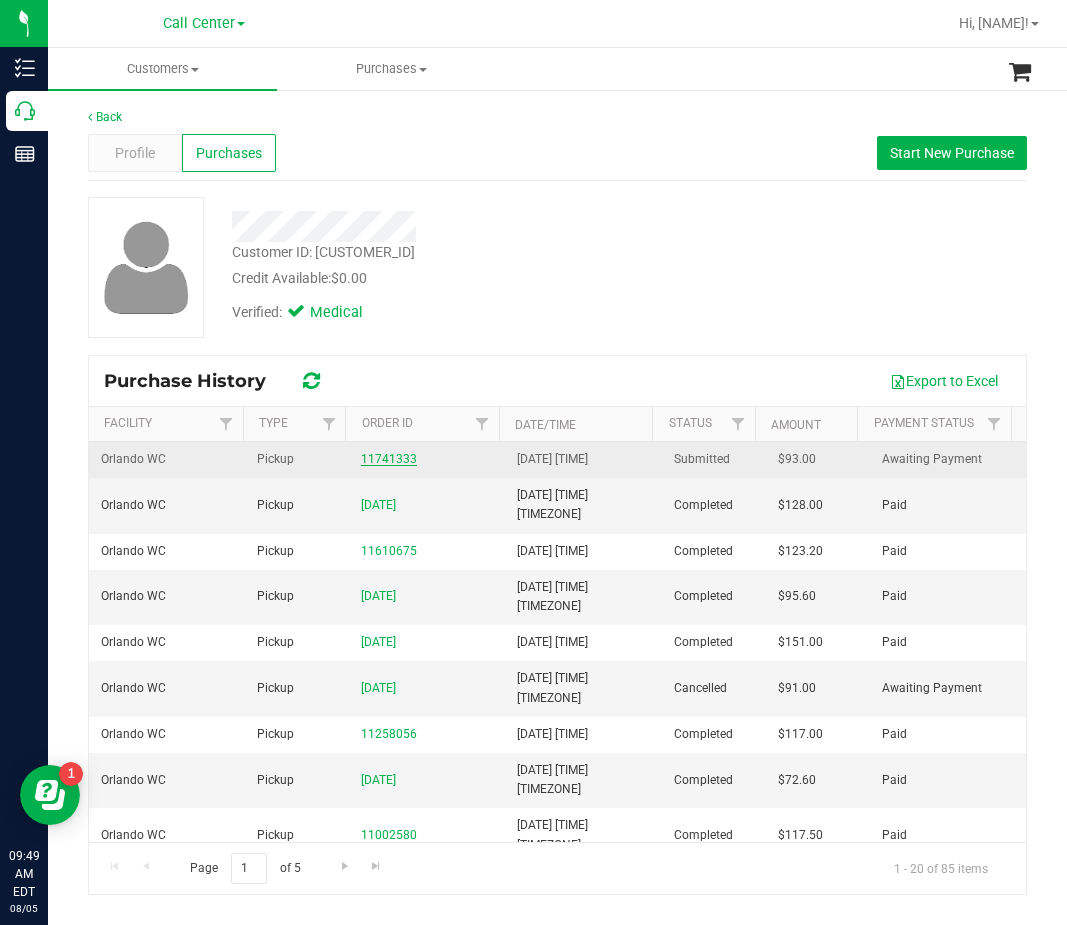 click on "11741333" at bounding box center (389, 459) 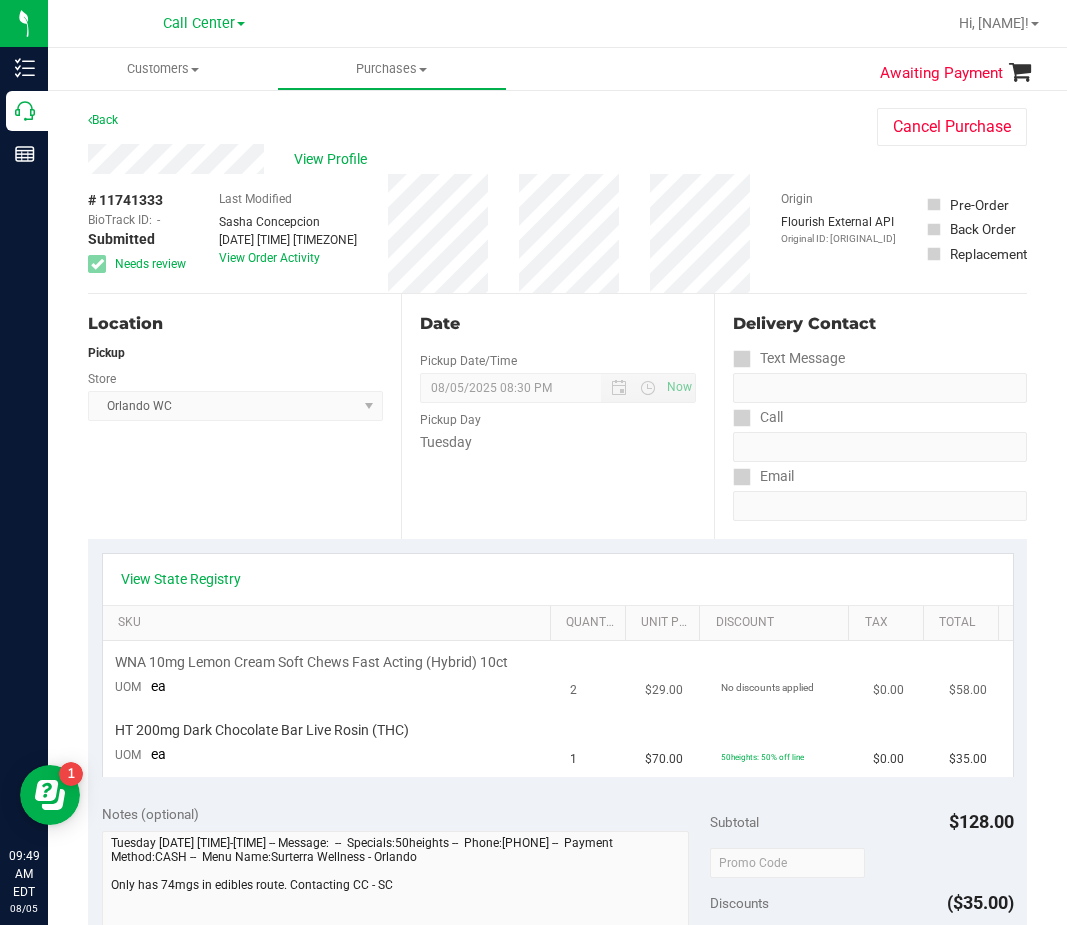 click on "No discounts applied" at bounding box center [767, 687] 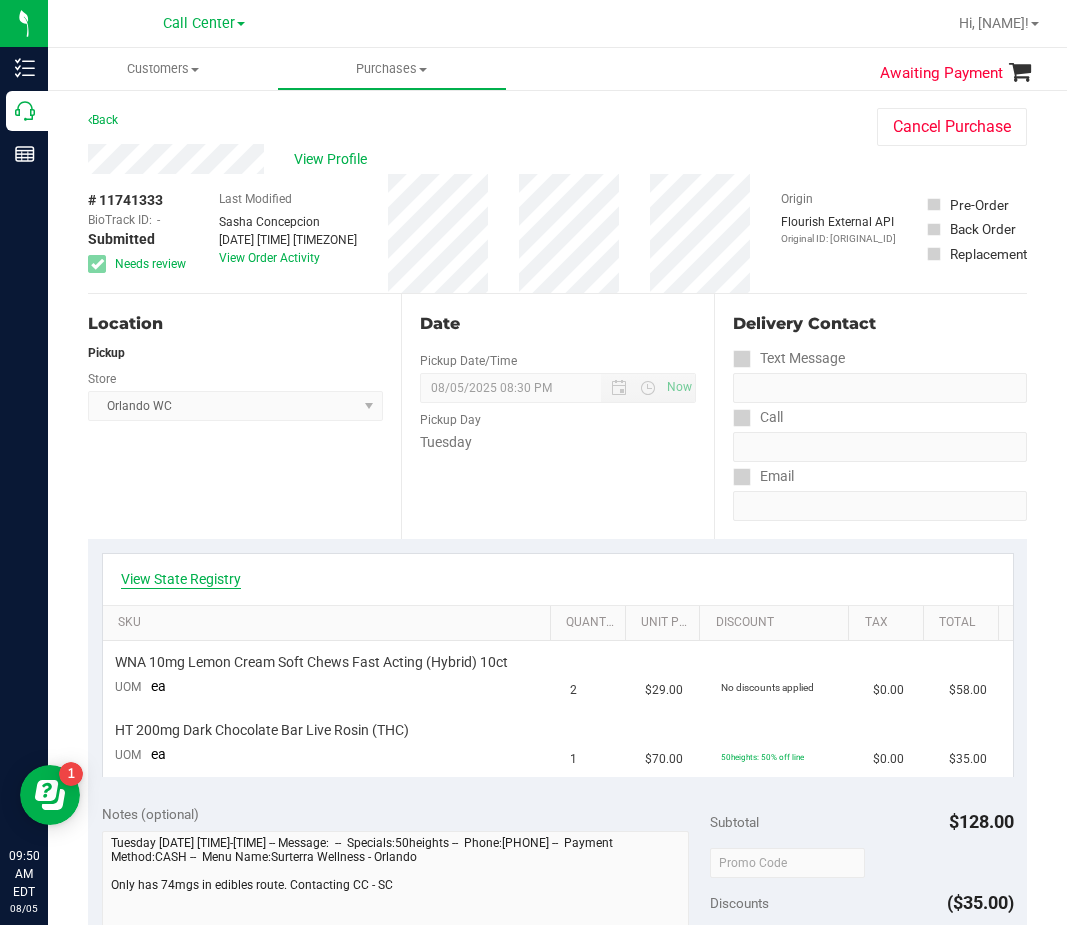 click on "View State Registry" at bounding box center [181, 579] 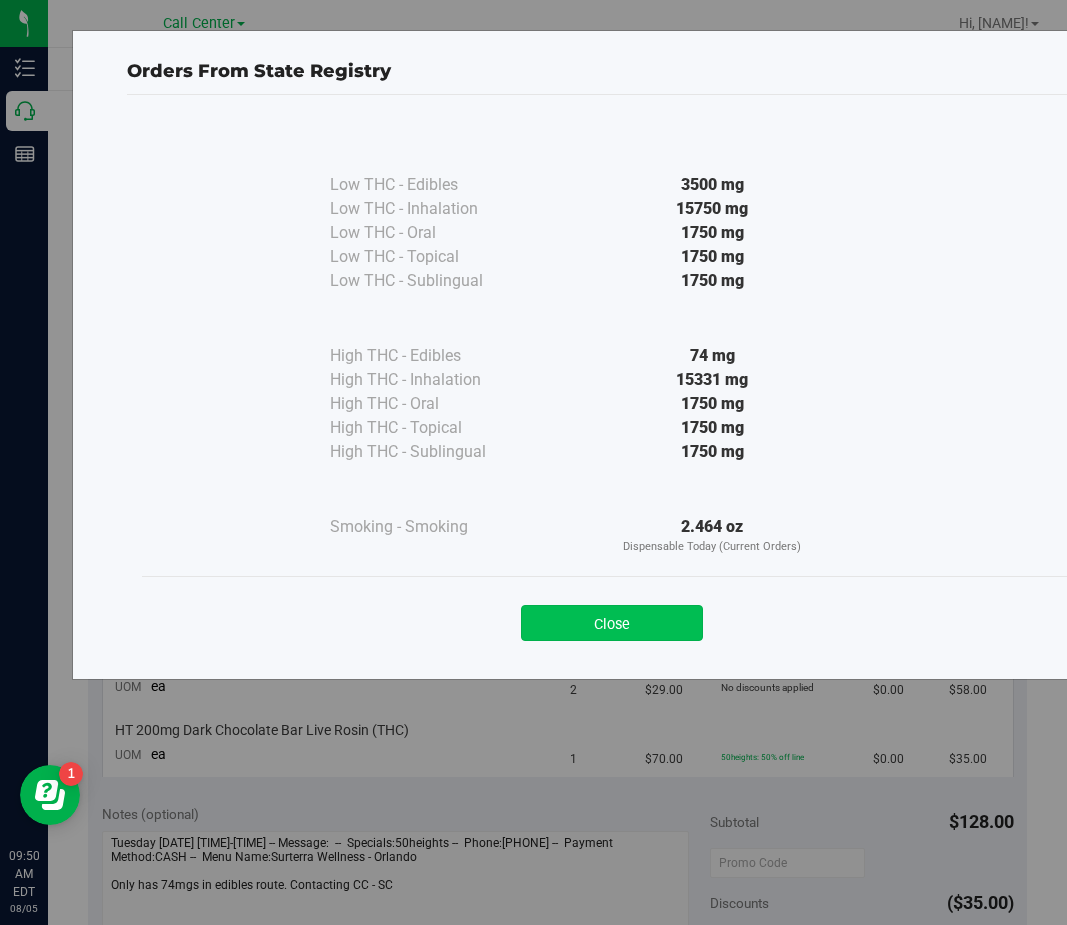 click on "Close" at bounding box center [612, 623] 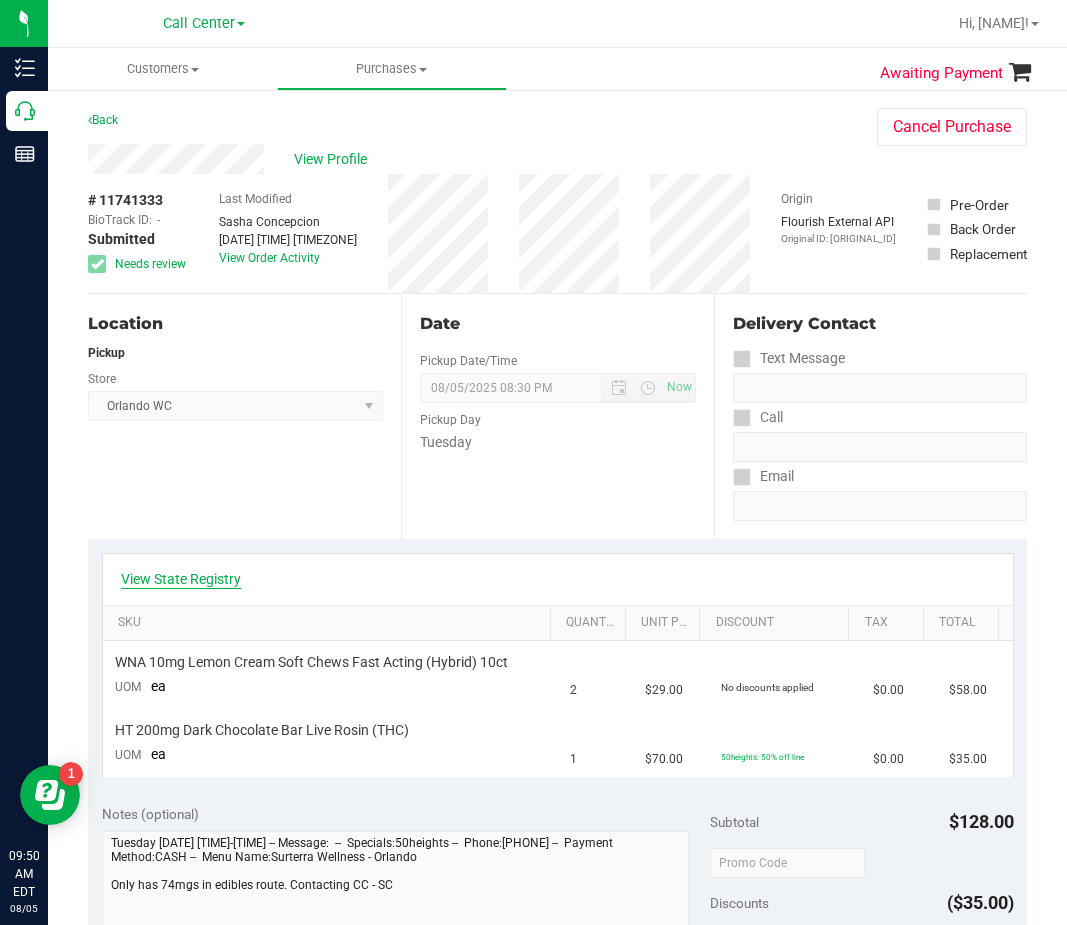 click on "View State Registry" at bounding box center (181, 579) 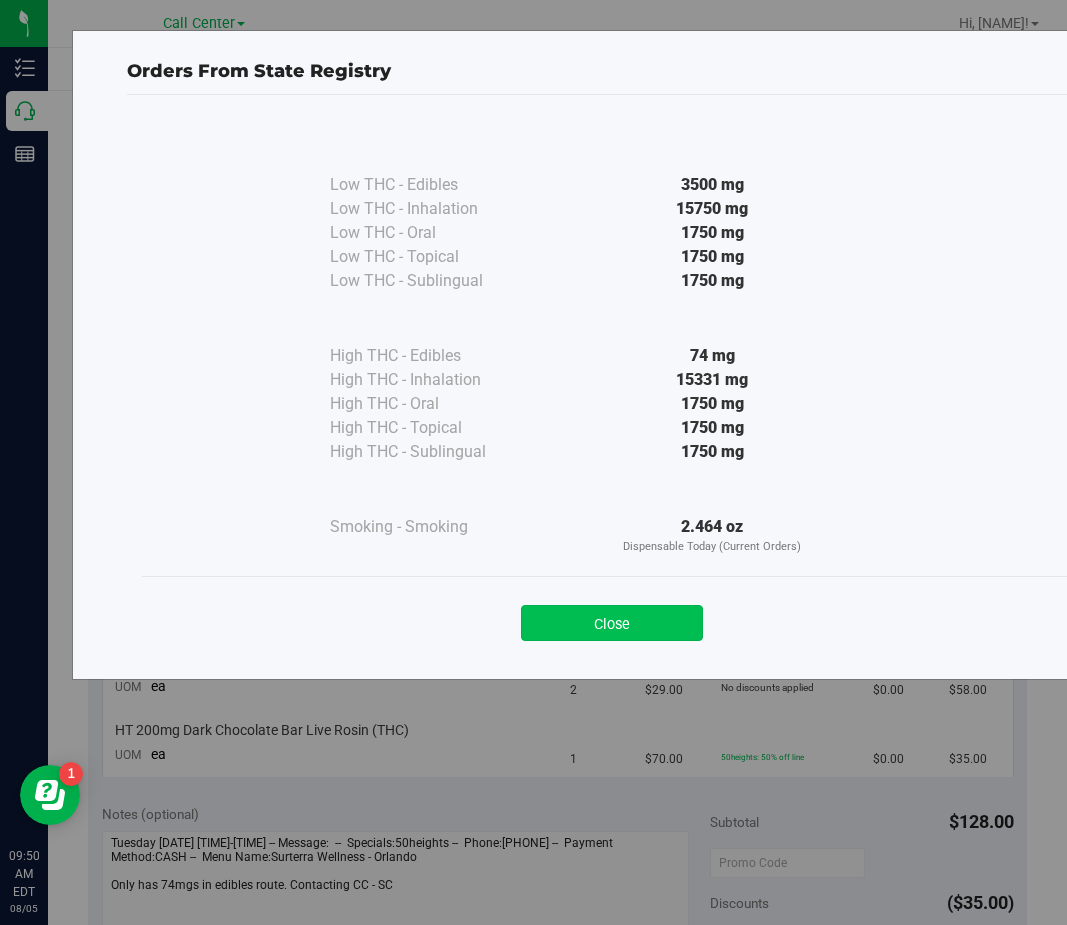 click on "Close" at bounding box center [612, 623] 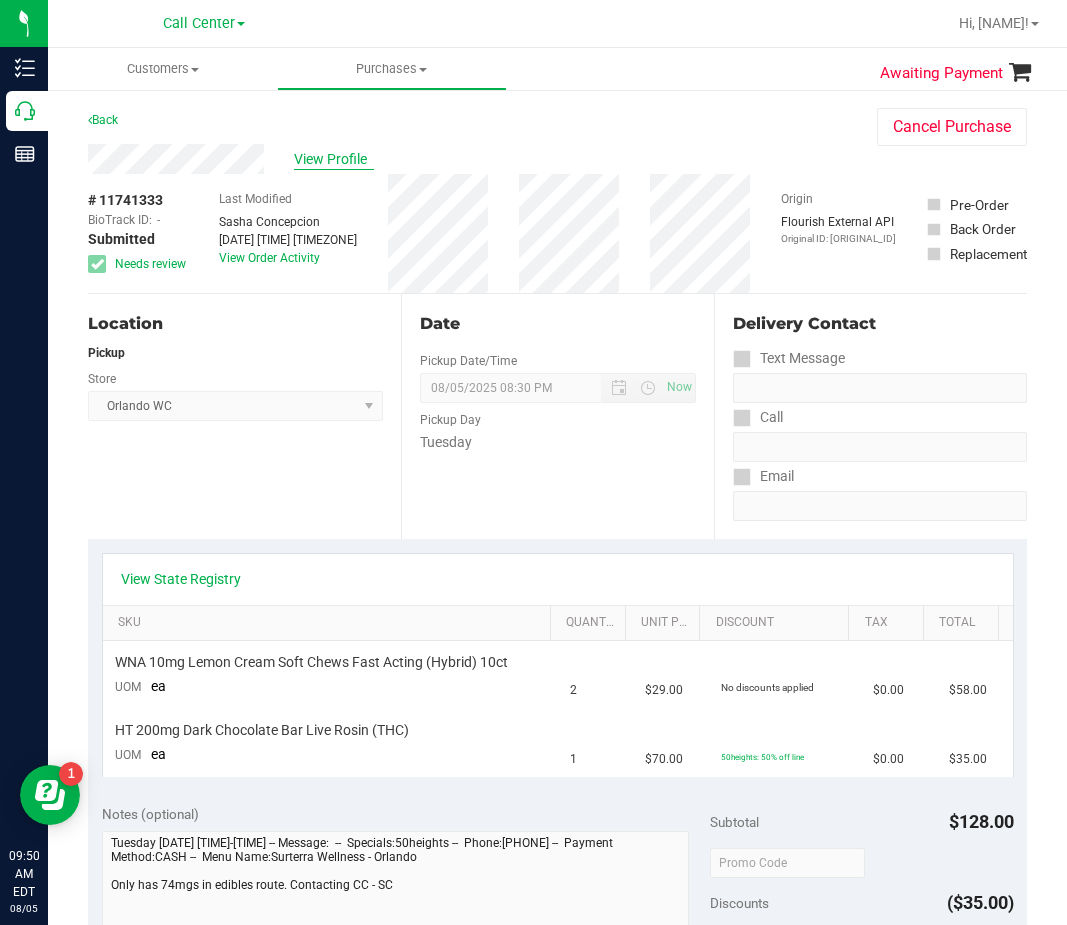 click on "View Profile" at bounding box center [334, 159] 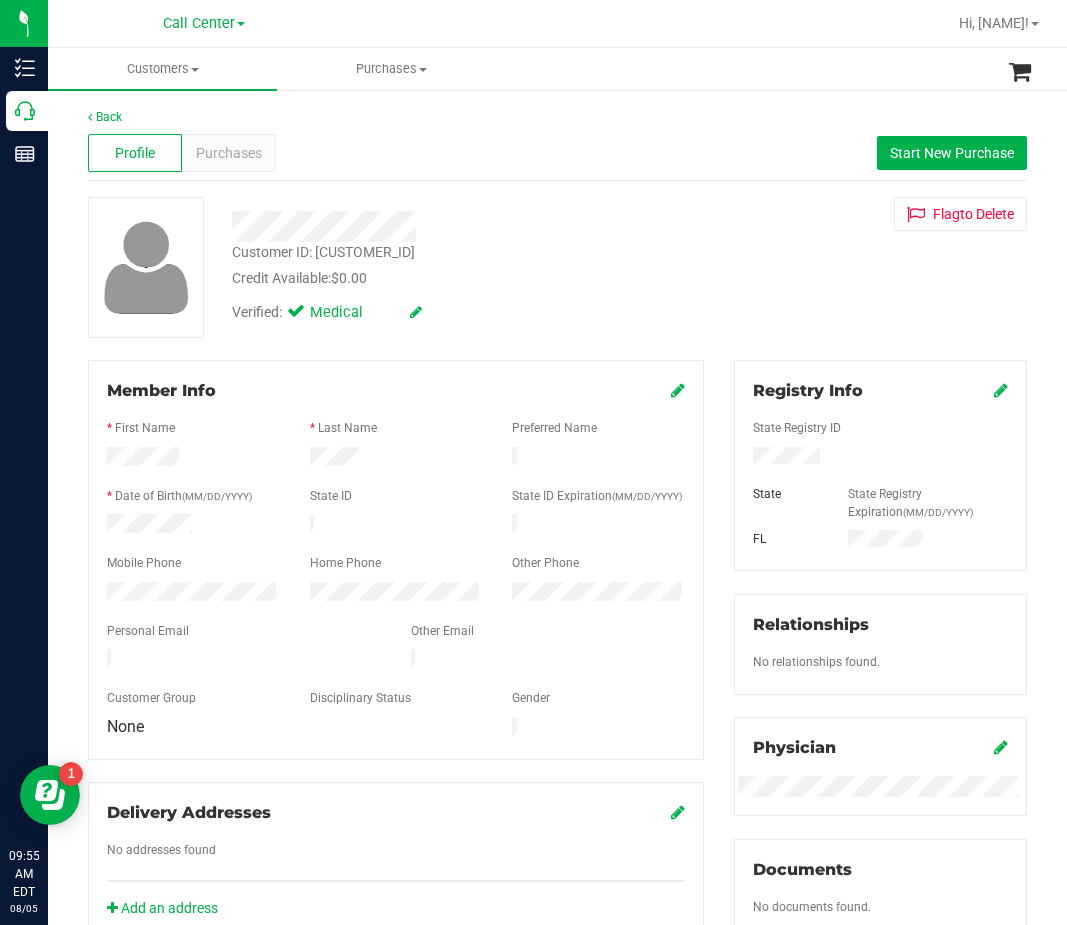 click on "Disciplinary Status" at bounding box center [360, 698] 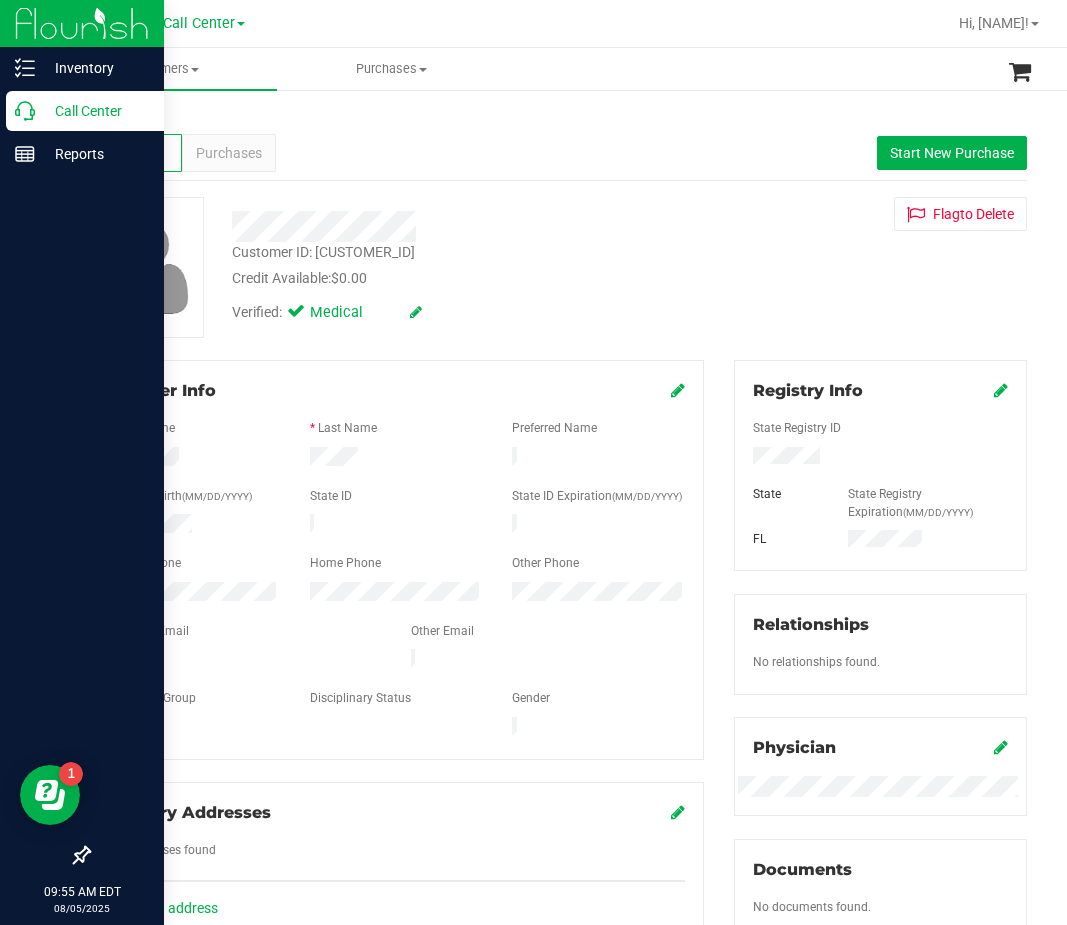 click on "Call Center" at bounding box center [95, 111] 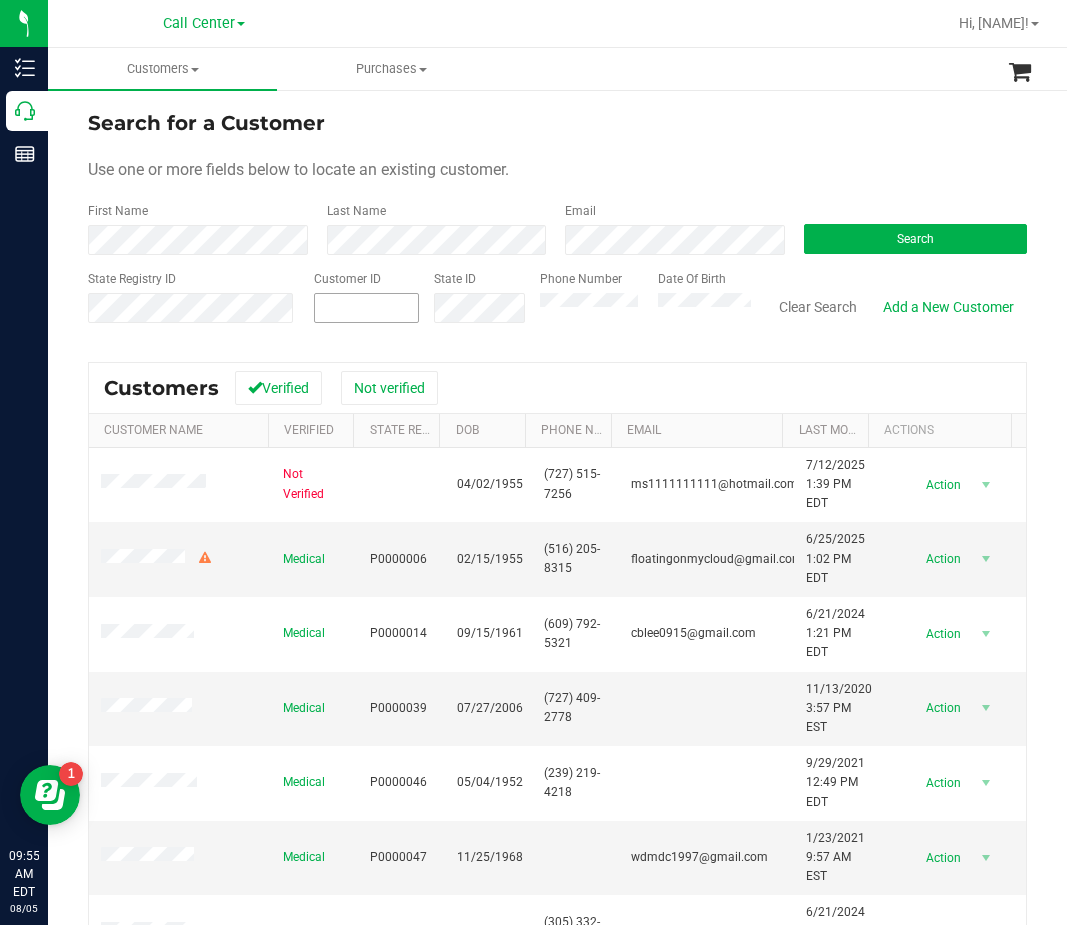 click at bounding box center (366, 308) 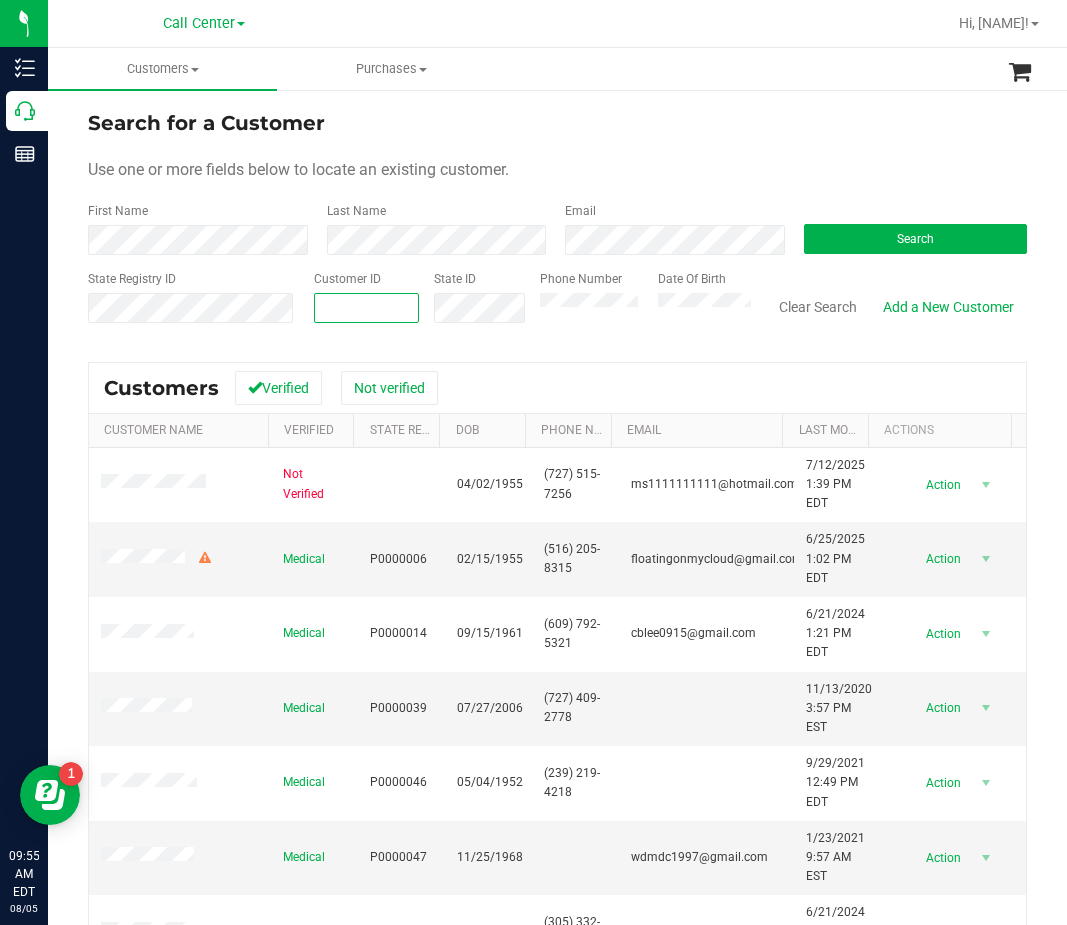 paste on "766076" 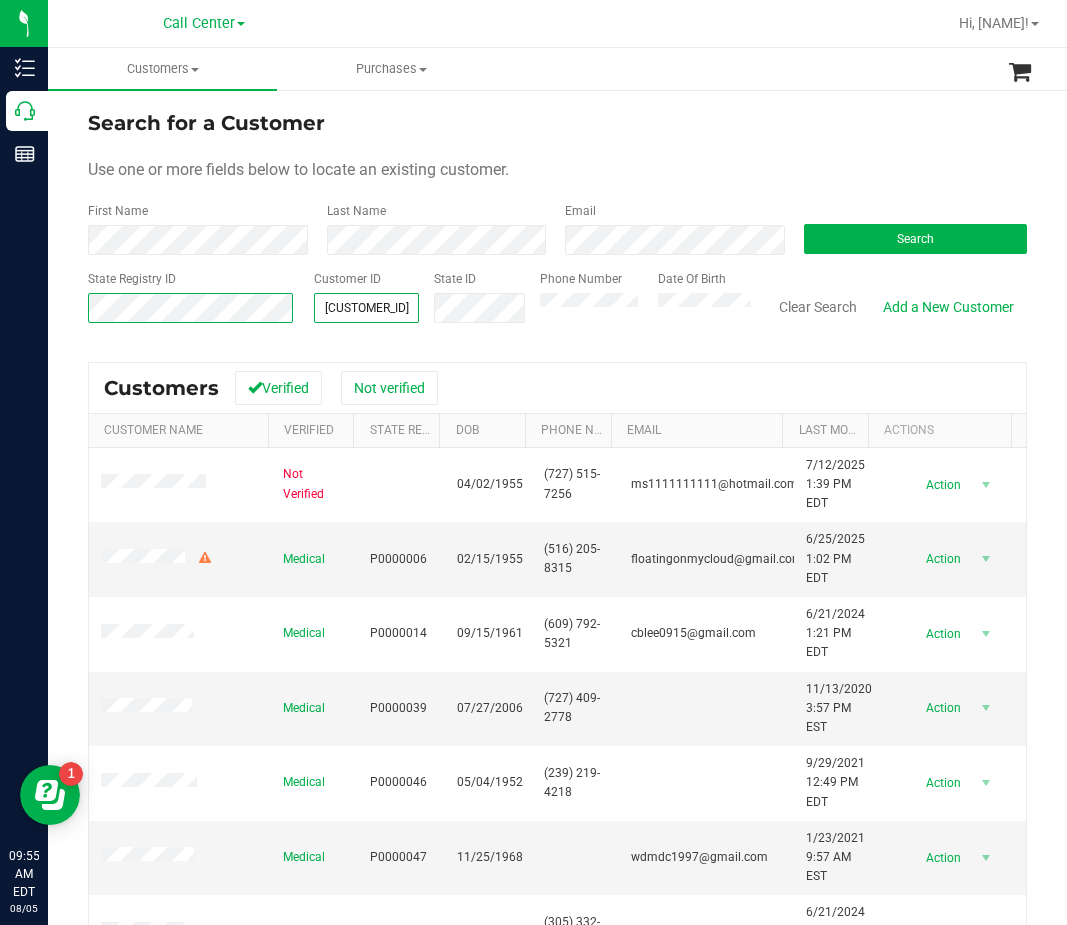 type on "766076" 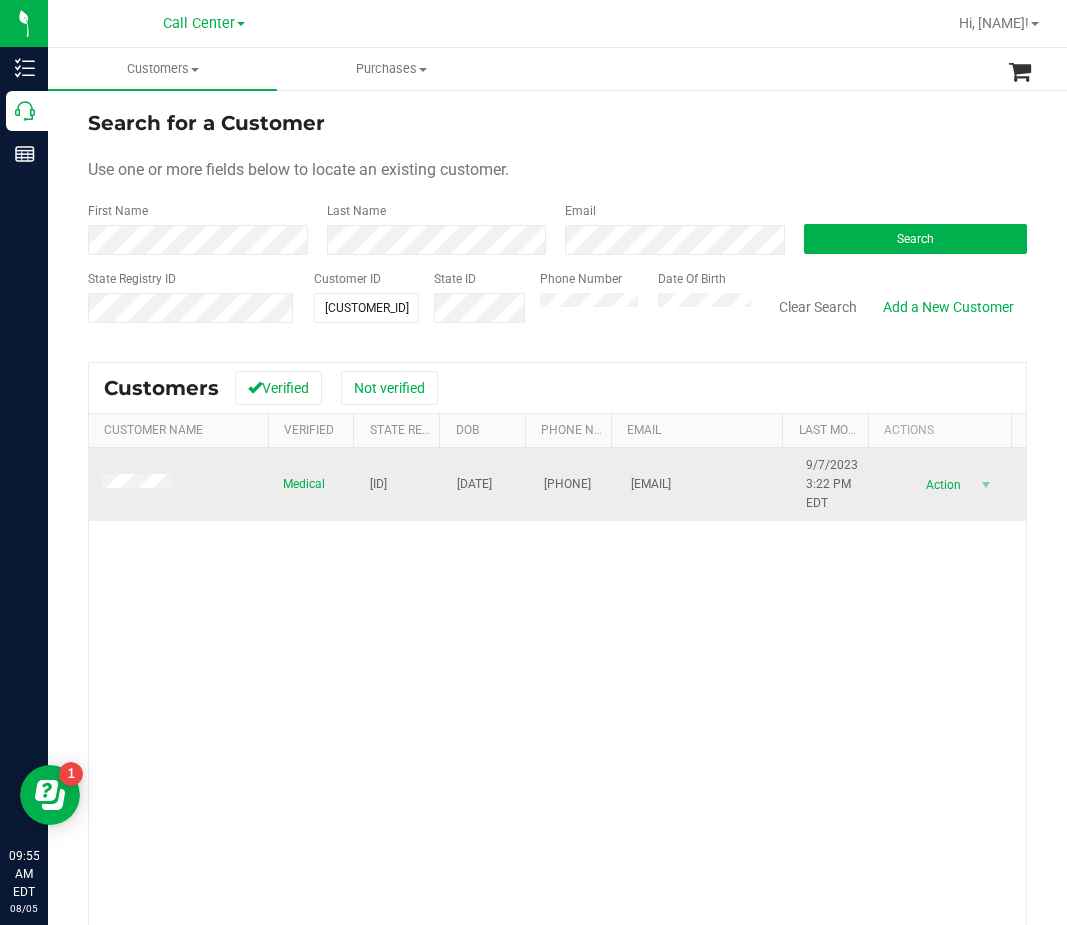 click on "P0XF4191" at bounding box center (378, 484) 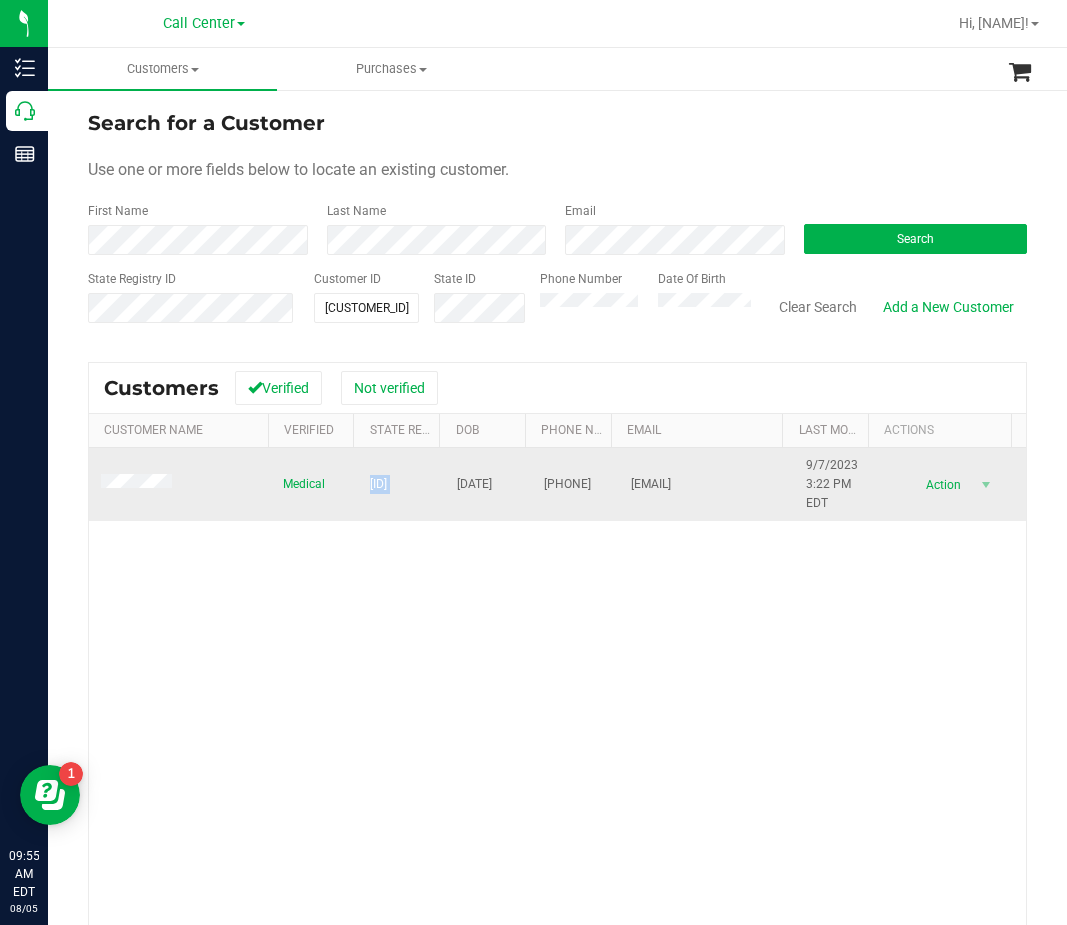 click on "P0XF4191" at bounding box center [378, 484] 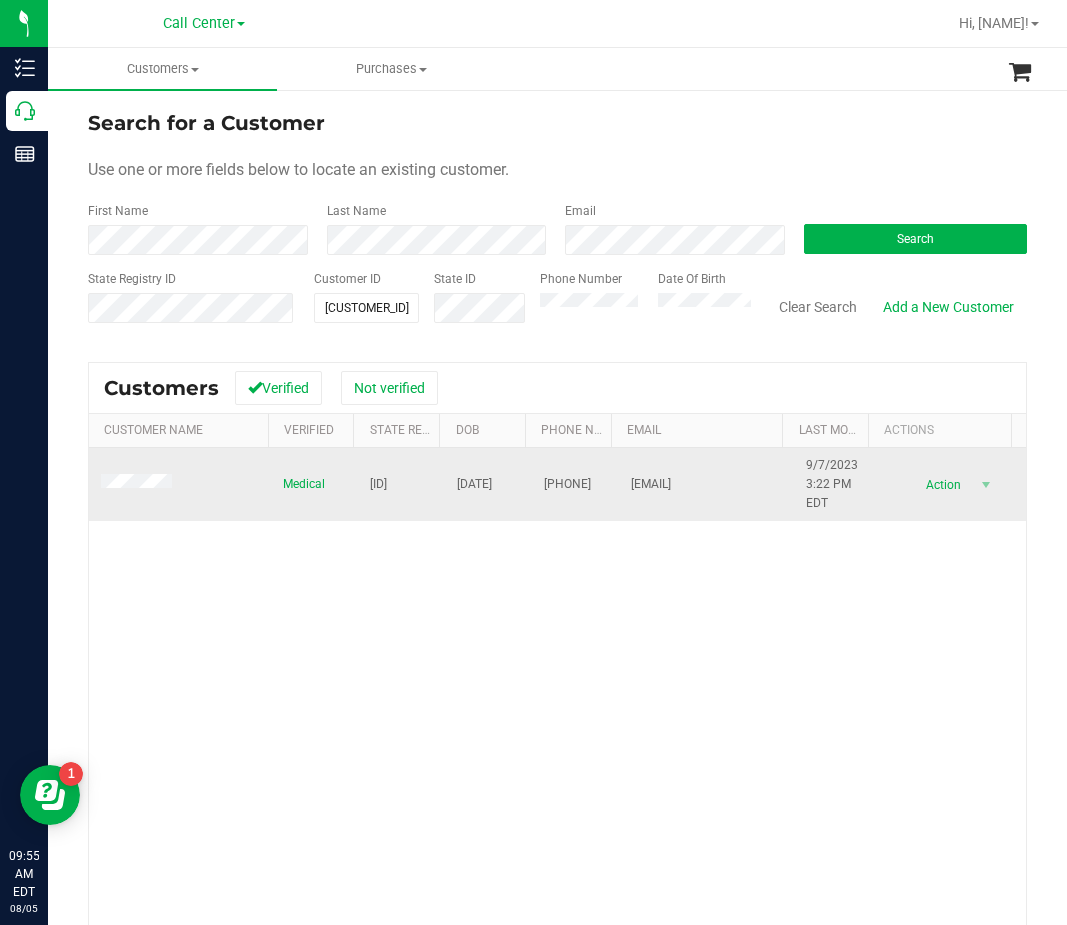 click on "12/16/2003" at bounding box center [474, 484] 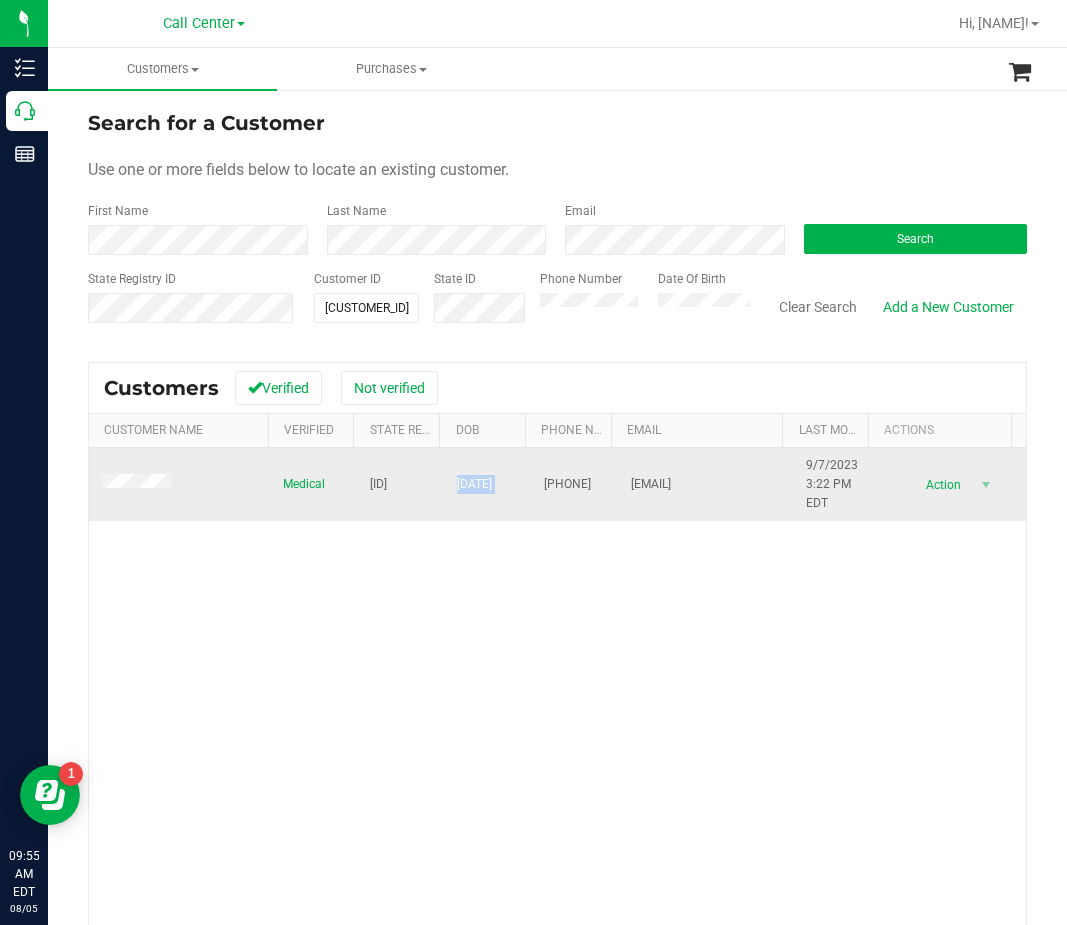 click on "12/16/2003" at bounding box center [474, 484] 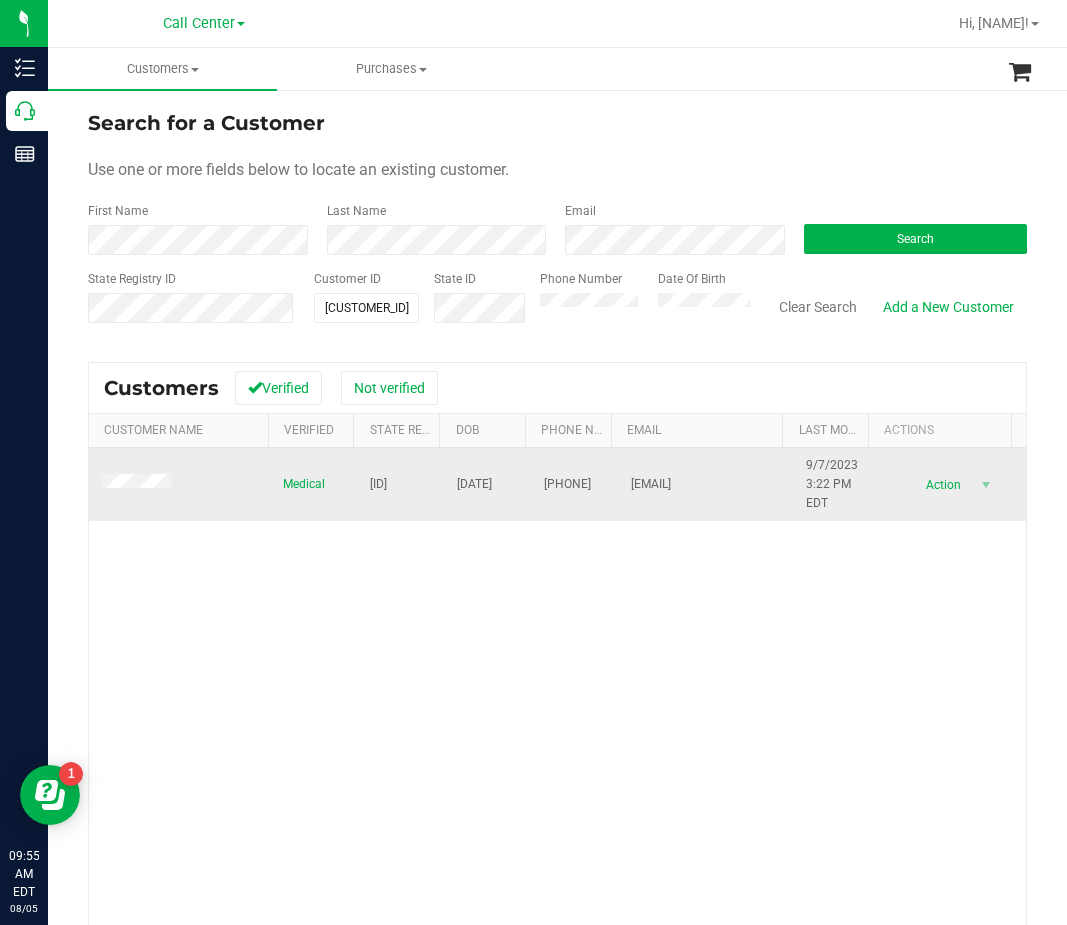 click on "(850) 567-1059" at bounding box center [567, 484] 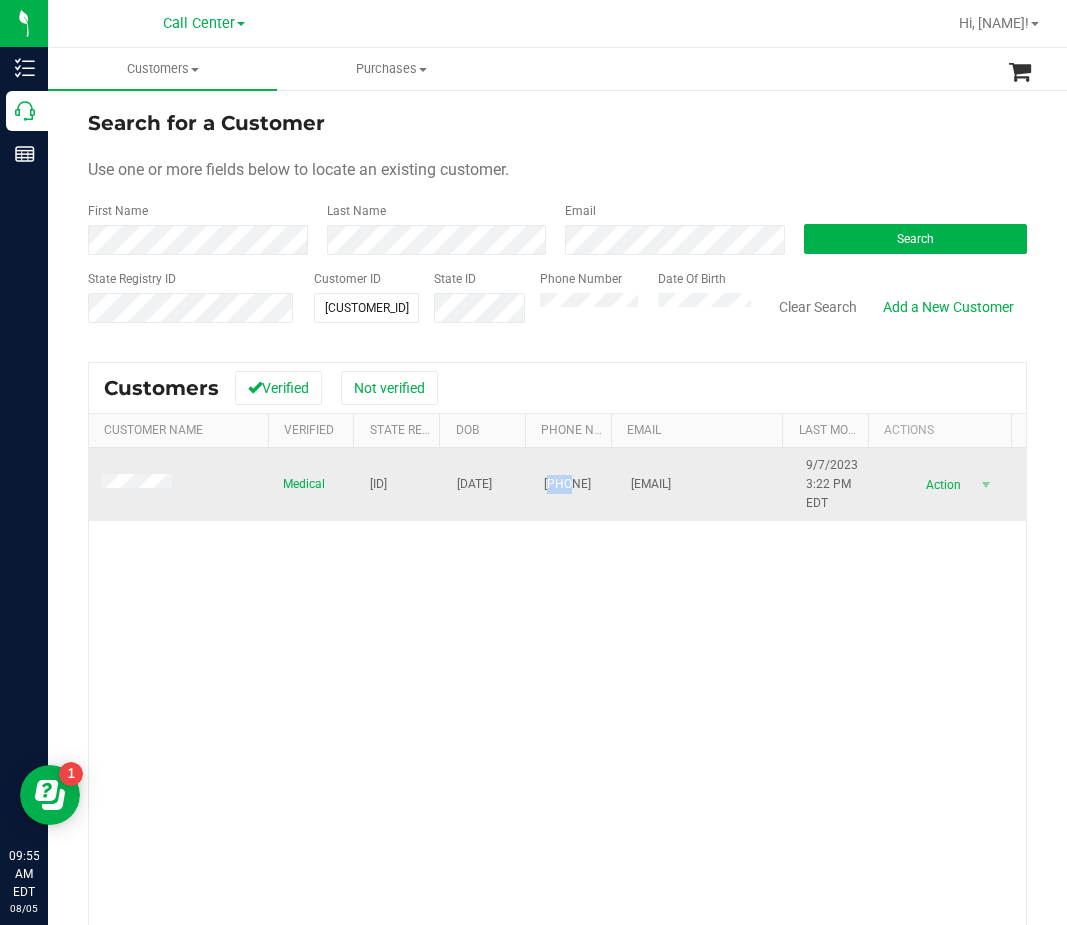 click on "(850) 567-1059" at bounding box center (567, 484) 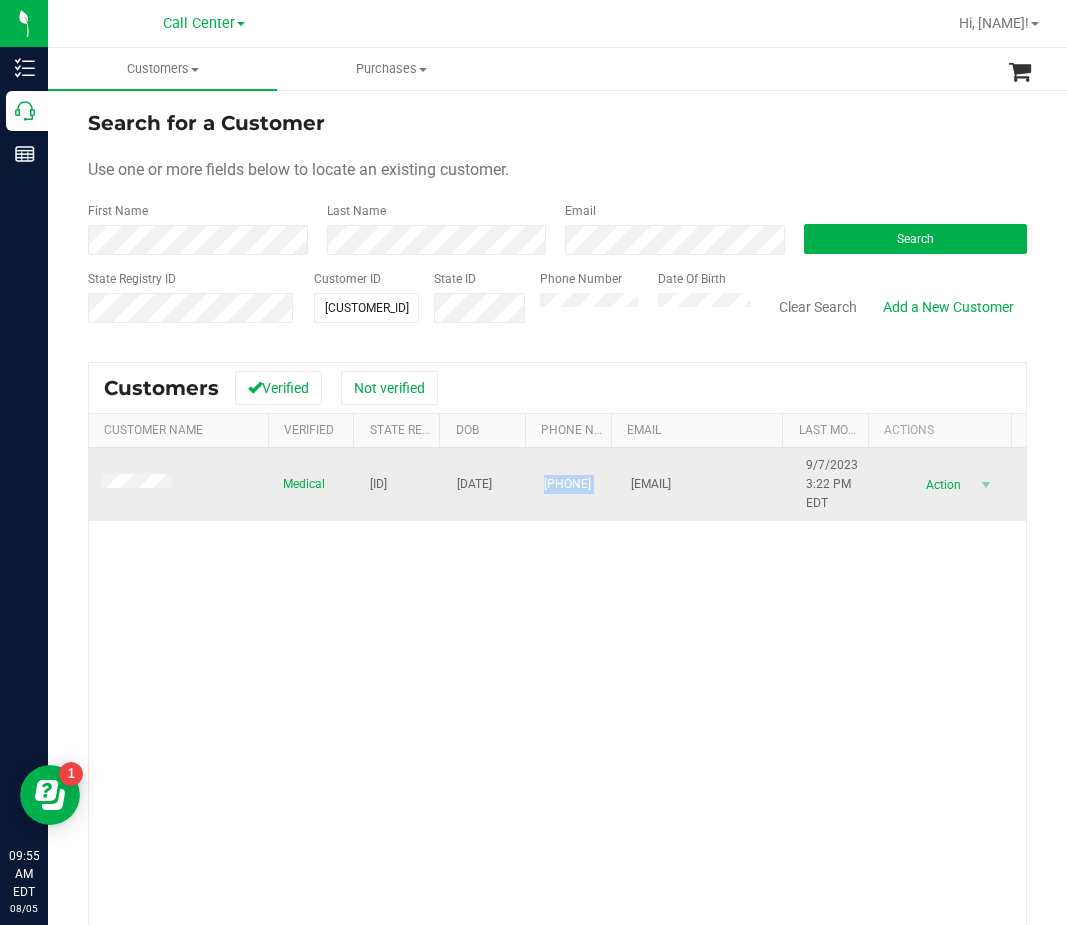 click on "(850) 567-1059" at bounding box center (567, 484) 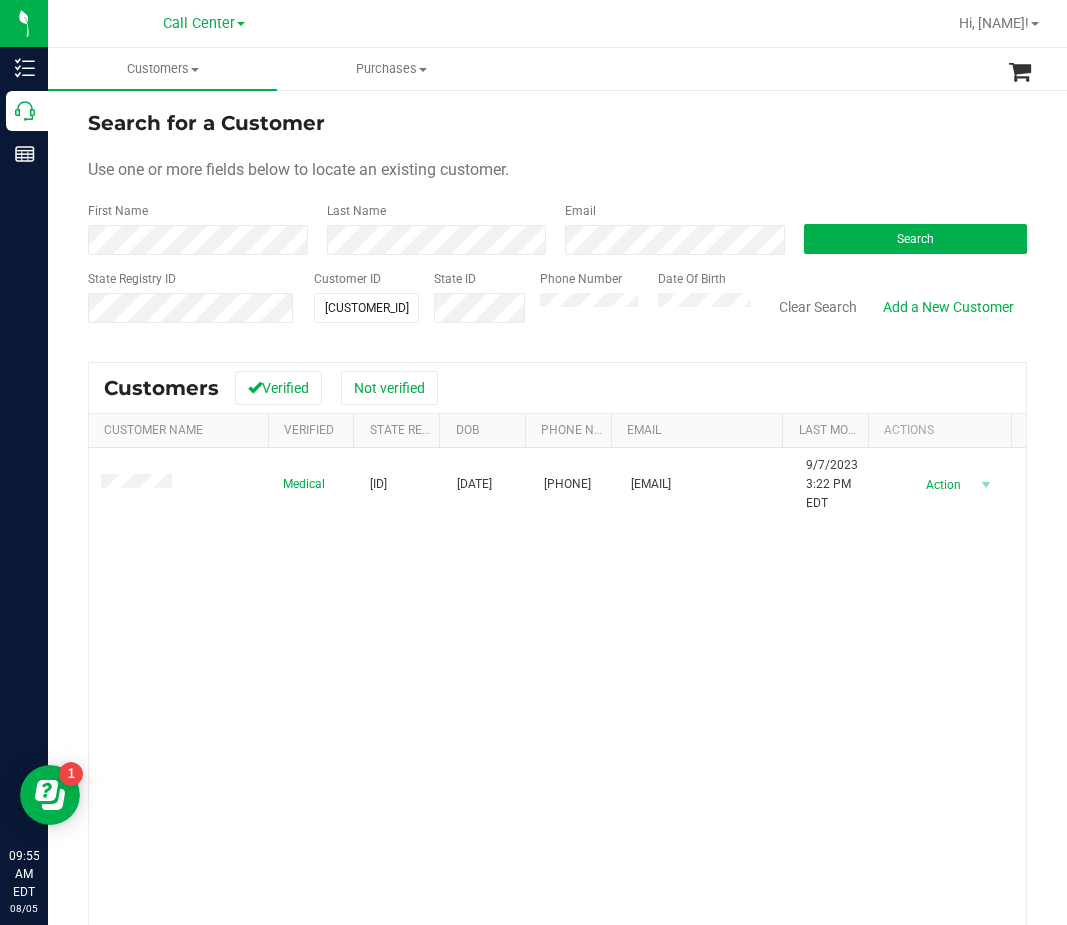 drag, startPoint x: 611, startPoint y: 611, endPoint x: 594, endPoint y: 606, distance: 17.720045 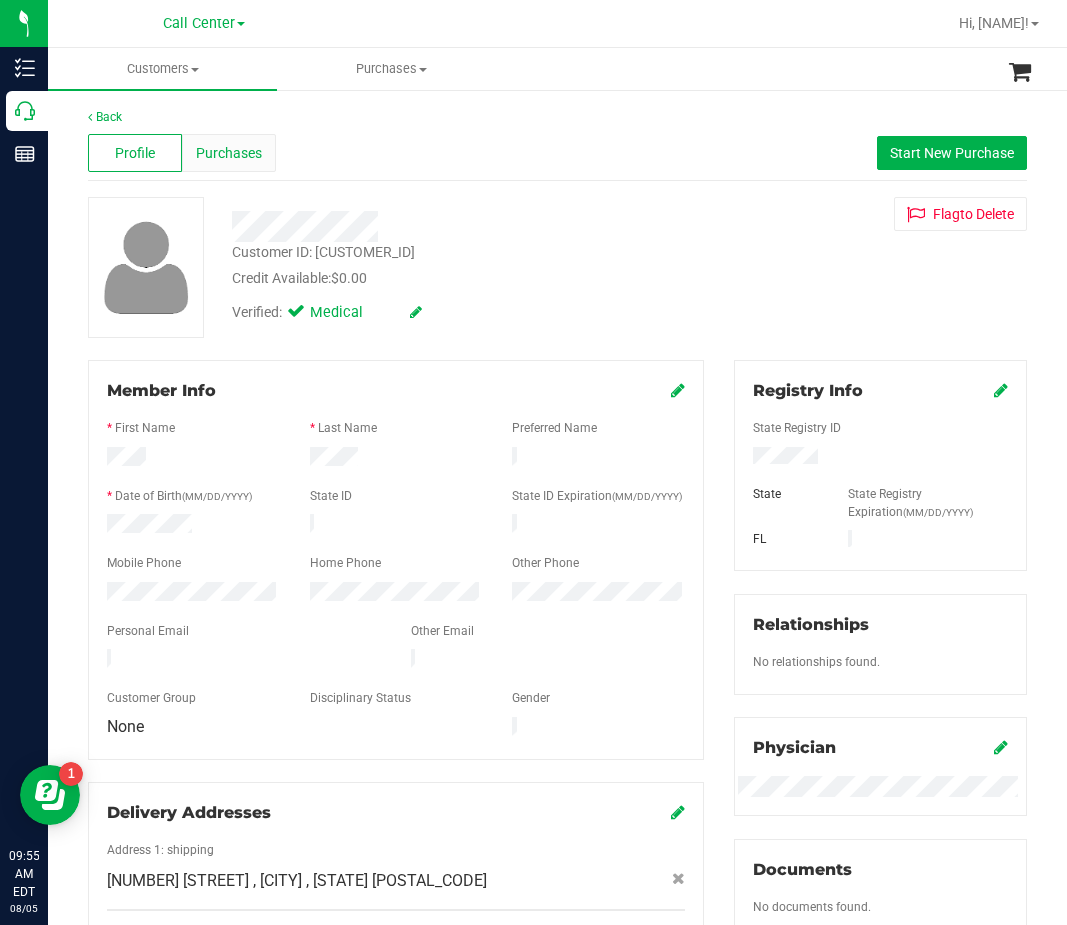 click on "Purchases" at bounding box center (229, 153) 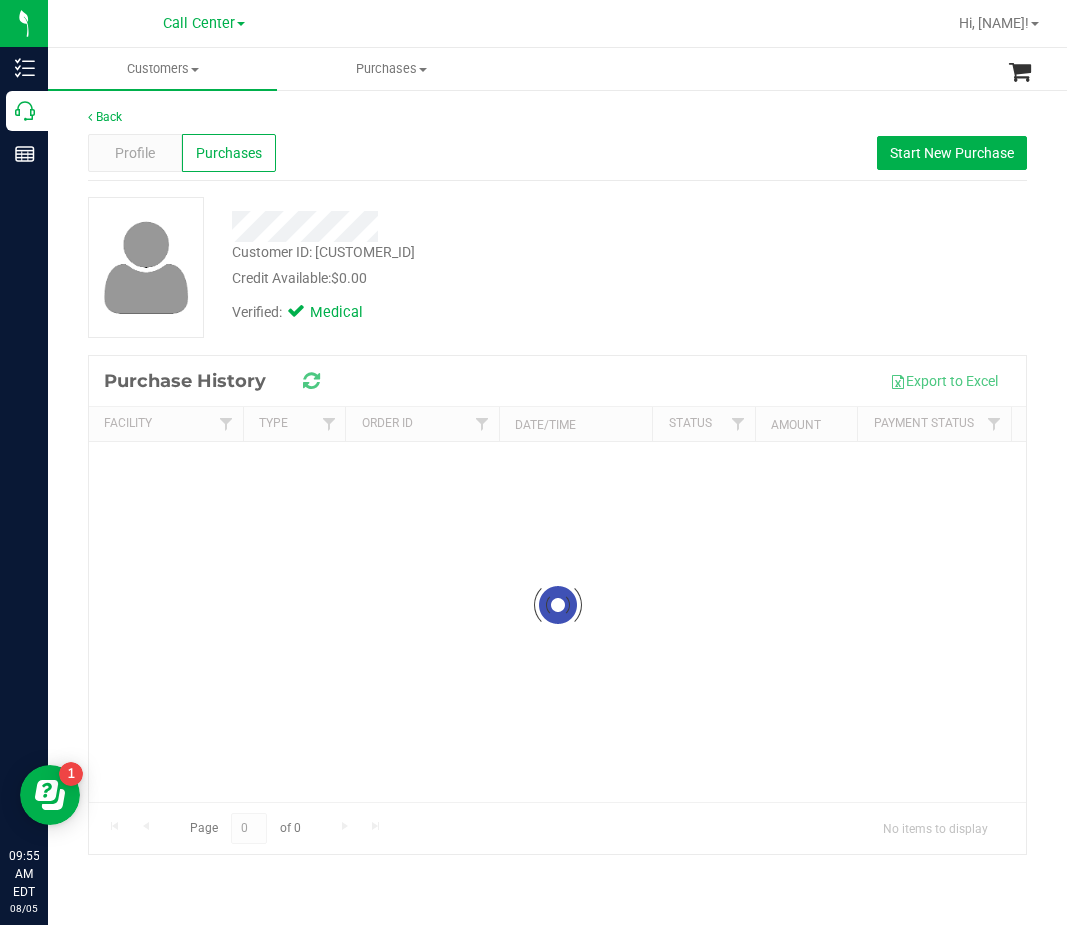click on "Back
Profile
Purchases
Start New Purchase
Customer ID: 766076
Credit Available:
$0.00
Verified:
Medical
Loading..." at bounding box center [557, 481] 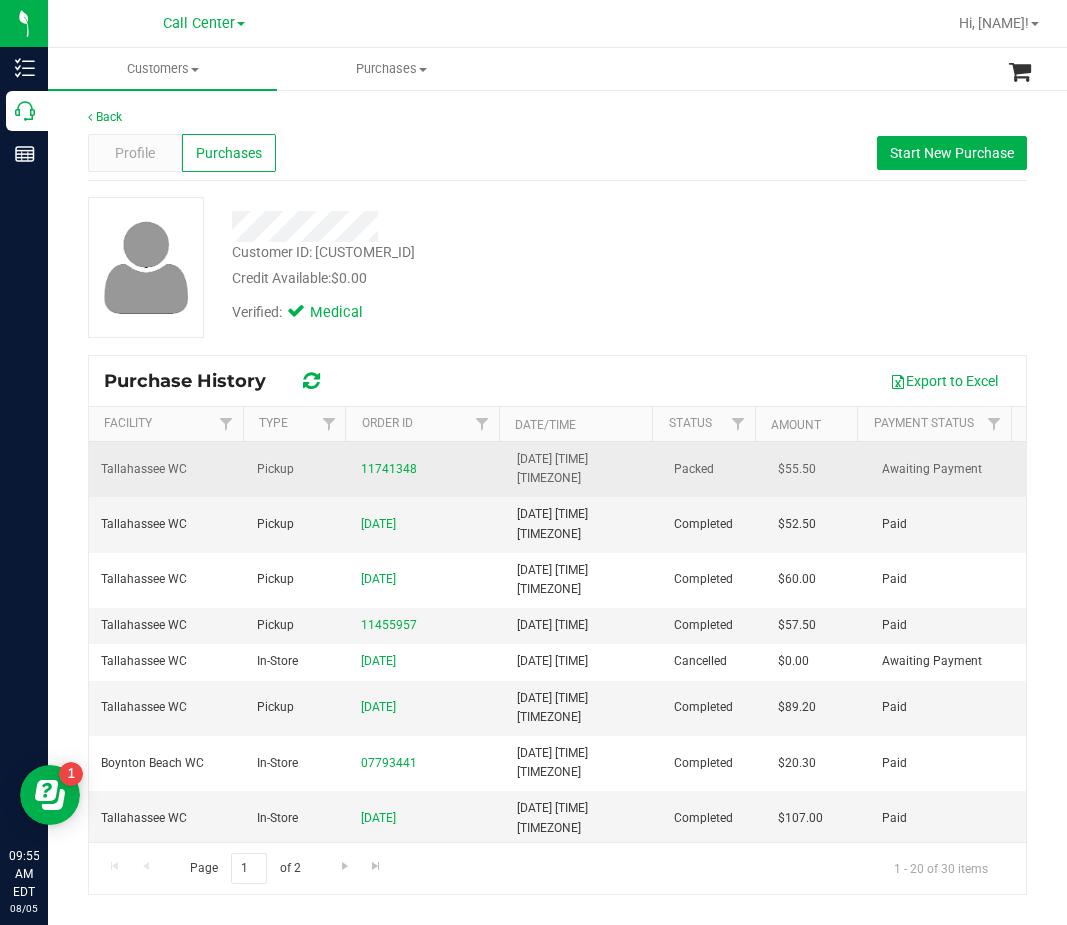 click on "11741348" at bounding box center [427, 469] 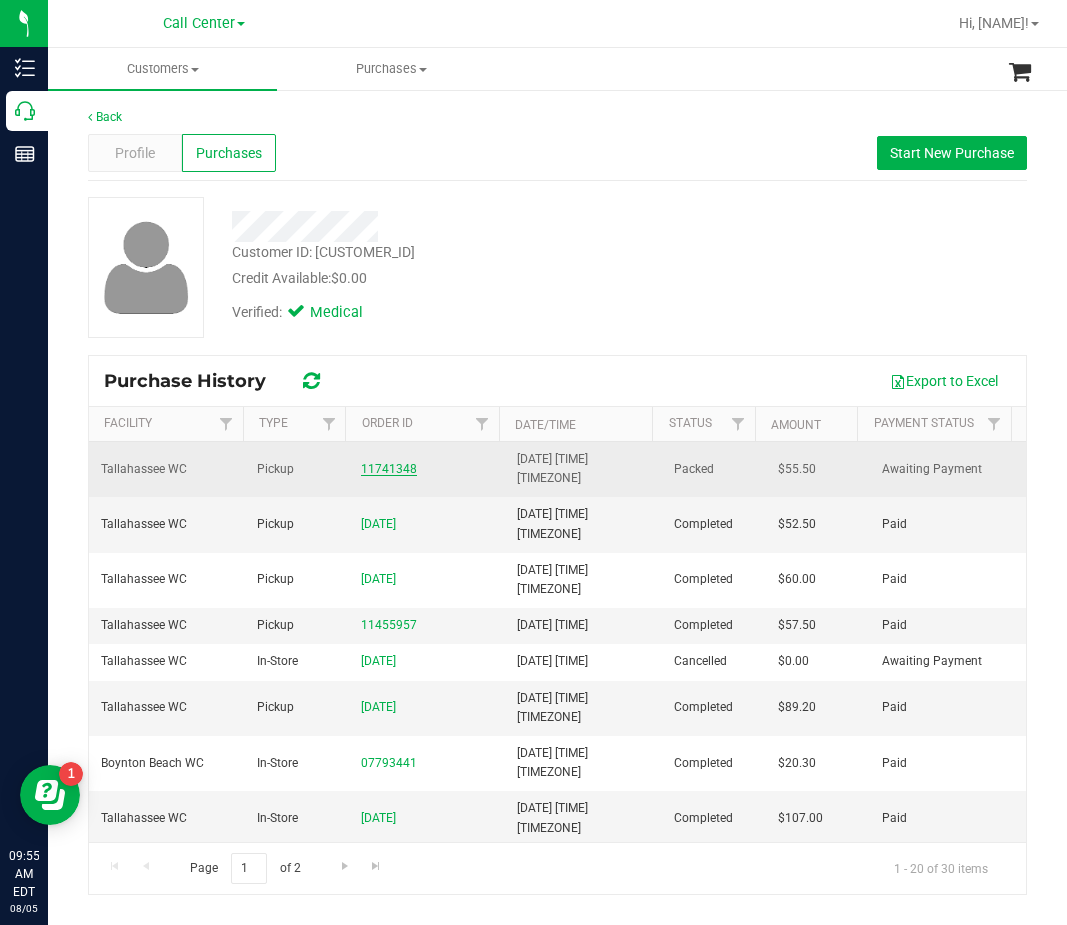 click on "11741348" at bounding box center [389, 469] 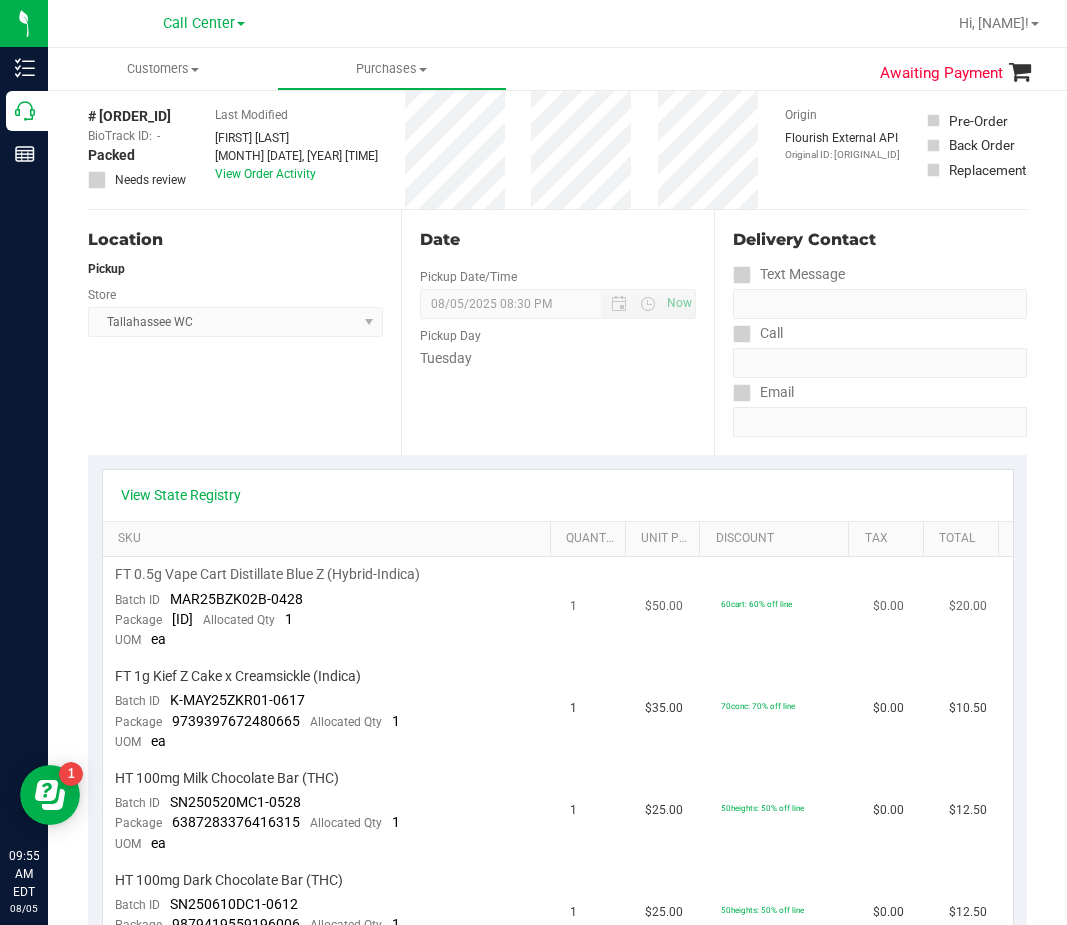 scroll, scrollTop: 200, scrollLeft: 0, axis: vertical 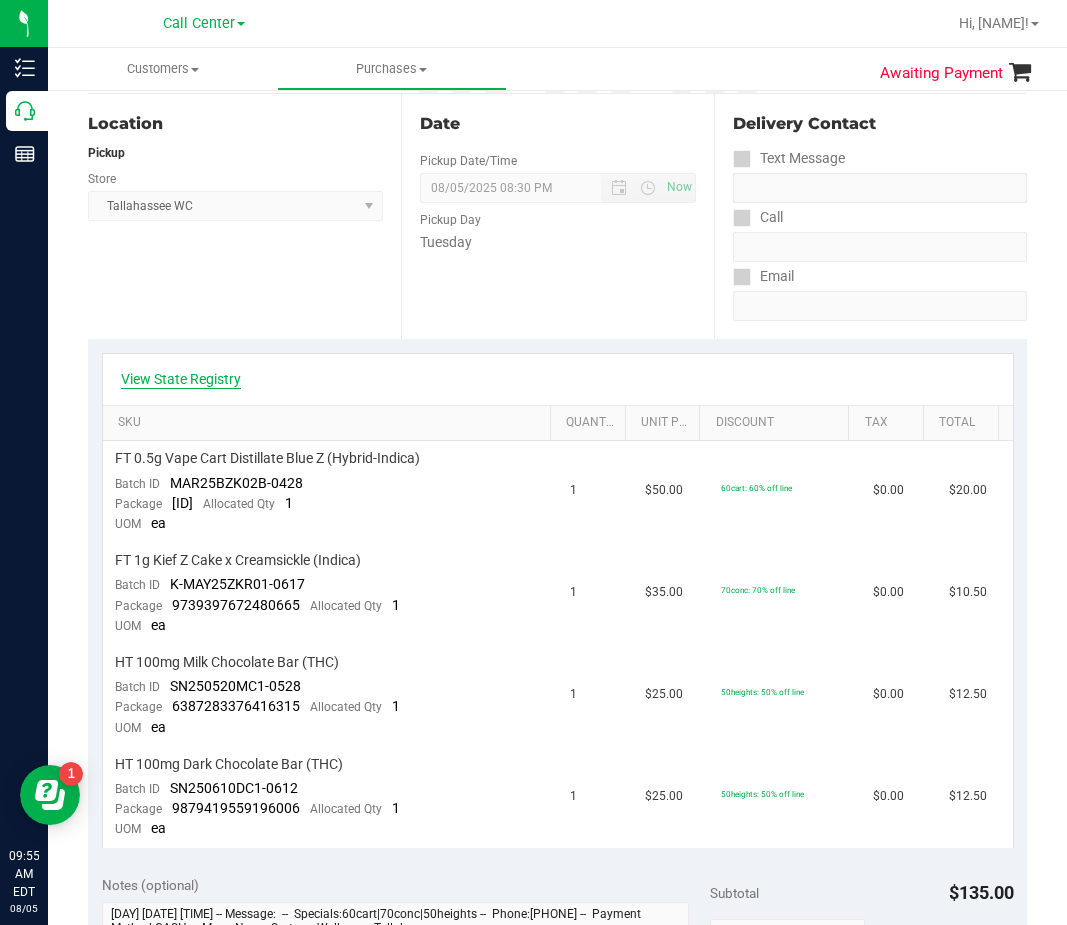 click on "View State Registry" at bounding box center (181, 379) 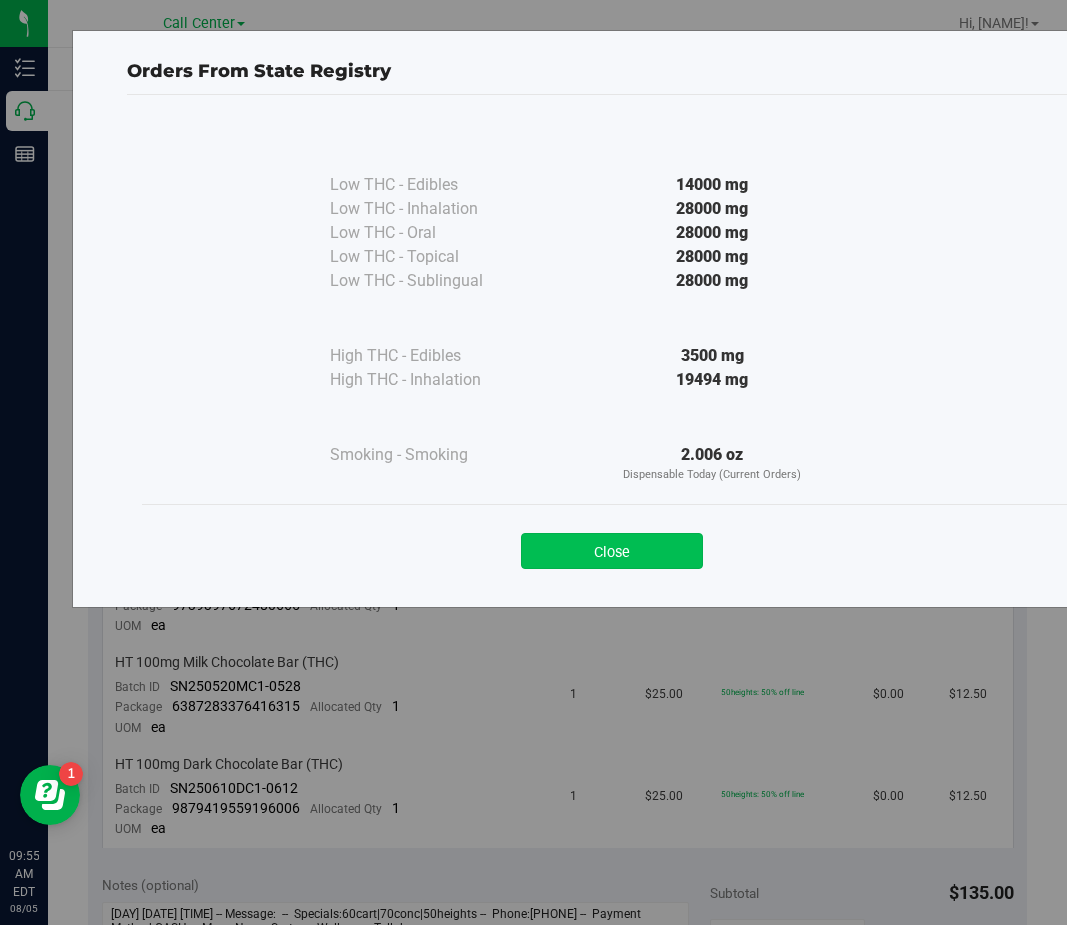 click on "Close" at bounding box center [612, 551] 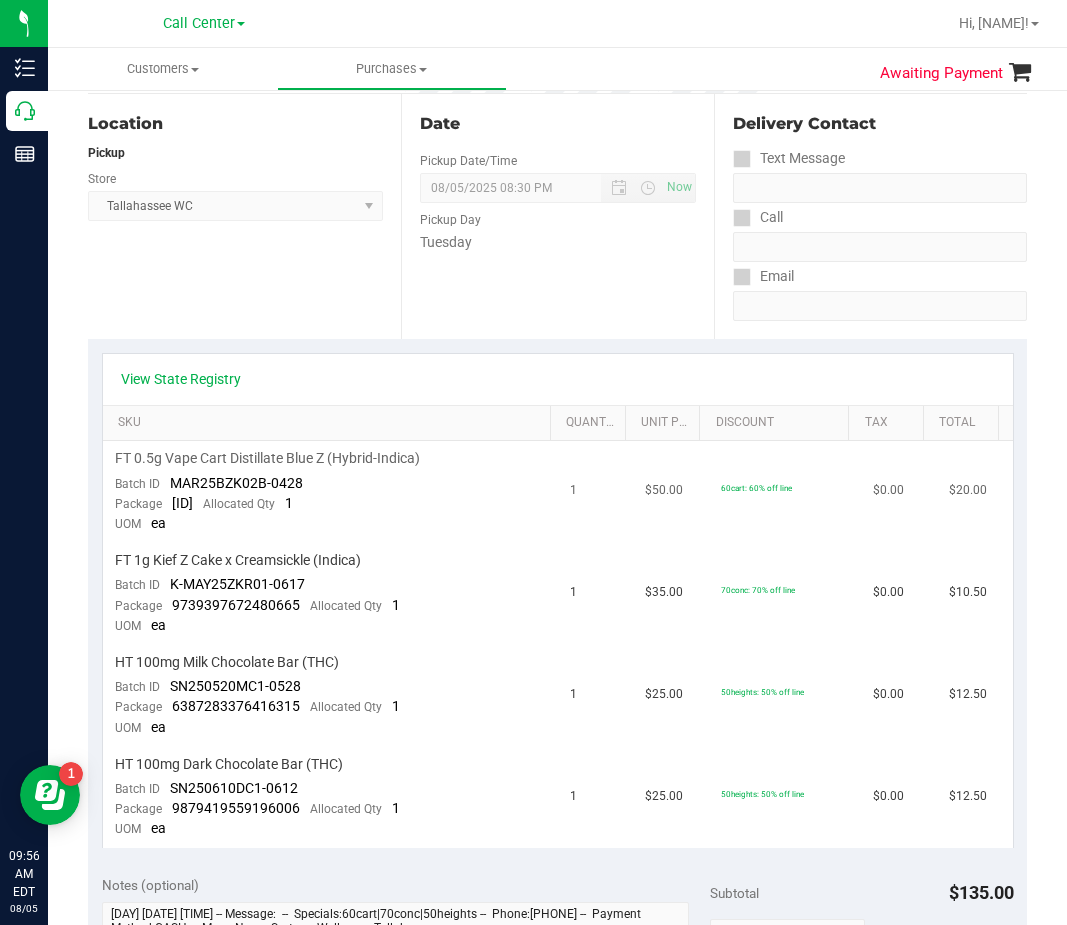 click on "1" at bounding box center [289, 503] 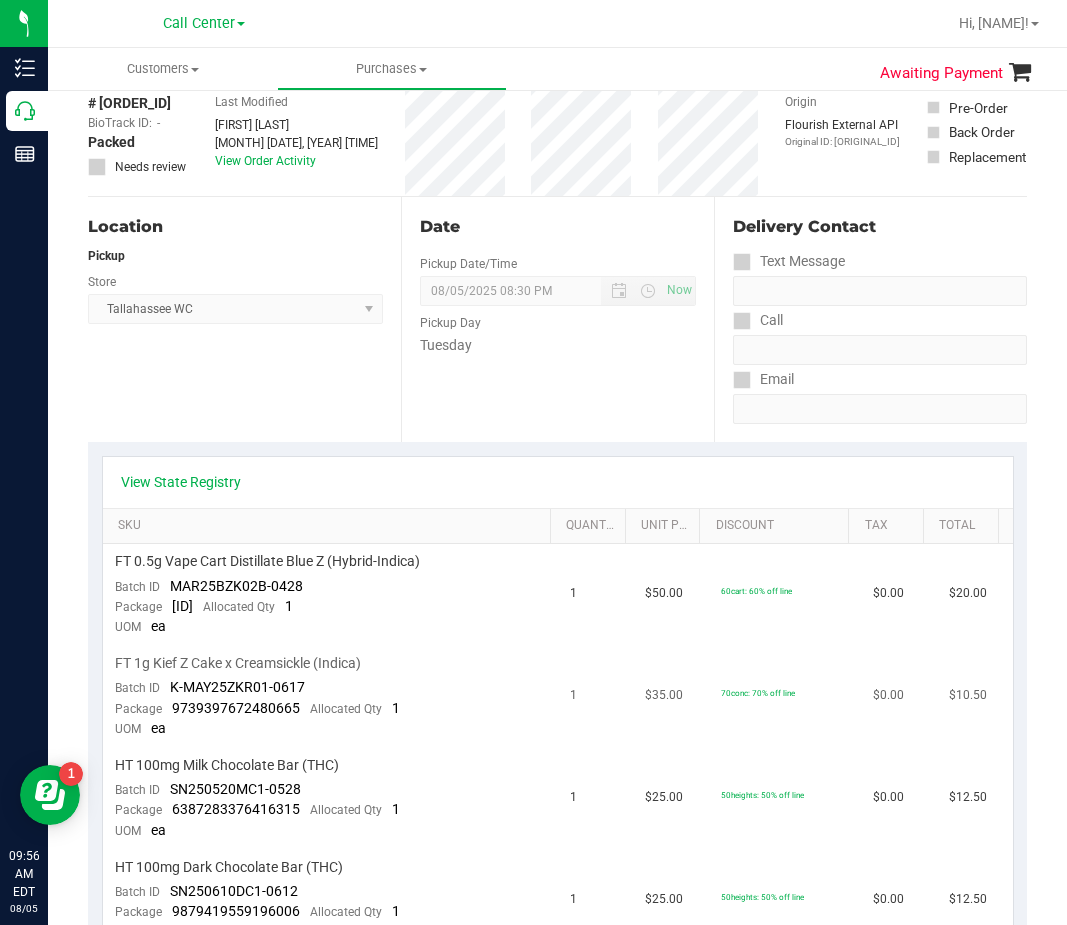 scroll, scrollTop: 0, scrollLeft: 0, axis: both 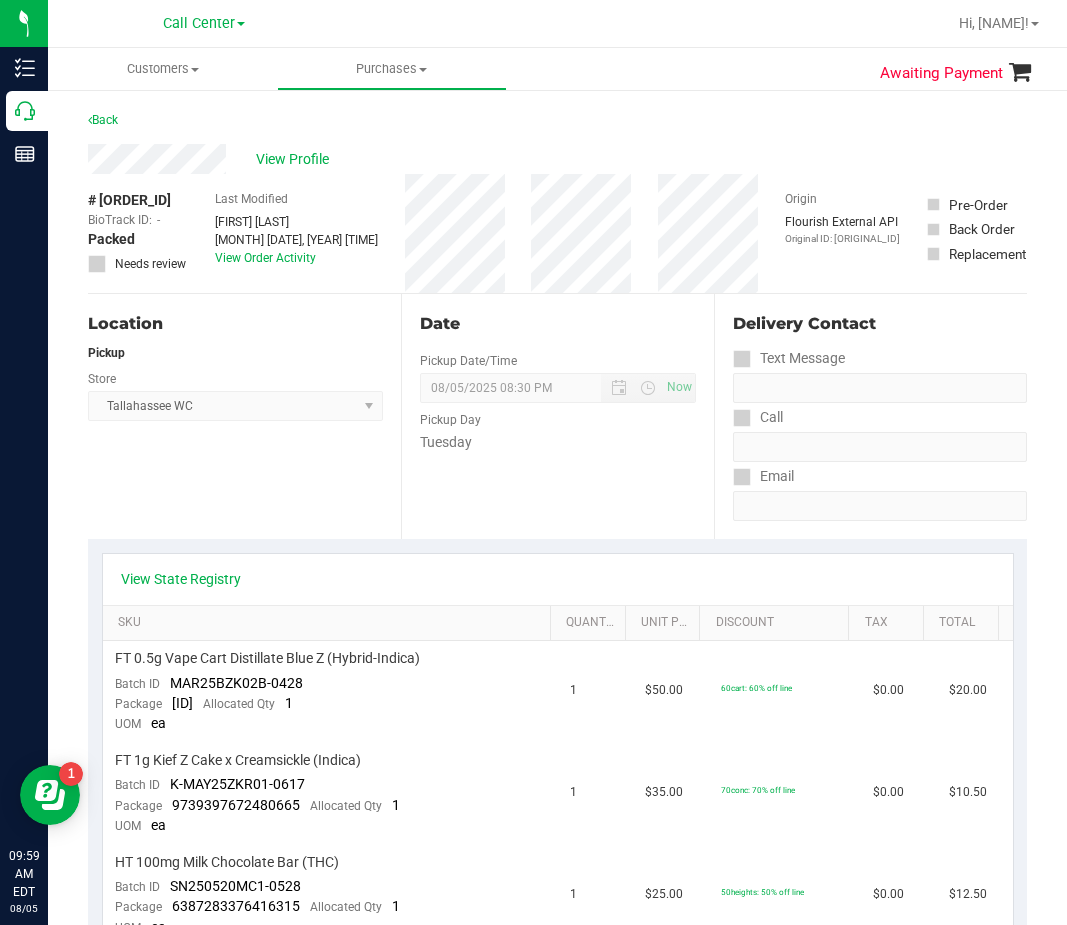 click on "Tuesday" at bounding box center (558, 442) 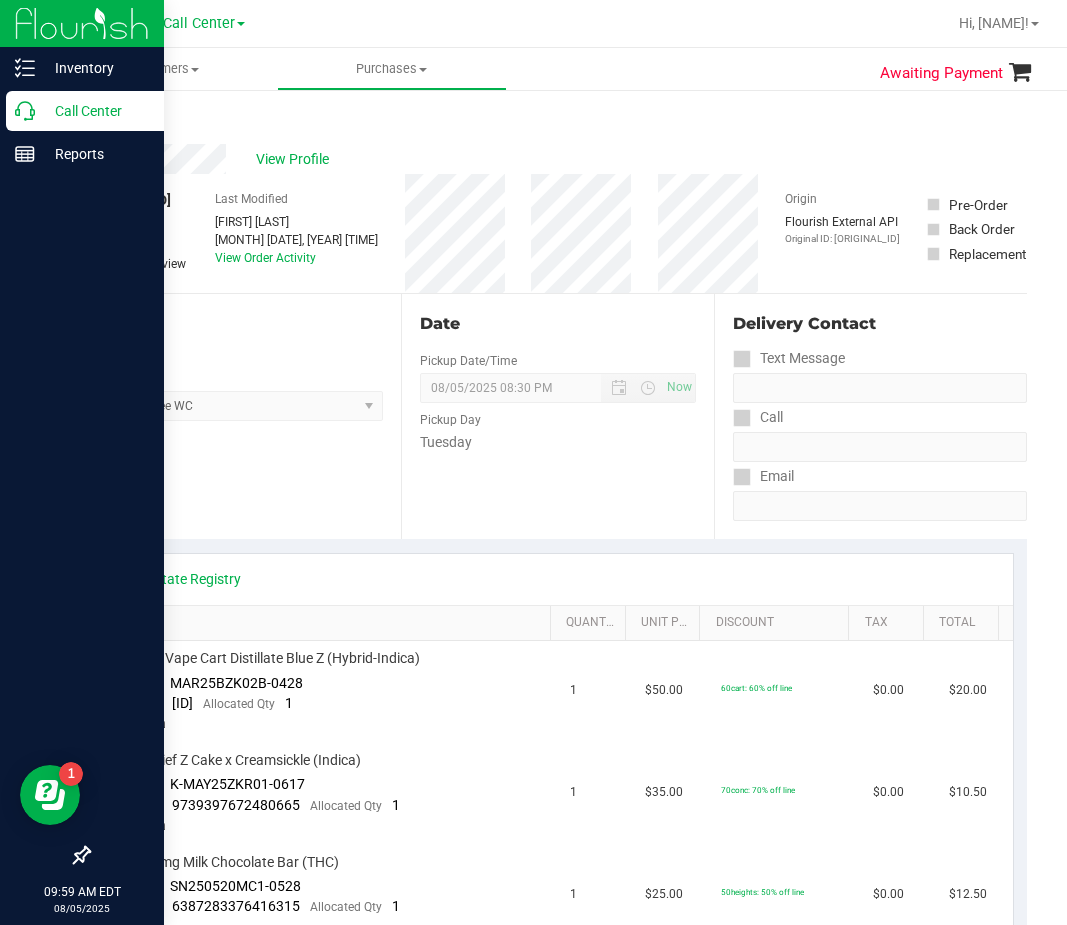 click 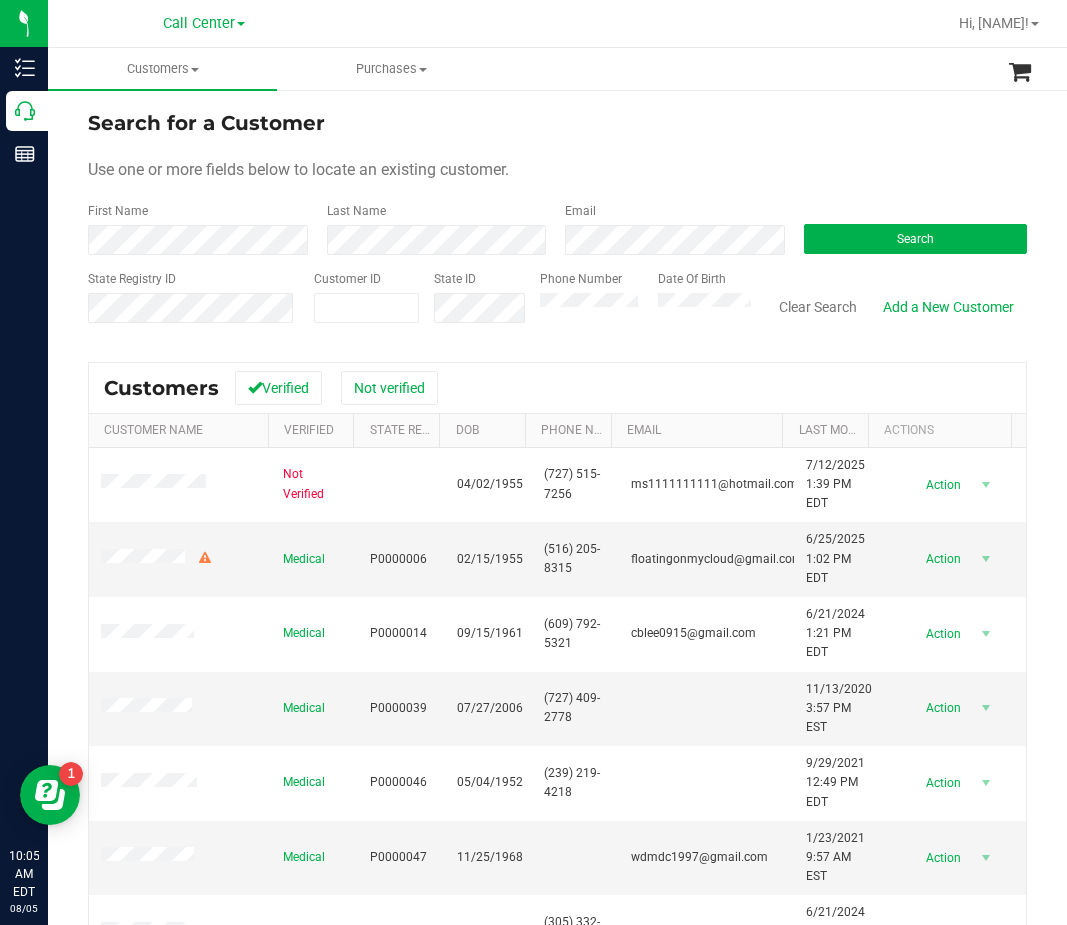 click on "Phone Number
Date Of Birth" at bounding box center (638, 305) 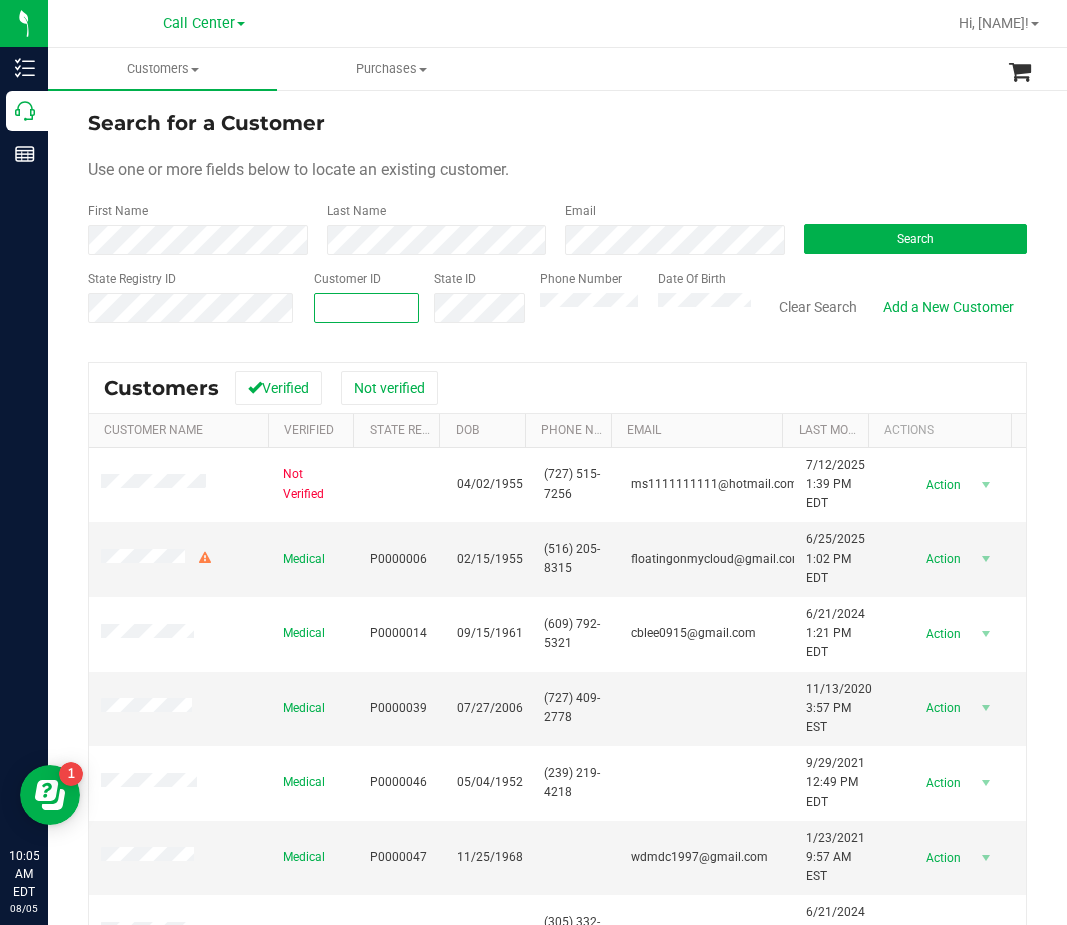 click at bounding box center (366, 308) 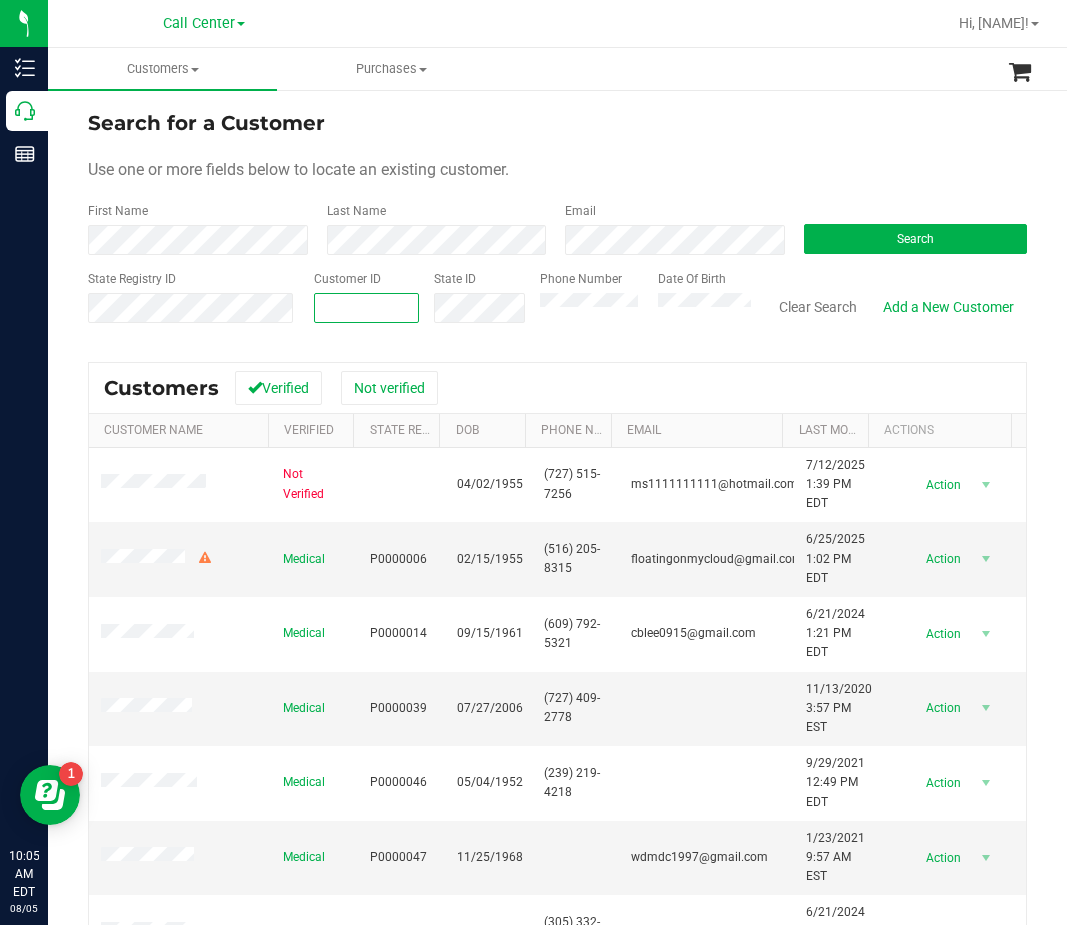 type on "1524315" 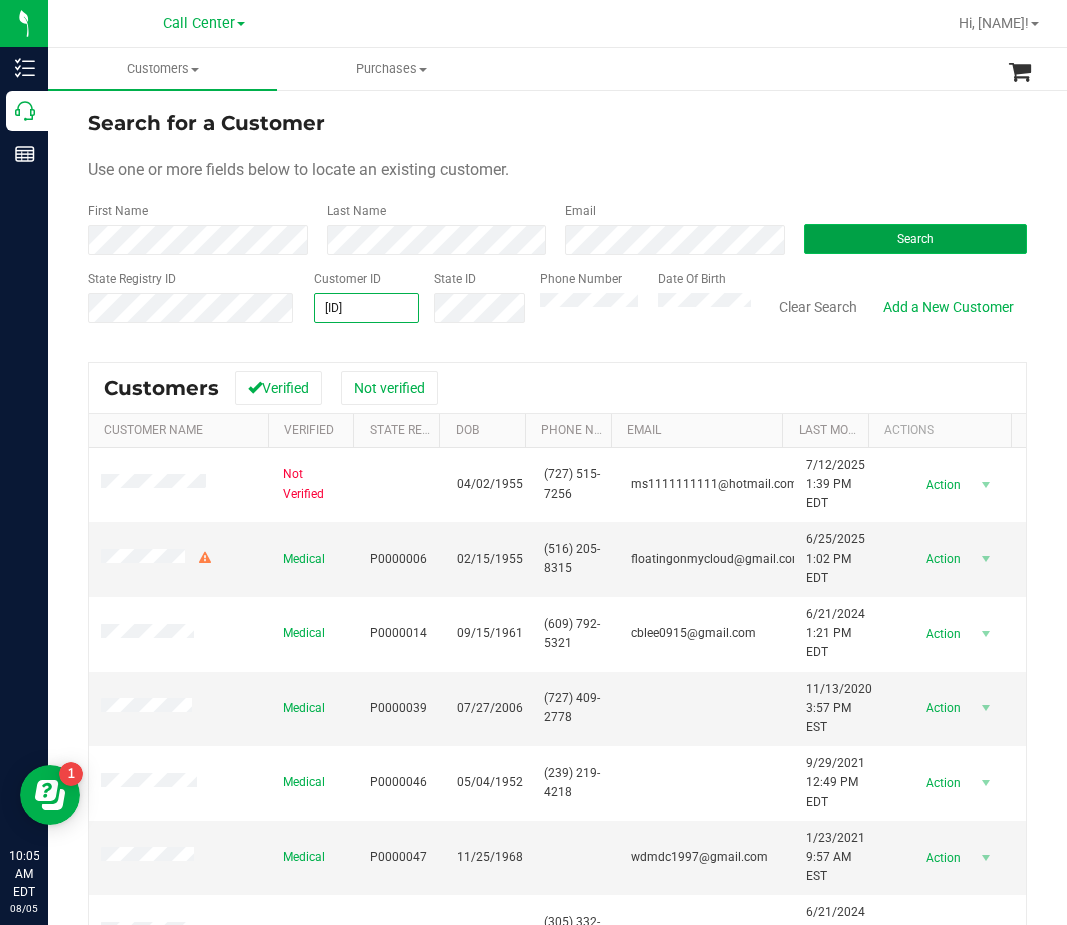 type on "1524315" 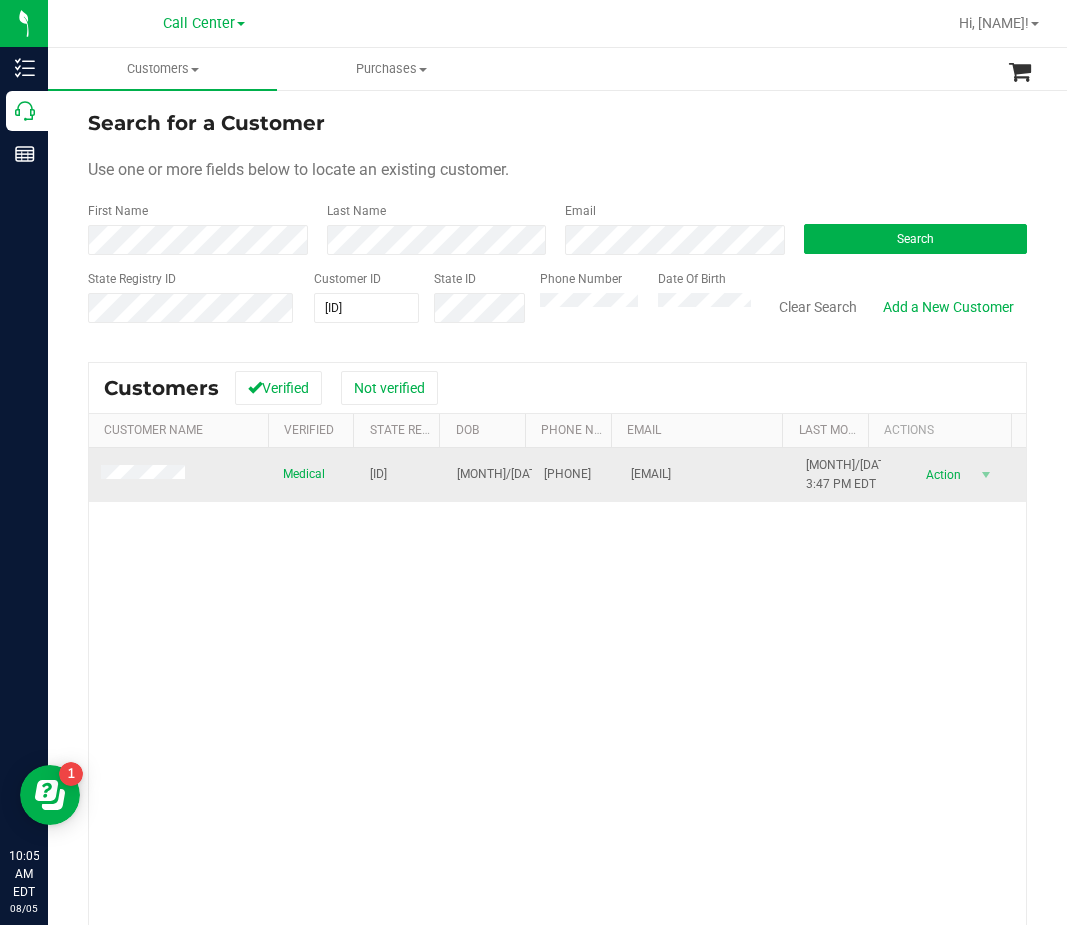 click on "P1FK6482" at bounding box center (378, 474) 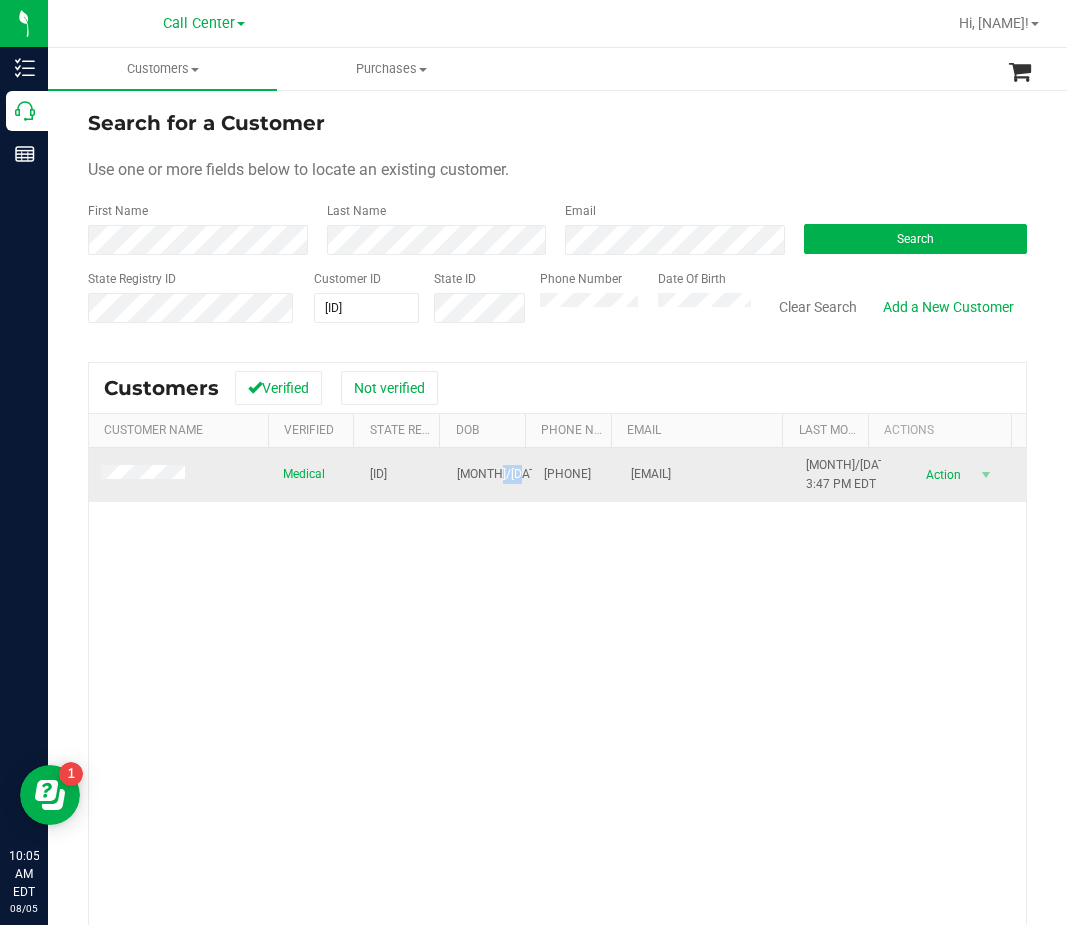 click on "06/19/1959" at bounding box center (521, 474) 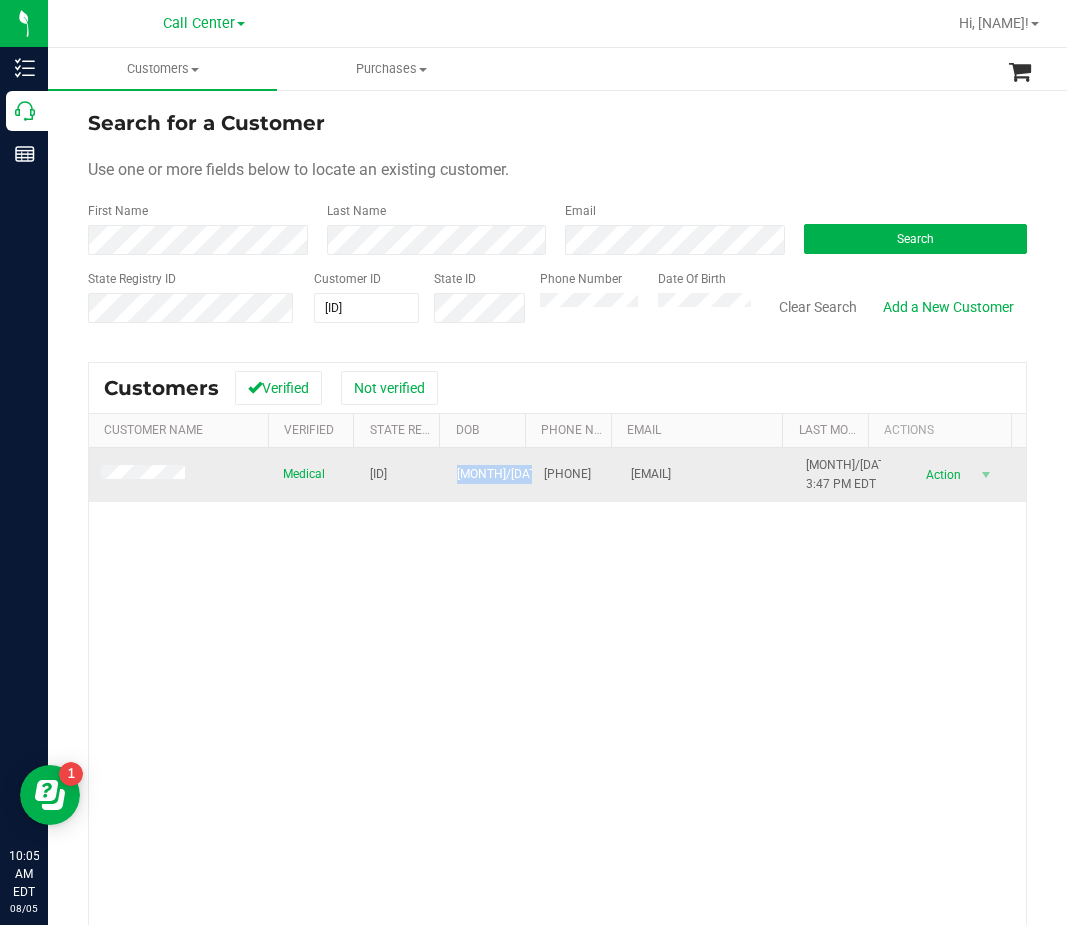 click on "06/19/1959" at bounding box center (521, 474) 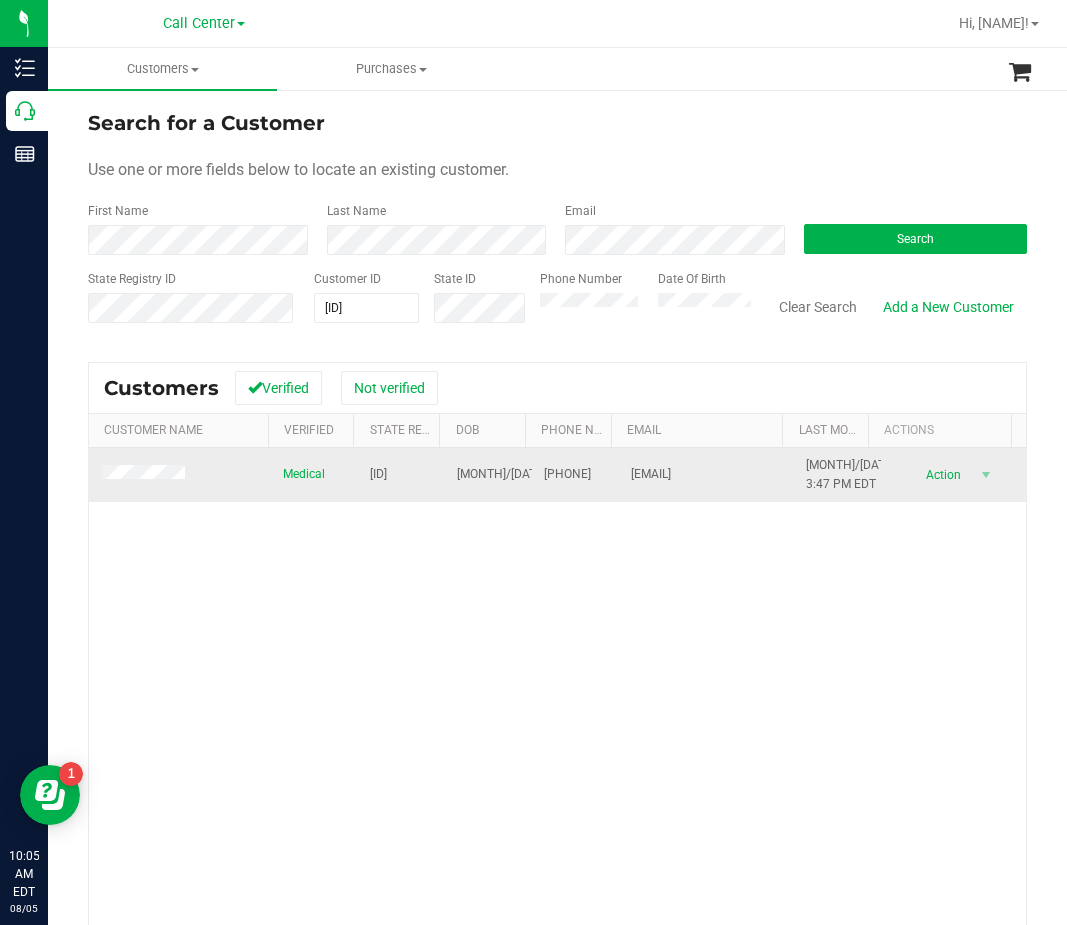 click on "(850) 376-0355" at bounding box center (567, 474) 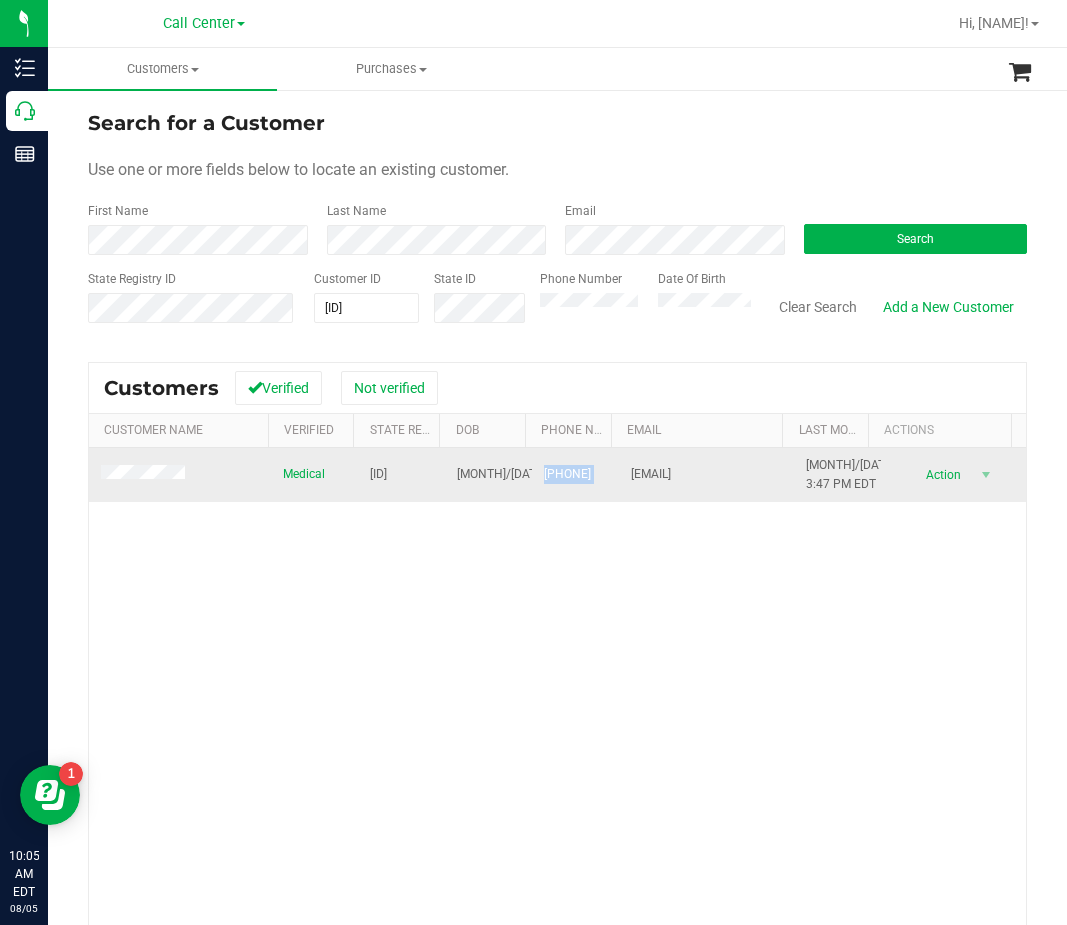 click on "(850) 376-0355" at bounding box center [567, 474] 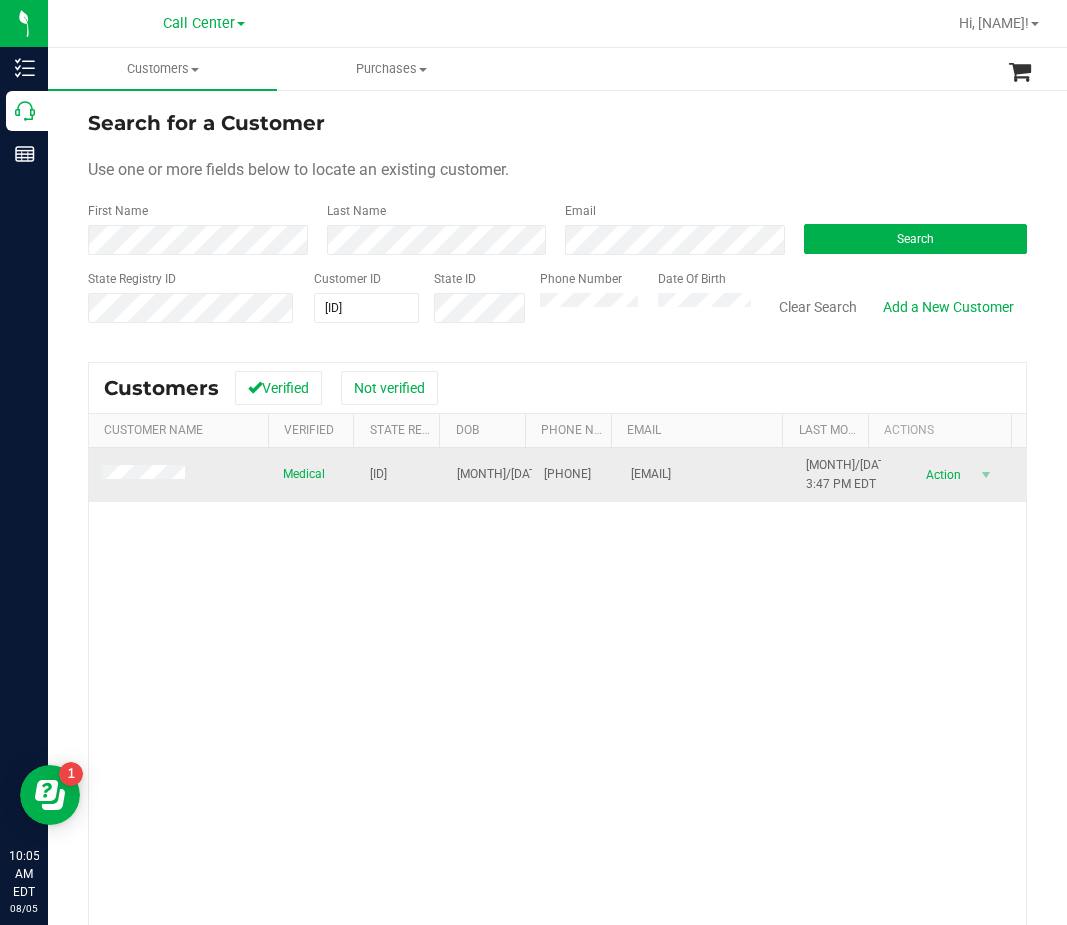 click at bounding box center [146, 475] 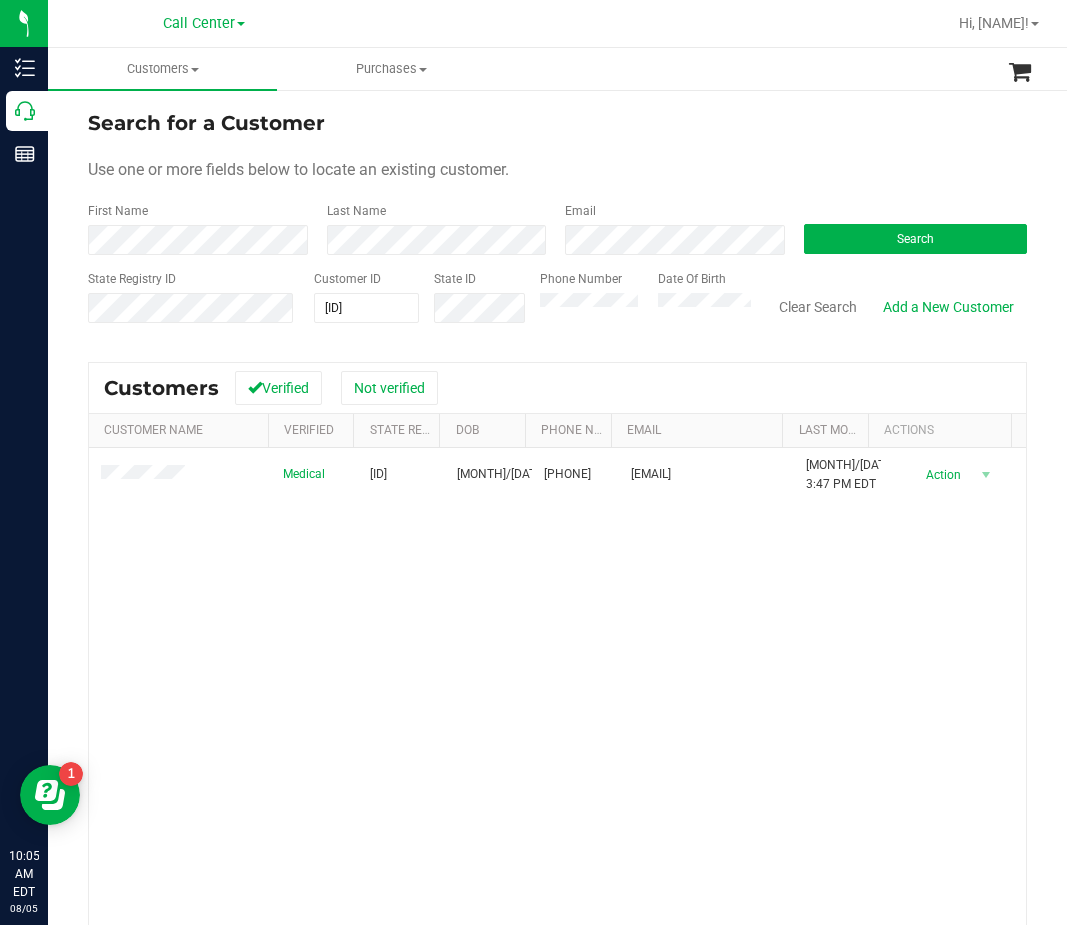 drag, startPoint x: 837, startPoint y: 621, endPoint x: 821, endPoint y: 618, distance: 16.27882 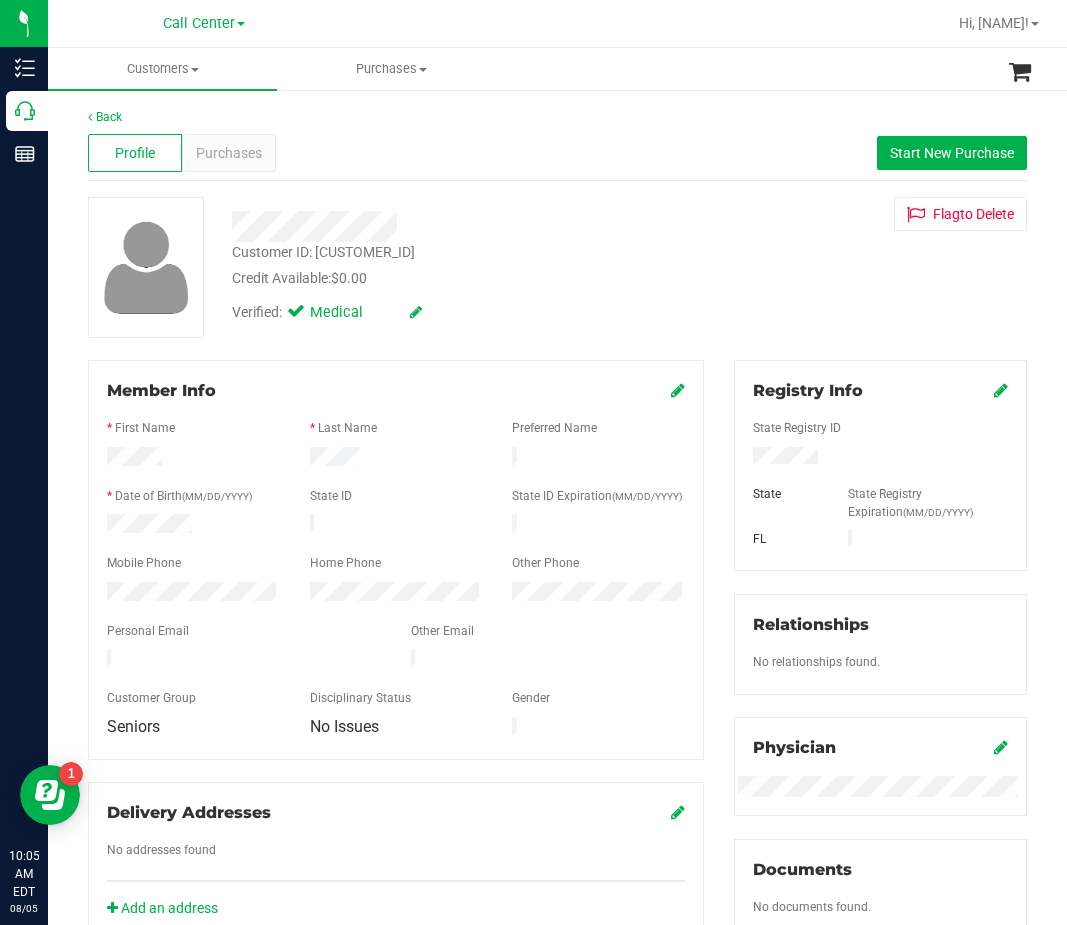 click on "Purchases" at bounding box center [229, 153] 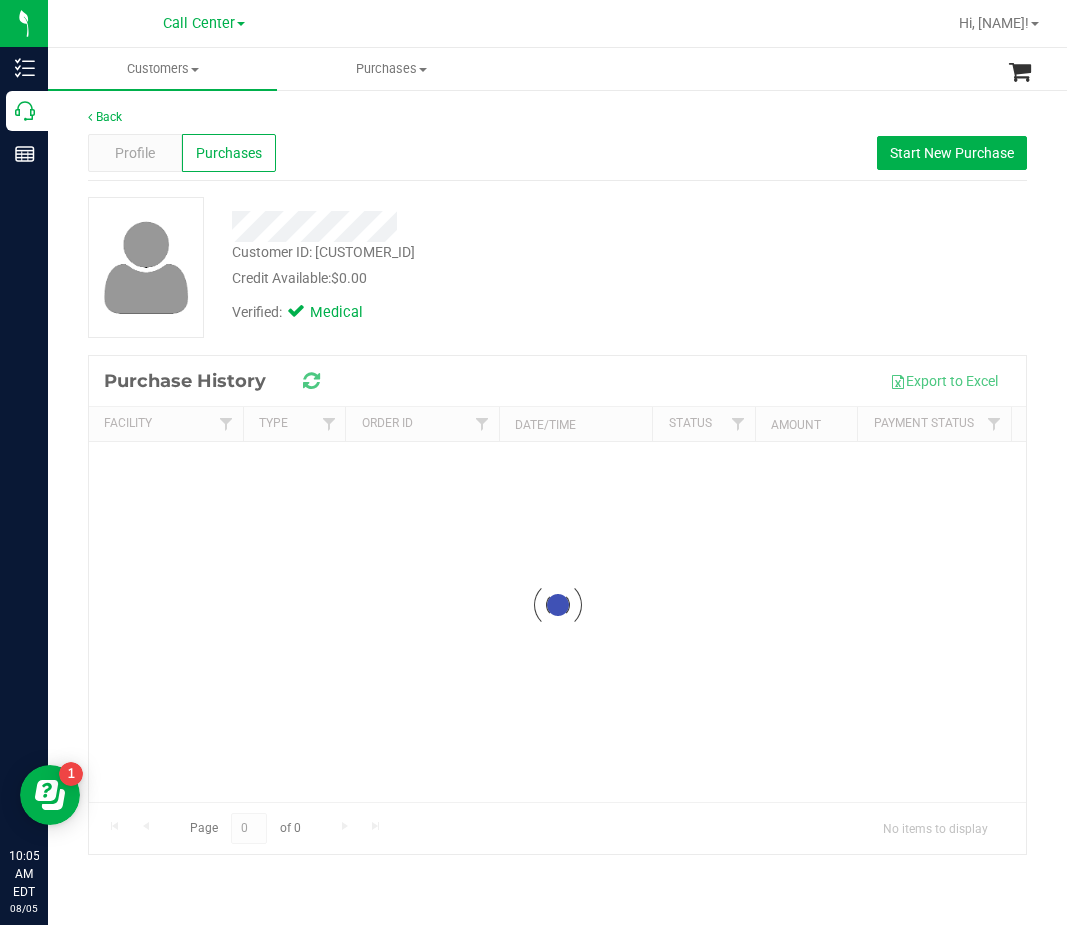 click at bounding box center [459, 226] 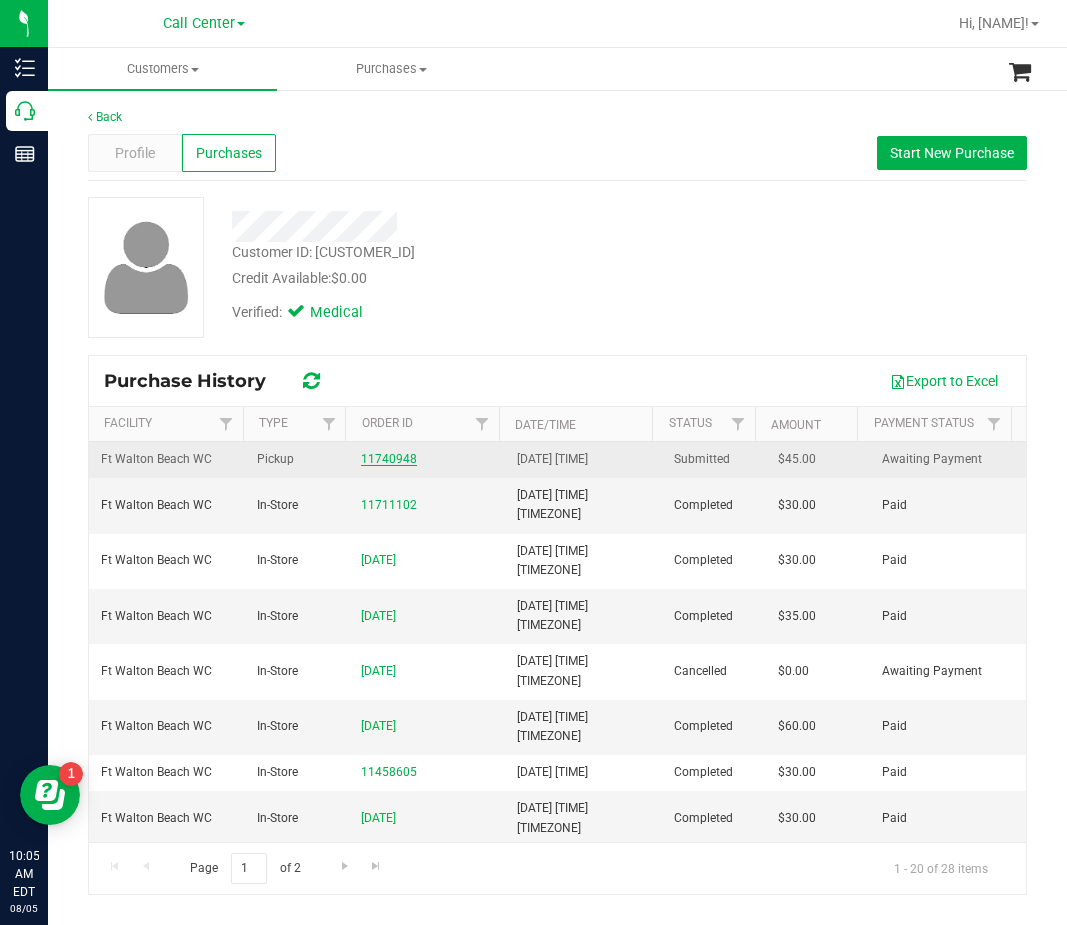 click on "11740948" at bounding box center (389, 459) 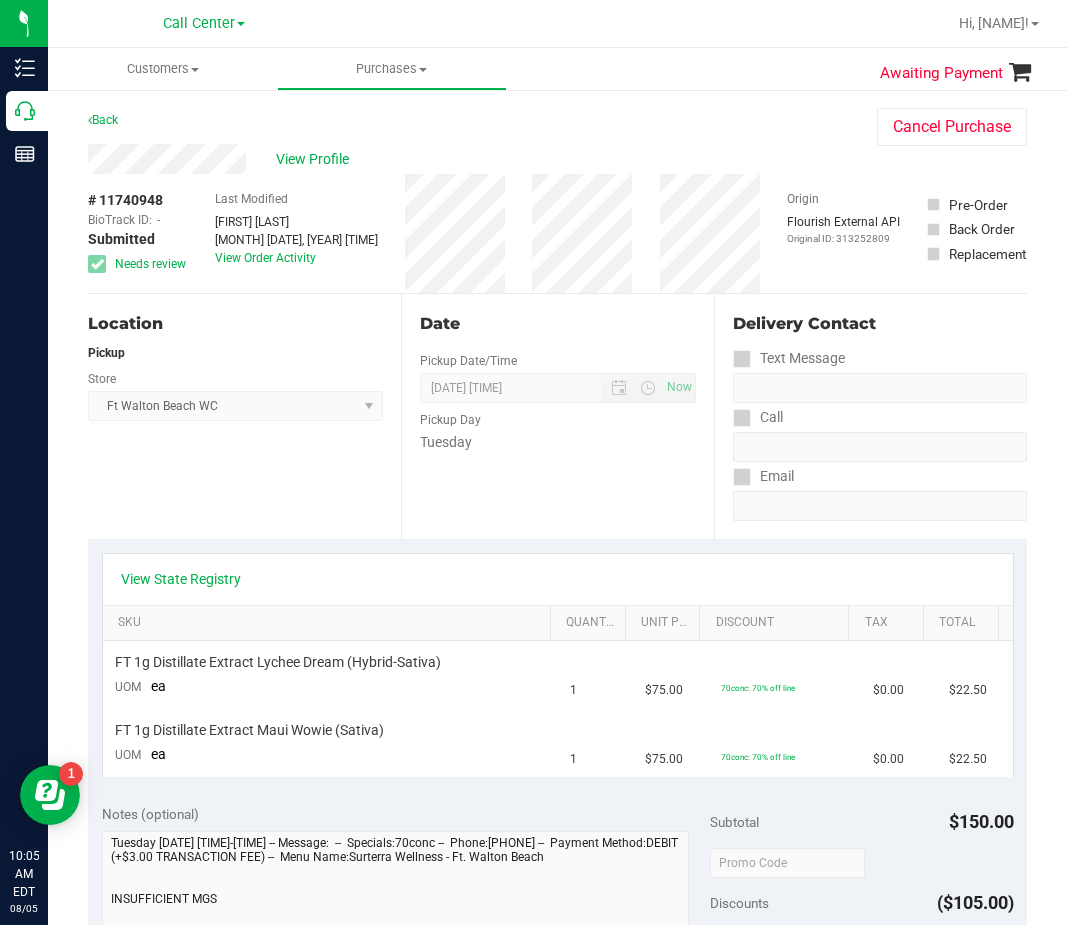 scroll, scrollTop: 200, scrollLeft: 0, axis: vertical 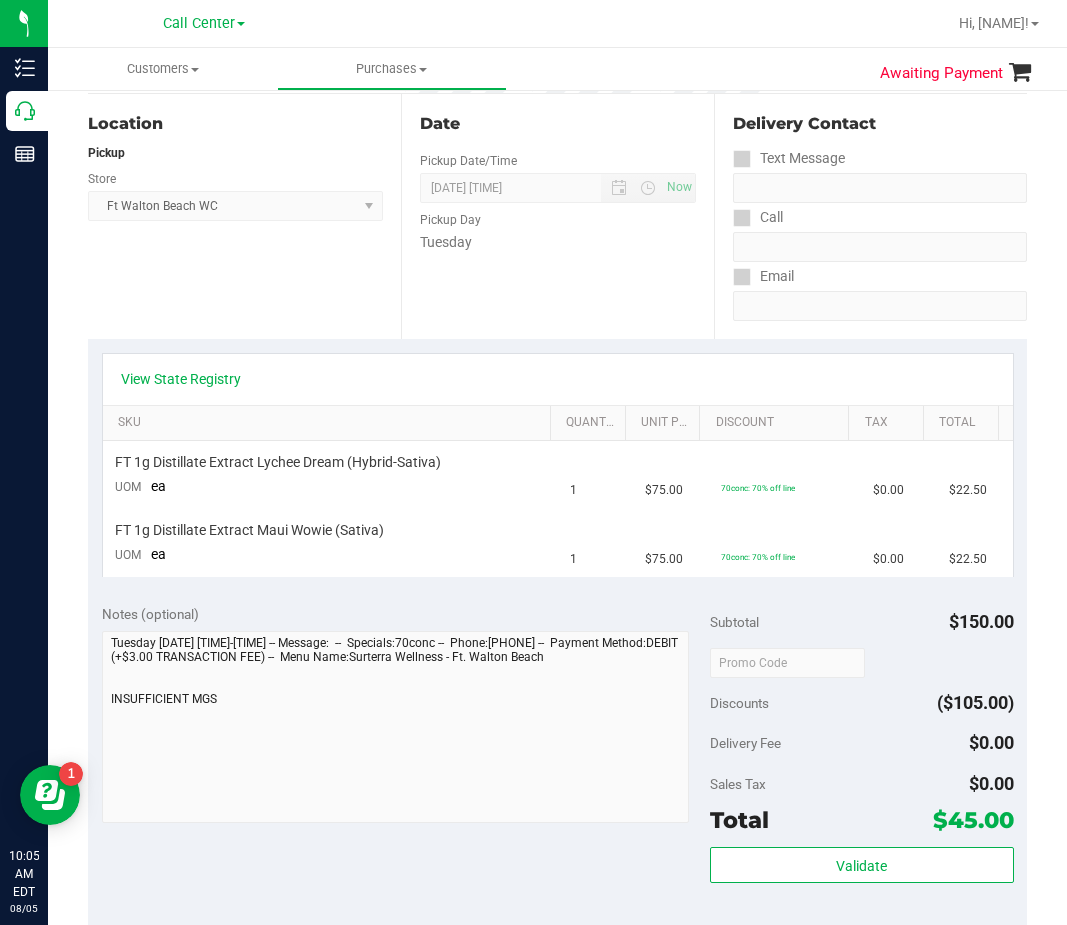 click on "View State Registry" at bounding box center (558, 379) 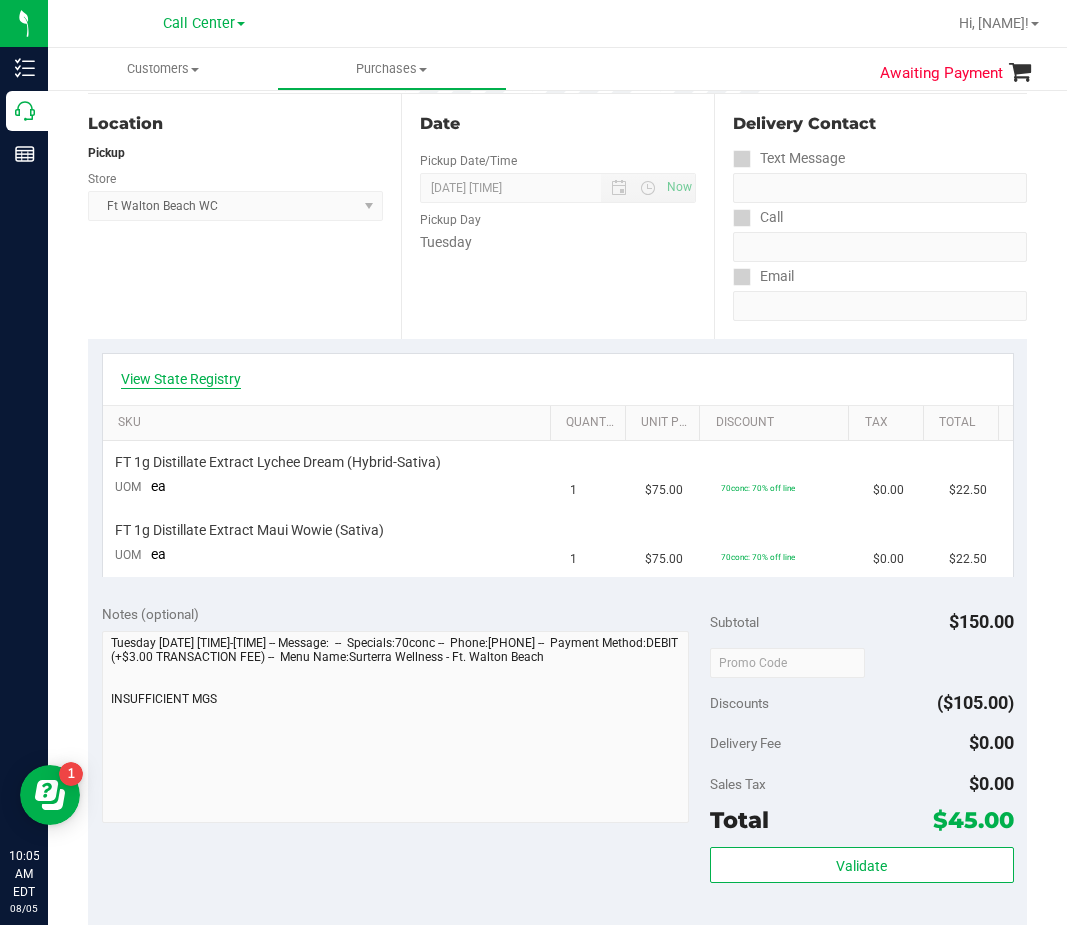 click on "View State Registry" at bounding box center [181, 379] 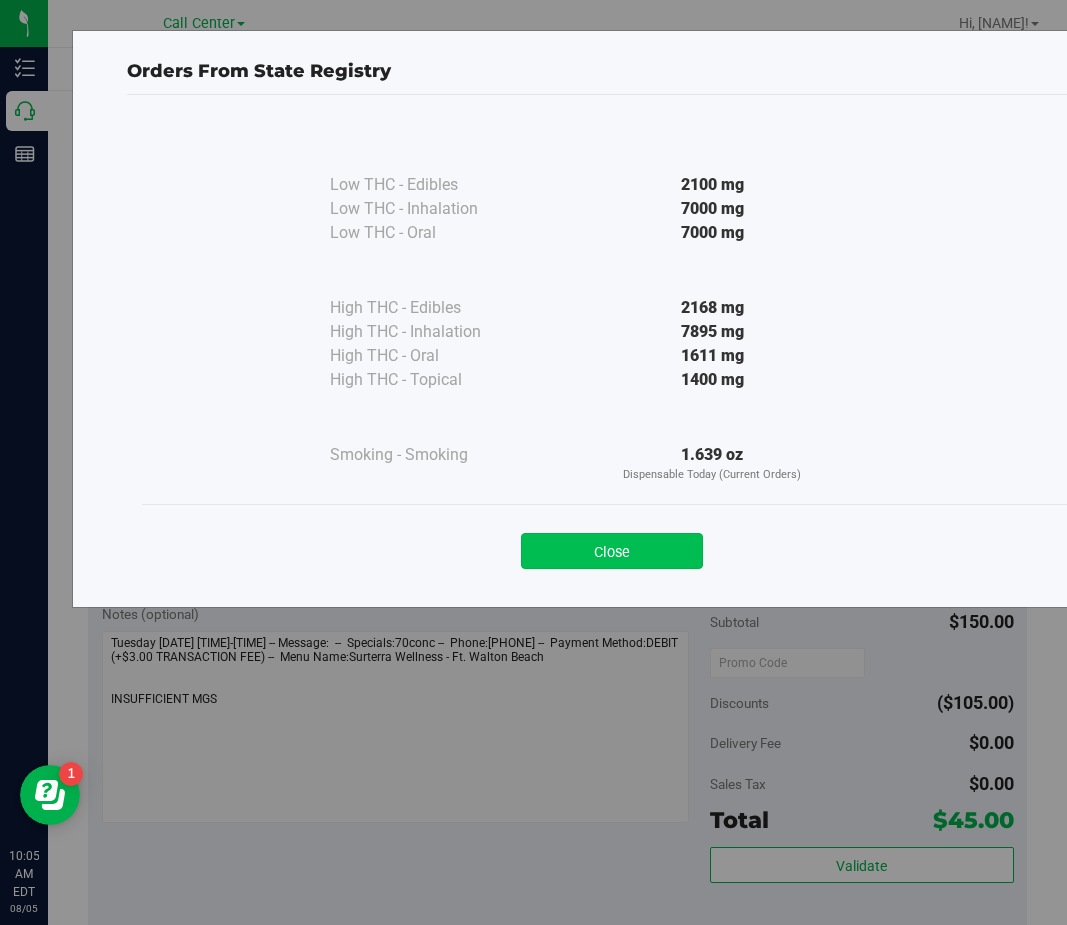 click on "Close" at bounding box center (612, 551) 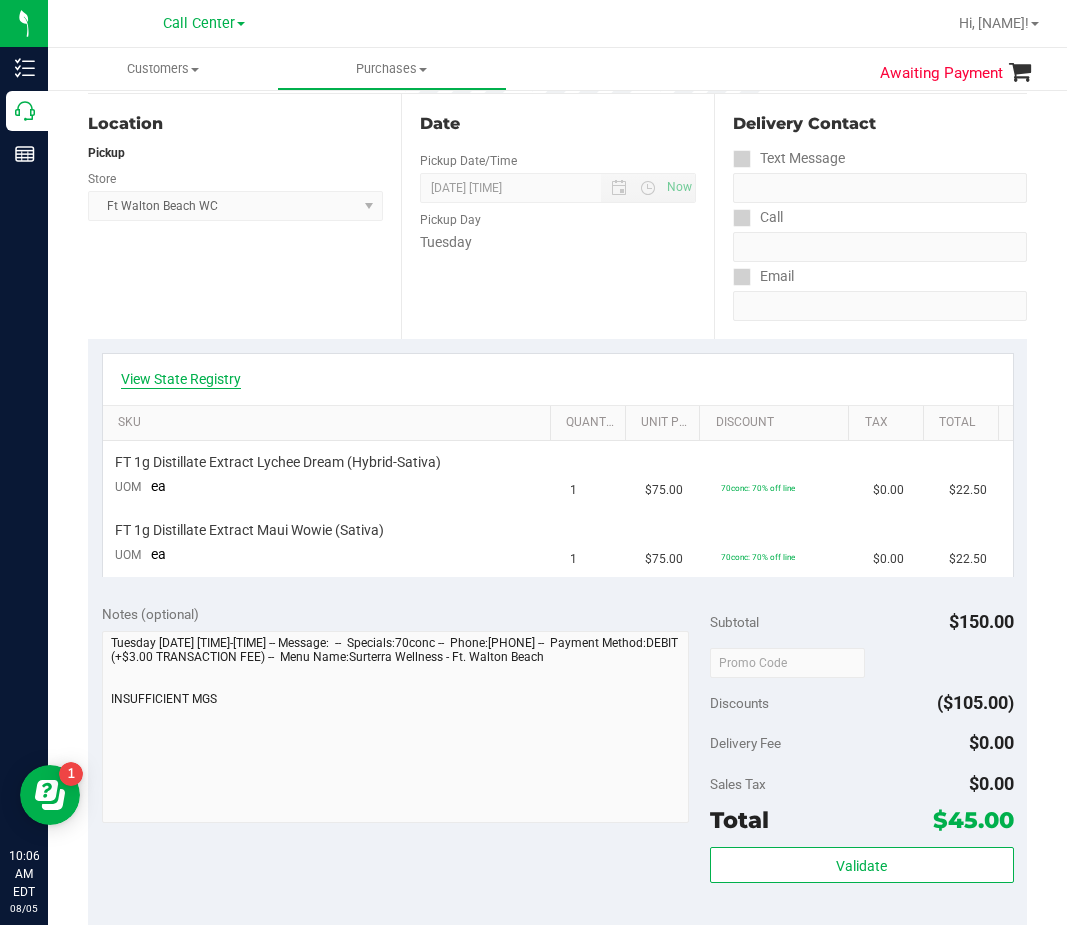 click on "View State Registry" at bounding box center [181, 379] 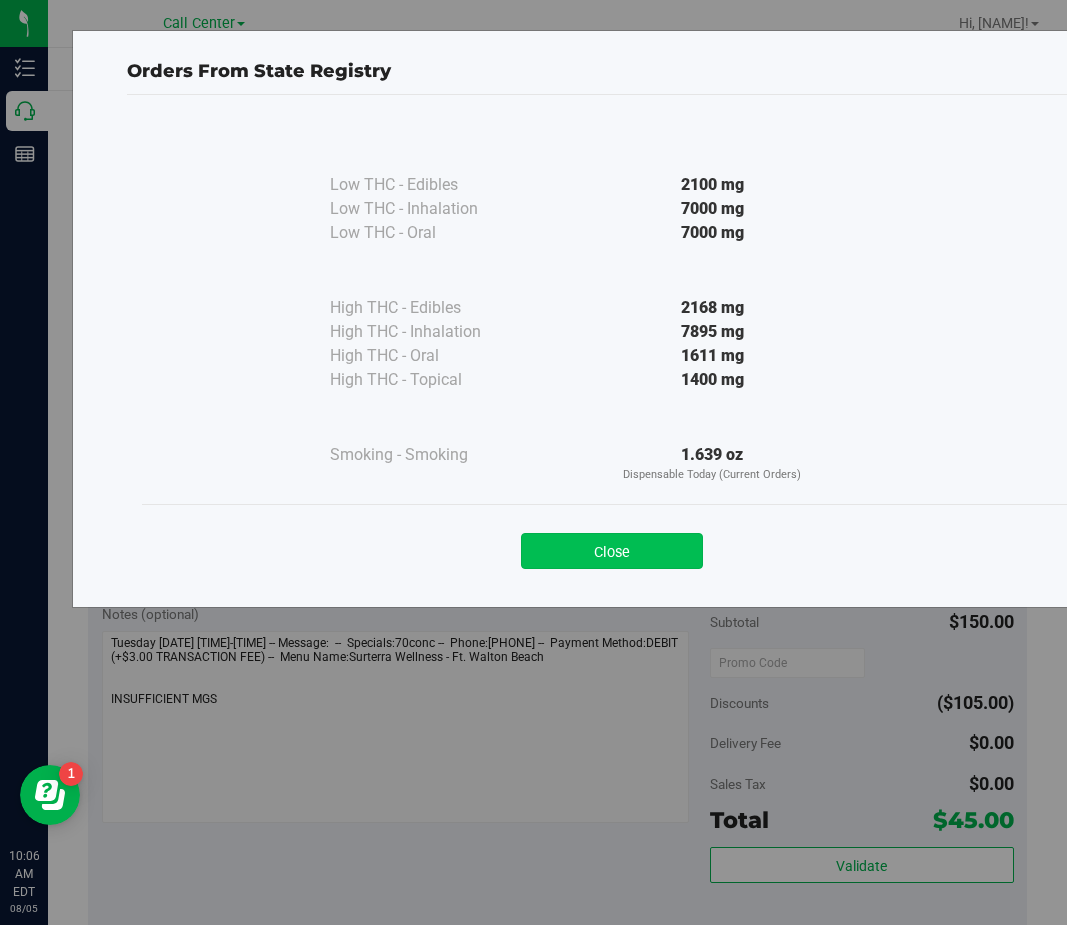 click on "Close" at bounding box center (612, 551) 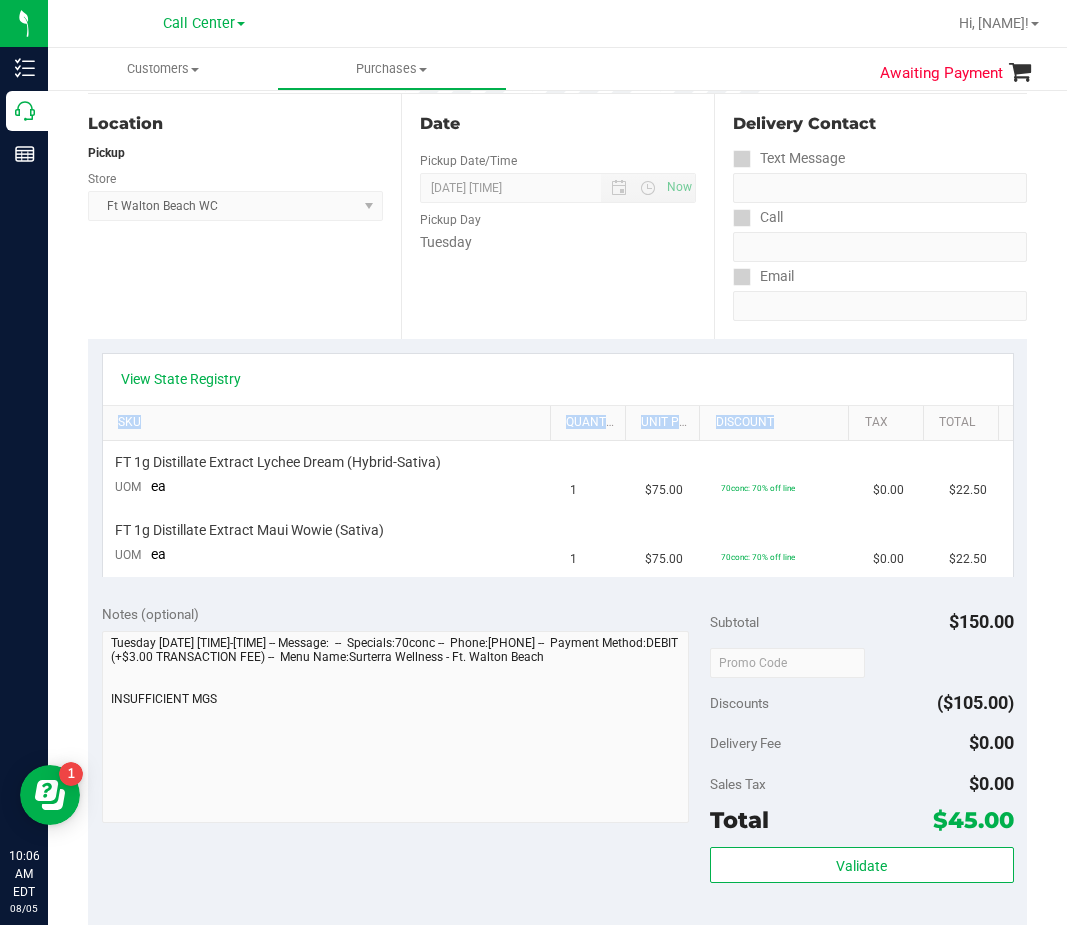 click on "View State Registry
SKU Quantity Unit Price Discount Tax Total
FT 1g Distillate Extract Lychee Dream (Hybrid-Sativa)
UOM
ea
1
$75.00
70conc:
70%
off
line
$0.00
$22.50
FT 1g Distillate Extract Maui Wowie (Sativa)
UOM
ea
1
$75.00
70conc:
70%
off
line" at bounding box center [558, 465] 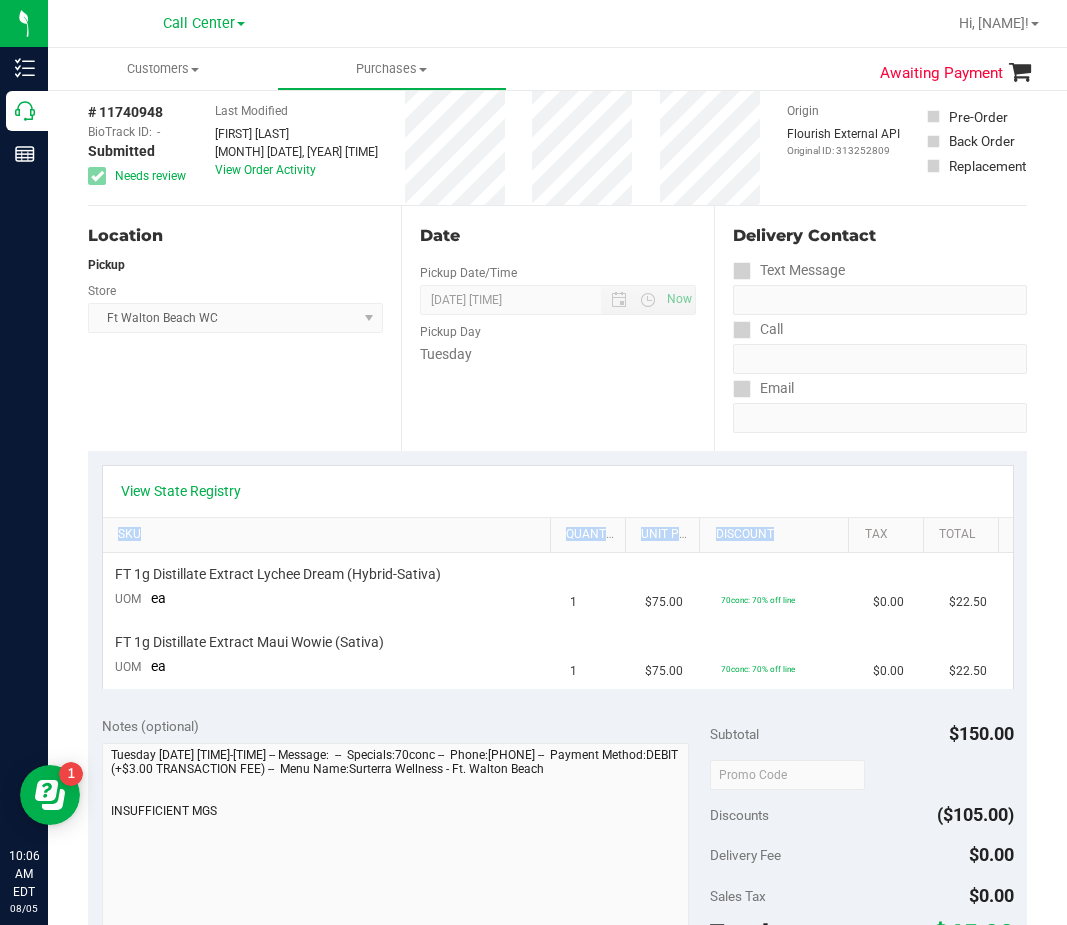 scroll, scrollTop: 0, scrollLeft: 0, axis: both 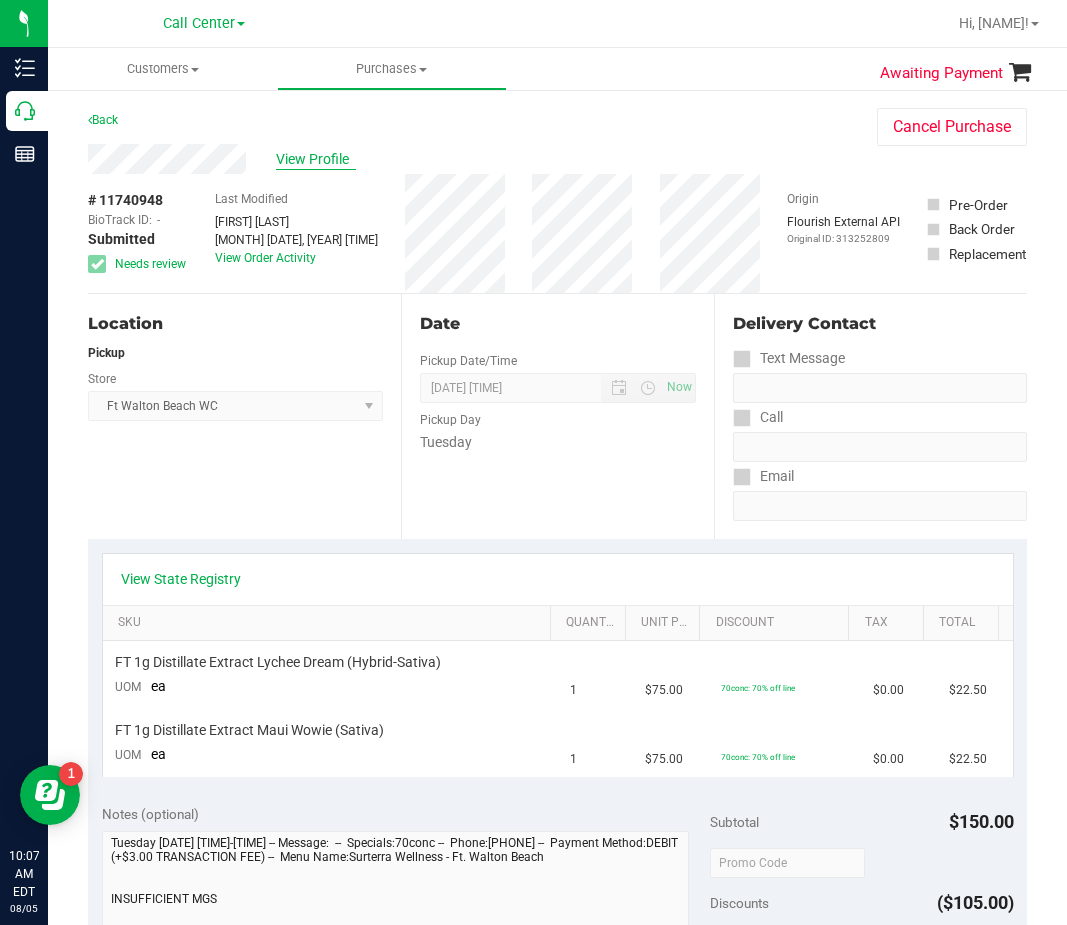 click on "View Profile" at bounding box center (316, 159) 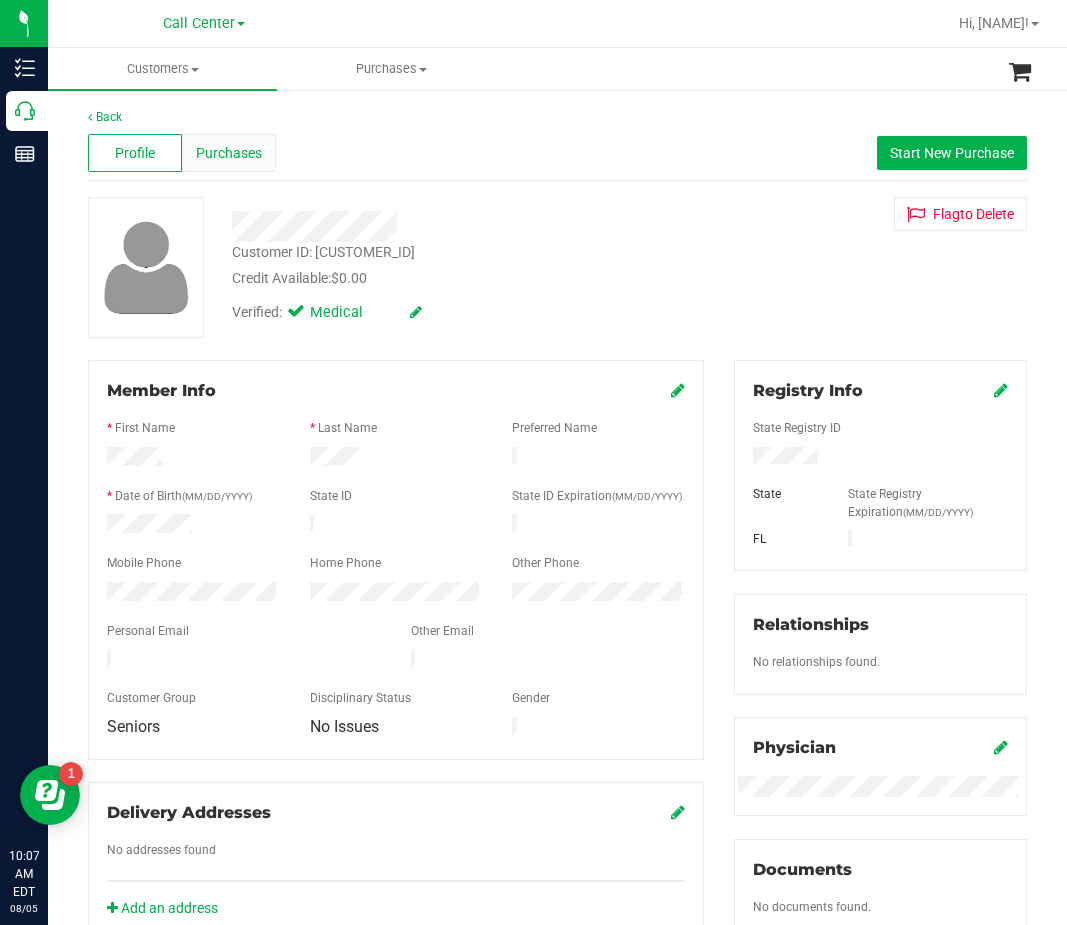 click on "Purchases" at bounding box center (229, 153) 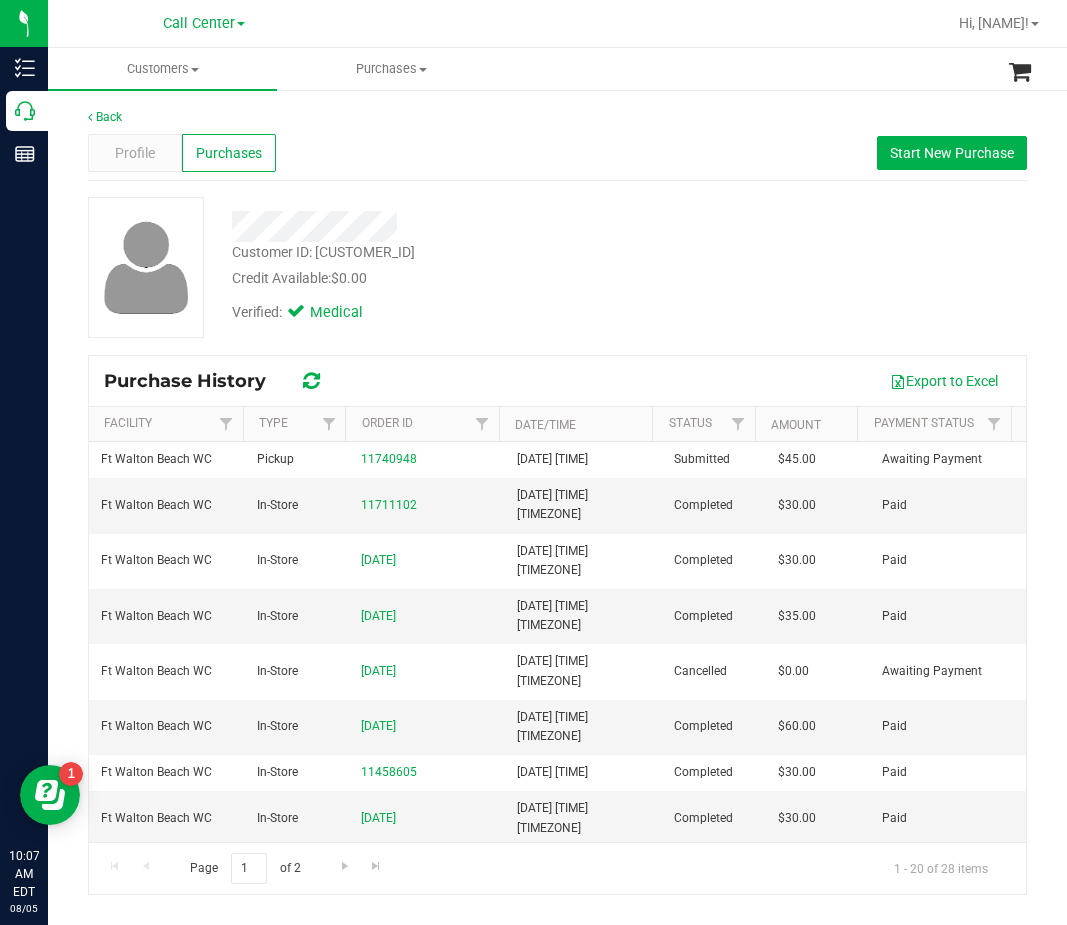 click on "Verified:
Medical" at bounding box center [459, 311] 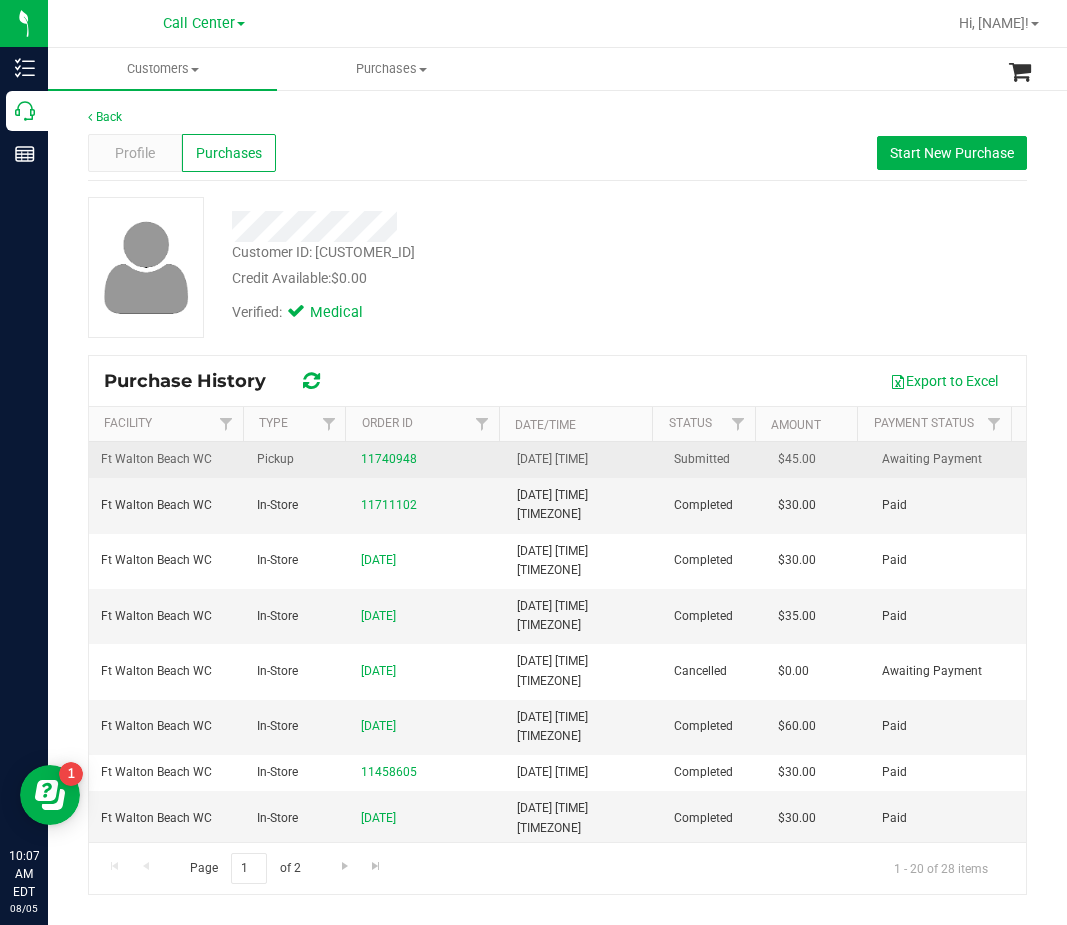 click on "11740948" at bounding box center (427, 460) 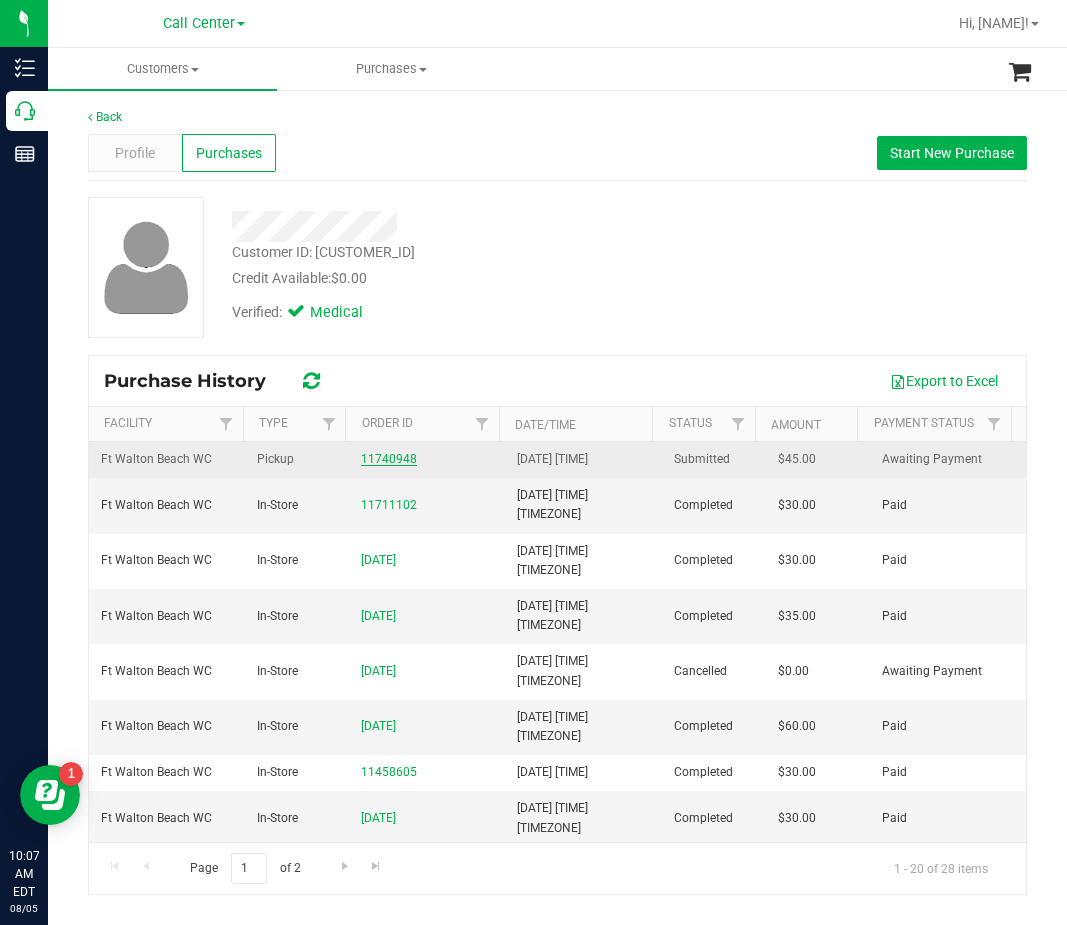 click on "11740948" at bounding box center (389, 459) 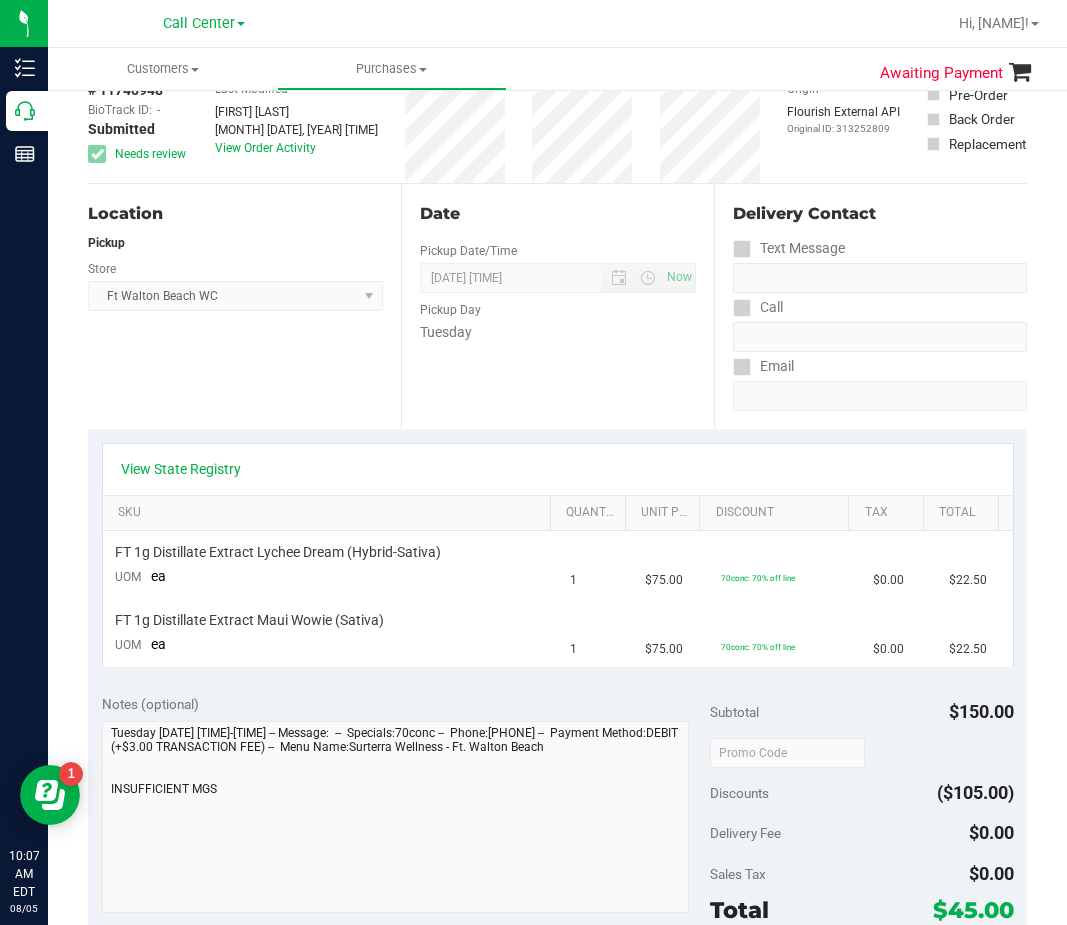 scroll, scrollTop: 300, scrollLeft: 0, axis: vertical 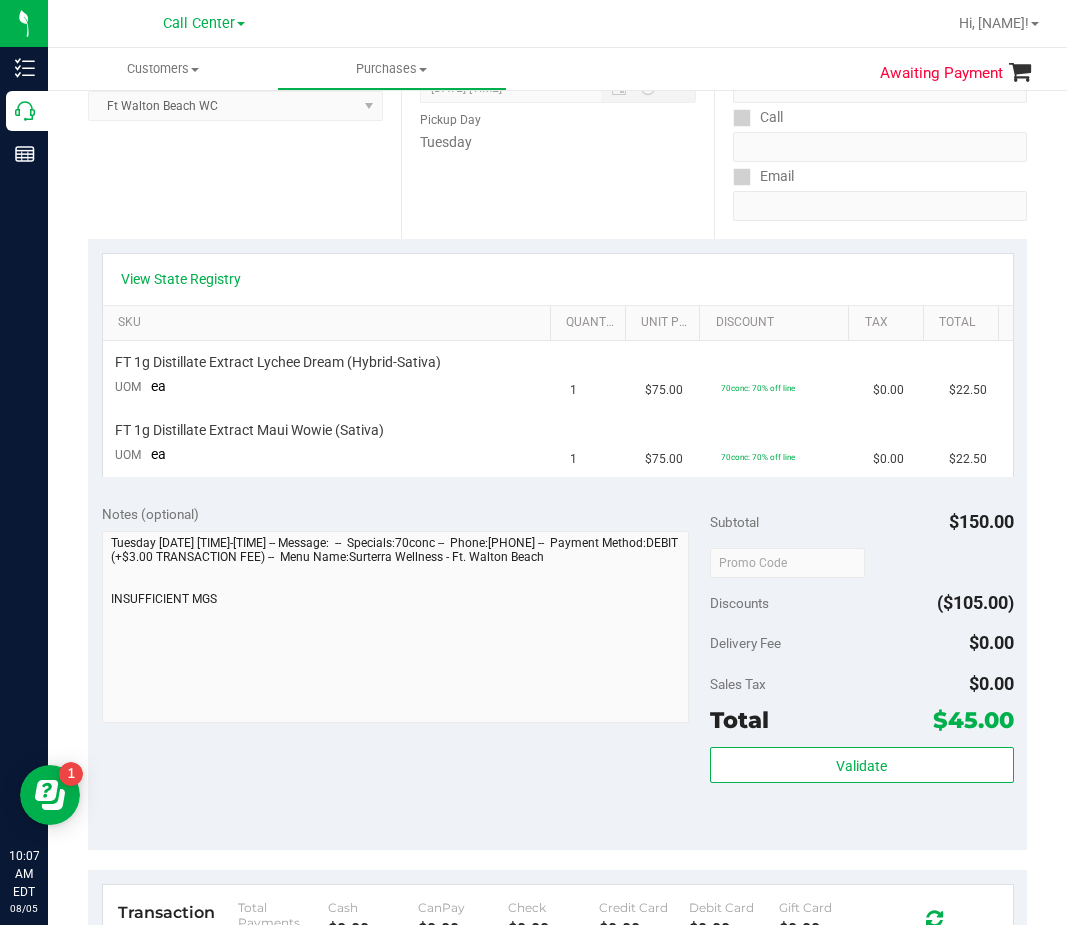 click on "Sales Tax" at bounding box center (738, 684) 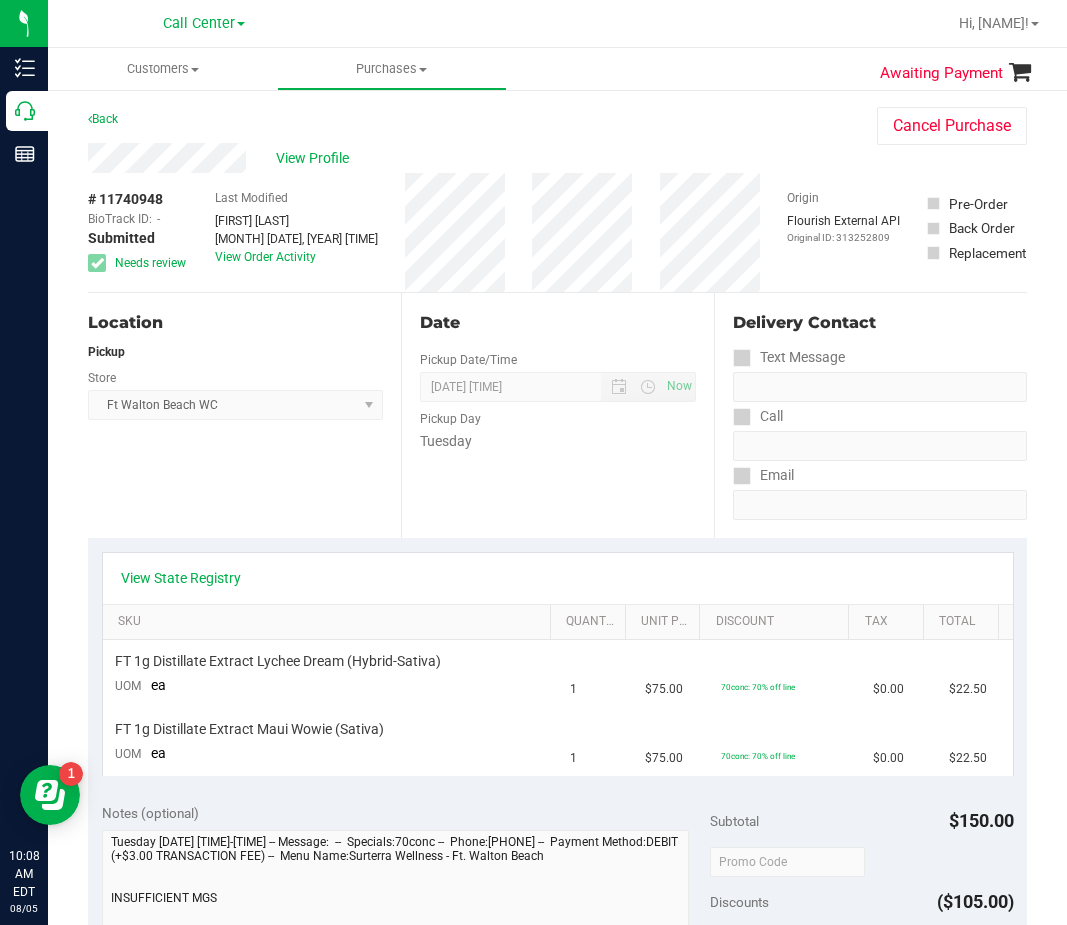 scroll, scrollTop: 0, scrollLeft: 0, axis: both 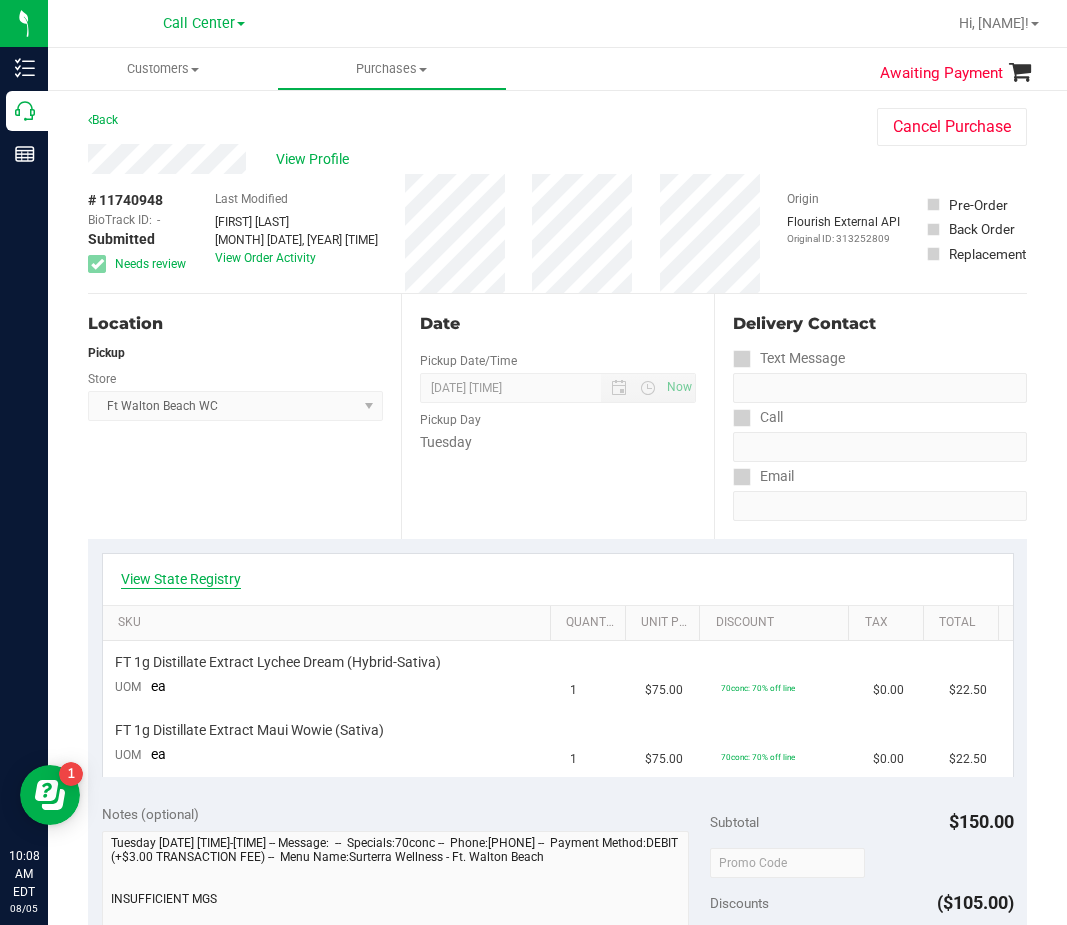click on "View State Registry" at bounding box center (181, 579) 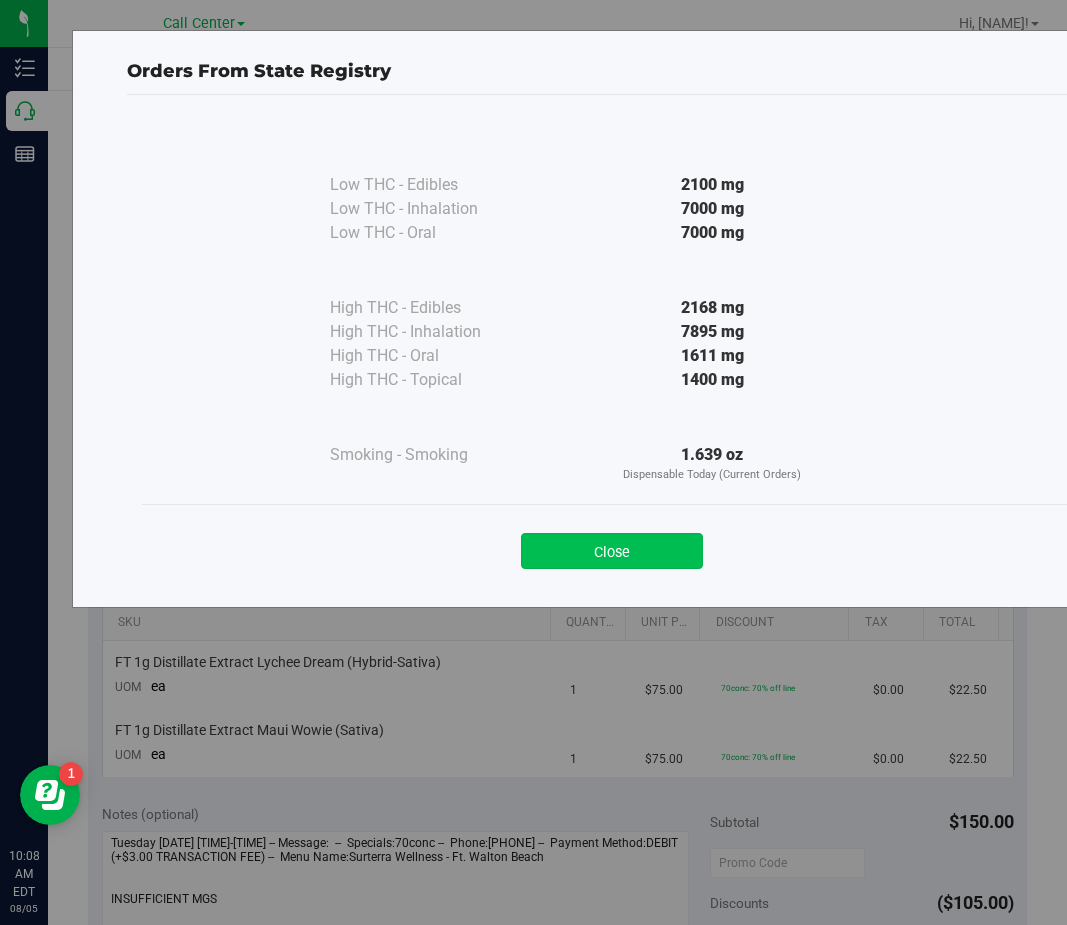 click on "Close" at bounding box center [612, 551] 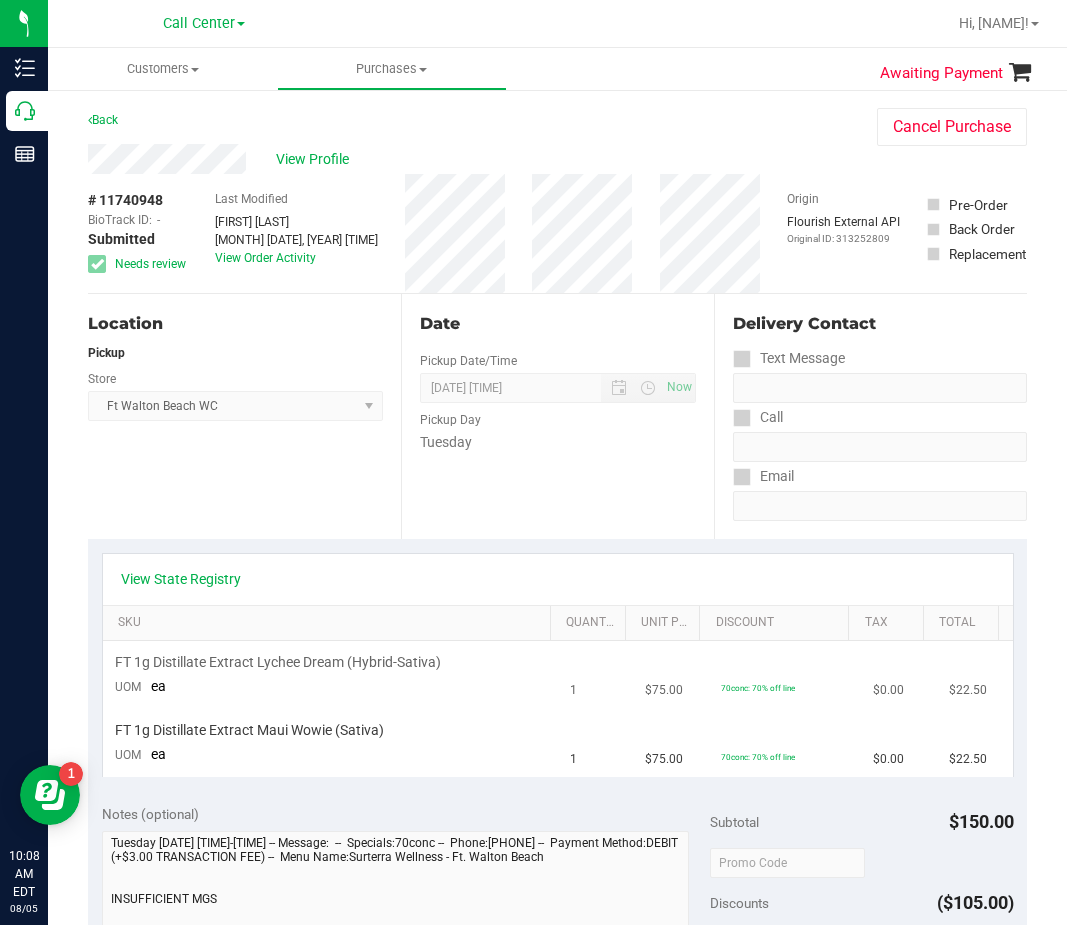 click on "FT 1g Distillate Extract Lychee Dream (Hybrid-Sativa)
UOM
ea" at bounding box center (330, 675) 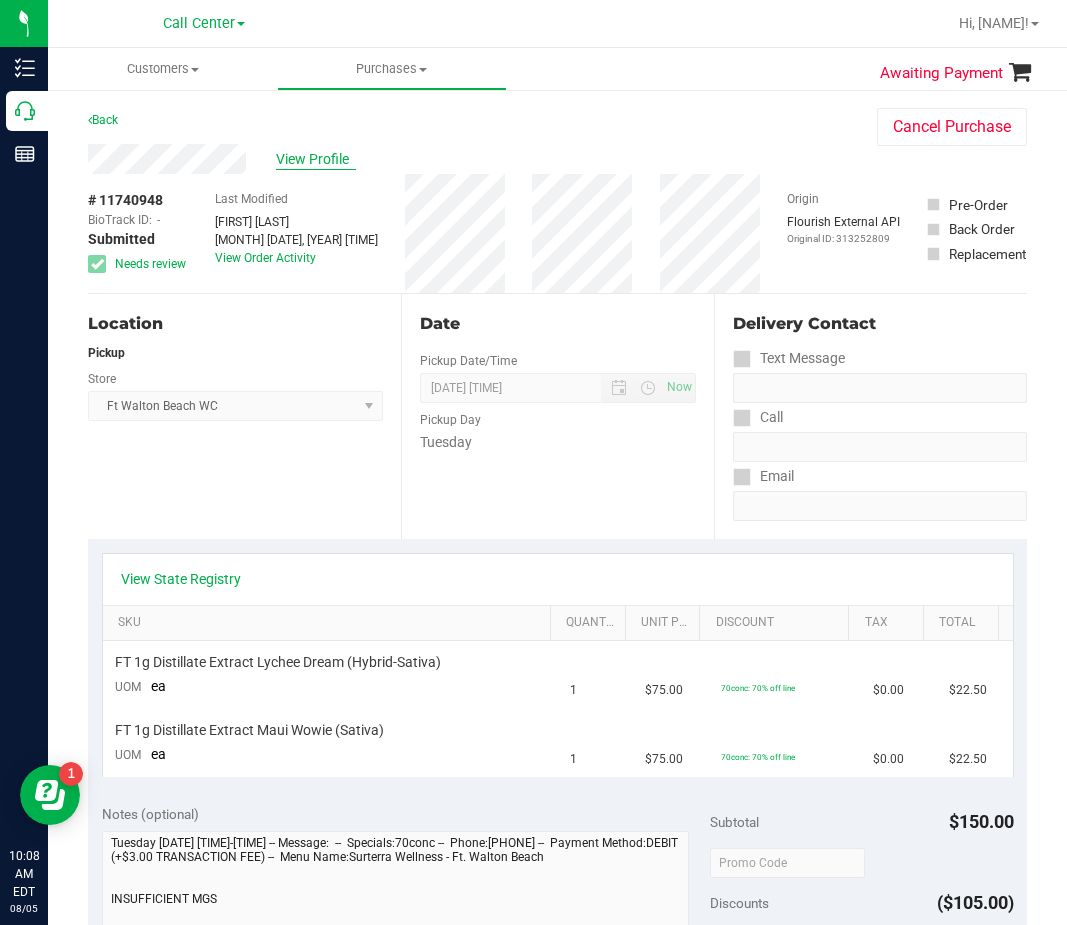 click on "View Profile" at bounding box center (316, 159) 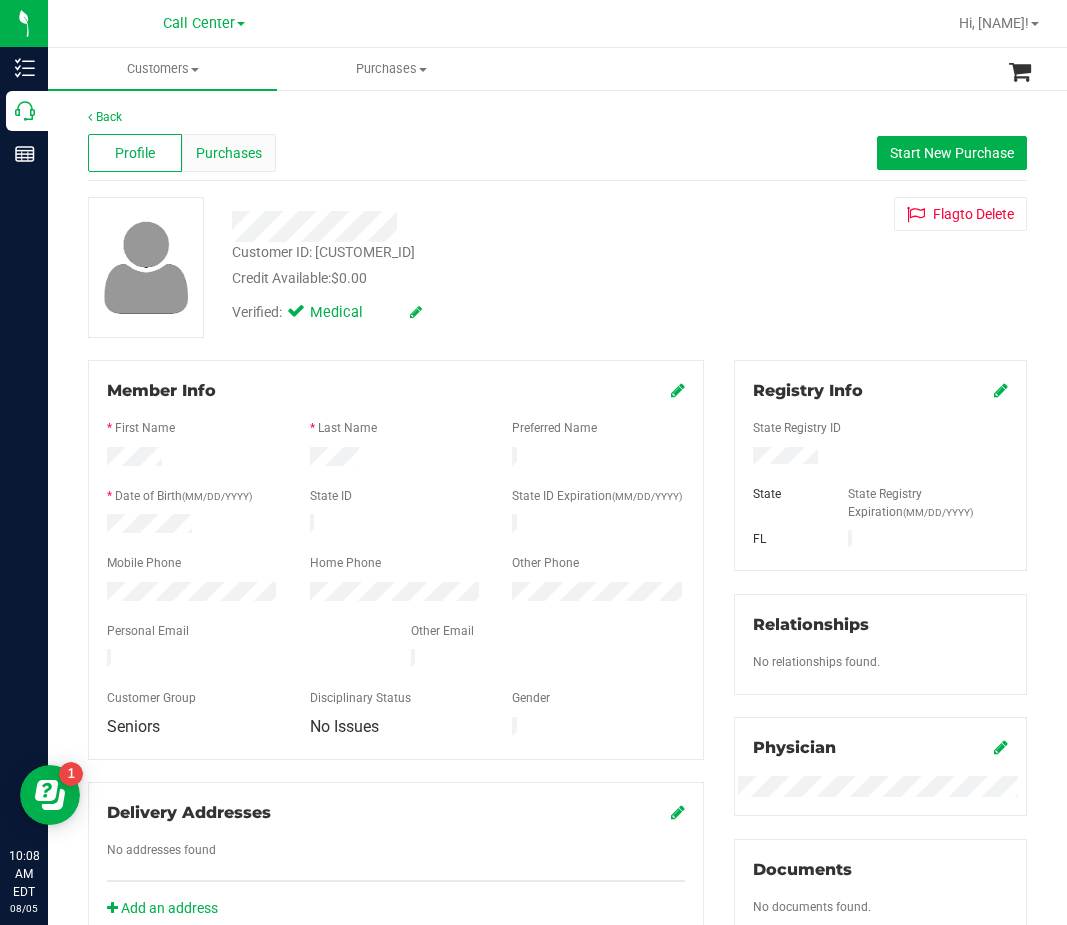 click on "Purchases" at bounding box center (229, 153) 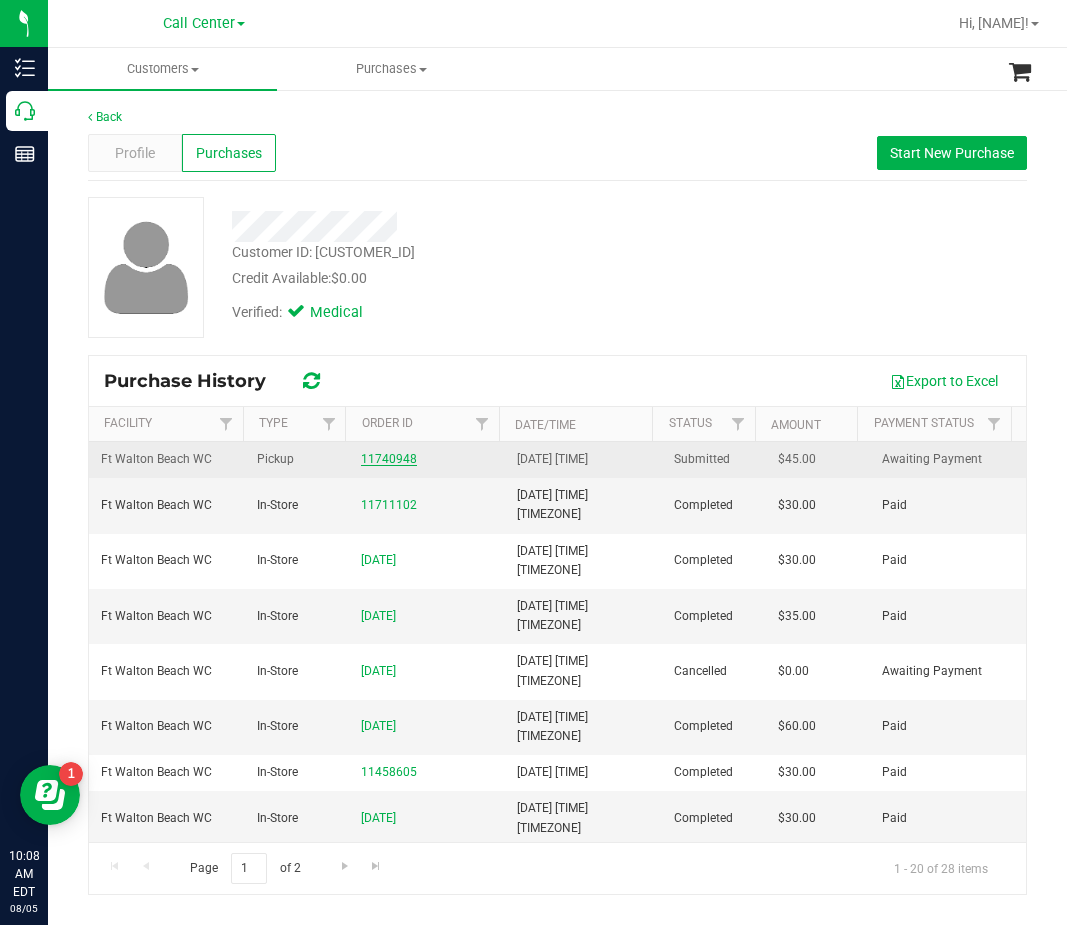 click on "11740948" at bounding box center [389, 459] 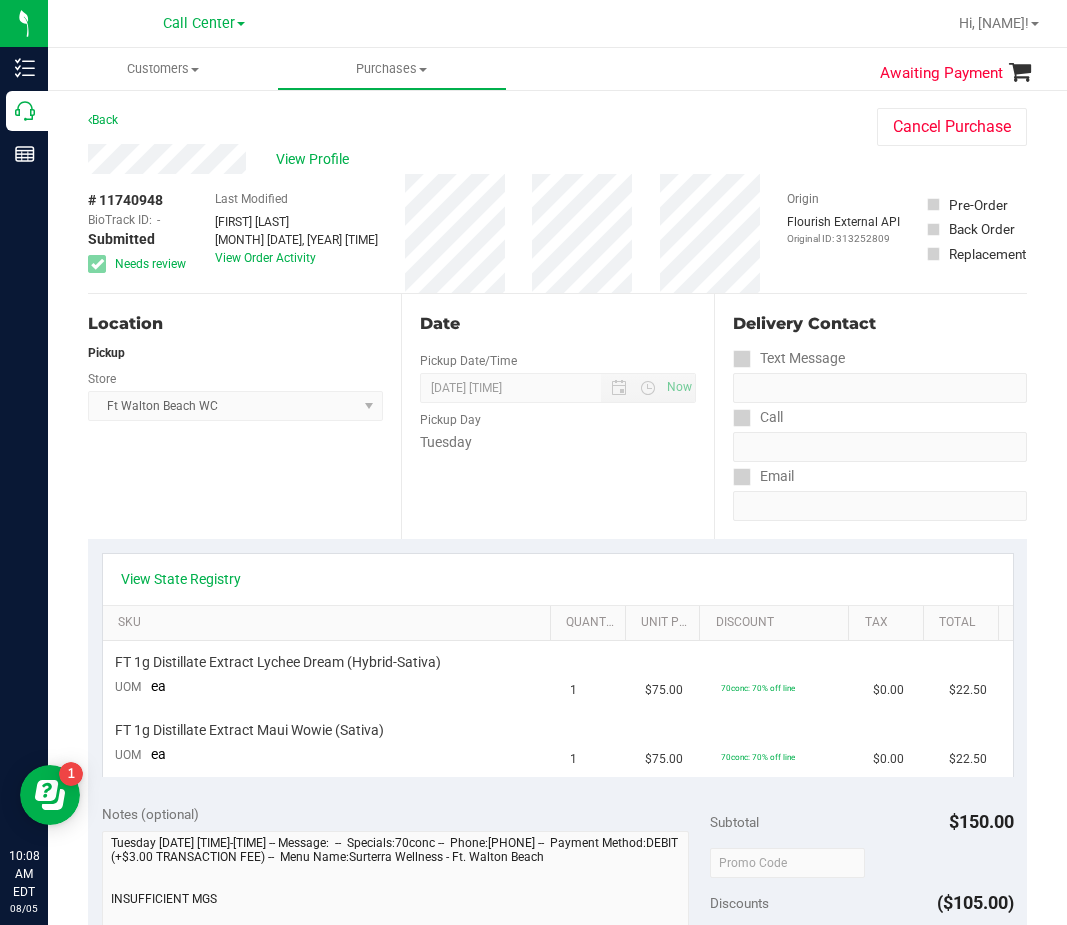 click on "View State Registry" at bounding box center [558, 579] 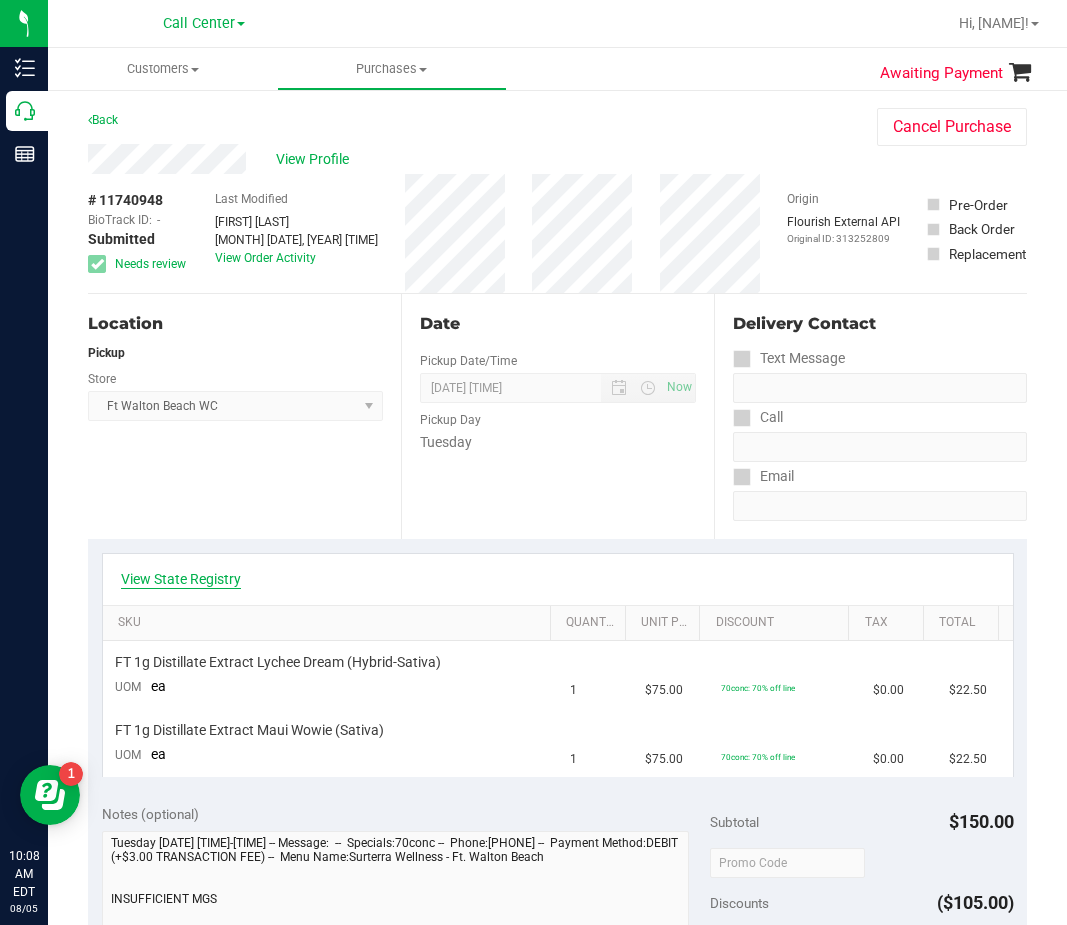 click on "View State Registry" at bounding box center [181, 579] 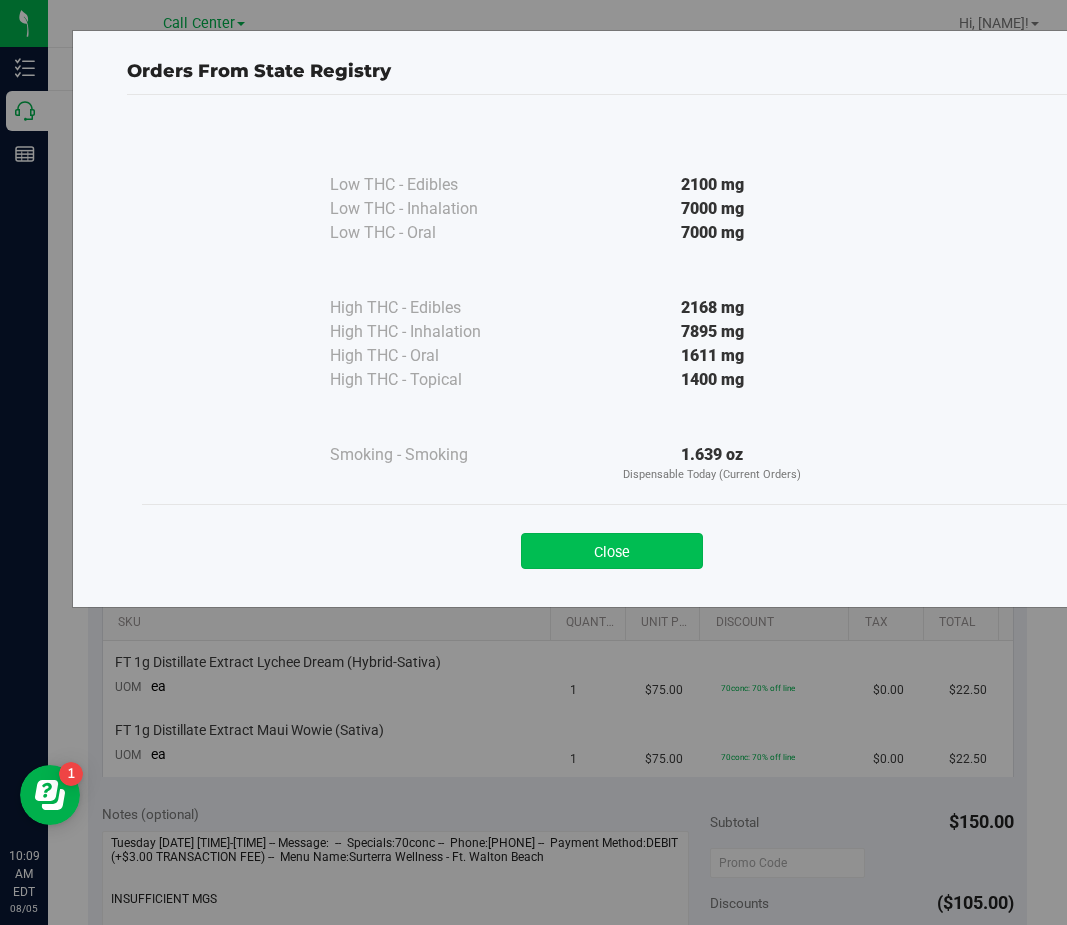 click on "Close" at bounding box center (612, 551) 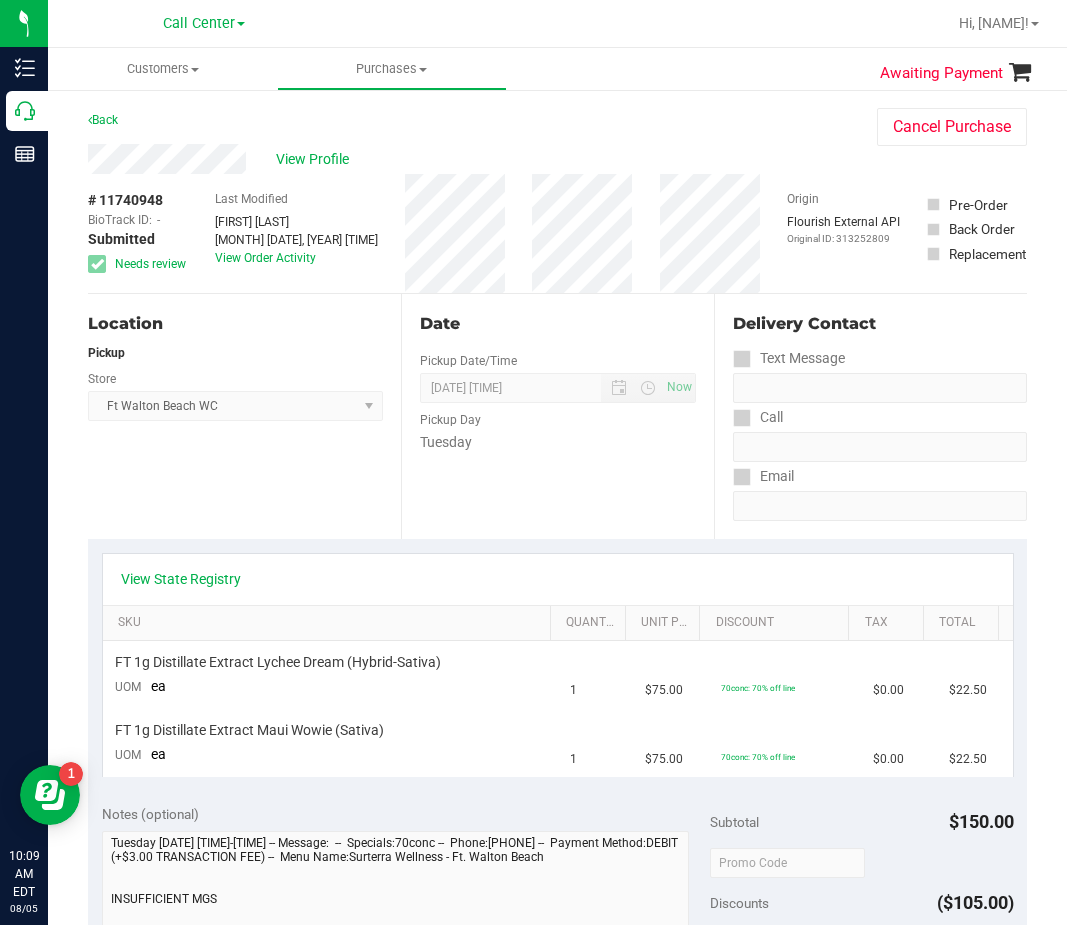 click on "View State Registry" at bounding box center [558, 579] 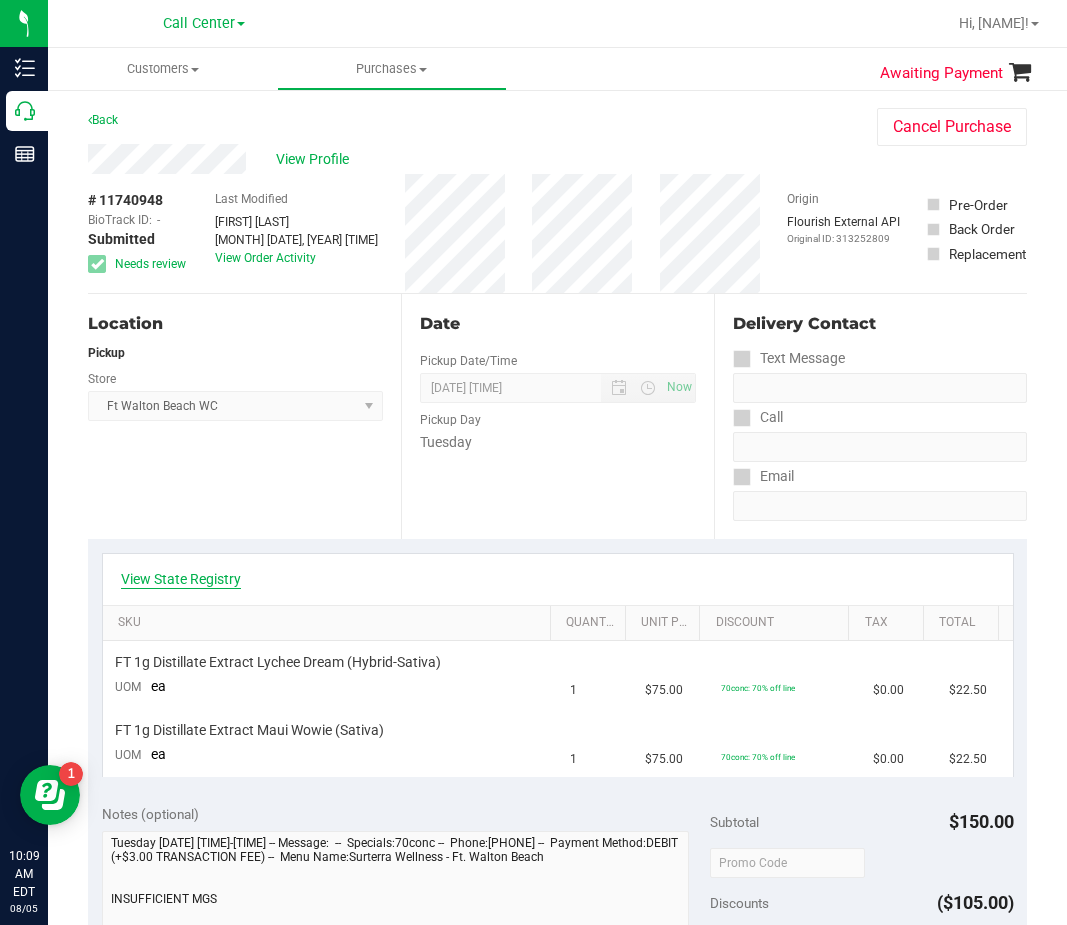 click on "View State Registry" at bounding box center (181, 579) 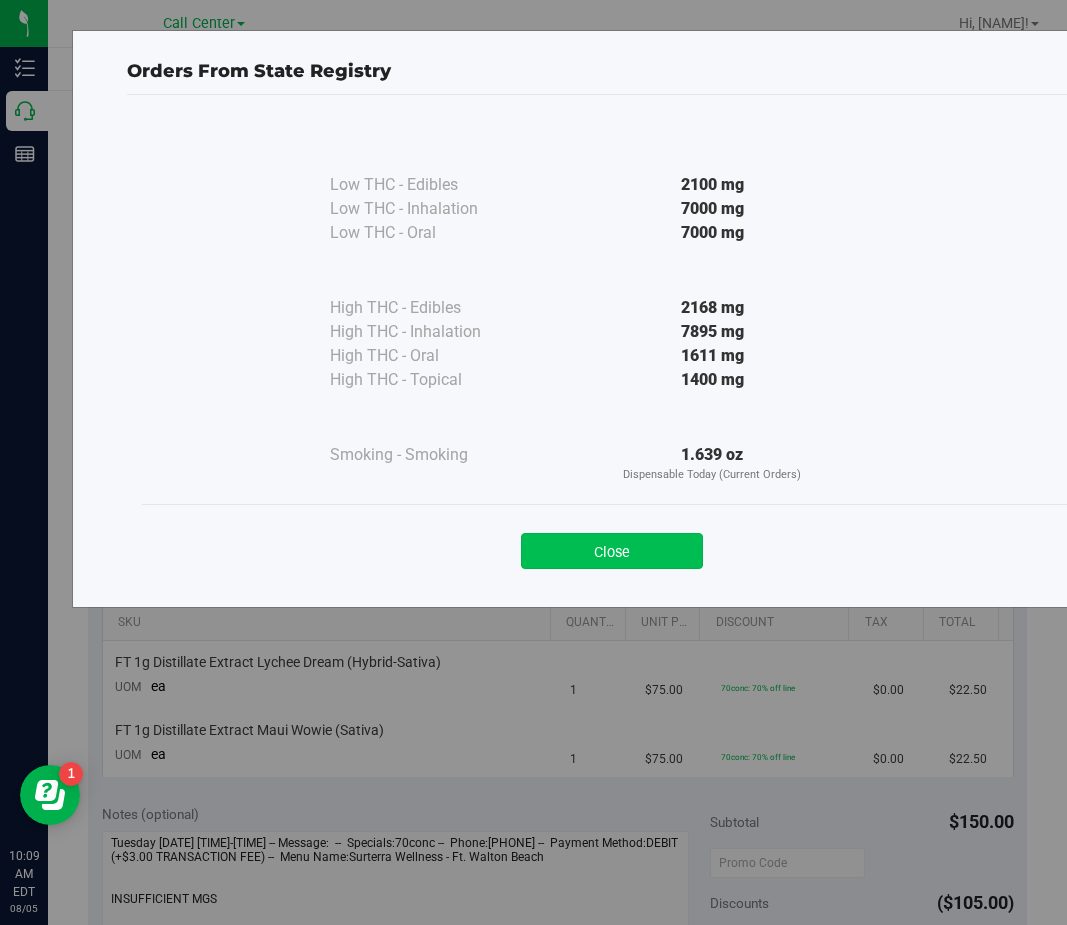 click on "Close" at bounding box center (612, 551) 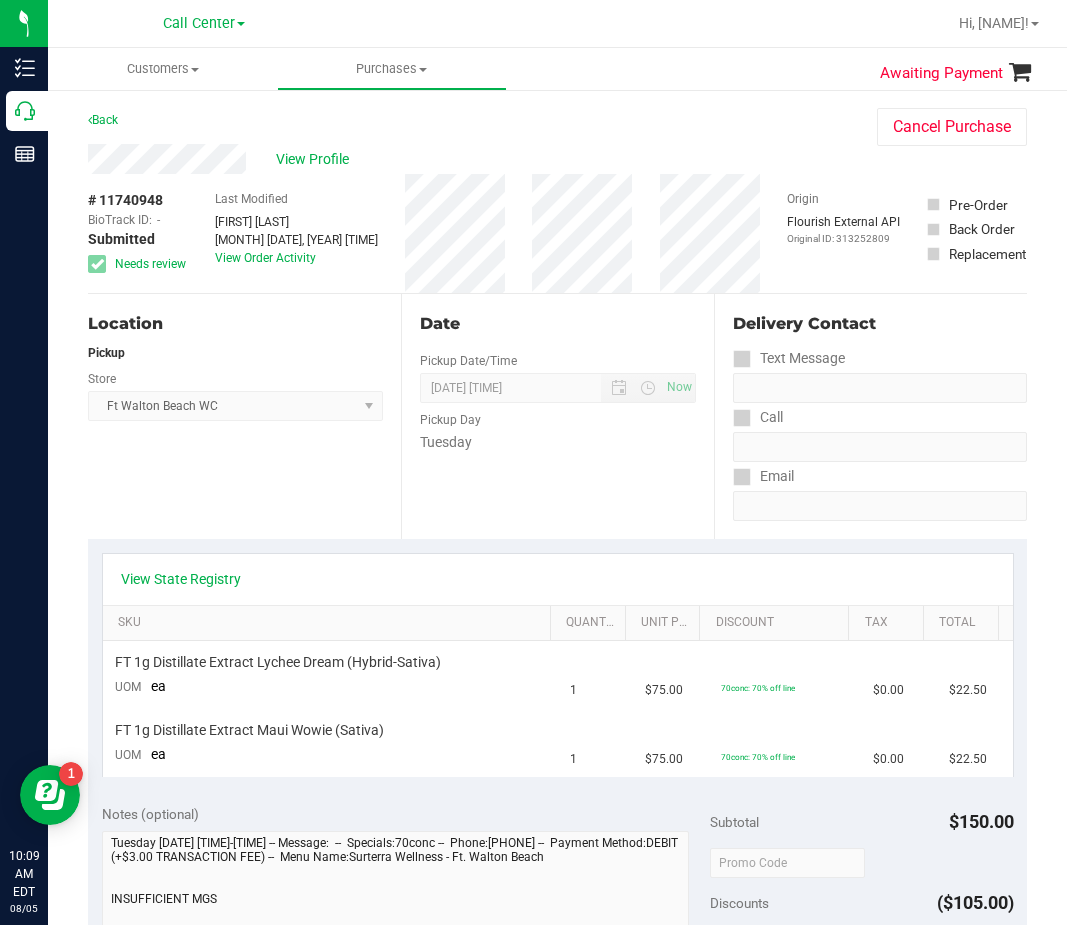 click on "Date
Pickup Date/Time
08/05/2025
Now
08/05/2025 09:30 PM
Now
Pickup Day
Tuesday" at bounding box center [557, 416] 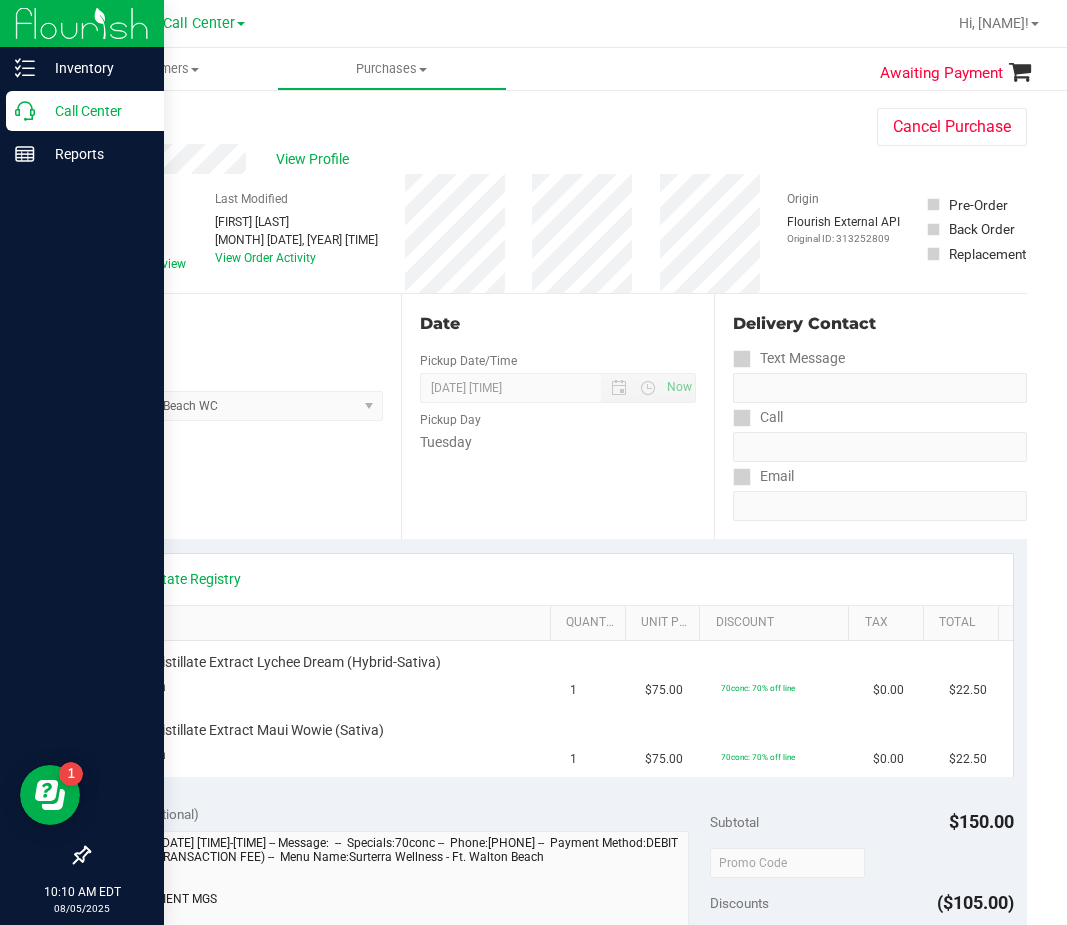click 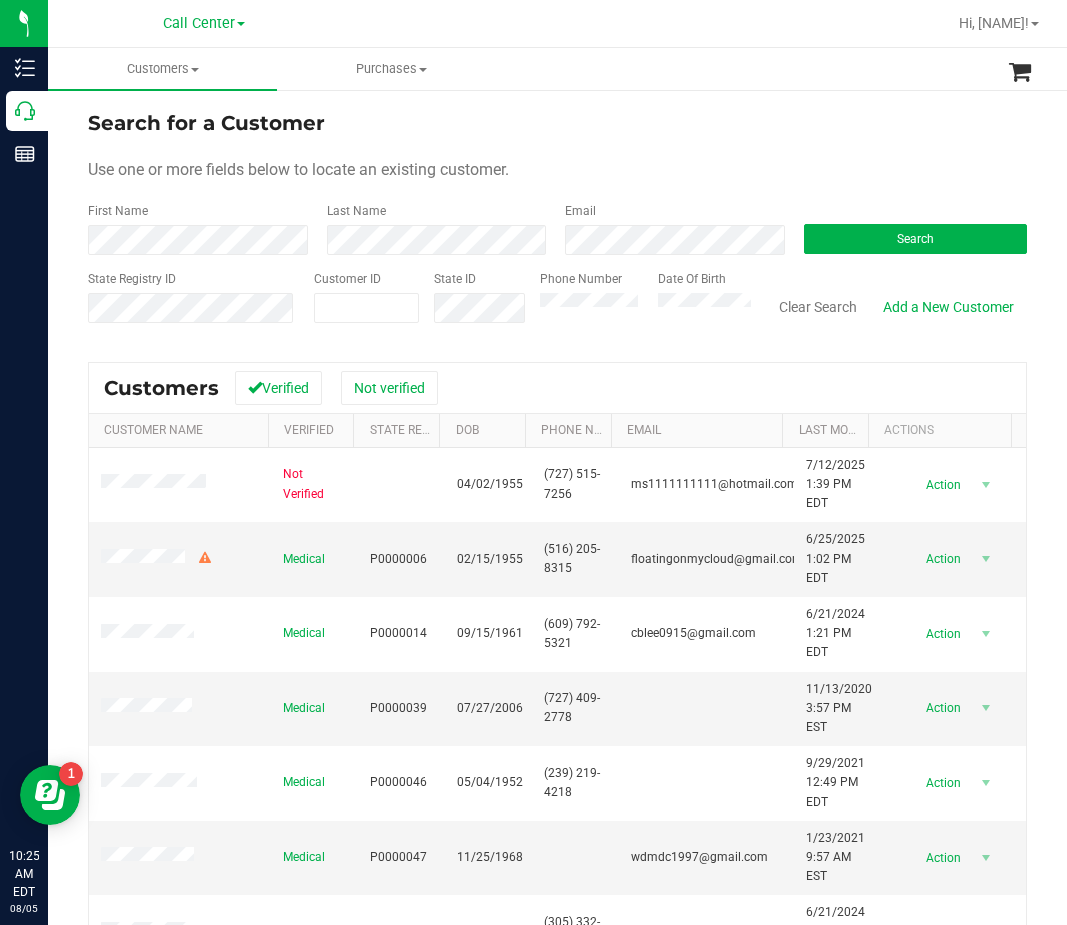 click on "Search" at bounding box center (908, 228) 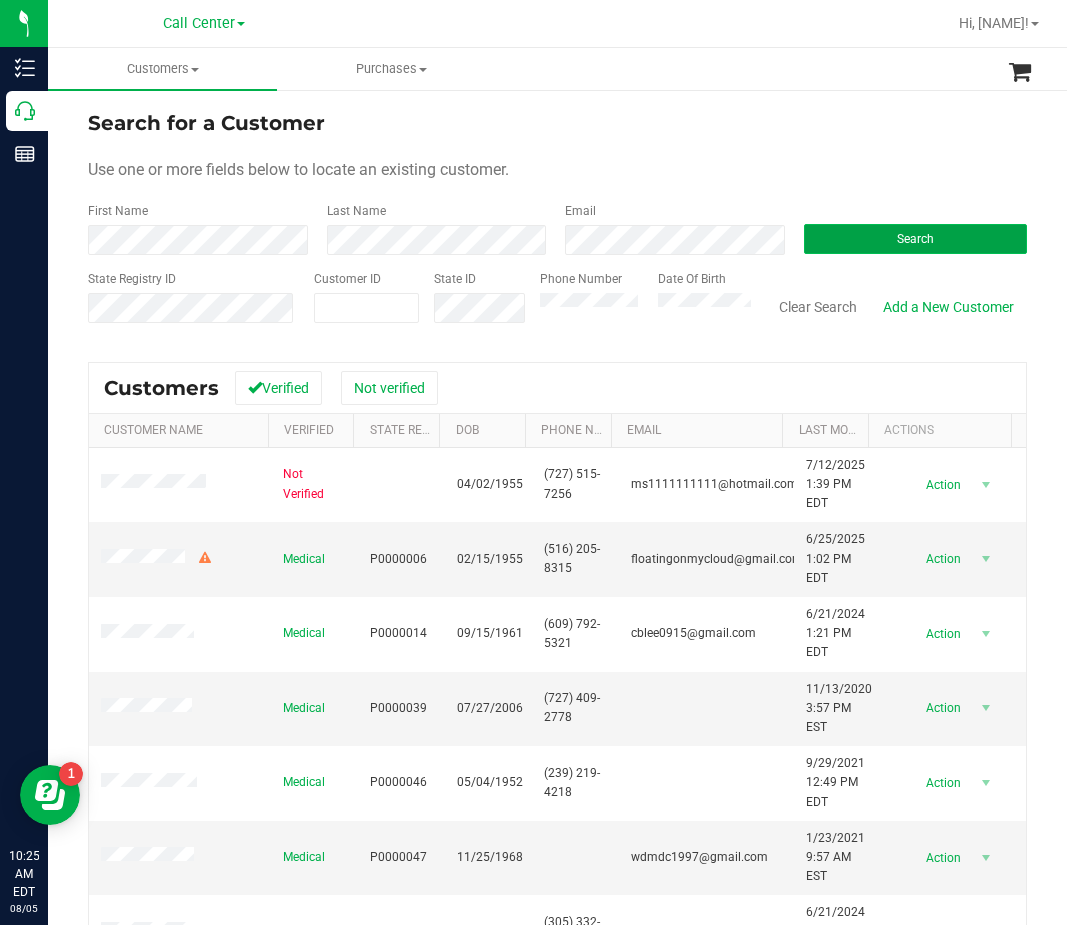 click on "Search" at bounding box center (916, 239) 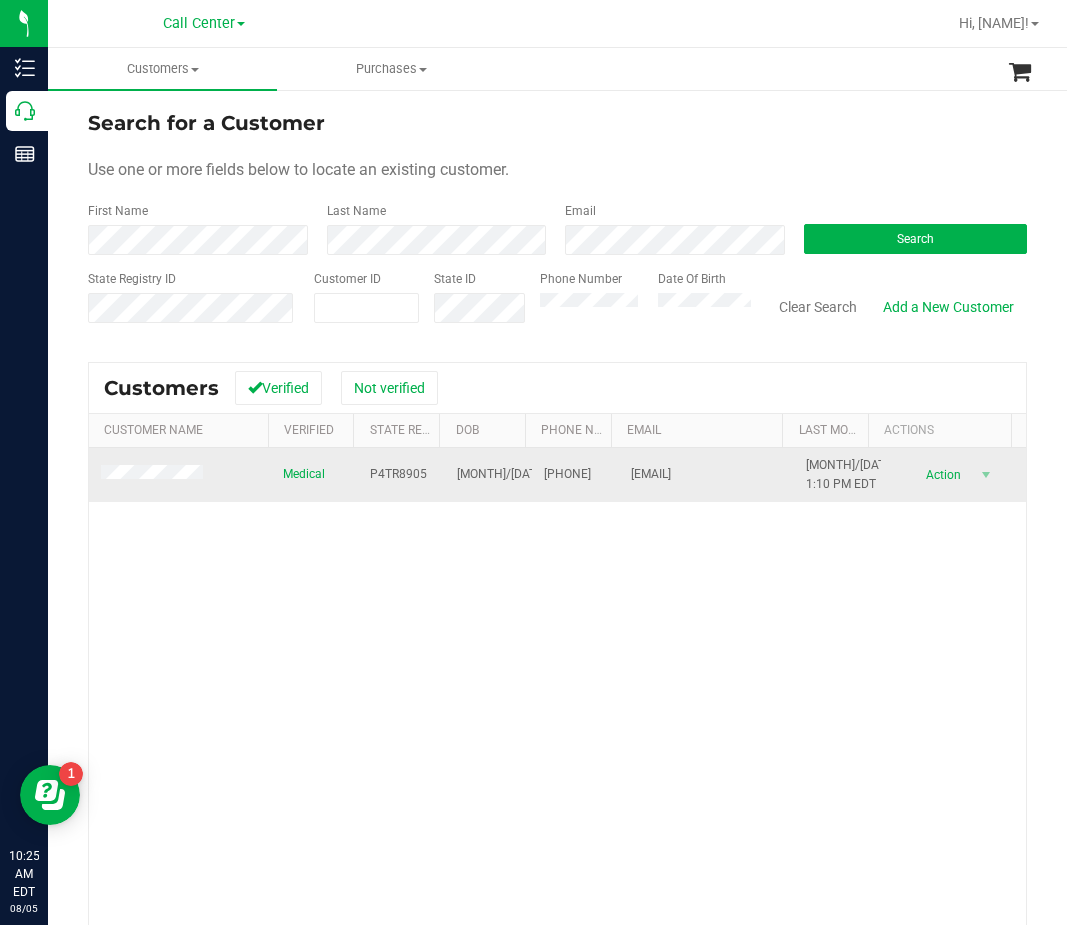 click on "P4TR8905" at bounding box center (398, 474) 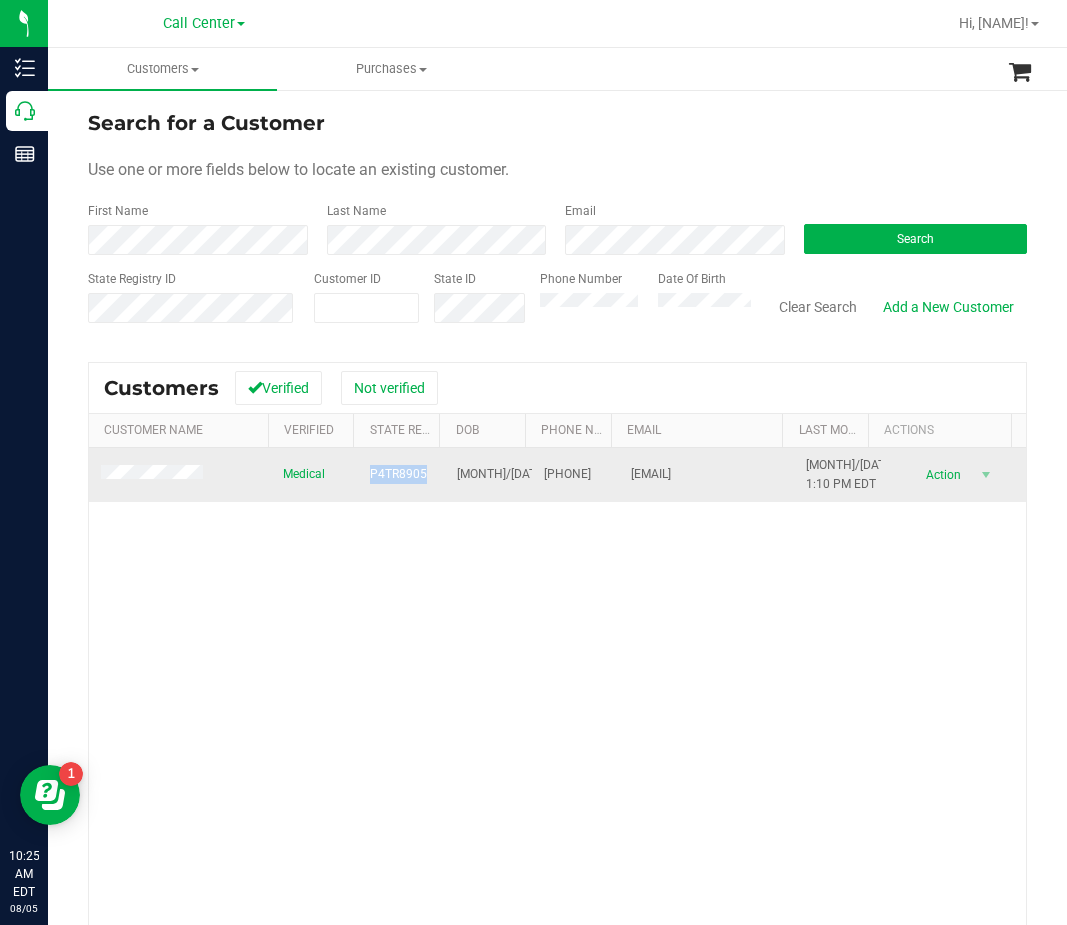 click on "P4TR8905" at bounding box center (398, 474) 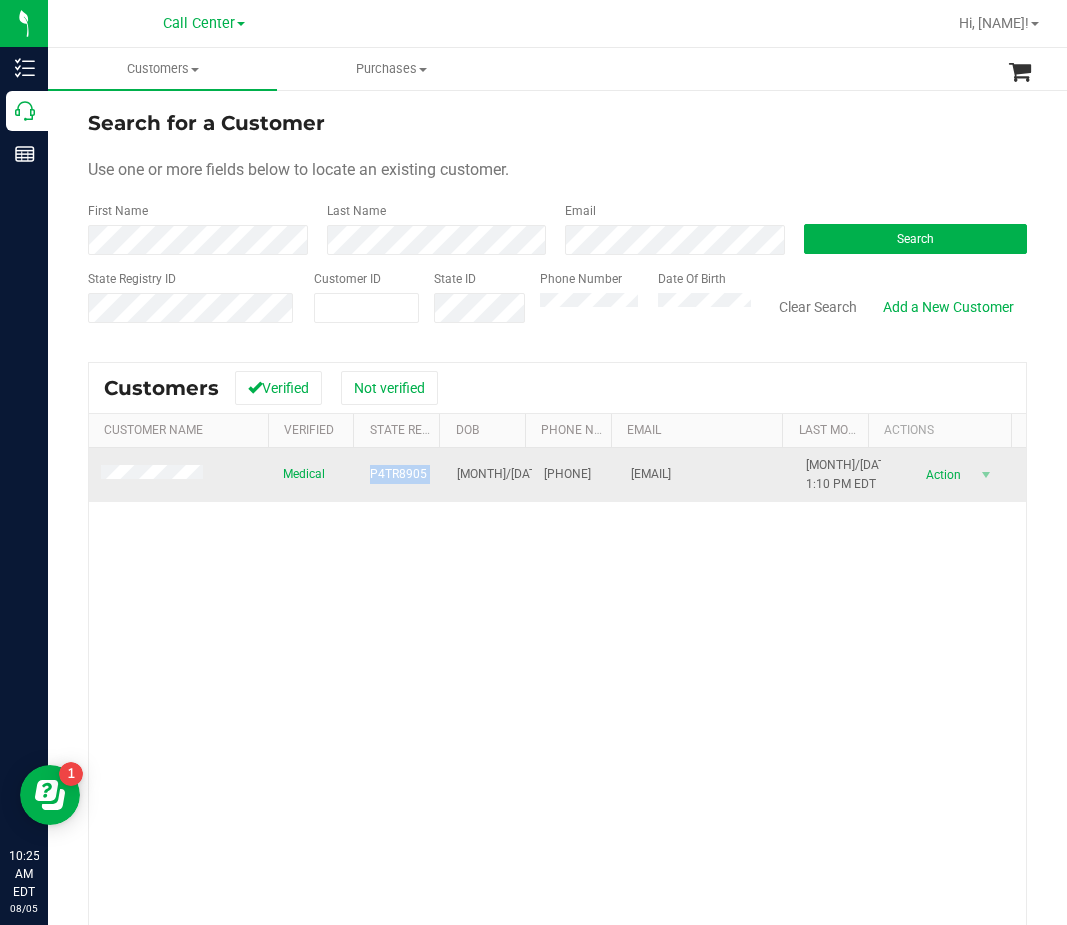 click on "P4TR8905" at bounding box center [398, 474] 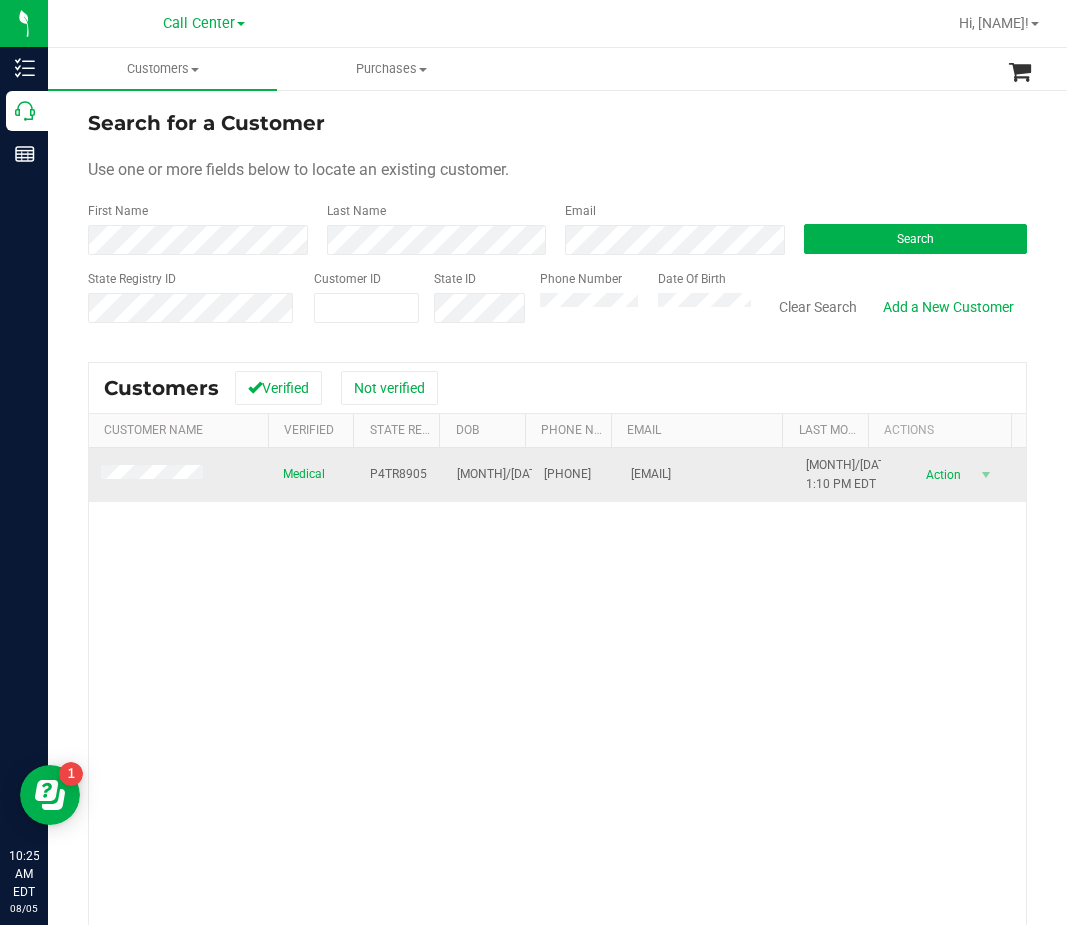 click on "10/20/1951" at bounding box center [521, 474] 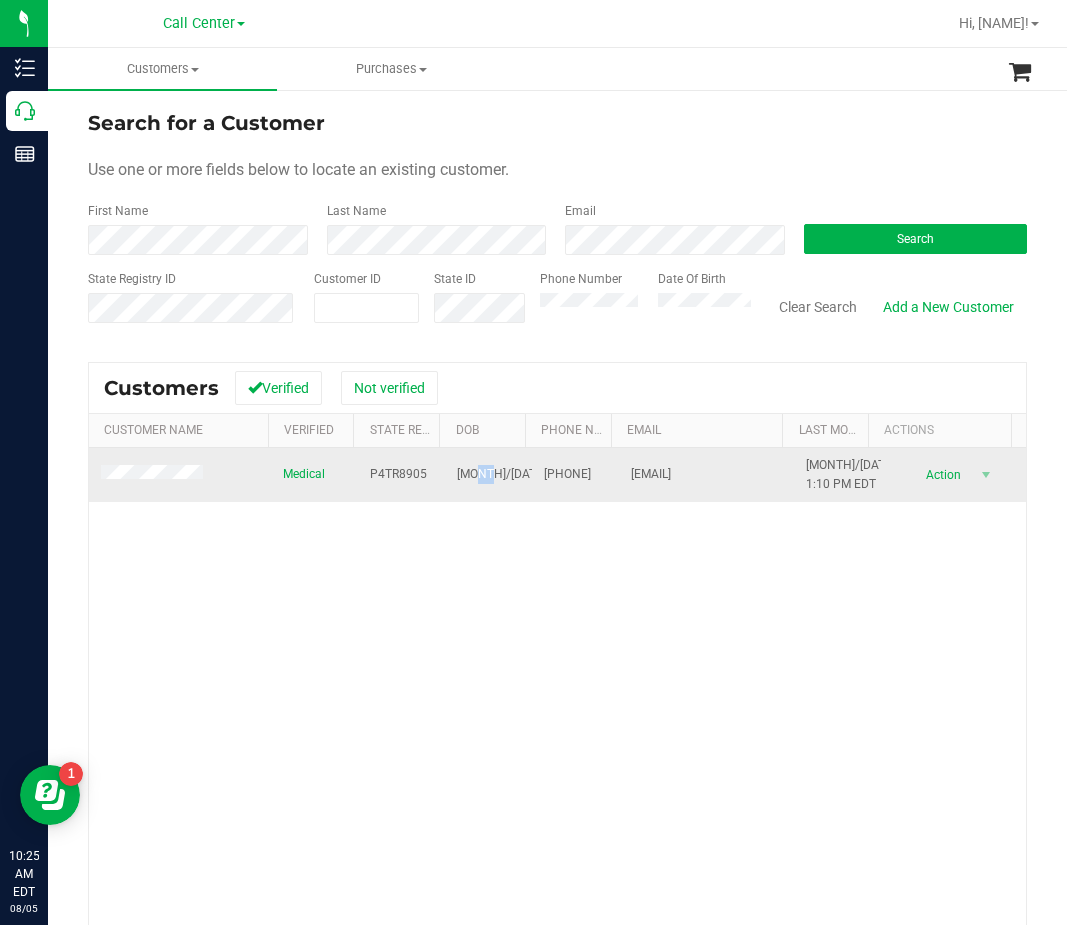 click on "10/20/1951" at bounding box center (521, 474) 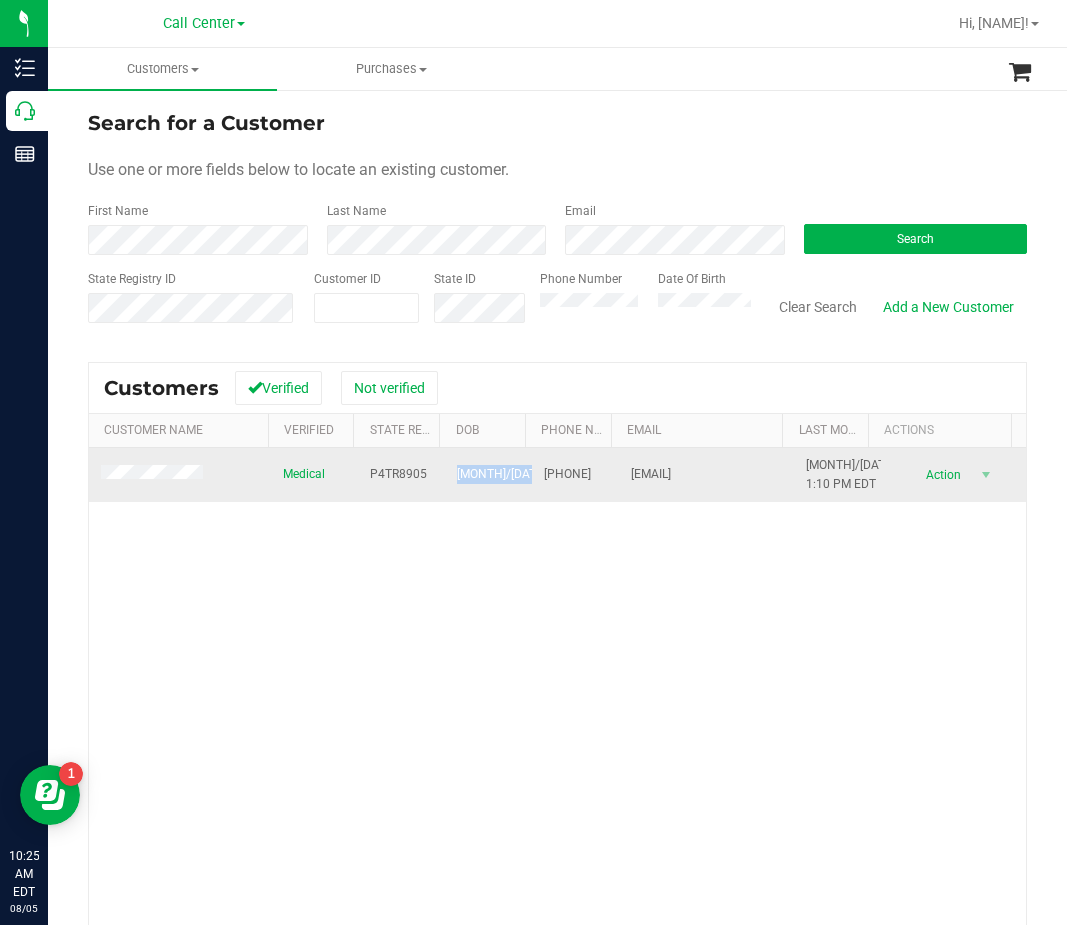 click on "10/20/1951" at bounding box center [521, 474] 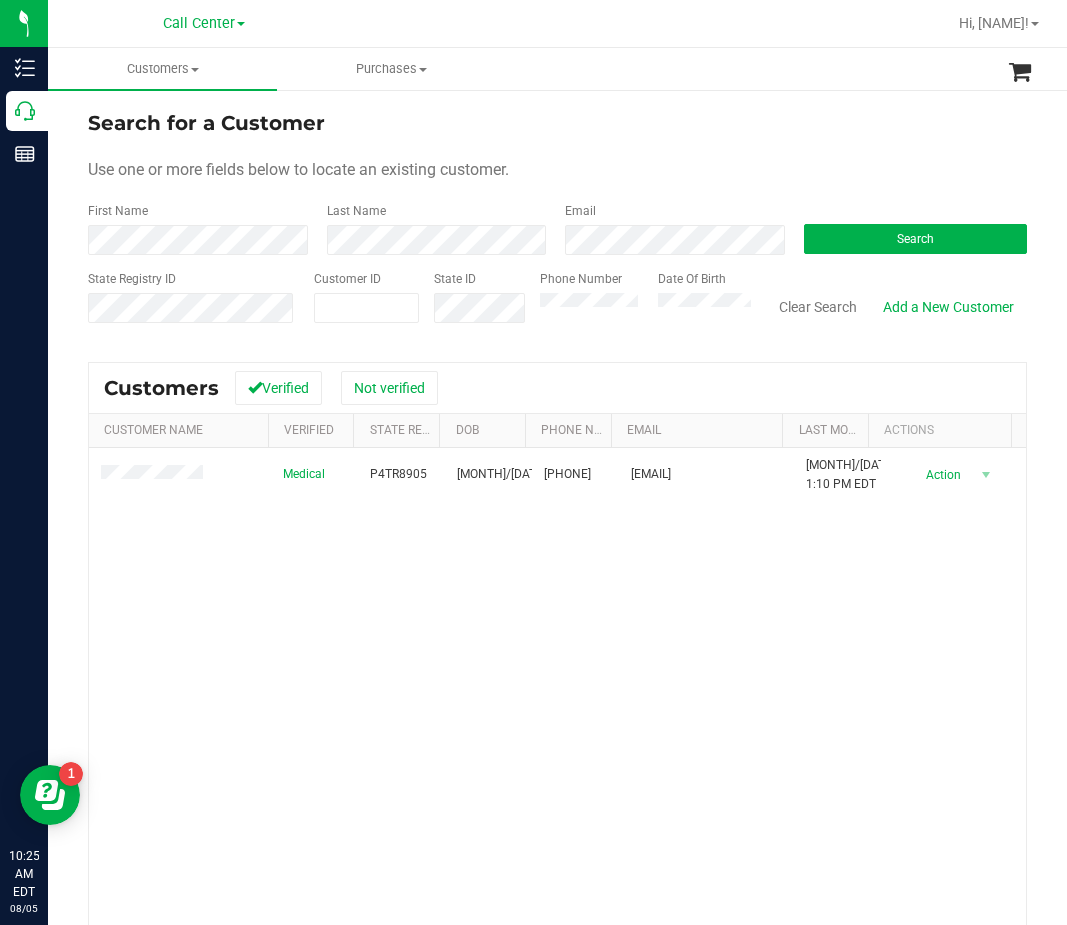 click on "Medical P4TR8905 10/20/1951 (847) 997-6464 bob.coverstone@gmail.com 7/20/2024 1:10 PM EDT
Delete Profile
Action Action Create new purchase View profile View purchases" at bounding box center (557, 739) 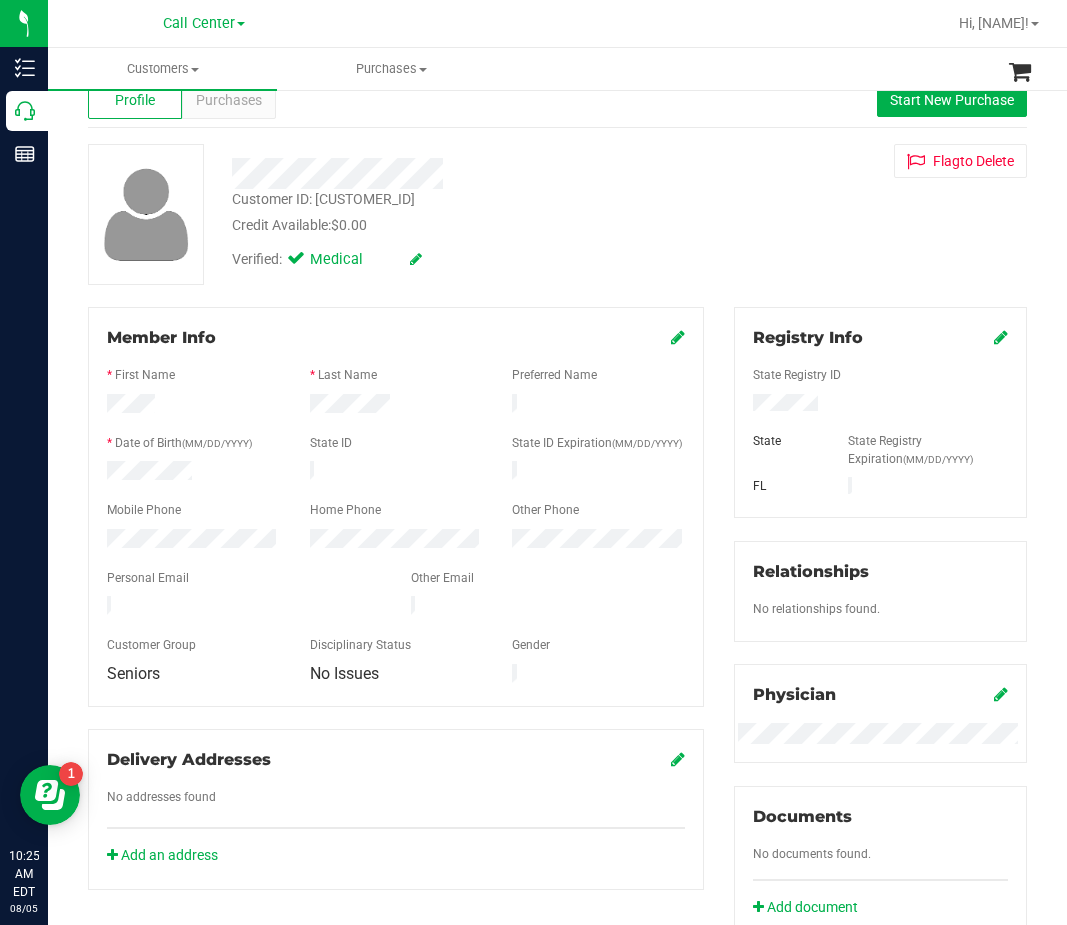 scroll, scrollTop: 0, scrollLeft: 0, axis: both 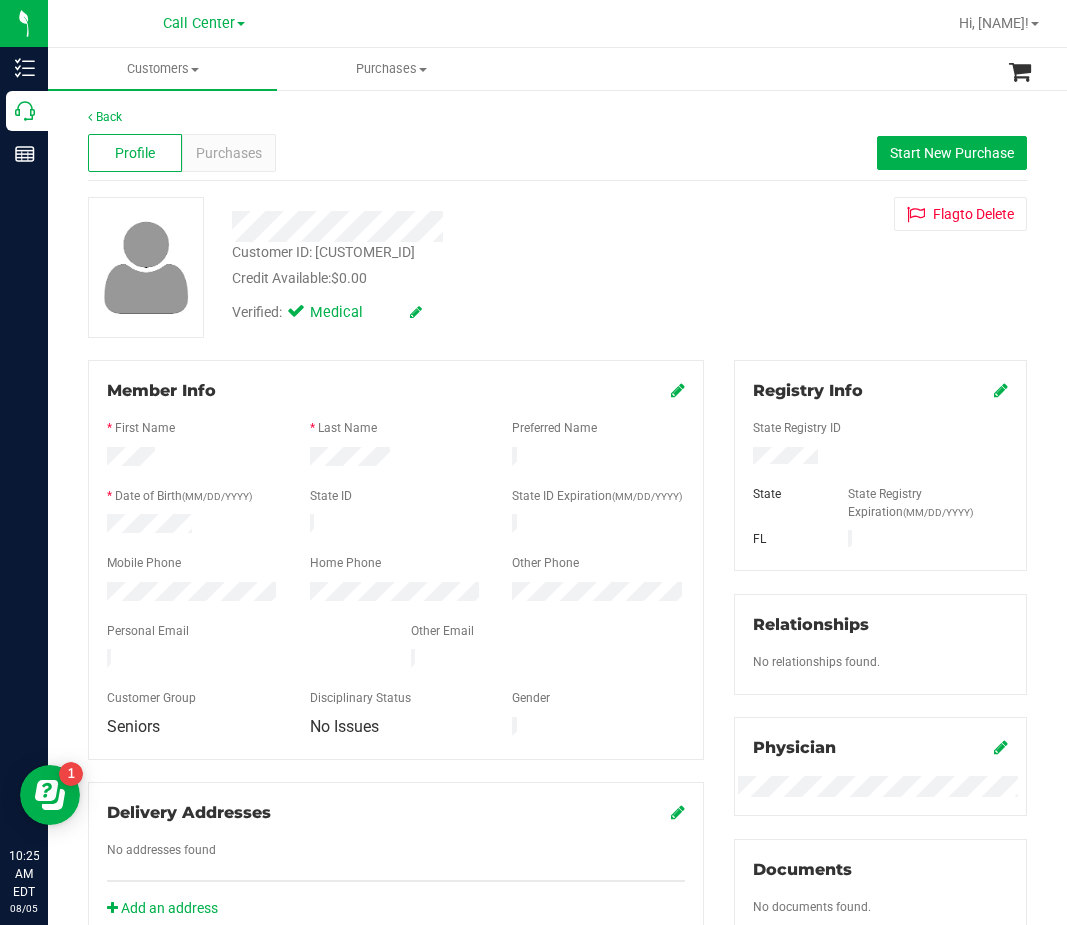 click on "Profile" at bounding box center (135, 153) 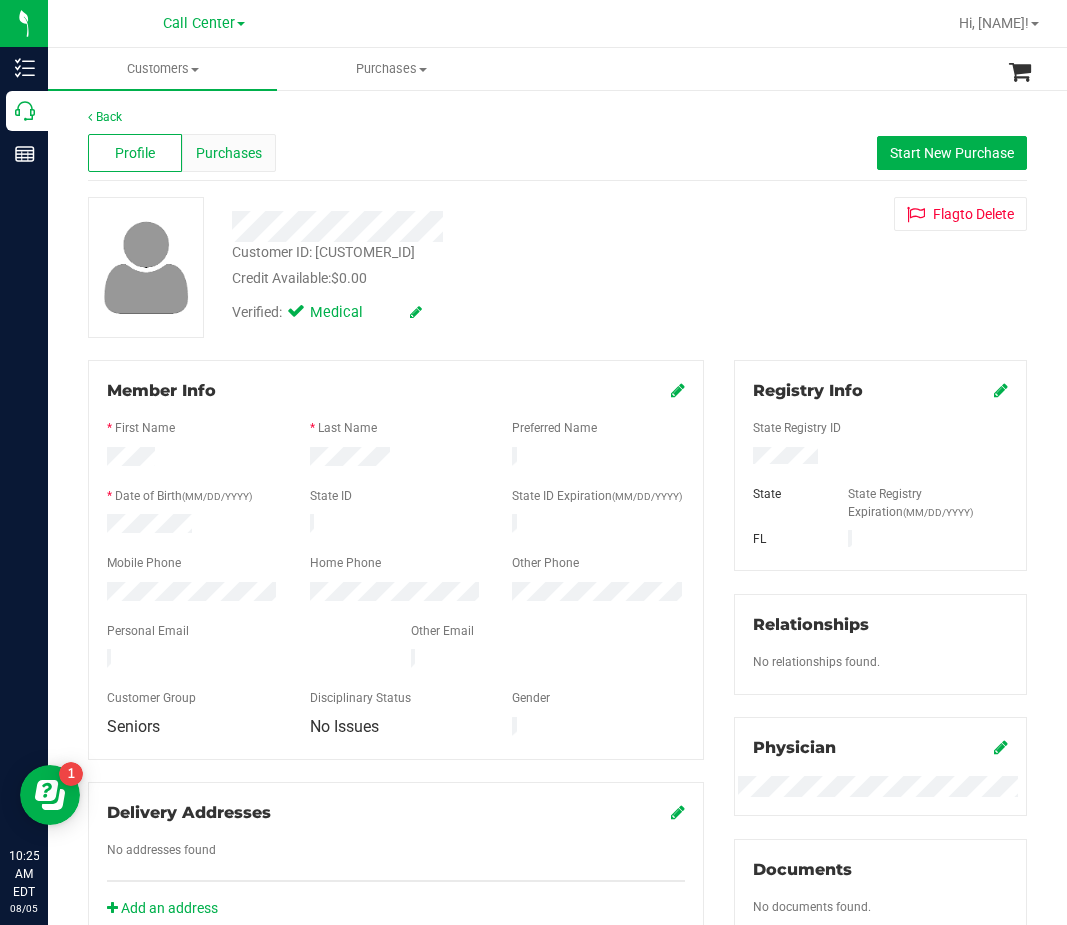 click on "Purchases" at bounding box center [229, 153] 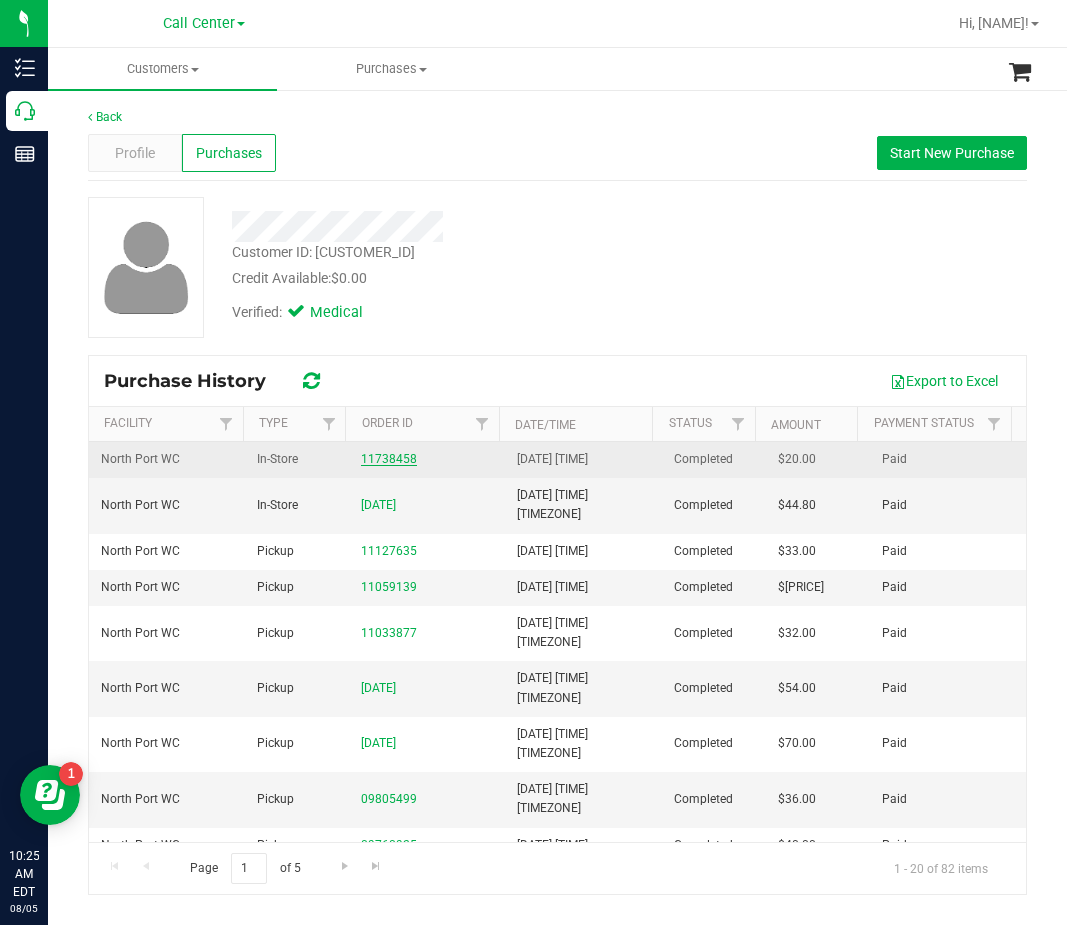click on "11738458" at bounding box center [389, 459] 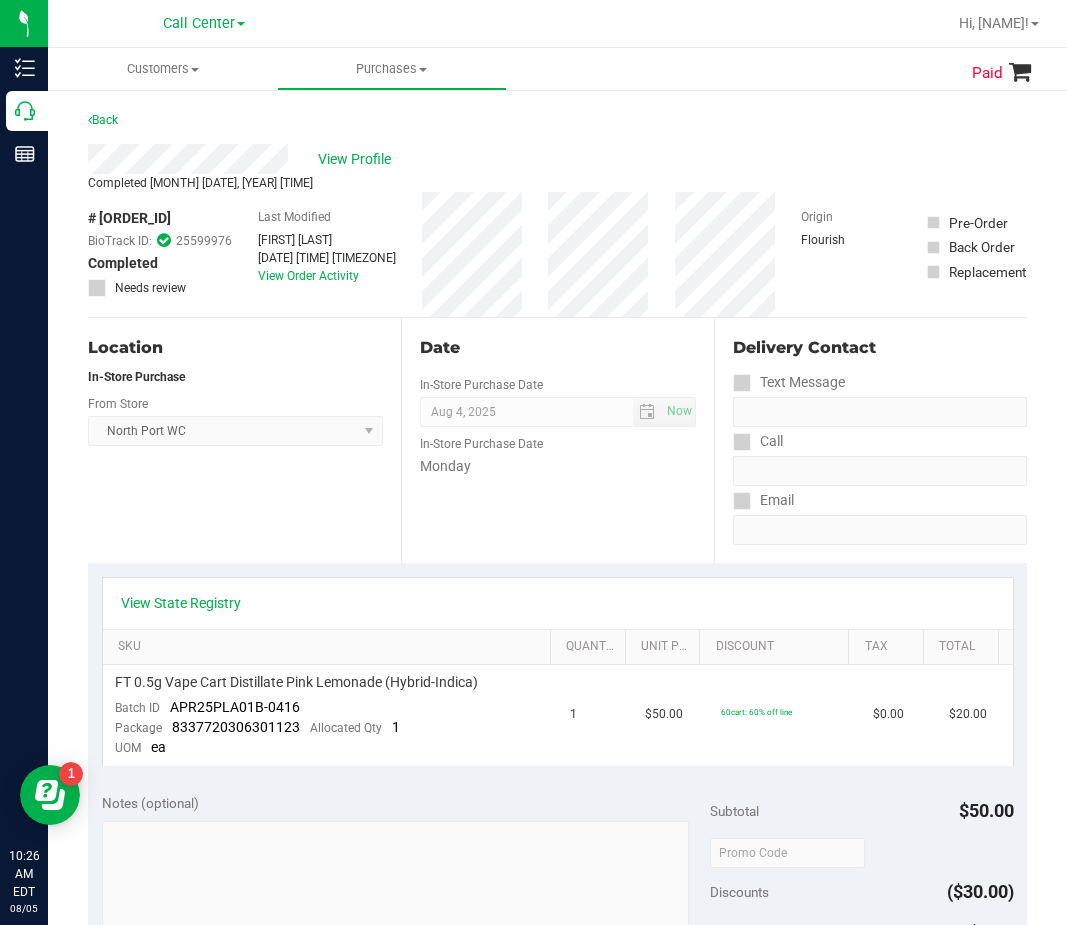 click on "Date
In-Store Purchase Date
Aug 4, 2025
Now
In-Store Purchase Date
Monday" at bounding box center [557, 440] 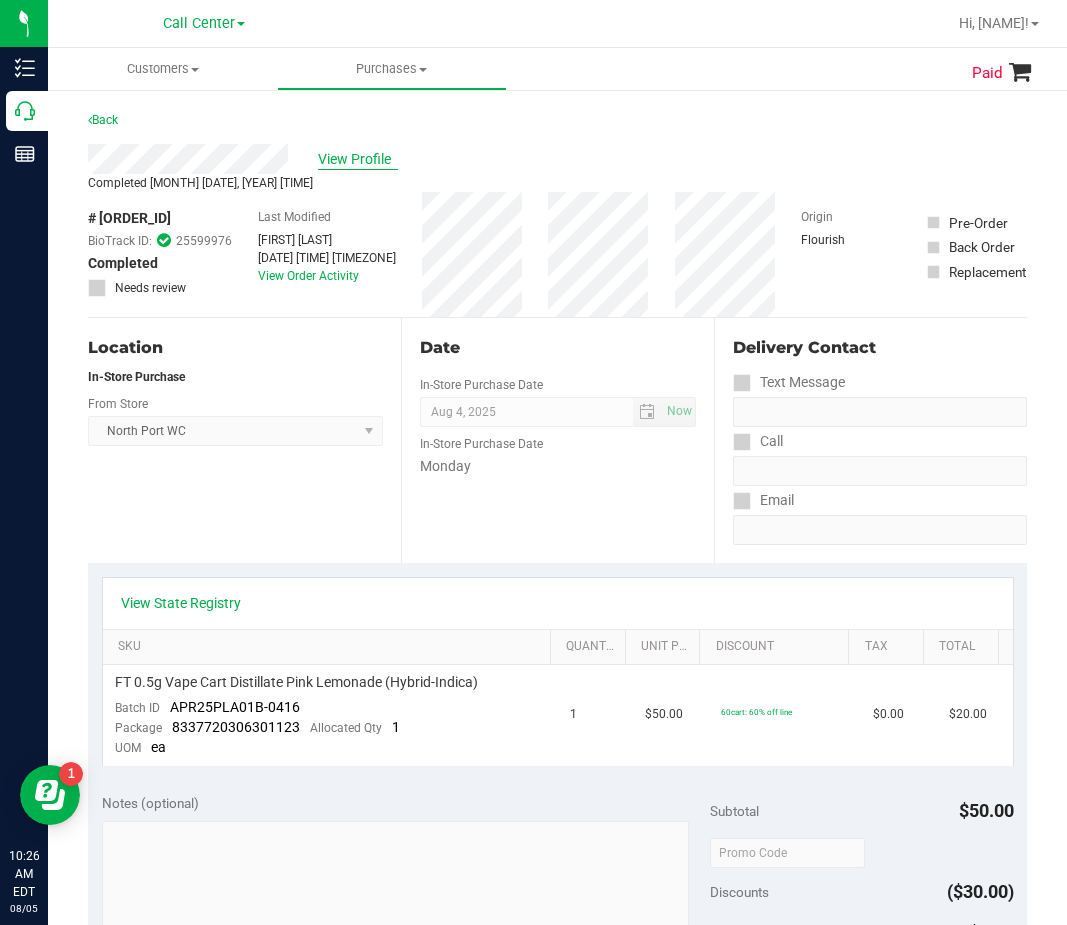 click on "View Profile" at bounding box center [358, 159] 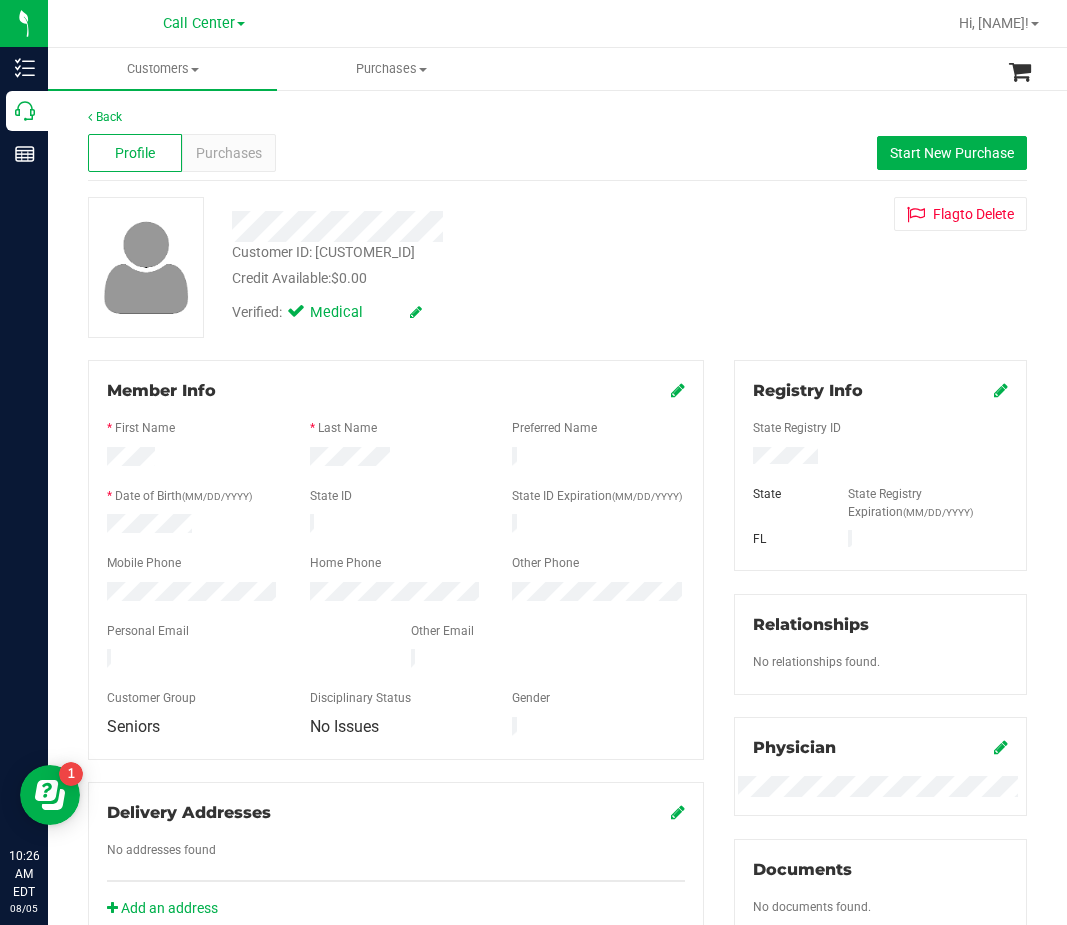 click on "Customer ID: 430496" at bounding box center (323, 252) 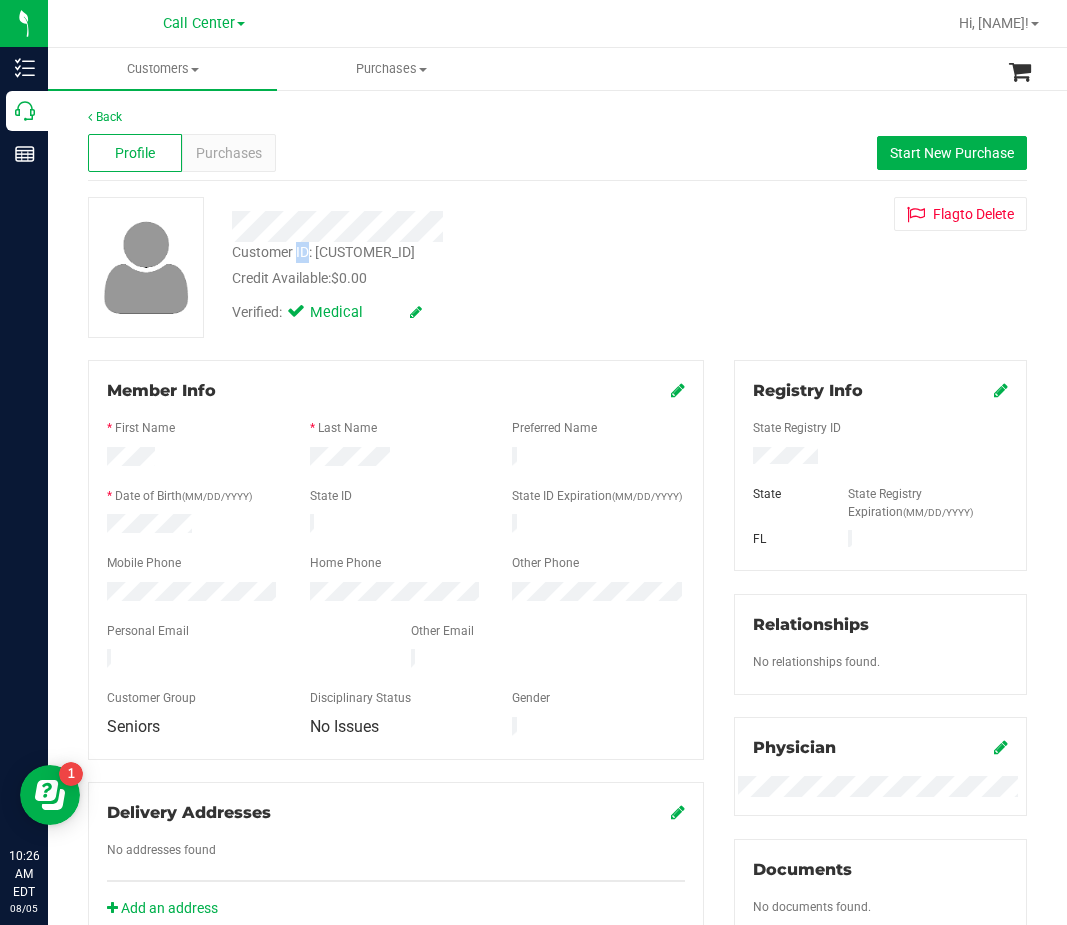 click on "Customer ID: 430496" at bounding box center [323, 252] 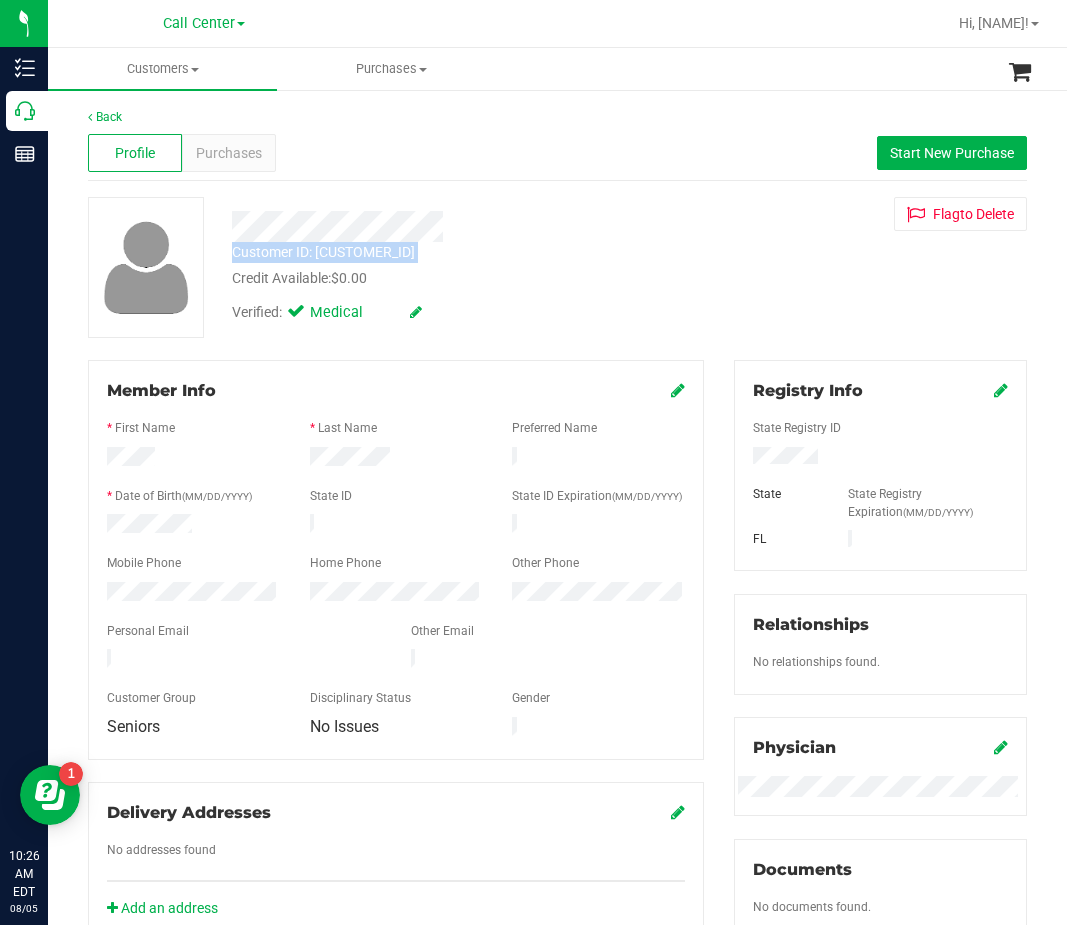 click on "Customer ID: 430496" at bounding box center (323, 252) 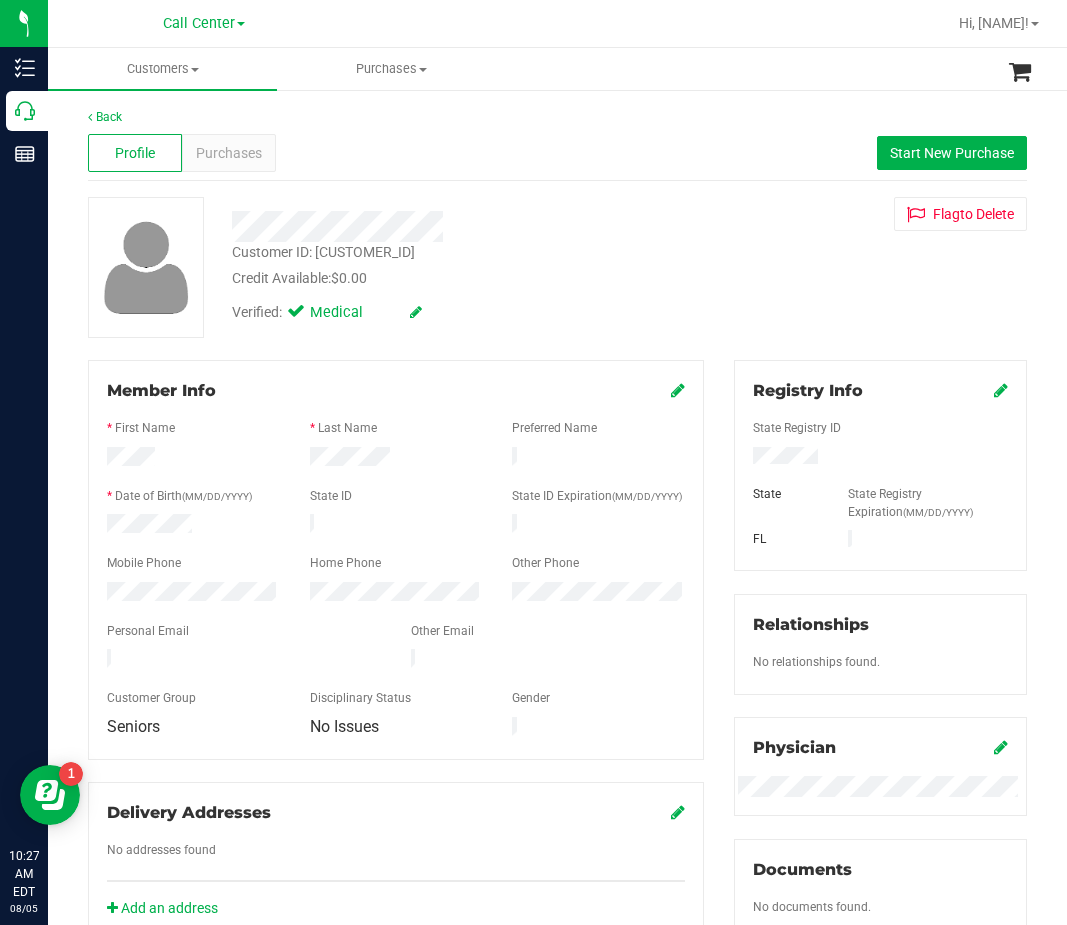 click on "Medical" at bounding box center (350, 313) 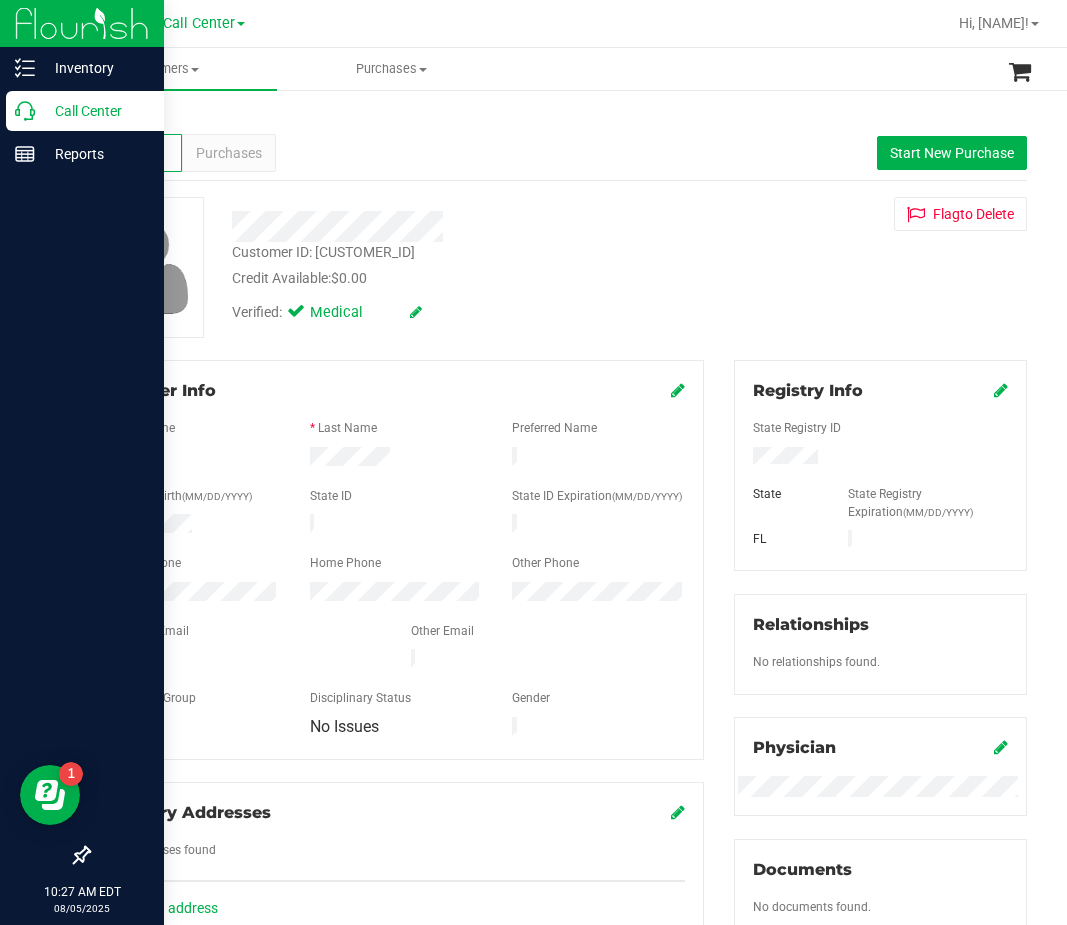 click on "Call Center" at bounding box center (85, 111) 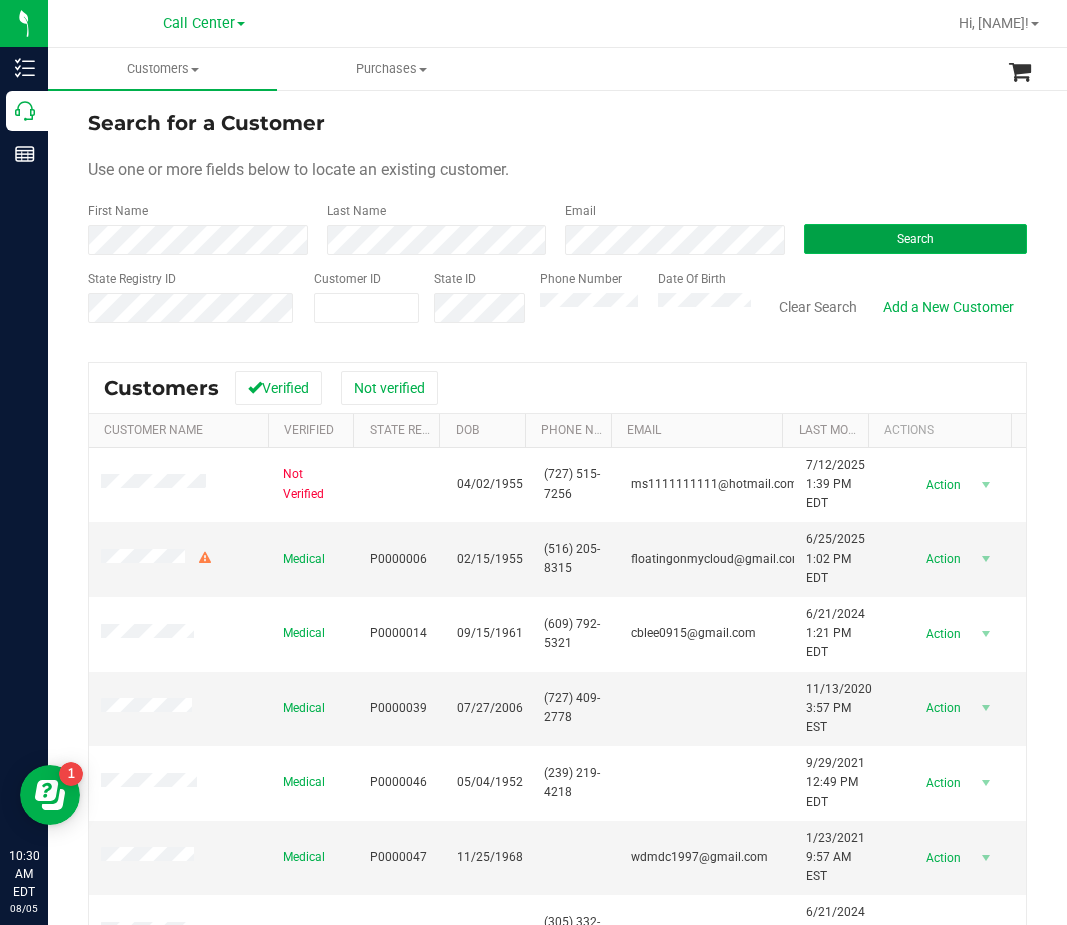 click on "Search" at bounding box center (916, 239) 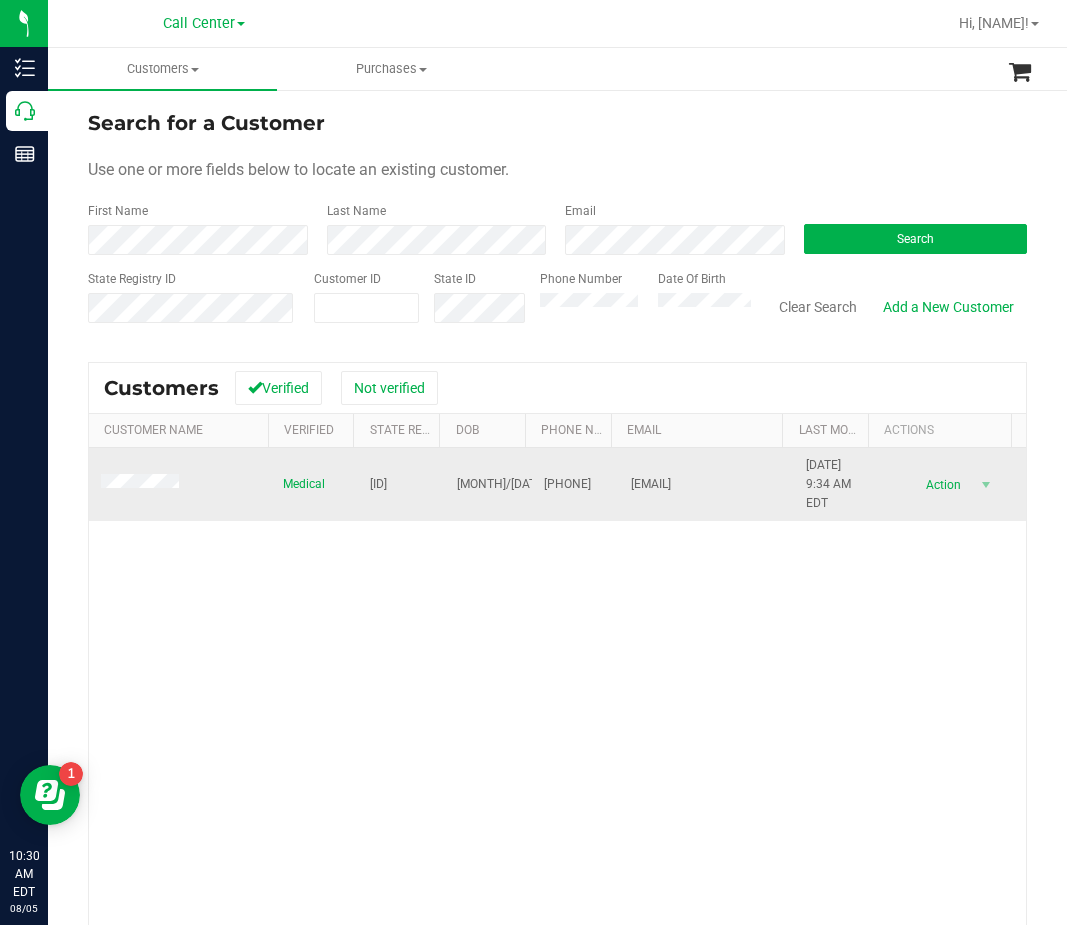 click on "P9RR7540" at bounding box center [378, 484] 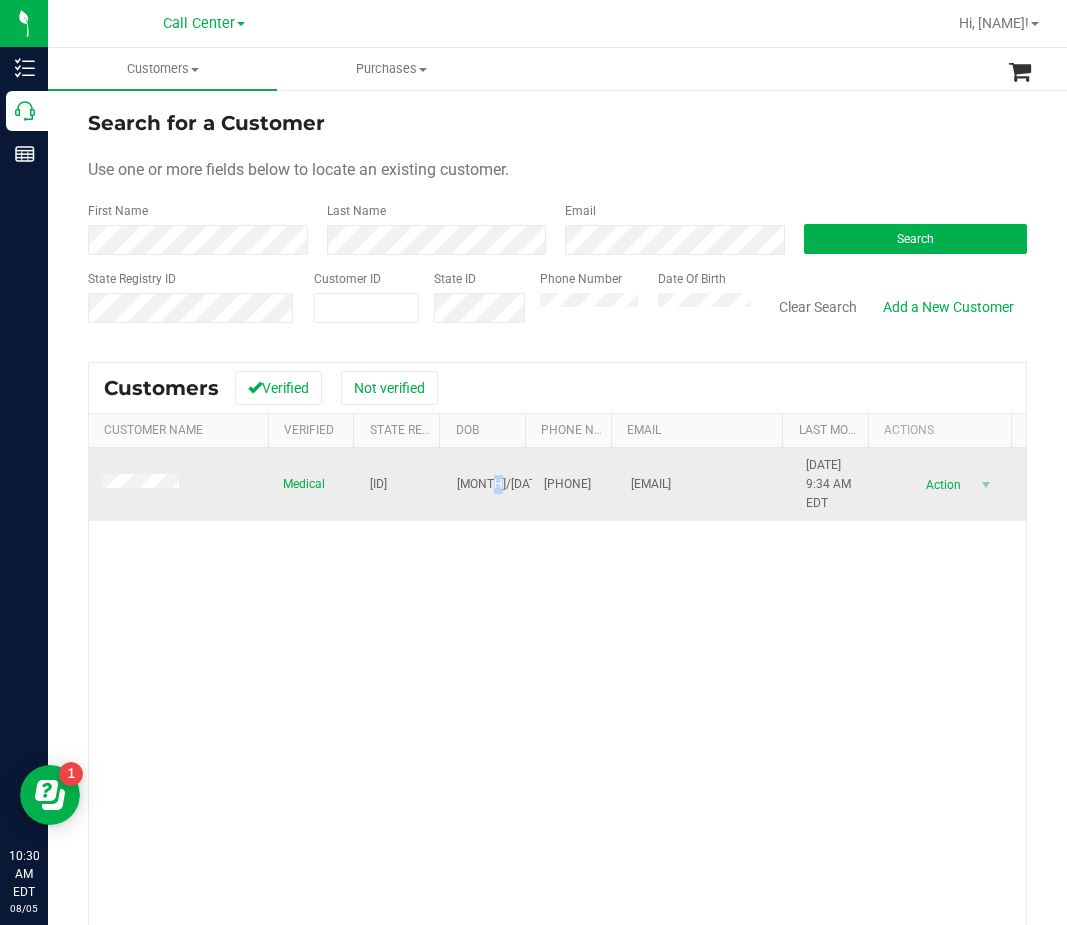 click on "01/13/1973" at bounding box center (521, 484) 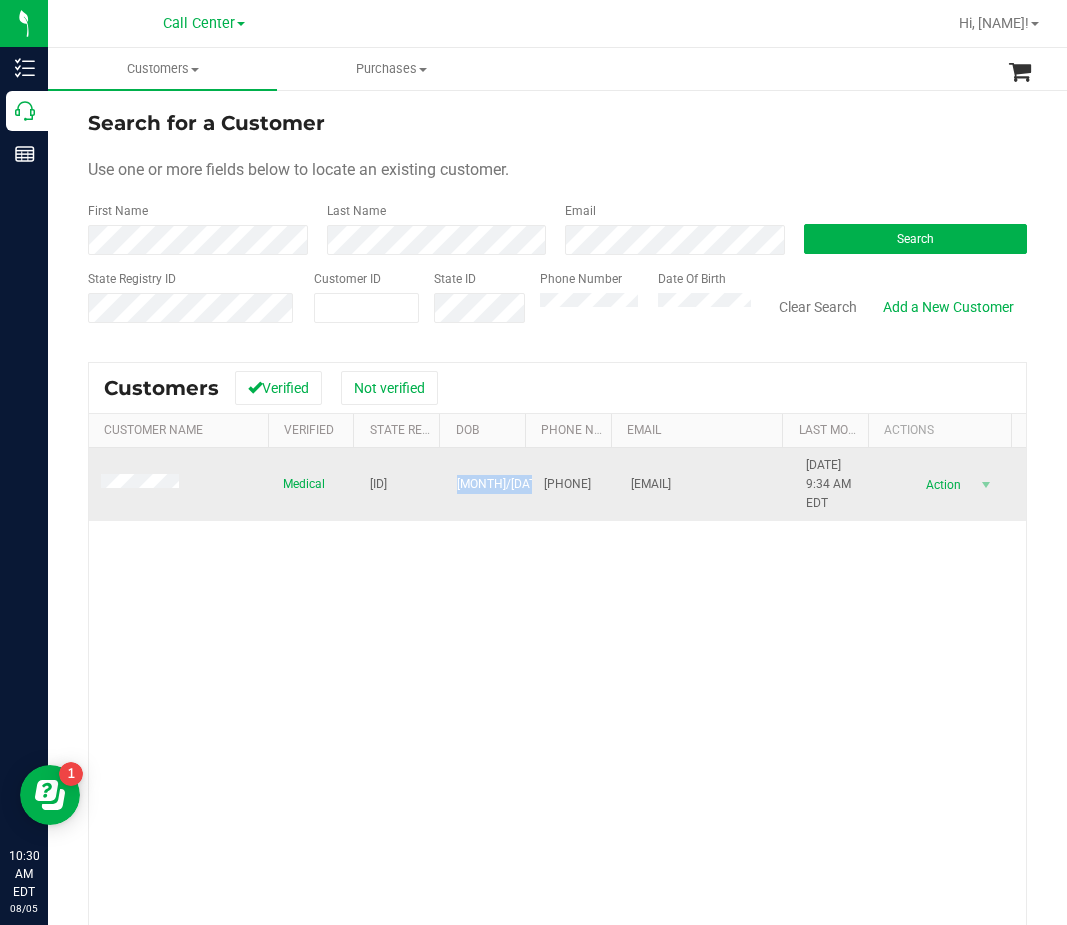 click on "01/13/1973" at bounding box center (521, 484) 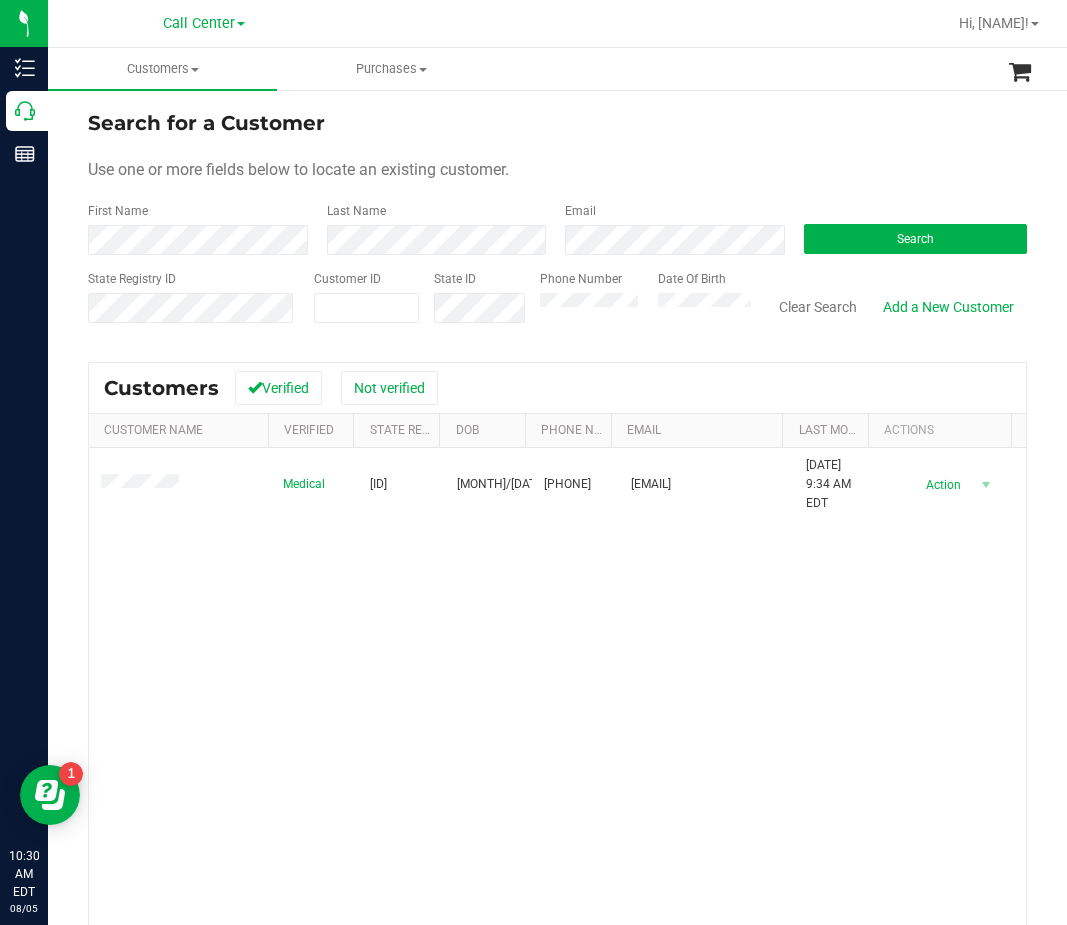 click on "Medical P9RR7540 01/13/1973 (305) 776-1800 caroleannbell@yahoo.com 6/13/2025 9:34 AM EDT
Delete Profile
Action Action Create new purchase View profile View purchases" at bounding box center [557, 739] 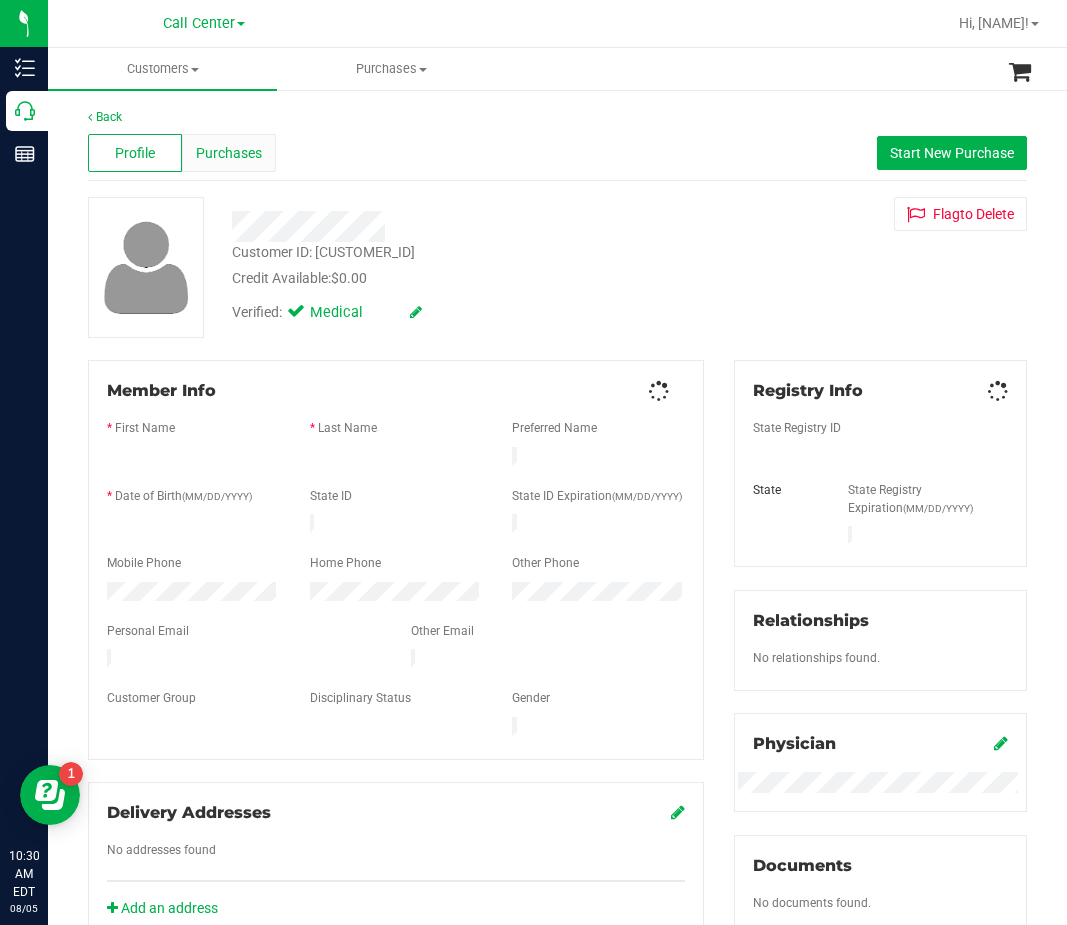 click on "Purchases" at bounding box center [229, 153] 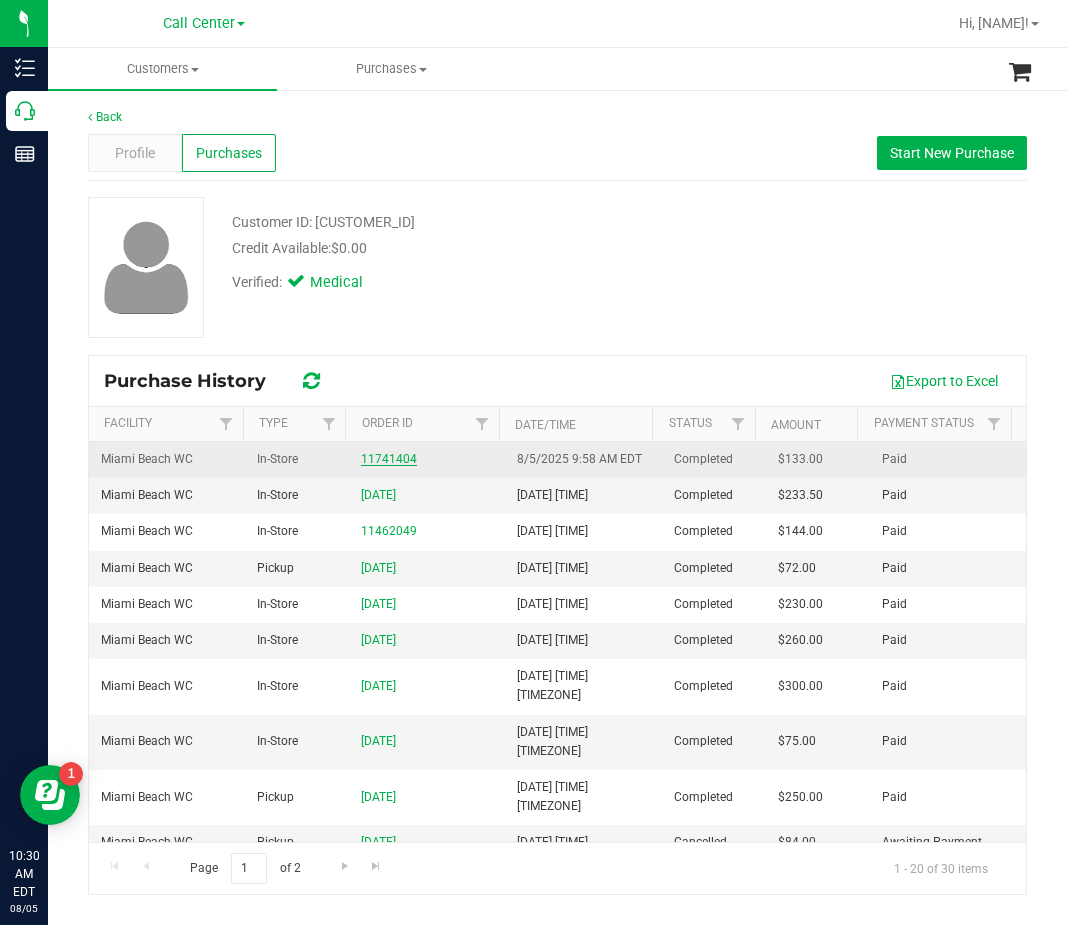click on "11741404" at bounding box center (389, 459) 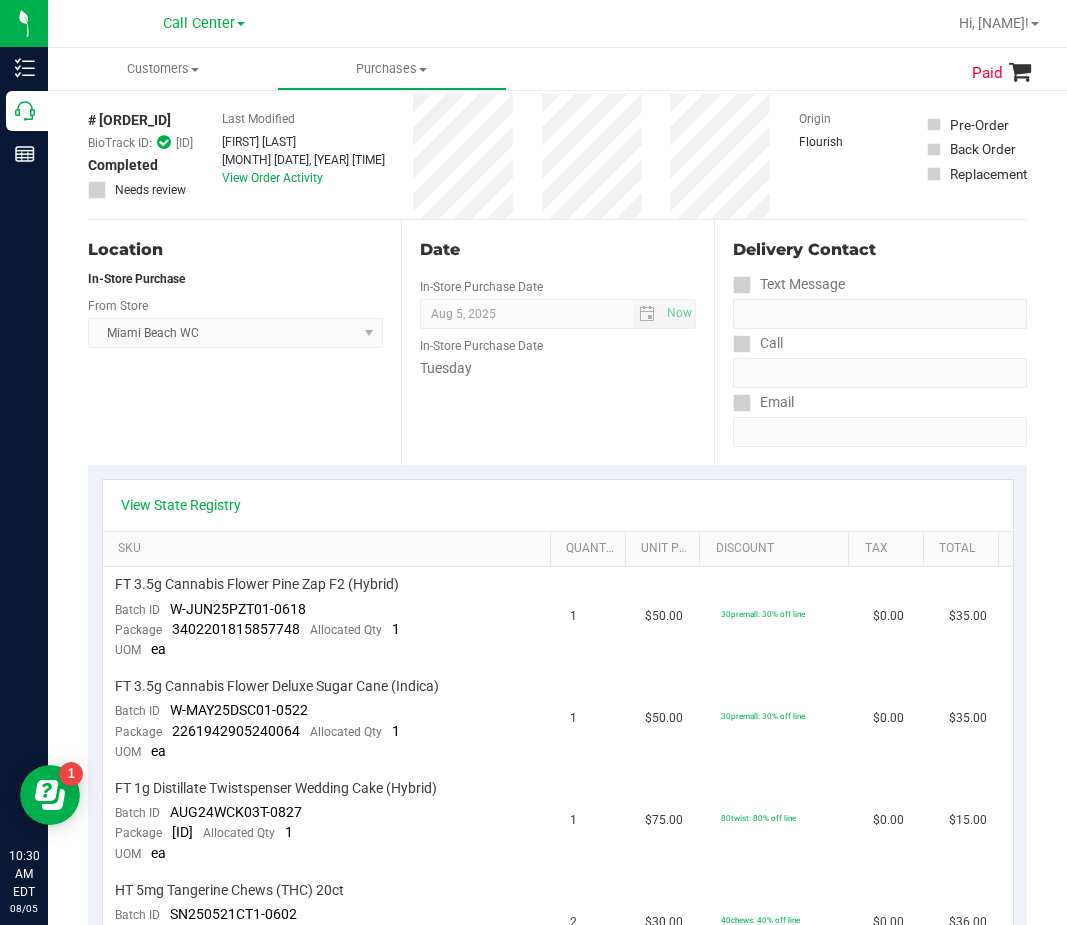 scroll, scrollTop: 300, scrollLeft: 0, axis: vertical 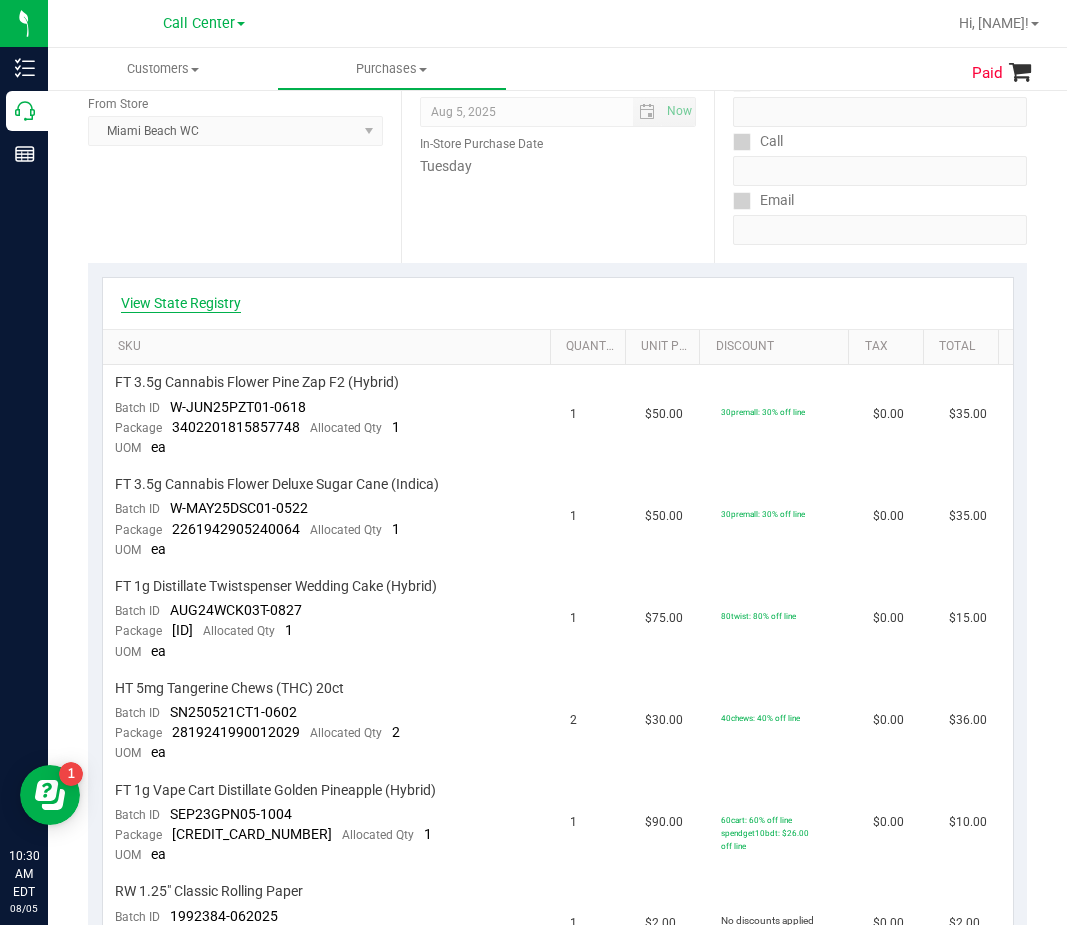 click on "View State Registry" at bounding box center (181, 303) 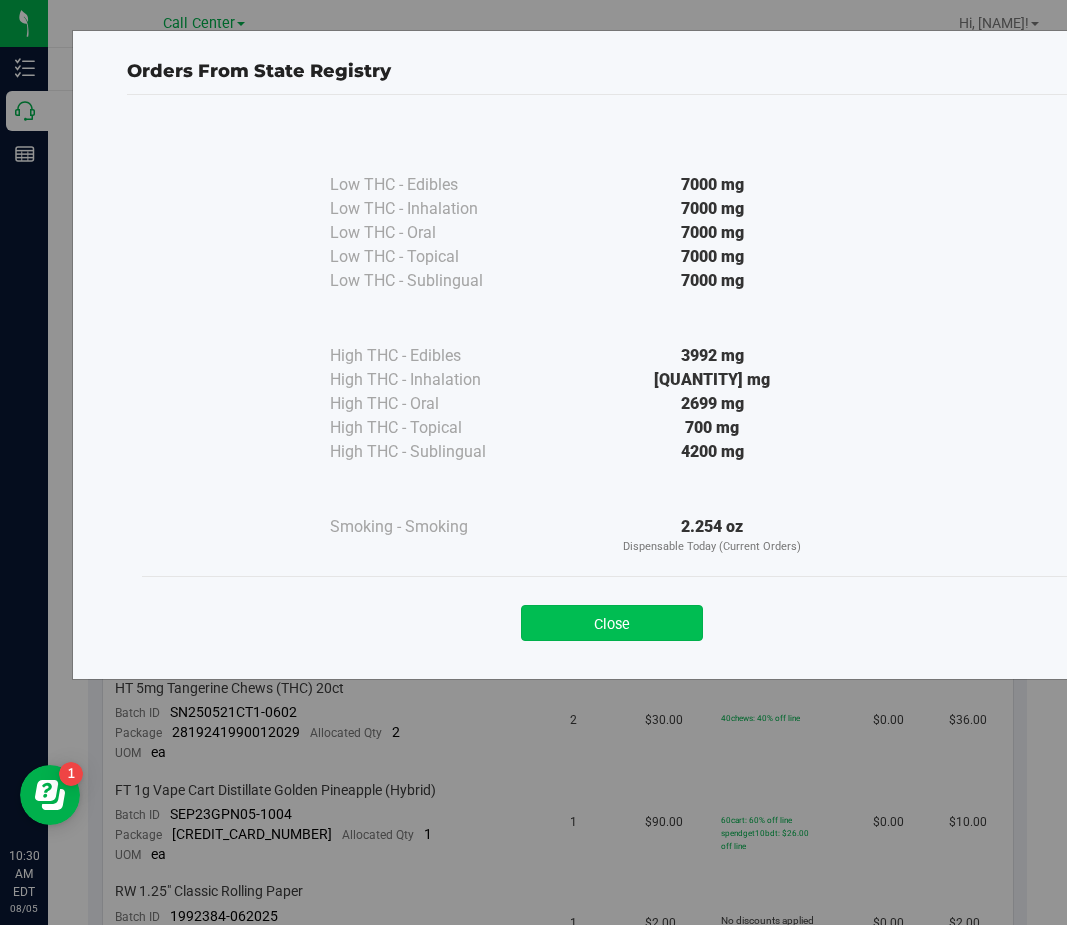 click on "Close" at bounding box center [612, 623] 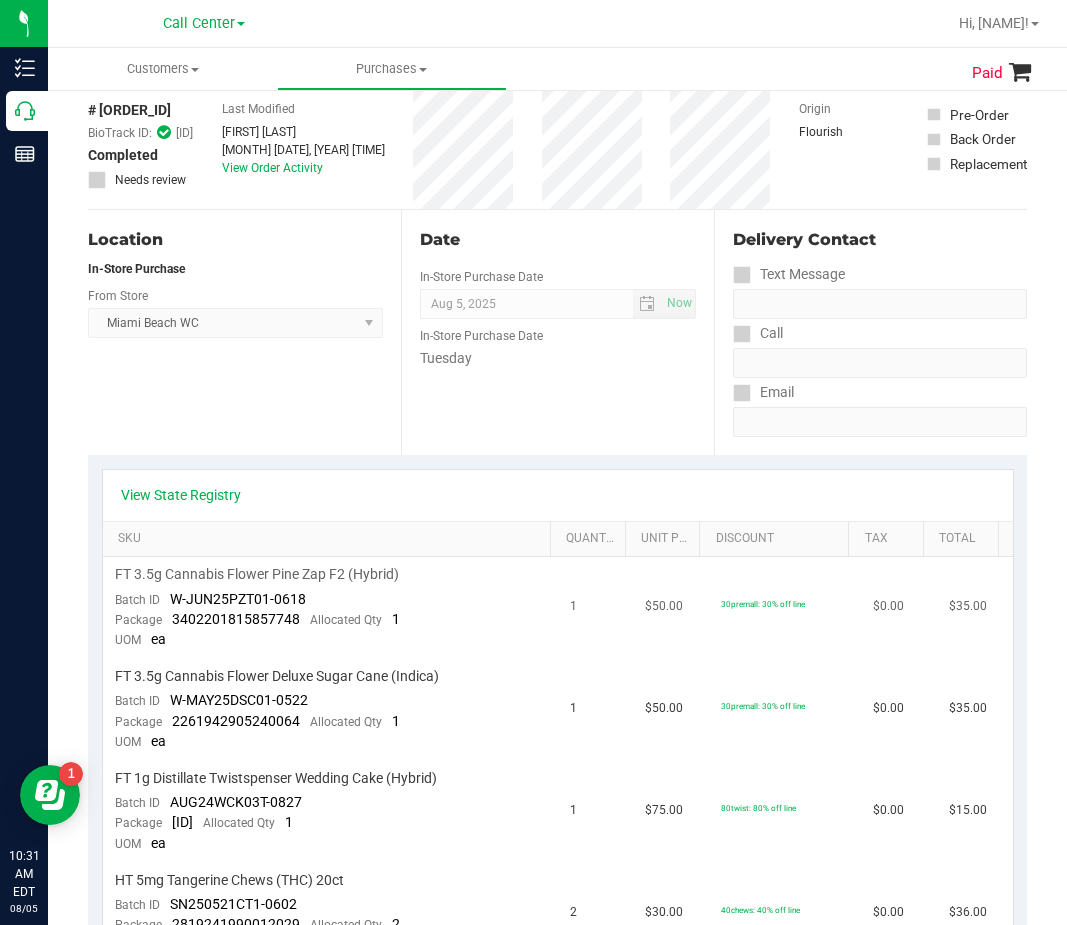 scroll, scrollTop: 0, scrollLeft: 0, axis: both 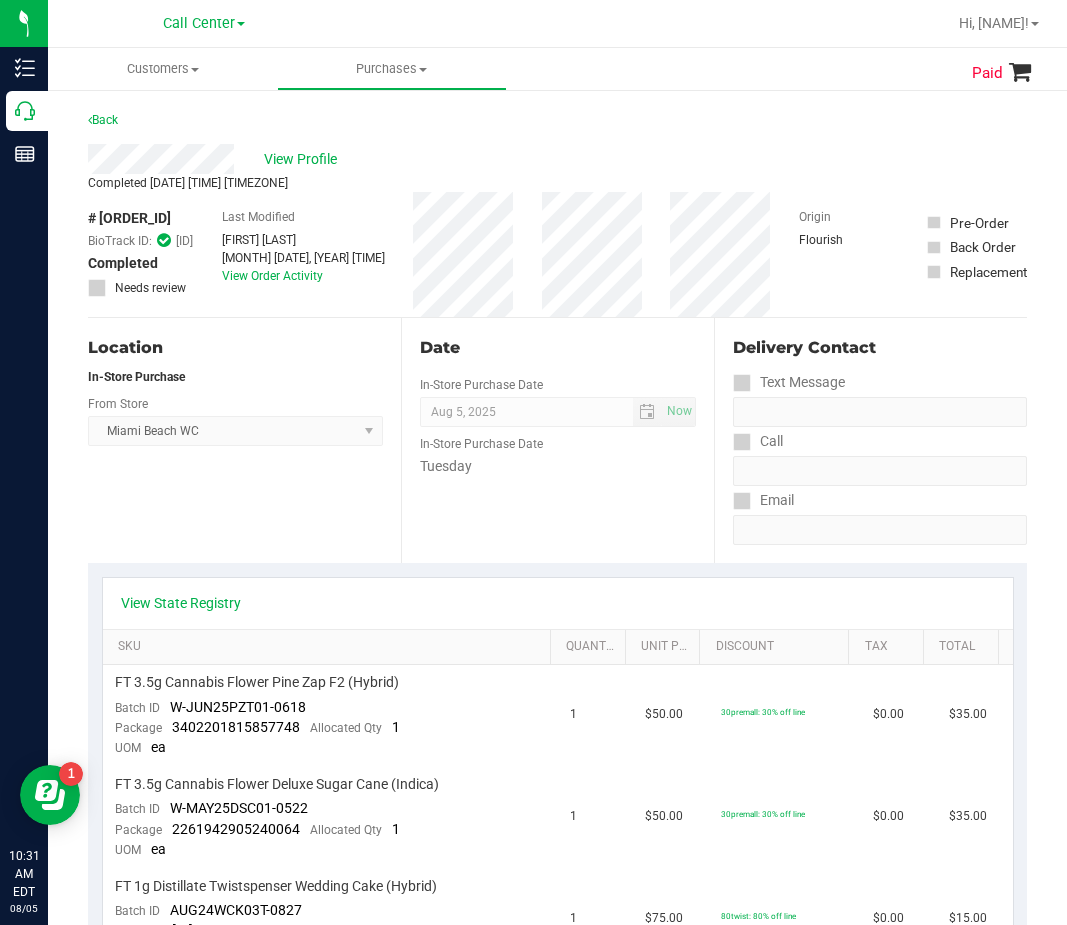 click on "# 11741404" at bounding box center (129, 218) 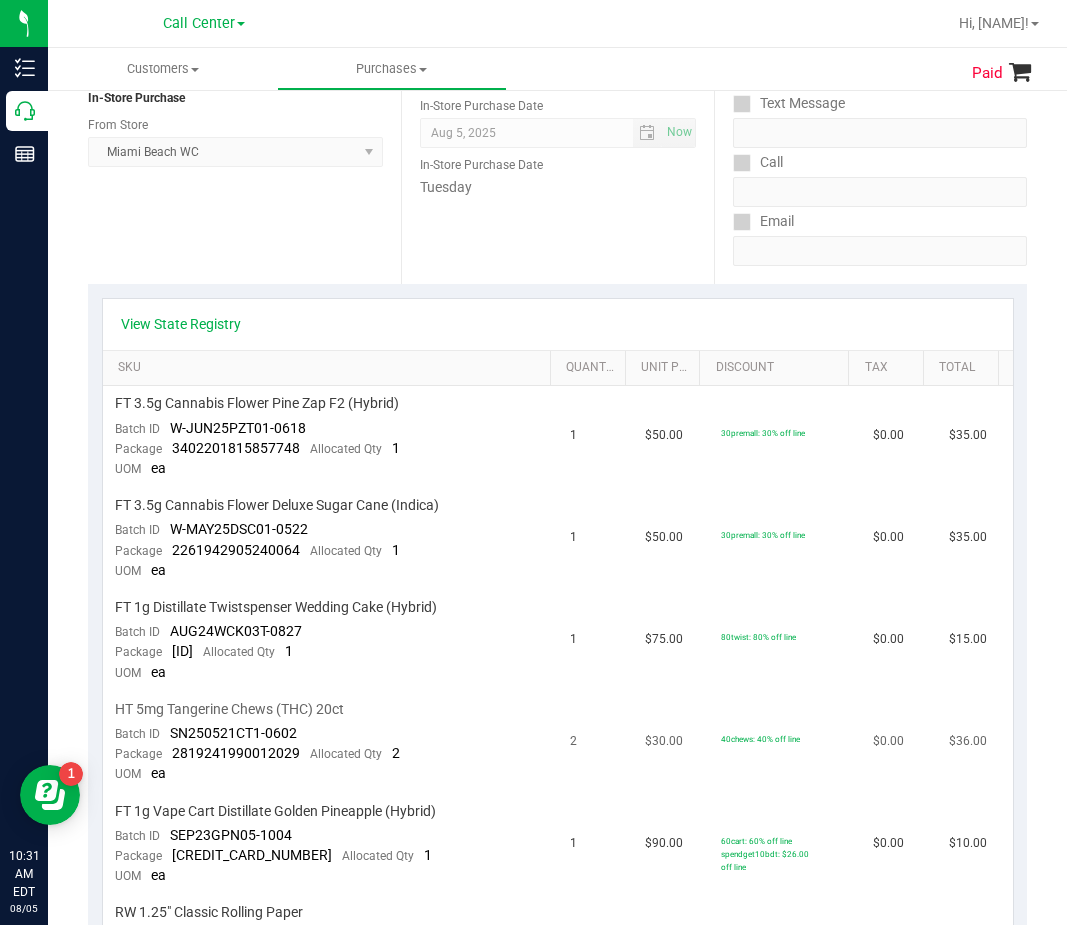 scroll, scrollTop: 400, scrollLeft: 0, axis: vertical 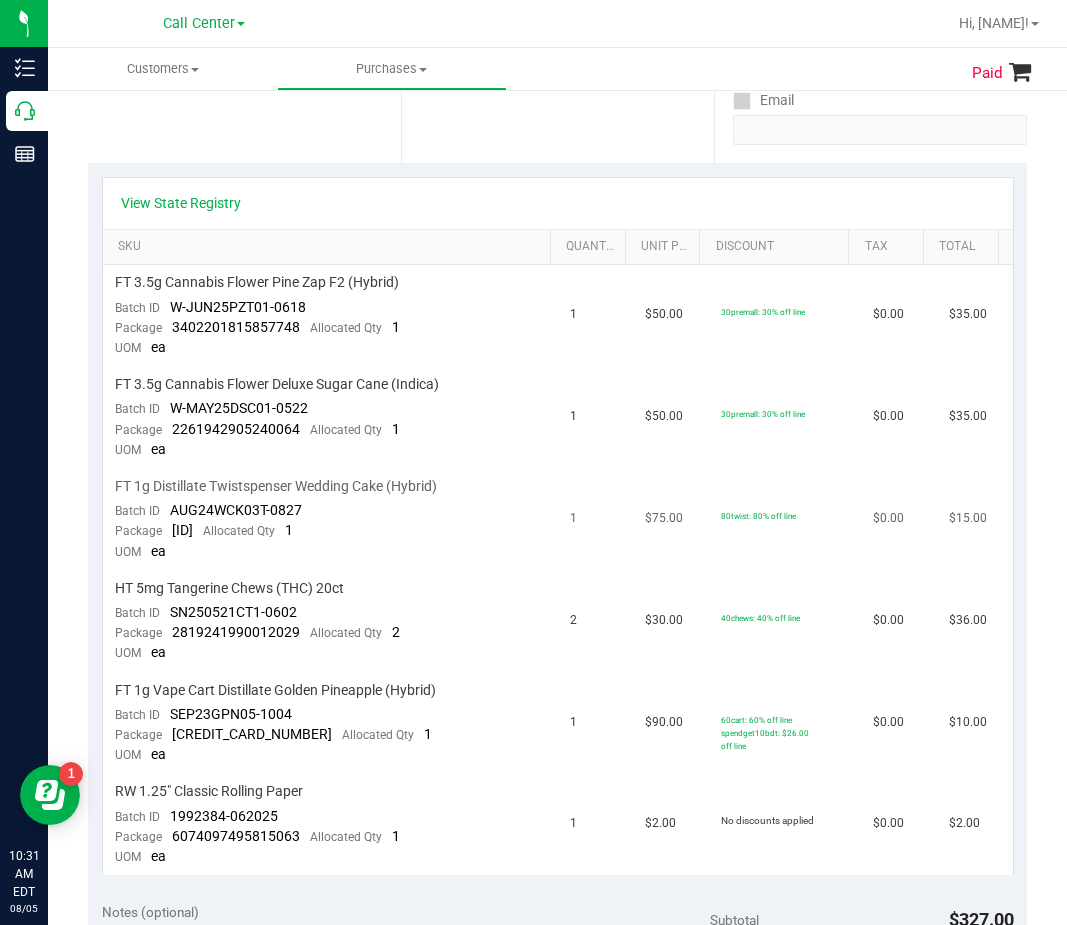 click on "Allocated Qty" at bounding box center (239, 531) 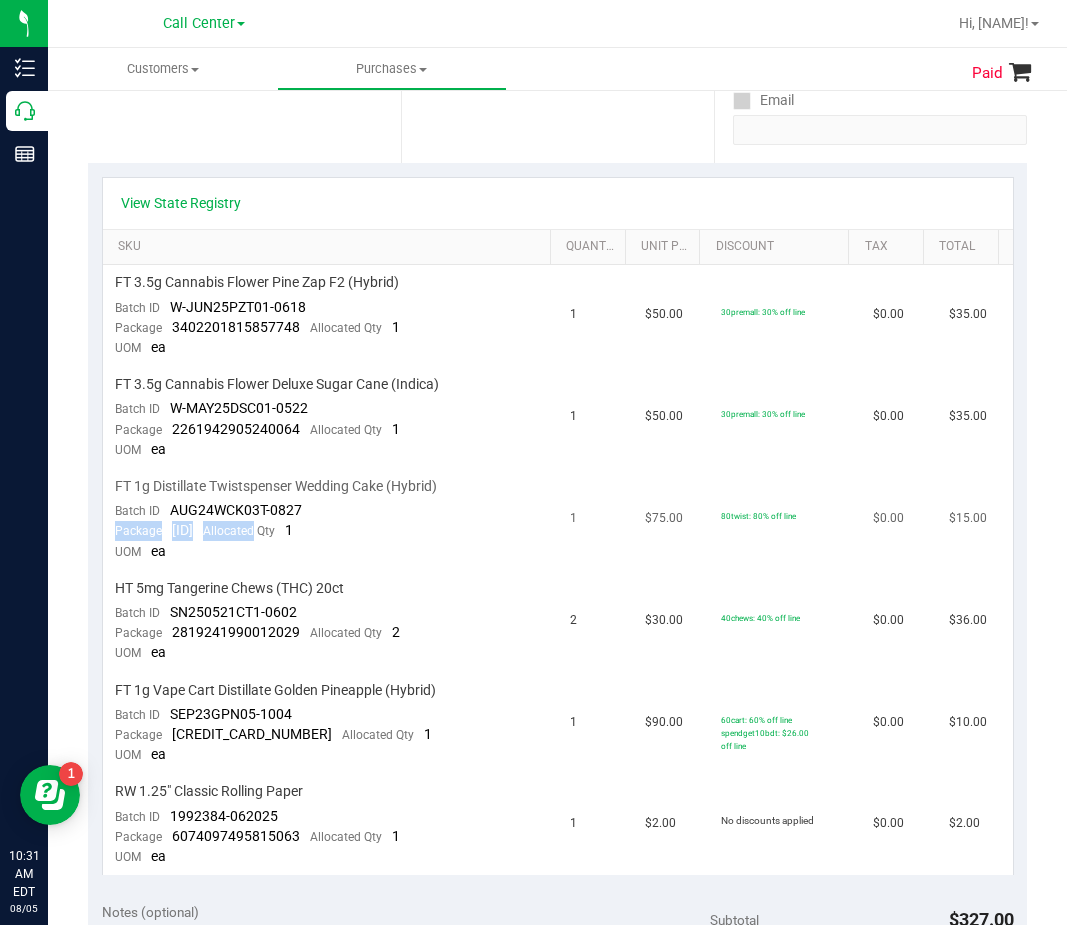 click on "Package
4233273002252307
Allocated Qty
1" at bounding box center (204, 531) 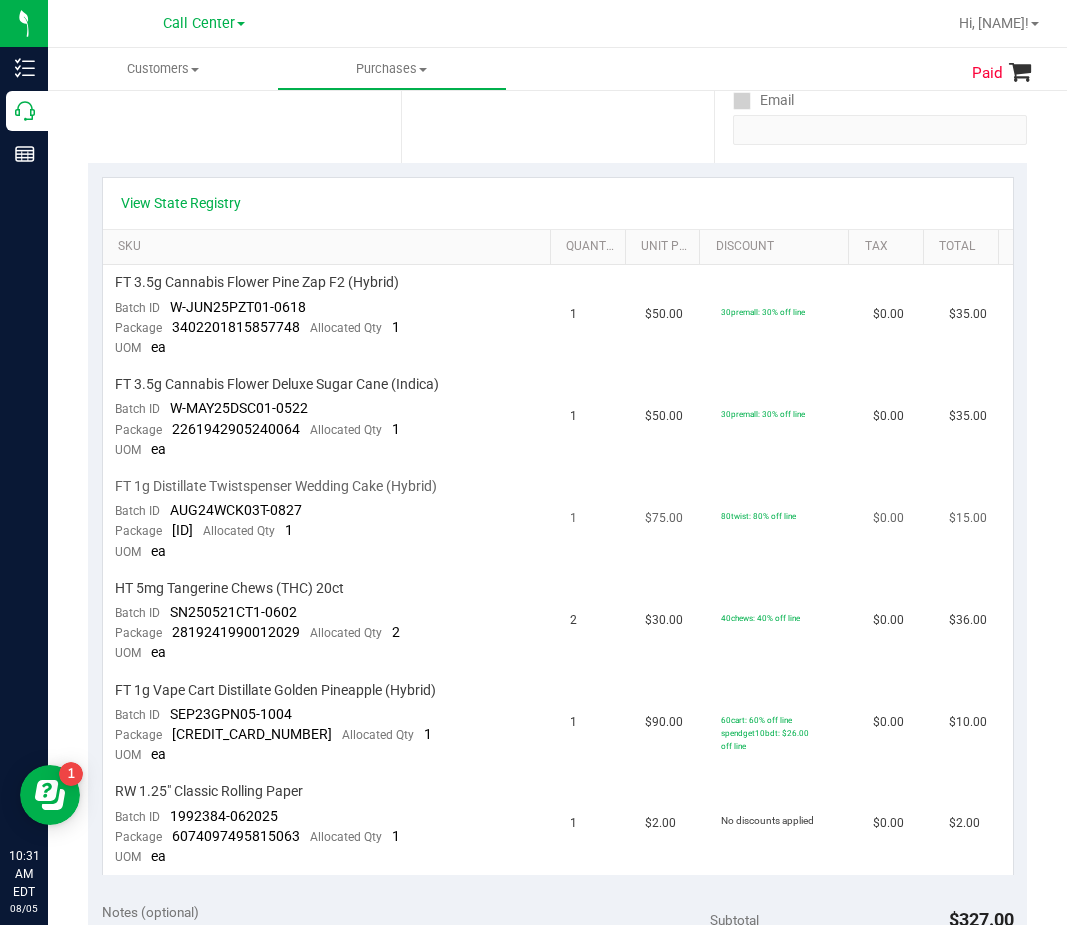 click on "Package
4233273002252307
Allocated Qty
1" at bounding box center [204, 531] 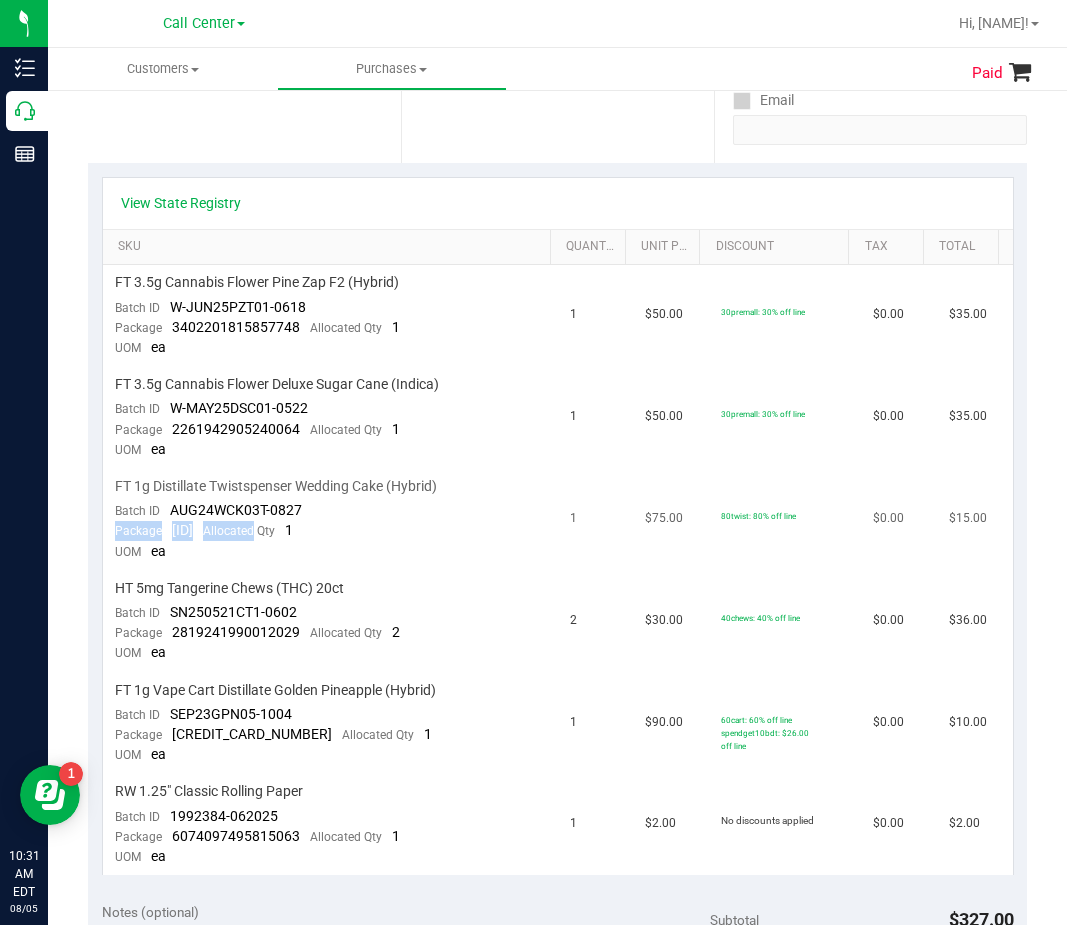 click on "Package
4233273002252307
Allocated Qty
1" at bounding box center [204, 531] 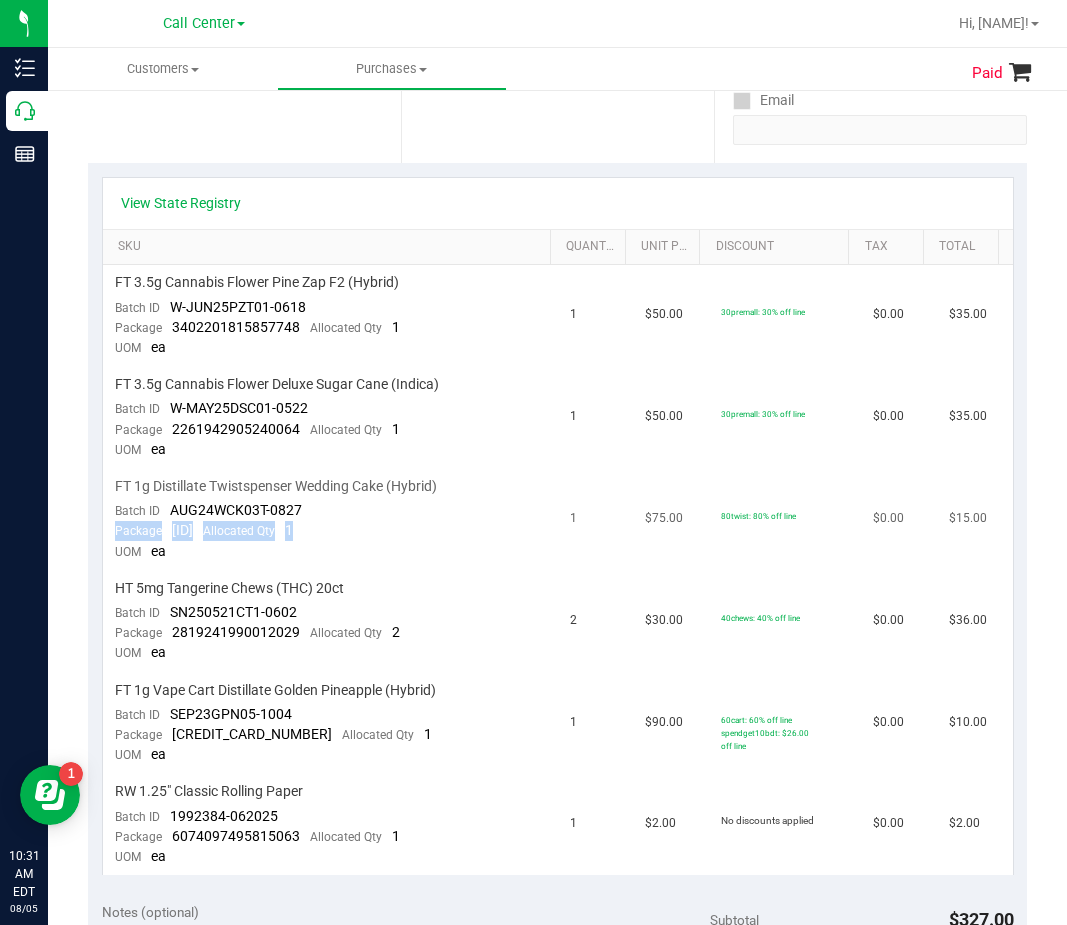 click on "Package
4233273002252307
Allocated Qty
1" at bounding box center (204, 531) 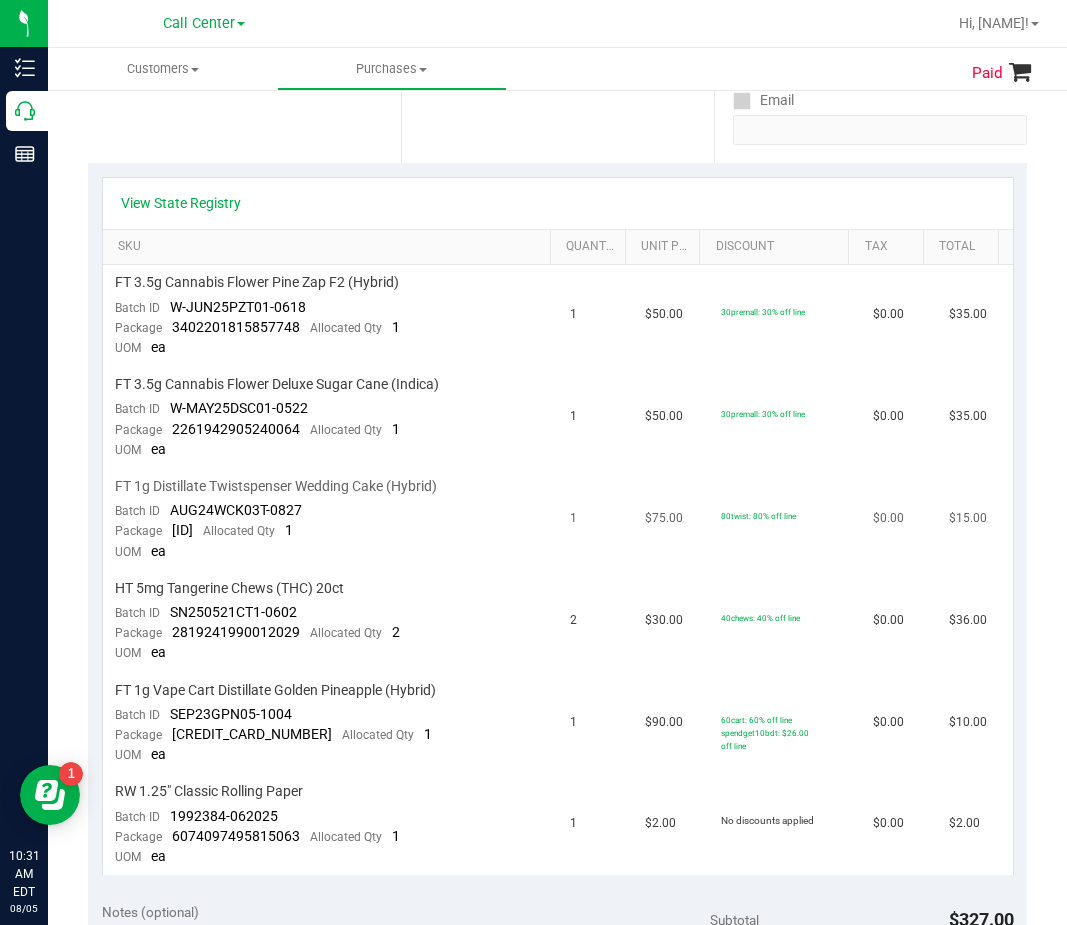 click on "FT 1g Distillate Twistspenser Wedding Cake (Hybrid)" at bounding box center [276, 486] 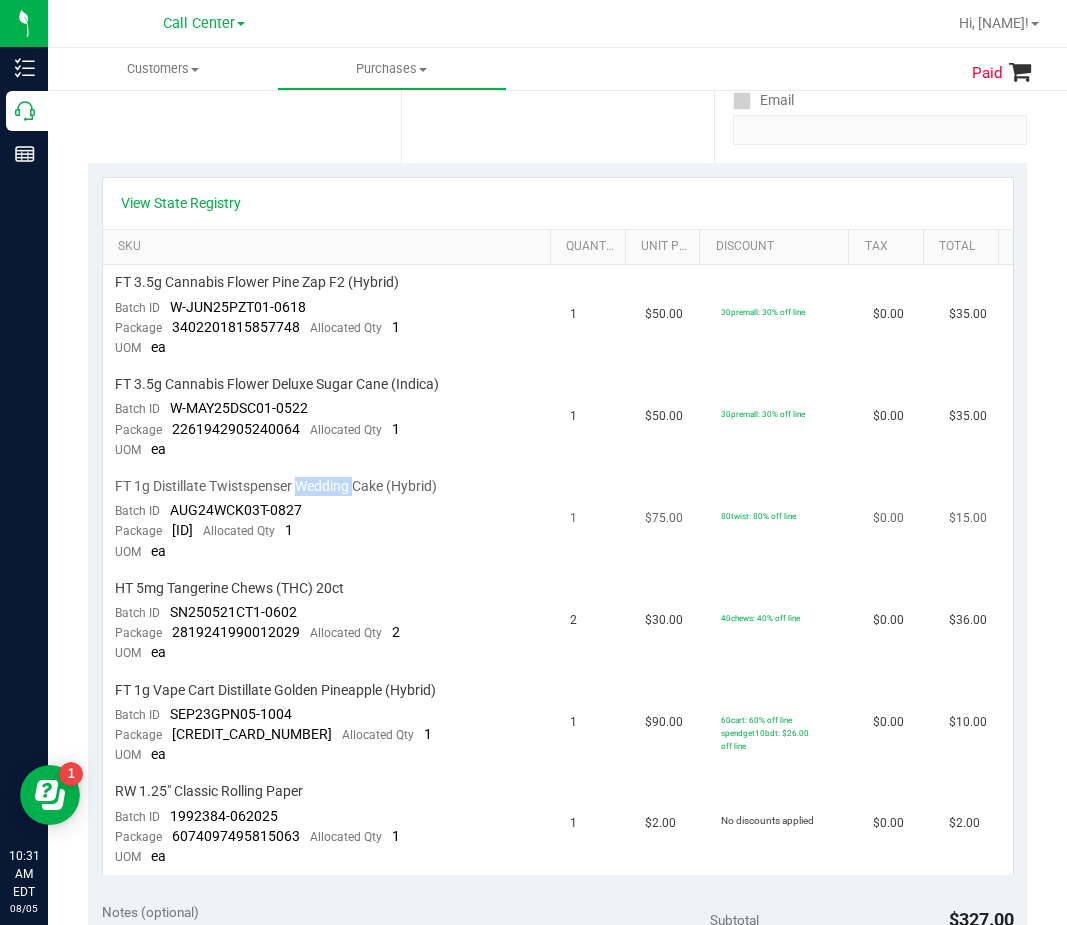 click on "FT 1g Distillate Twistspenser Wedding Cake (Hybrid)" at bounding box center [276, 486] 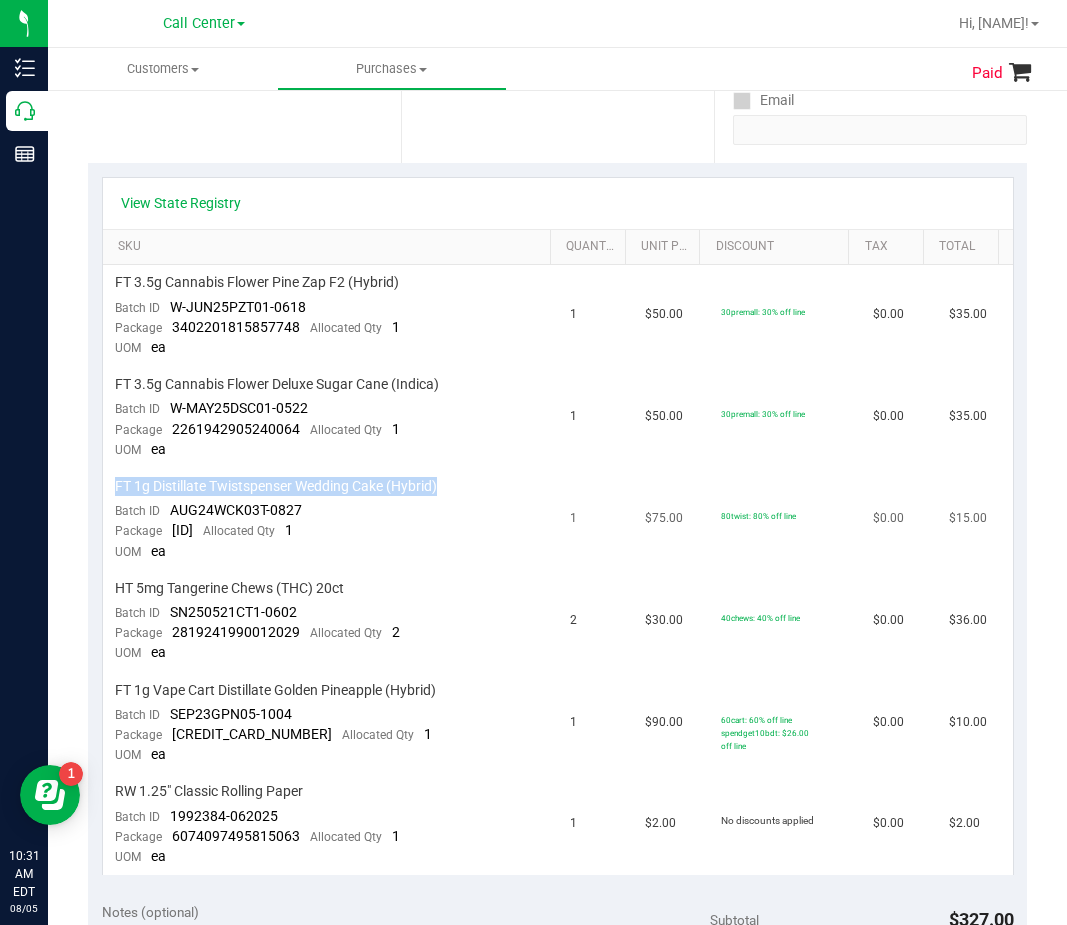 click on "FT 1g Distillate Twistspenser Wedding Cake (Hybrid)" at bounding box center (276, 486) 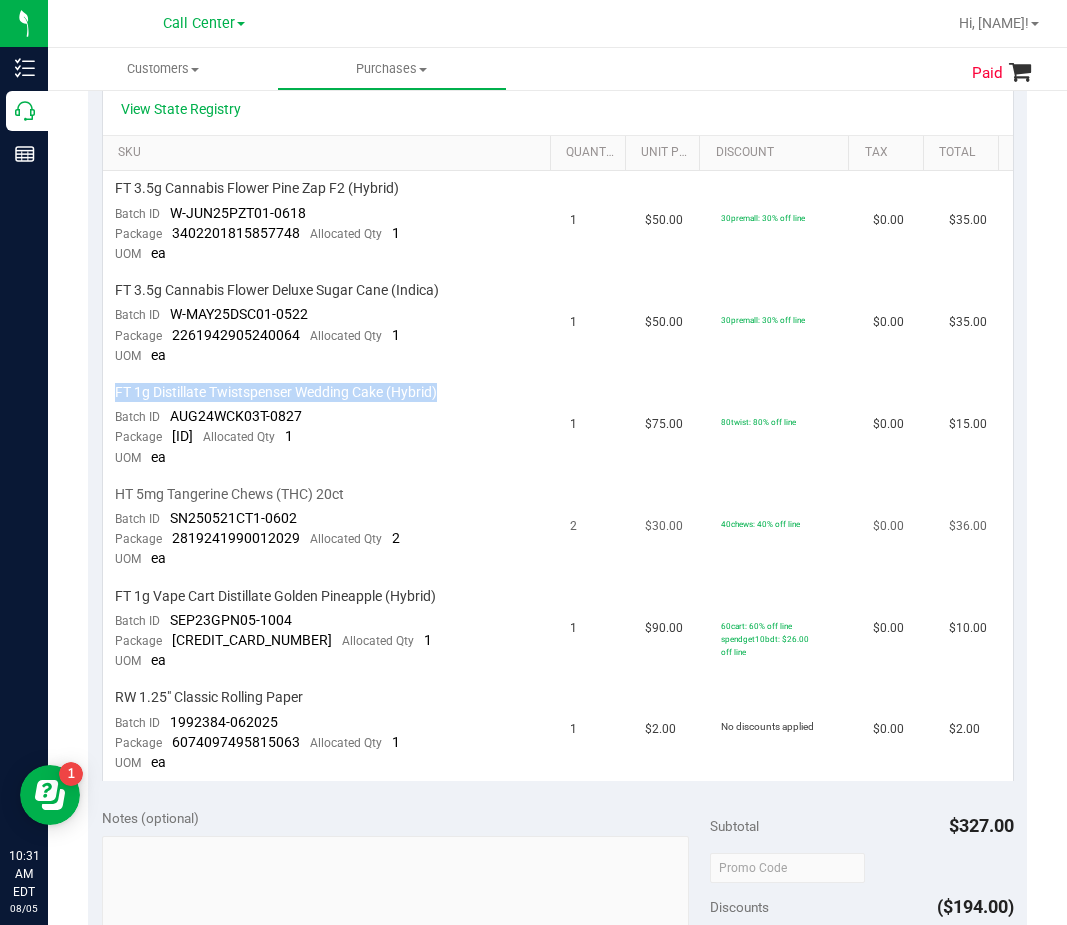scroll, scrollTop: 600, scrollLeft: 0, axis: vertical 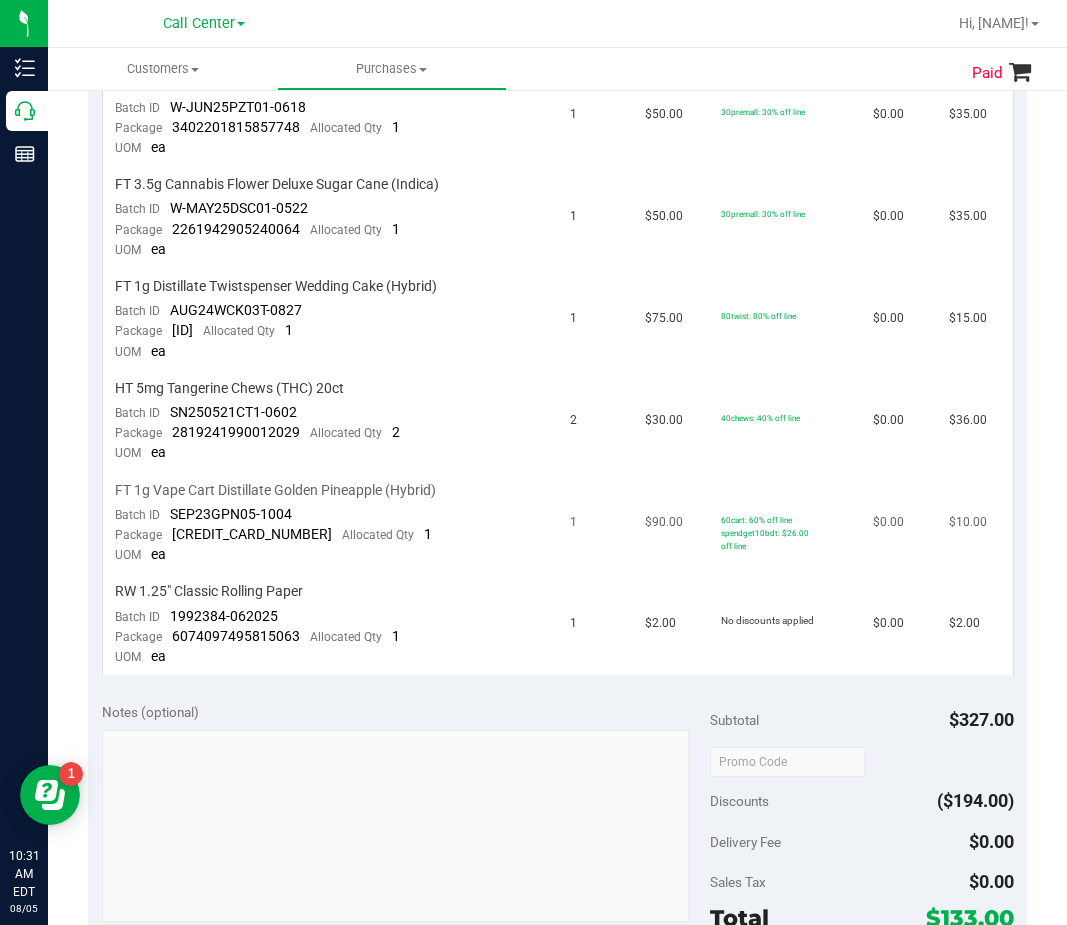 click on "FT 1g Vape Cart Distillate Golden Pineapple (Hybrid)" at bounding box center (275, 490) 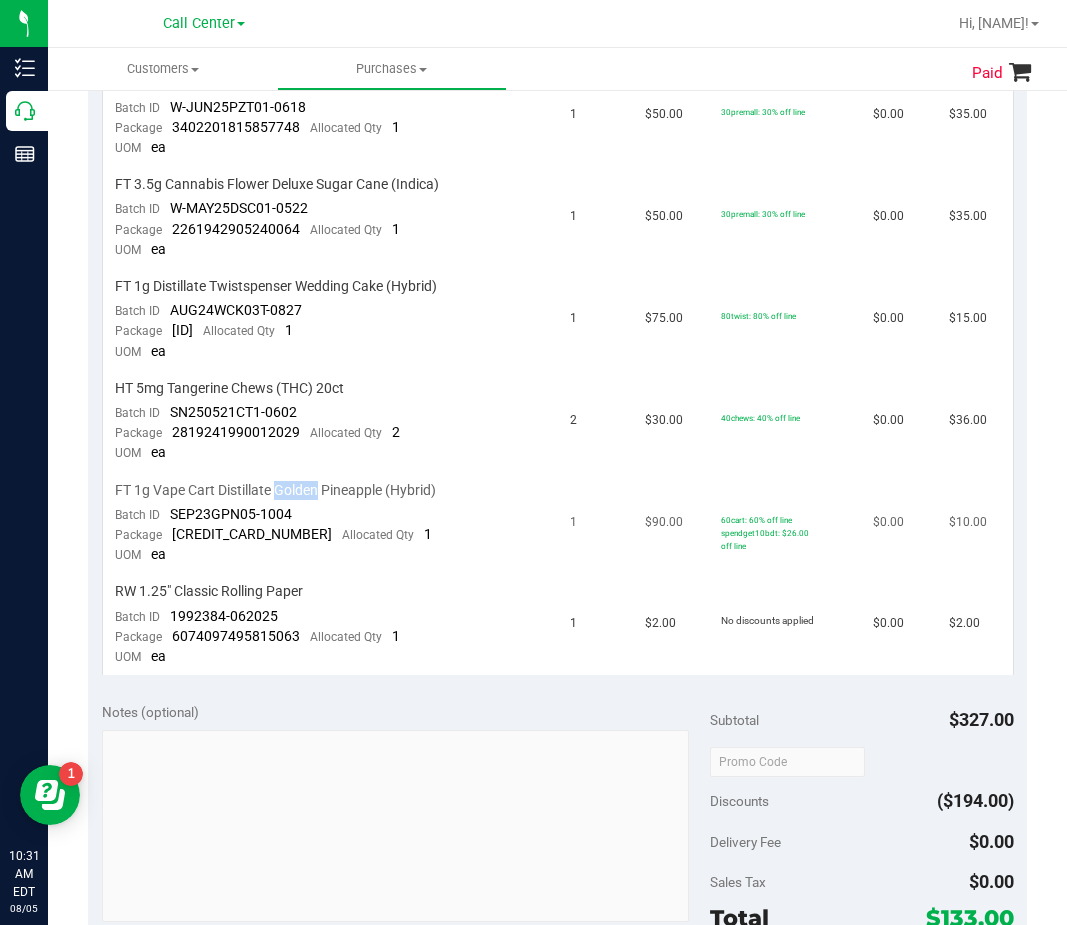 click on "FT 1g Vape Cart Distillate Golden Pineapple (Hybrid)" at bounding box center (275, 490) 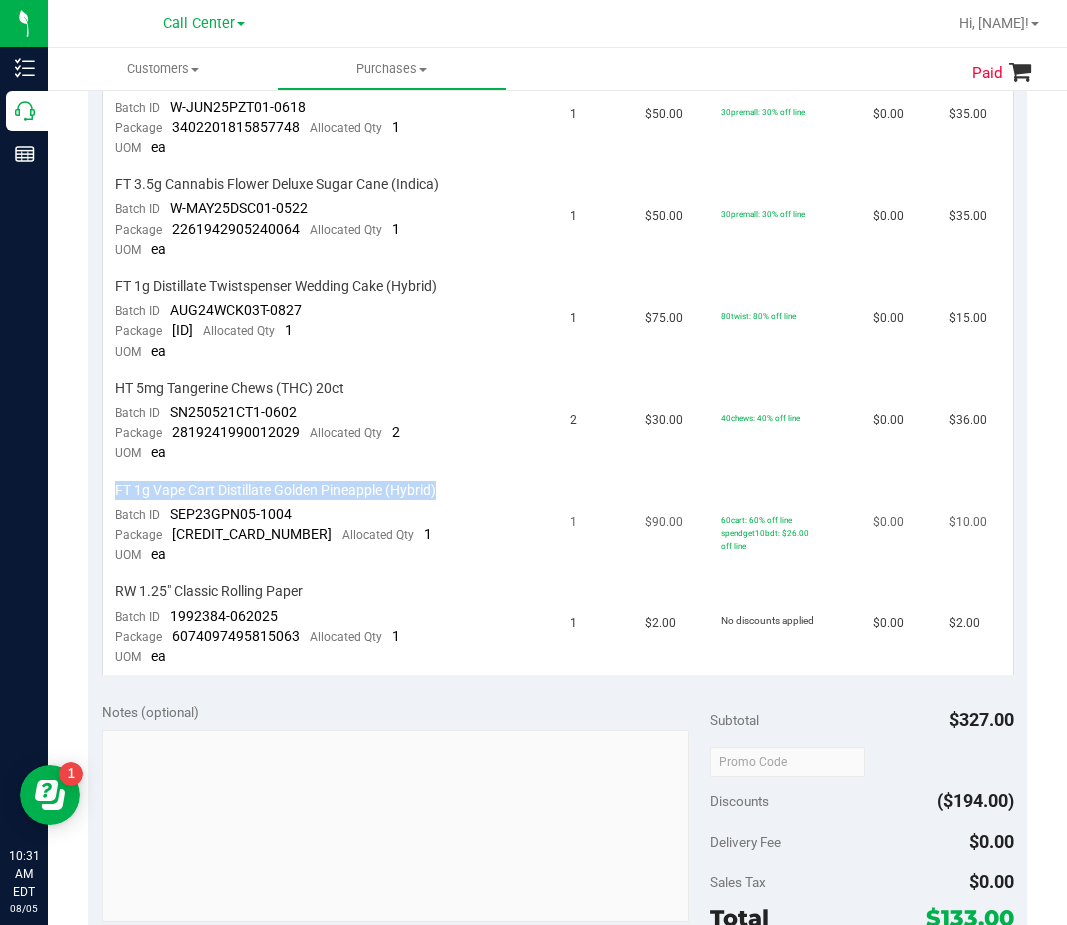 click on "FT 1g Vape Cart Distillate Golden Pineapple (Hybrid)" at bounding box center [275, 490] 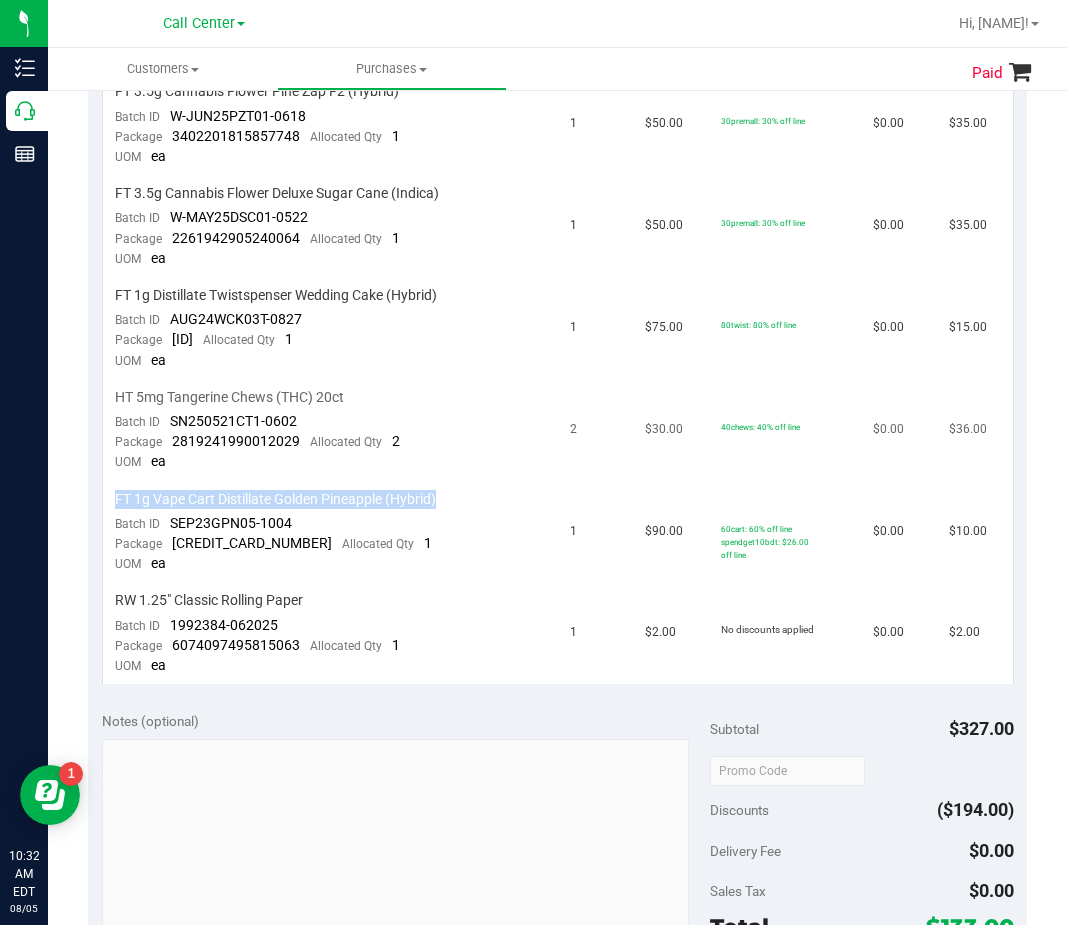 scroll, scrollTop: 600, scrollLeft: 0, axis: vertical 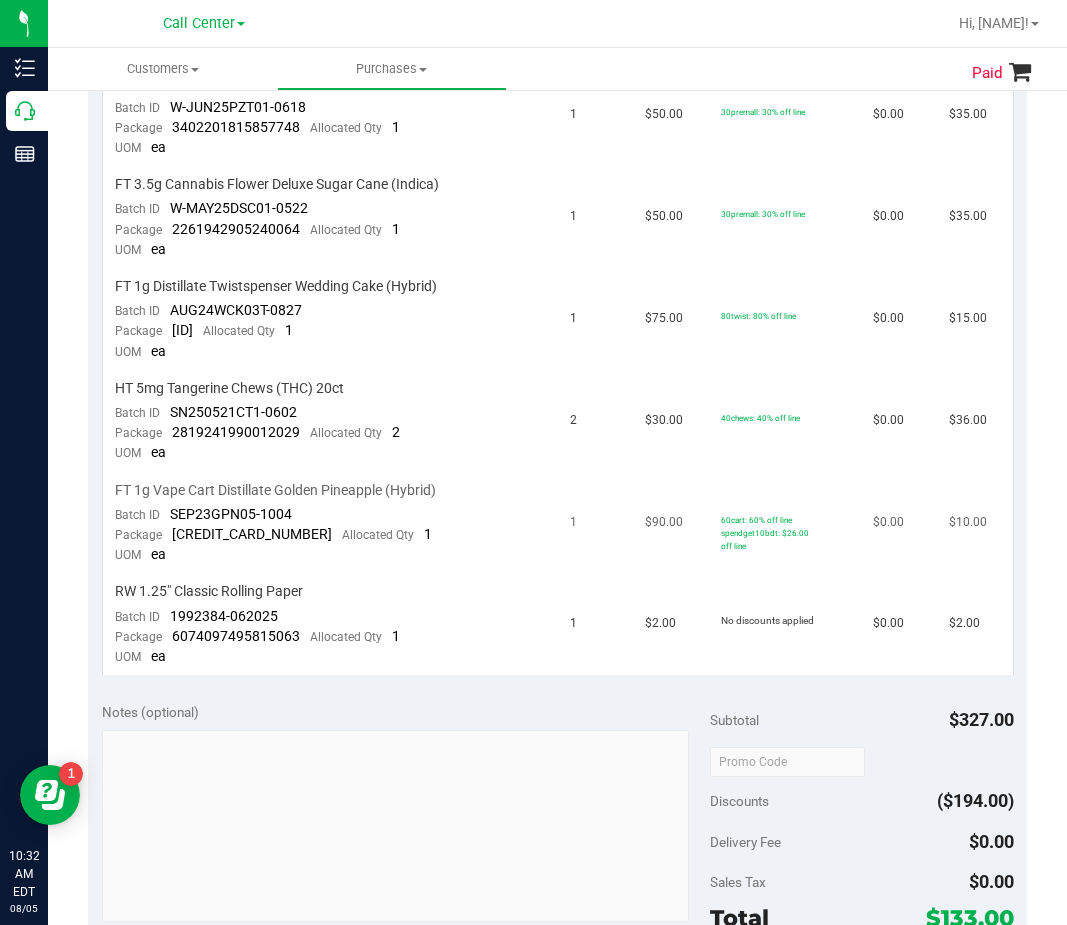 click on "SEP23GPN05-1004" at bounding box center (231, 514) 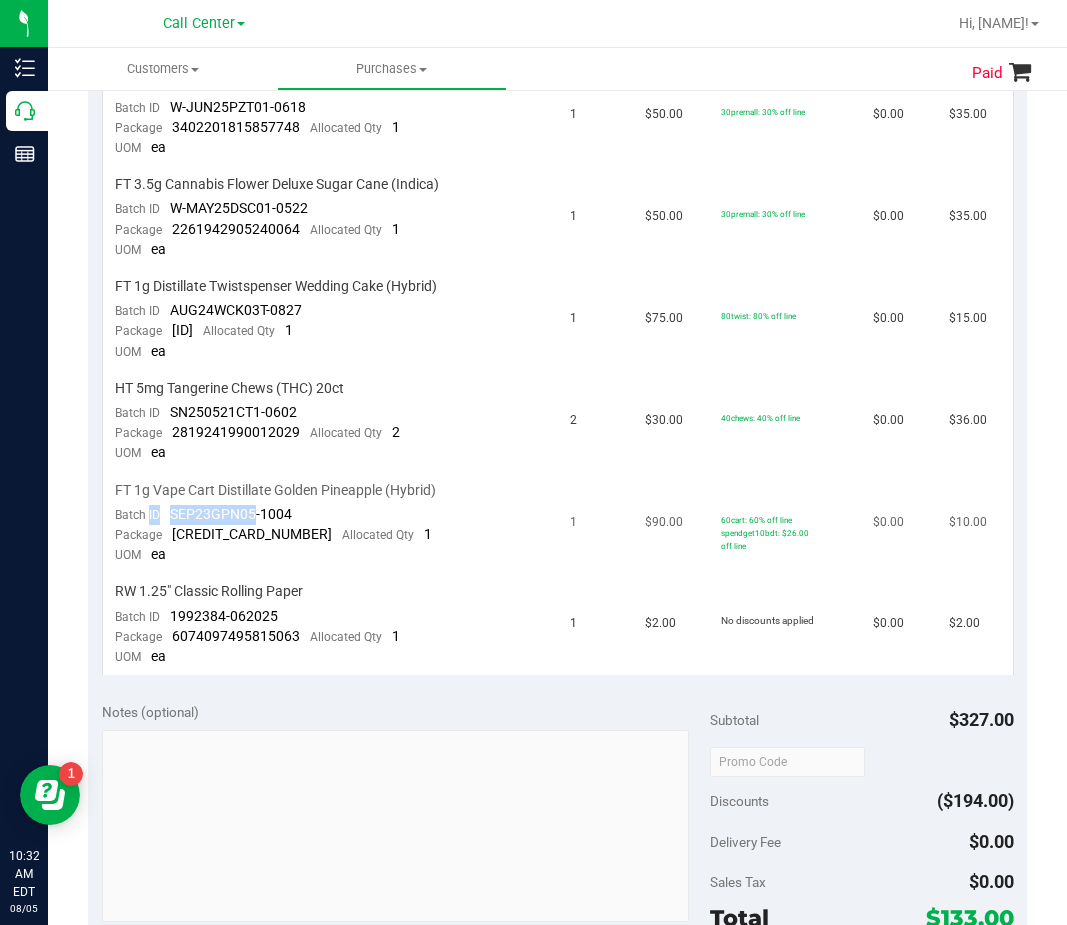 click on "SEP23GPN05-1004" at bounding box center [231, 514] 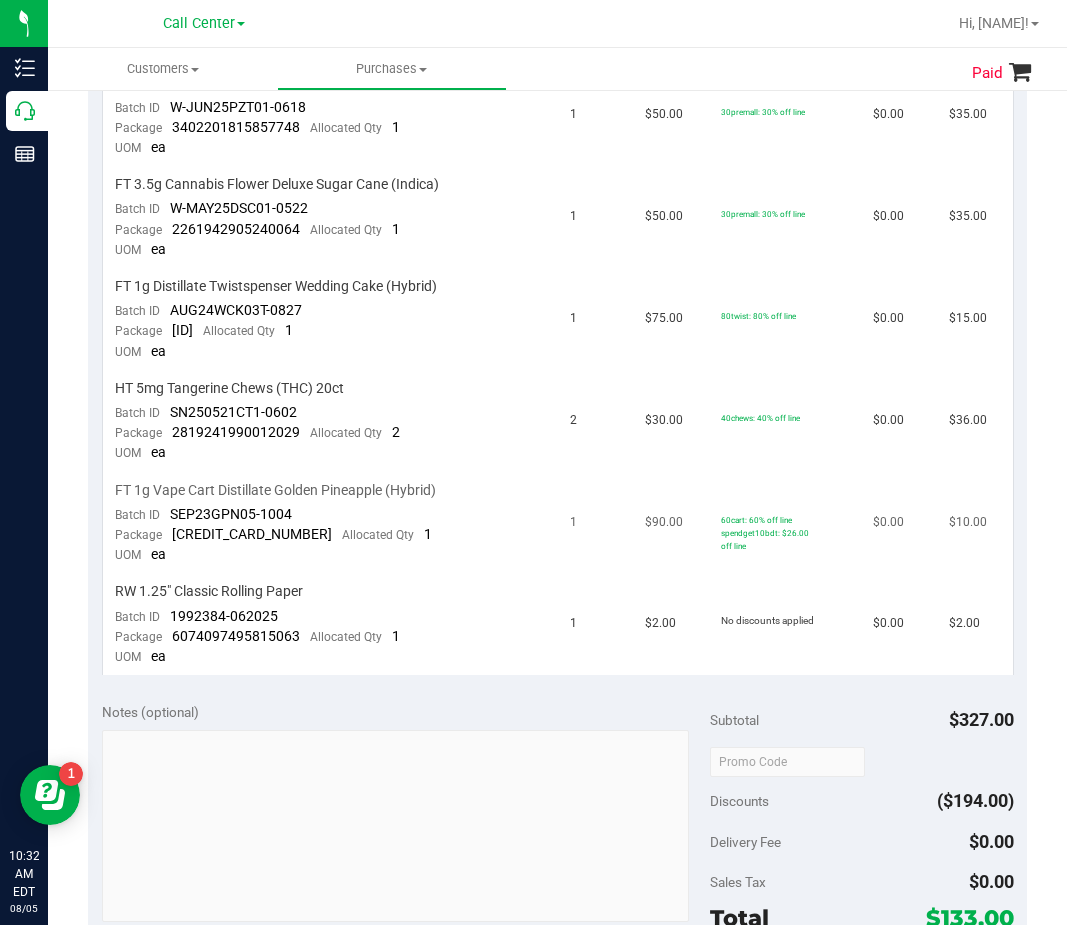 click on "FT 1g Vape Cart Distillate Golden Pineapple (Hybrid)" at bounding box center [275, 490] 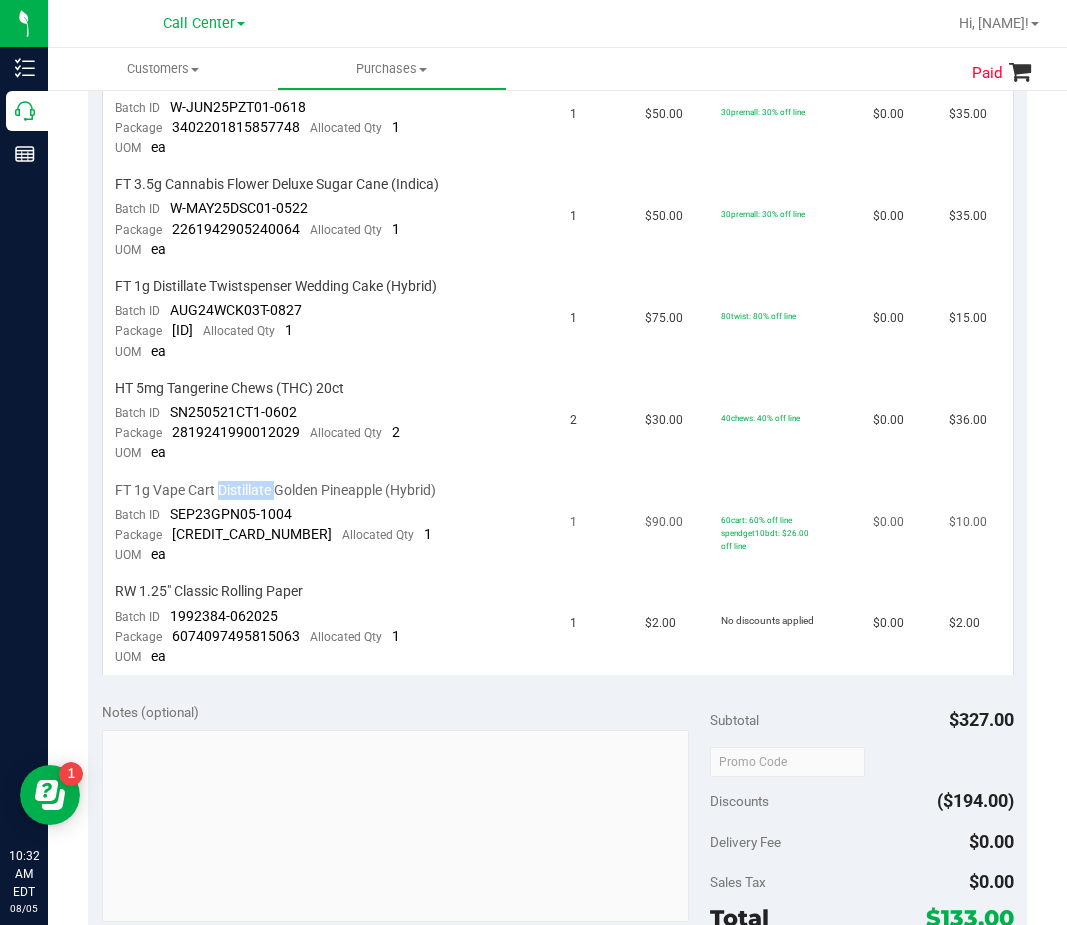 click on "FT 1g Vape Cart Distillate Golden Pineapple (Hybrid)" at bounding box center (275, 490) 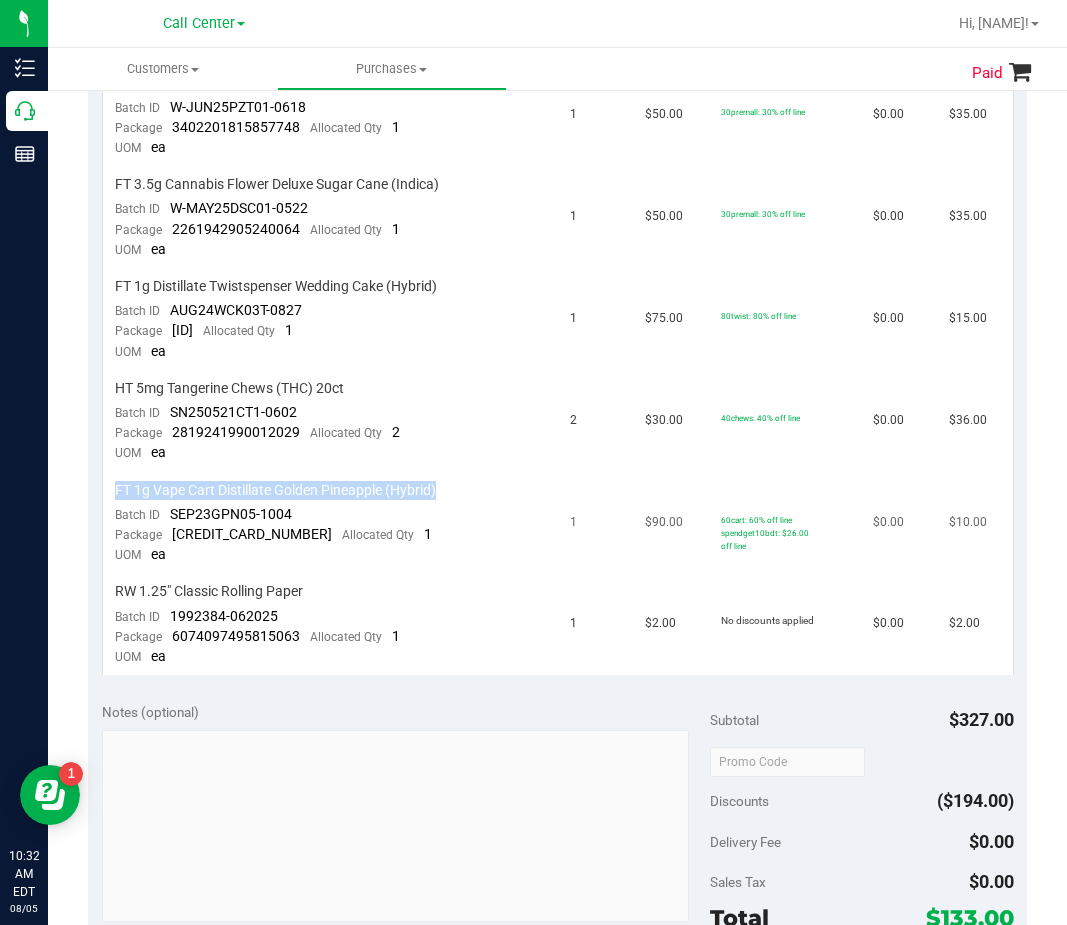 click on "FT 1g Vape Cart Distillate Golden Pineapple (Hybrid)" at bounding box center [275, 490] 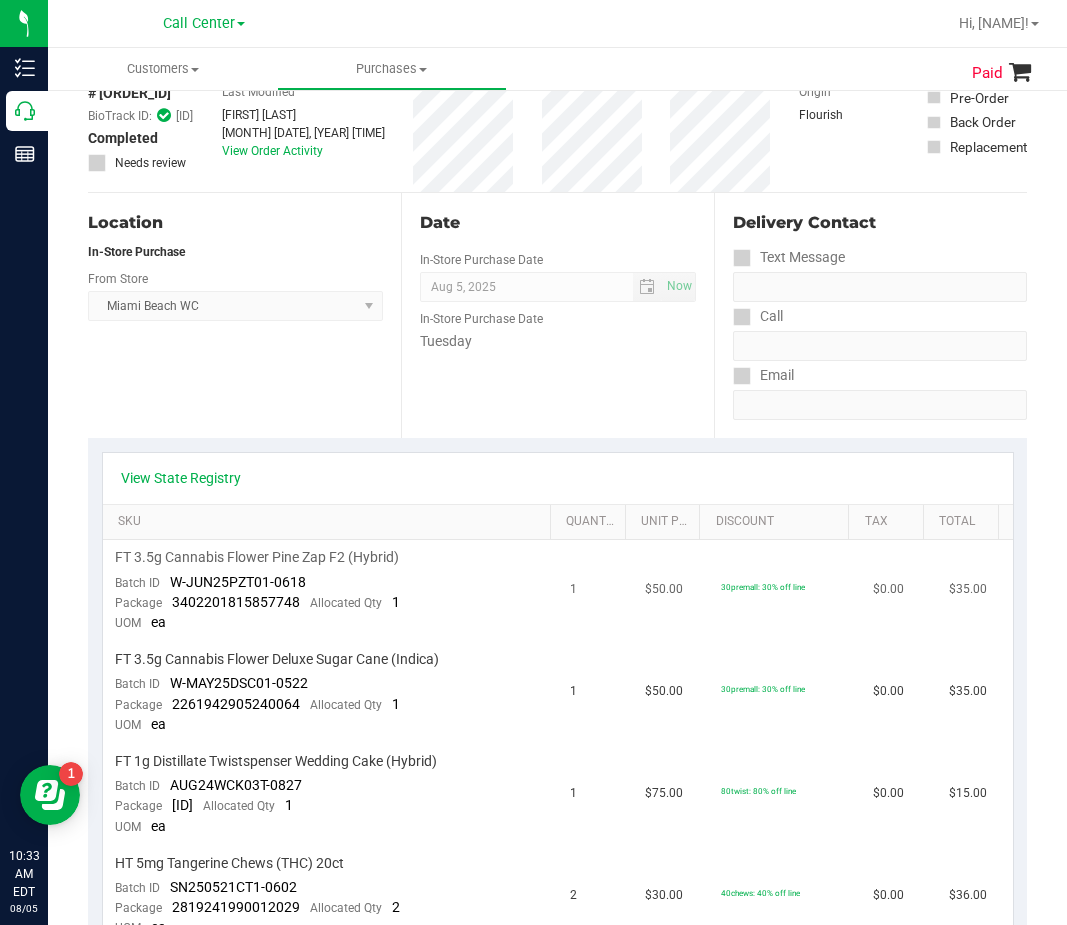 scroll, scrollTop: 0, scrollLeft: 0, axis: both 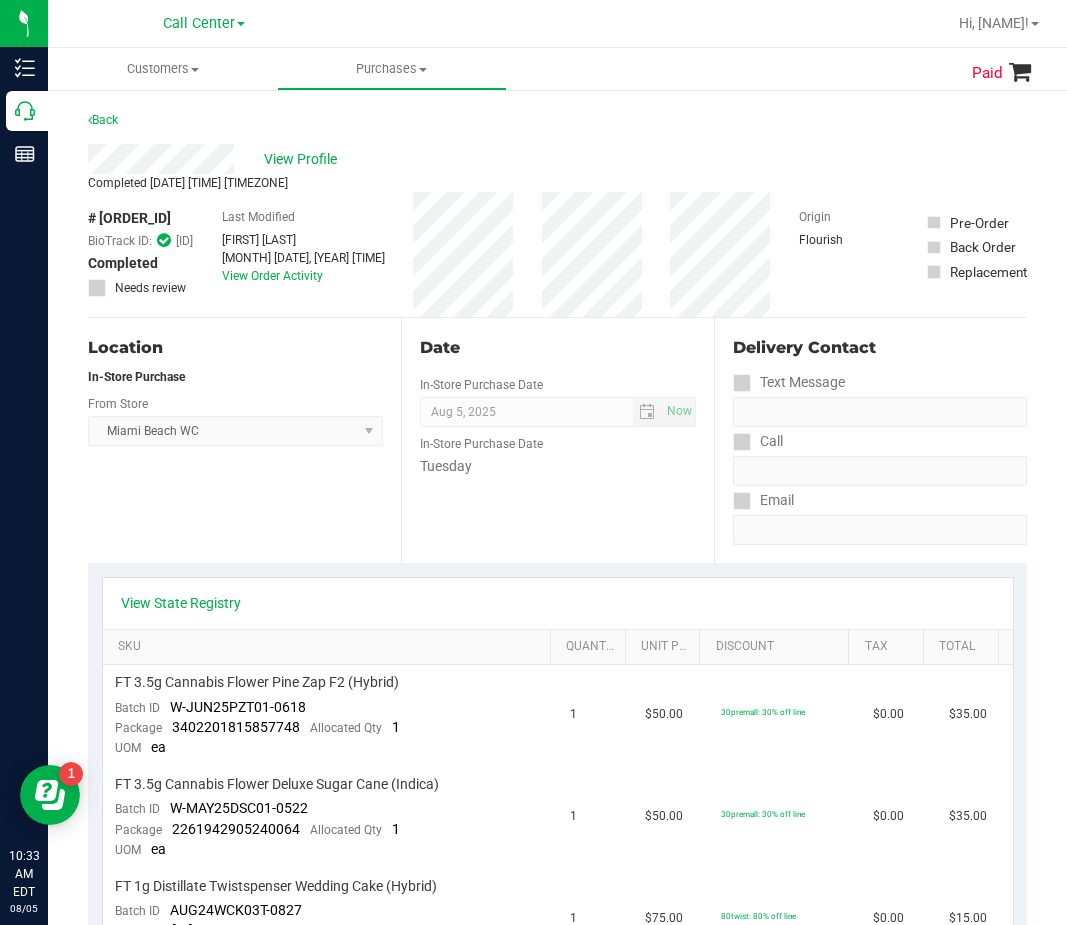 click on "View Profile" at bounding box center (557, 159) 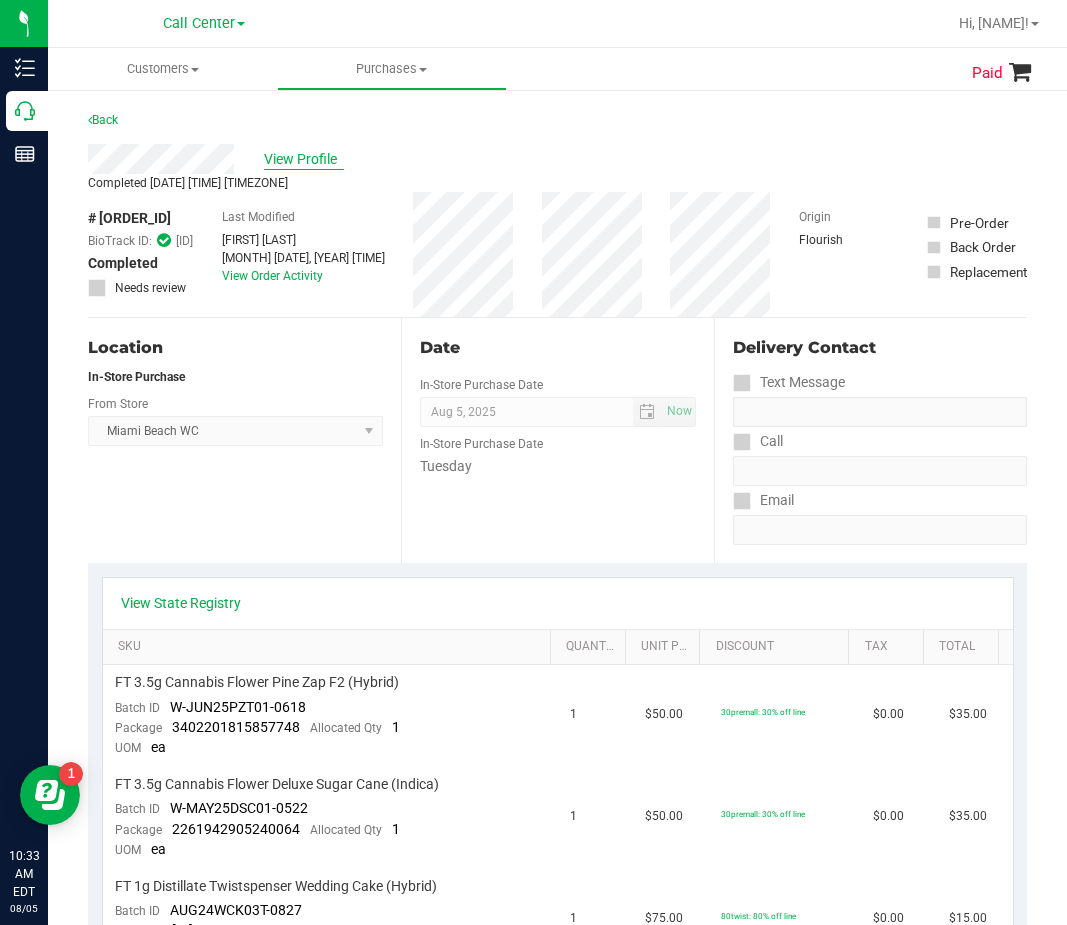 click on "View Profile" at bounding box center (304, 159) 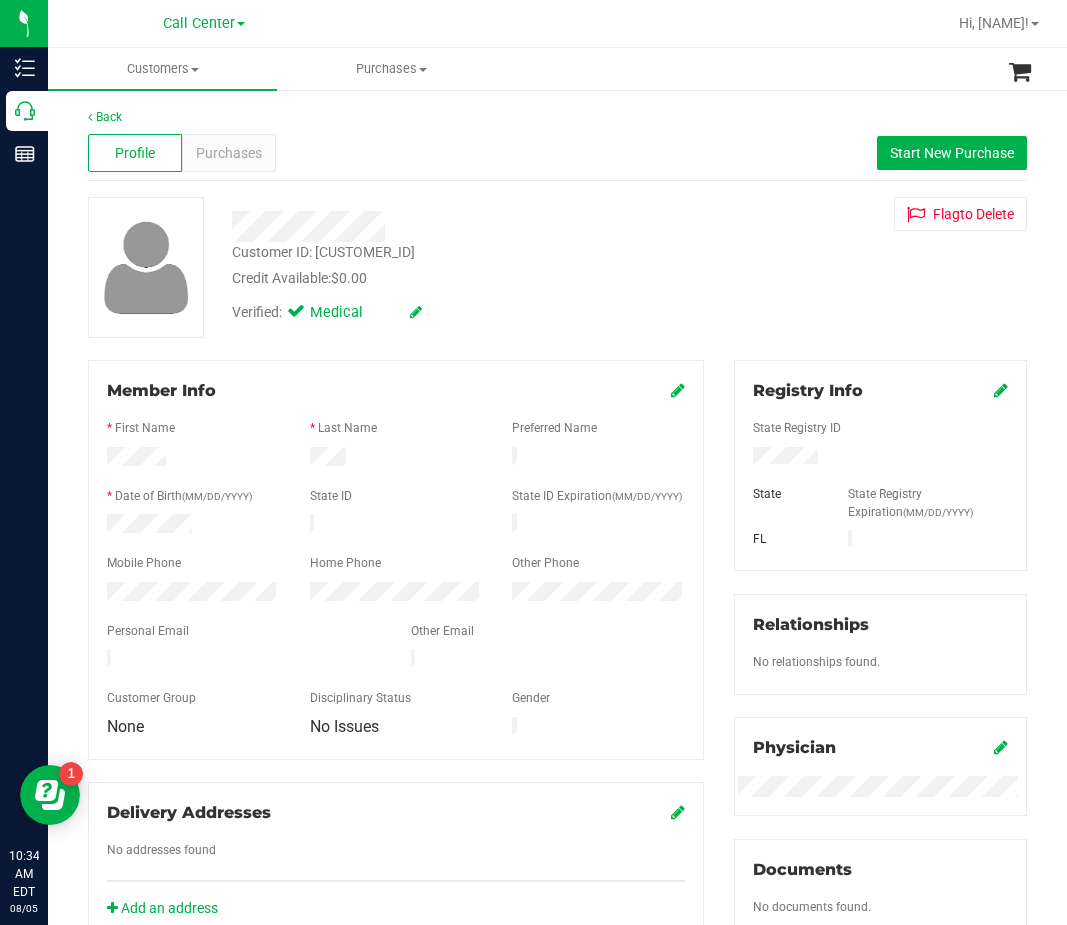 click at bounding box center [459, 226] 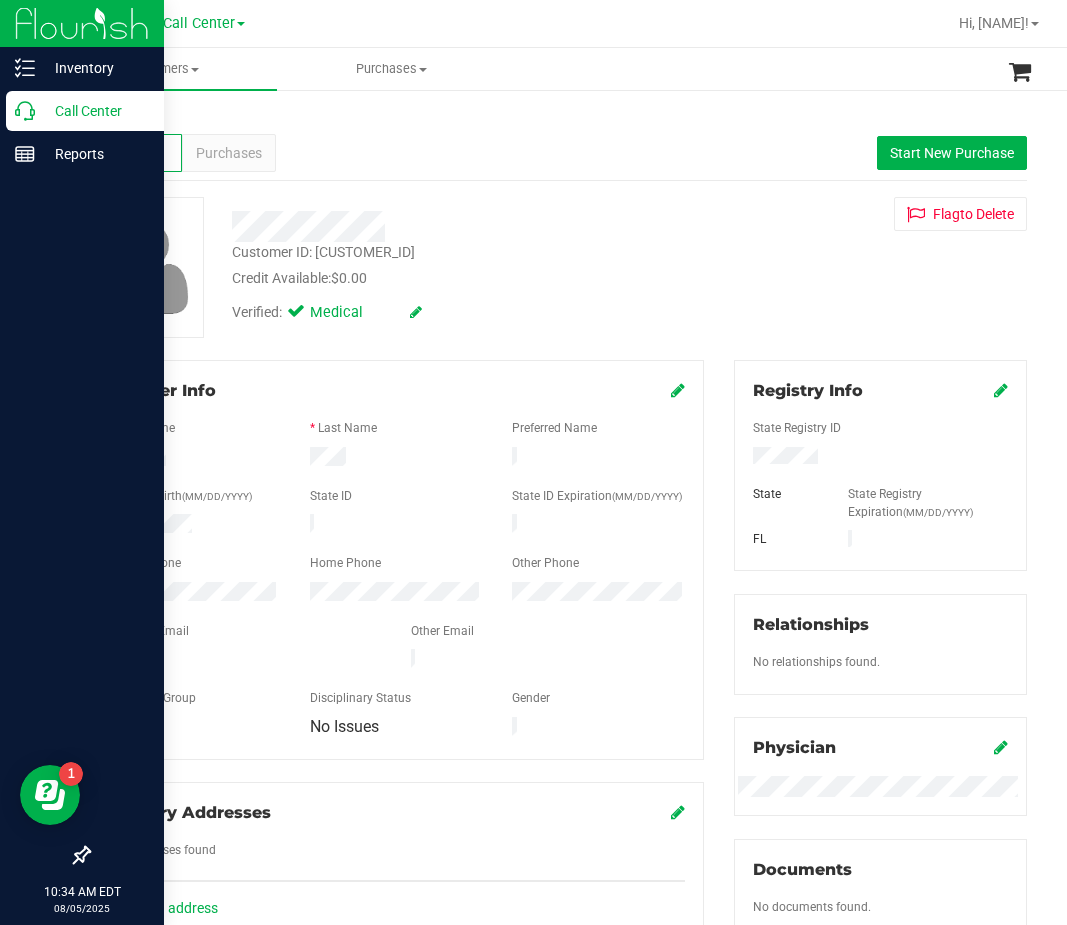 click on "Call Center" at bounding box center [95, 111] 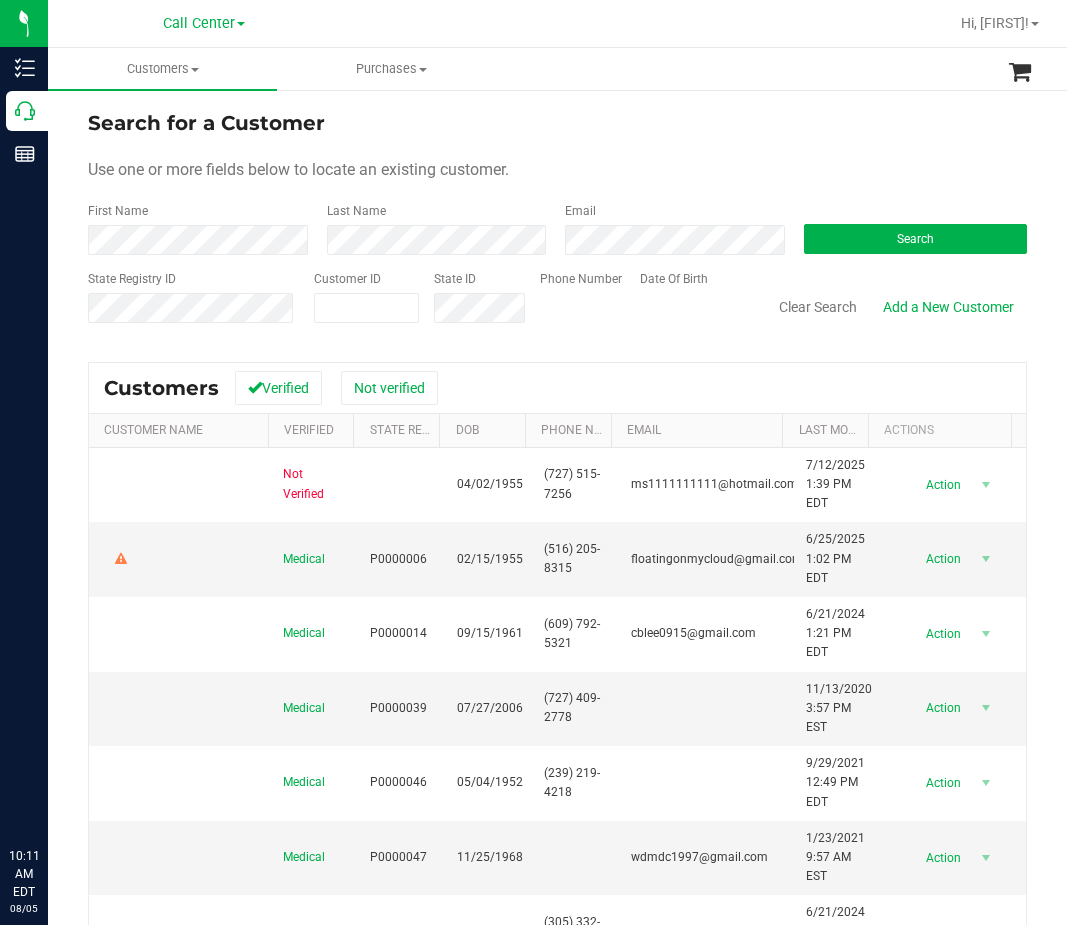 scroll, scrollTop: 0, scrollLeft: 0, axis: both 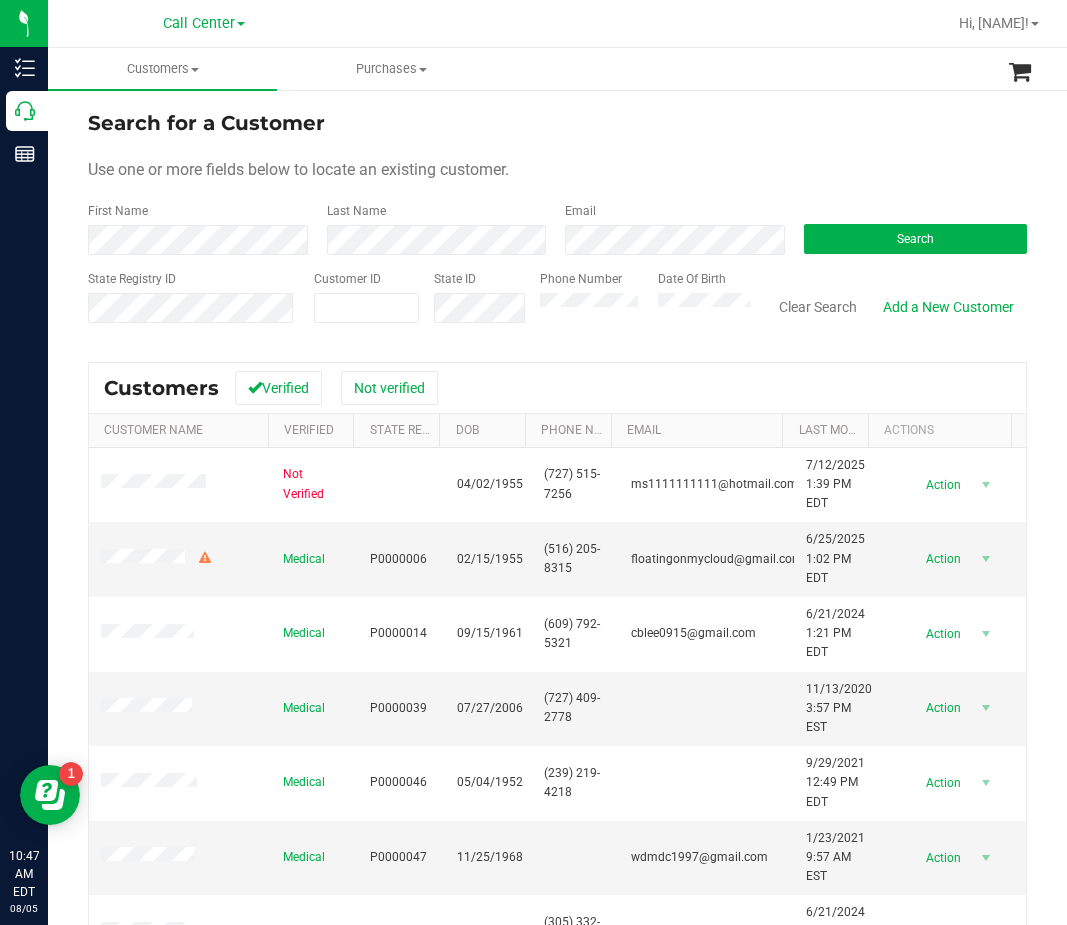 click on "Search for a Customer
Use one or more fields below to locate an existing customer.
First Name
Last Name
Email
Search
State Registry ID
Customer ID
State ID
Phone Number
Date Of Birth" at bounding box center [557, 224] 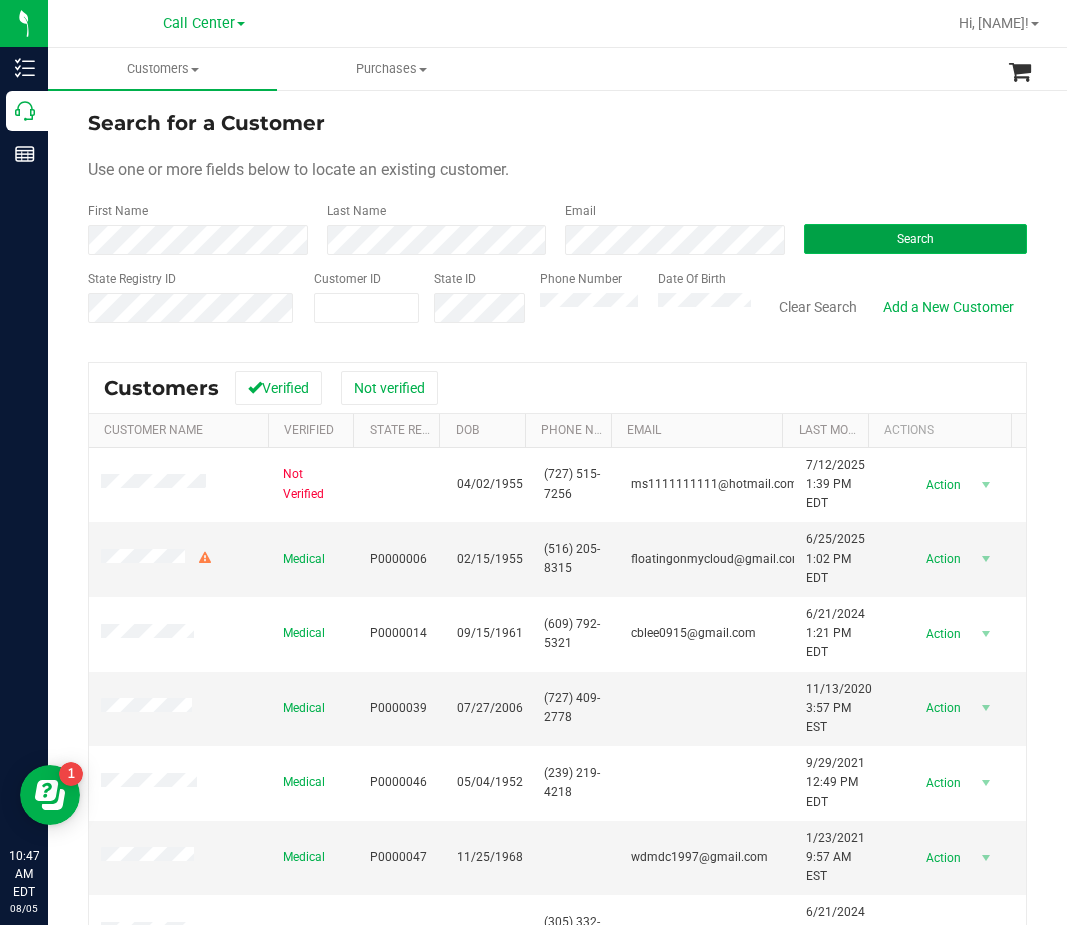 click on "Search" at bounding box center [916, 239] 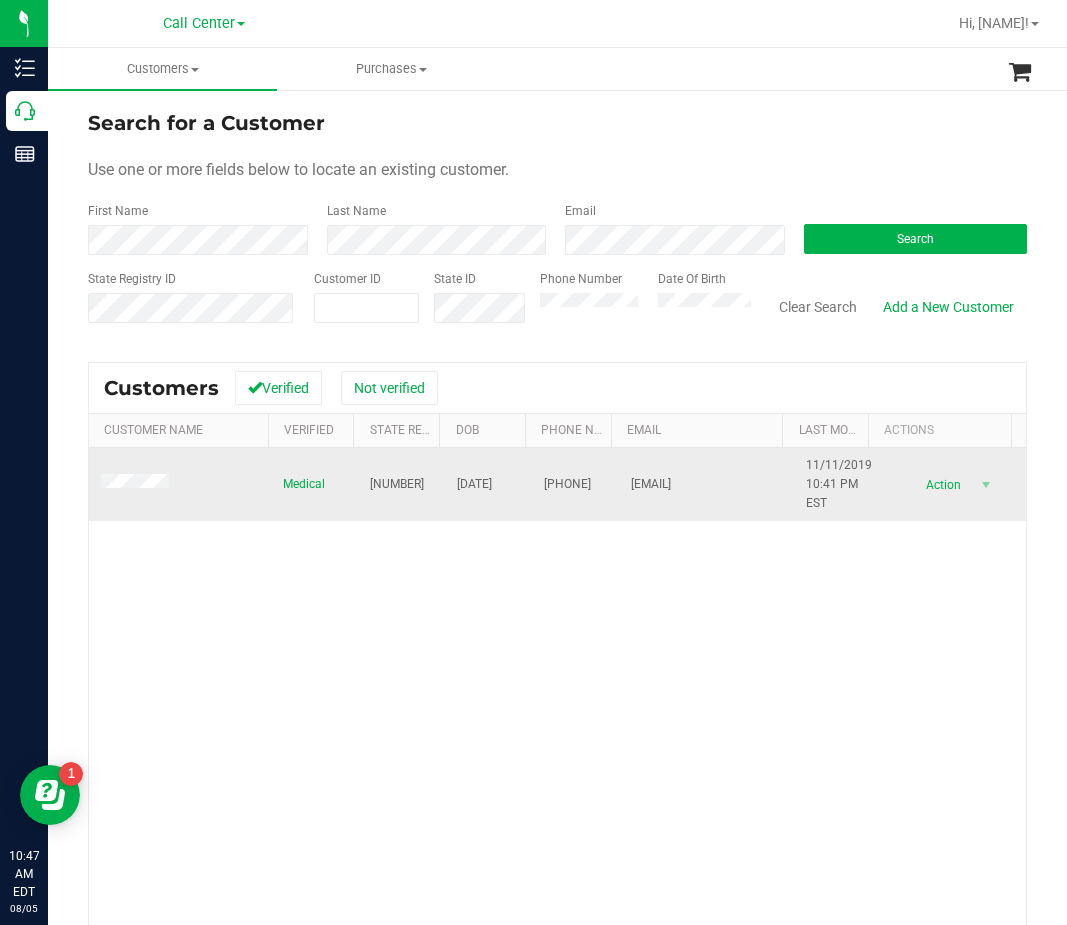 click on "[PRODUCT_CODE]" at bounding box center (397, 484) 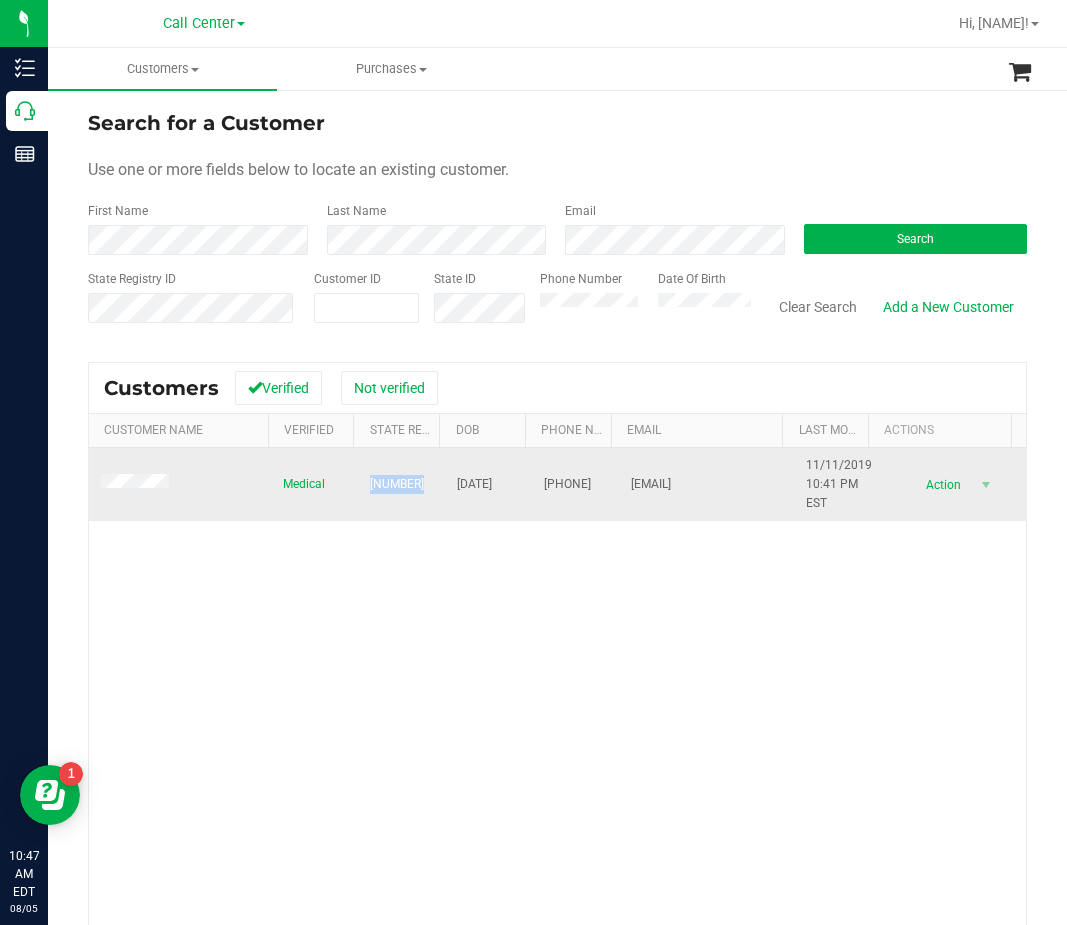 click on "[PRODUCT_CODE]" at bounding box center (397, 484) 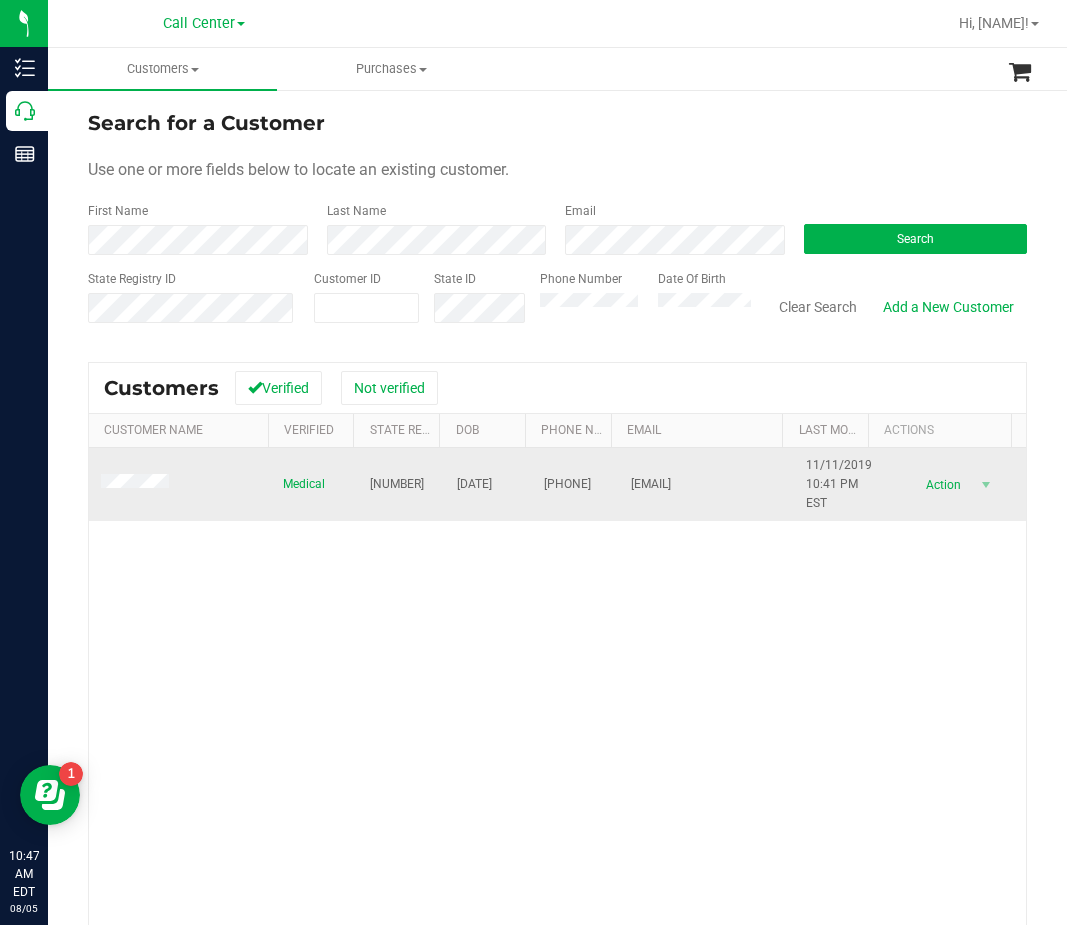 click on "[DATE]" at bounding box center (474, 484) 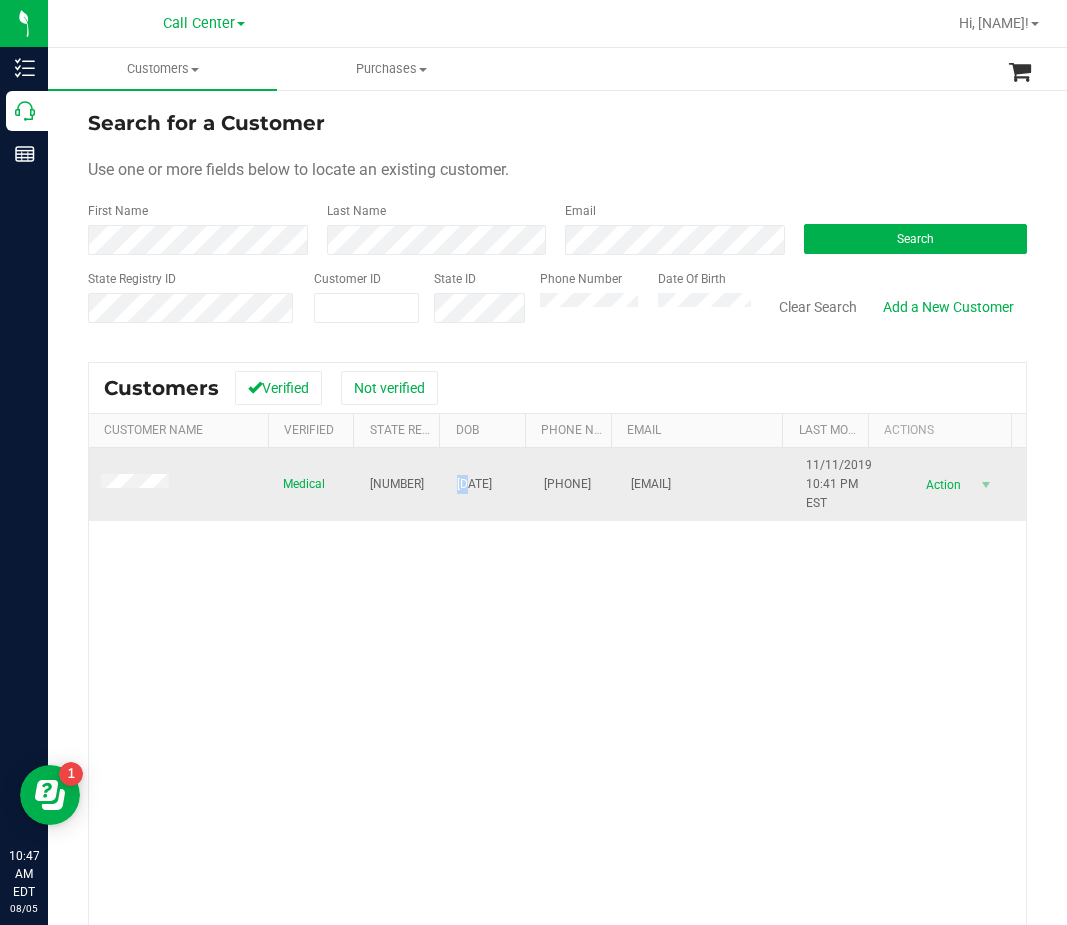 click on "[DATE]" at bounding box center [474, 484] 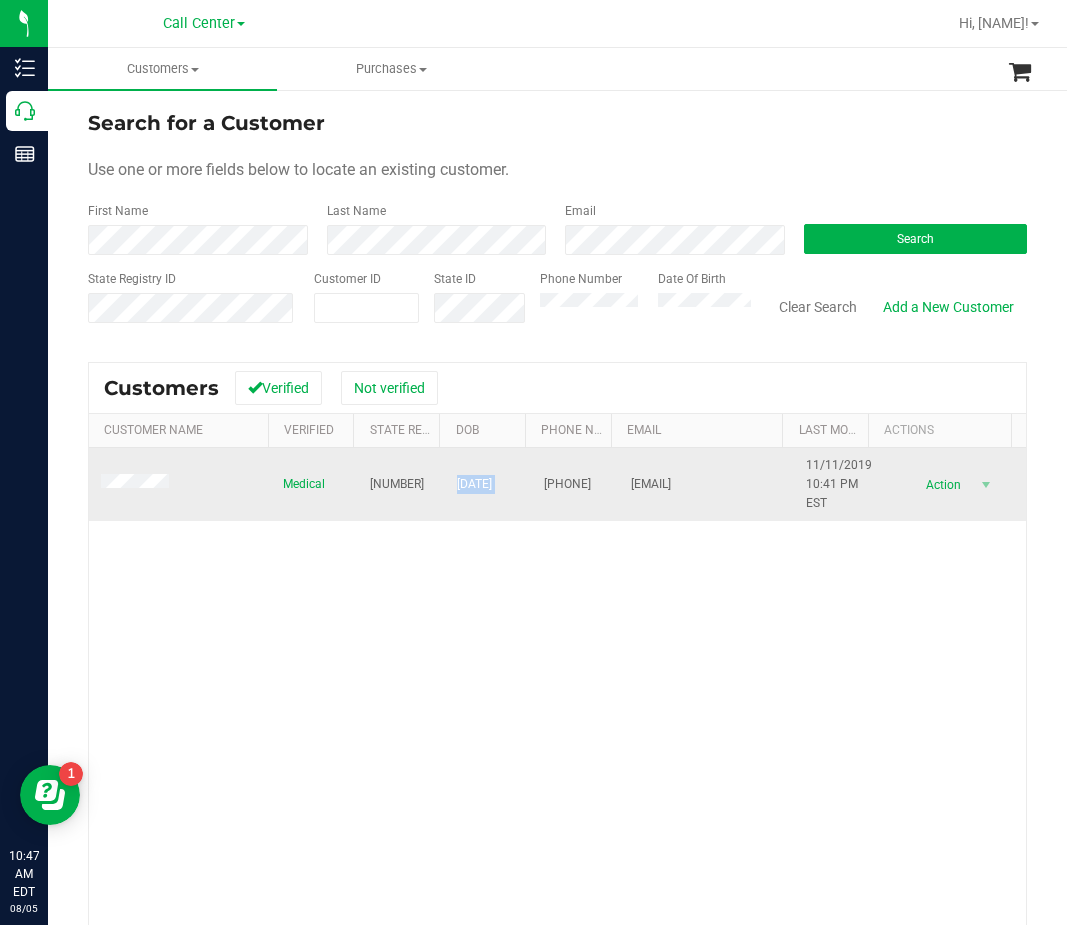 click on "[DATE]" at bounding box center (474, 484) 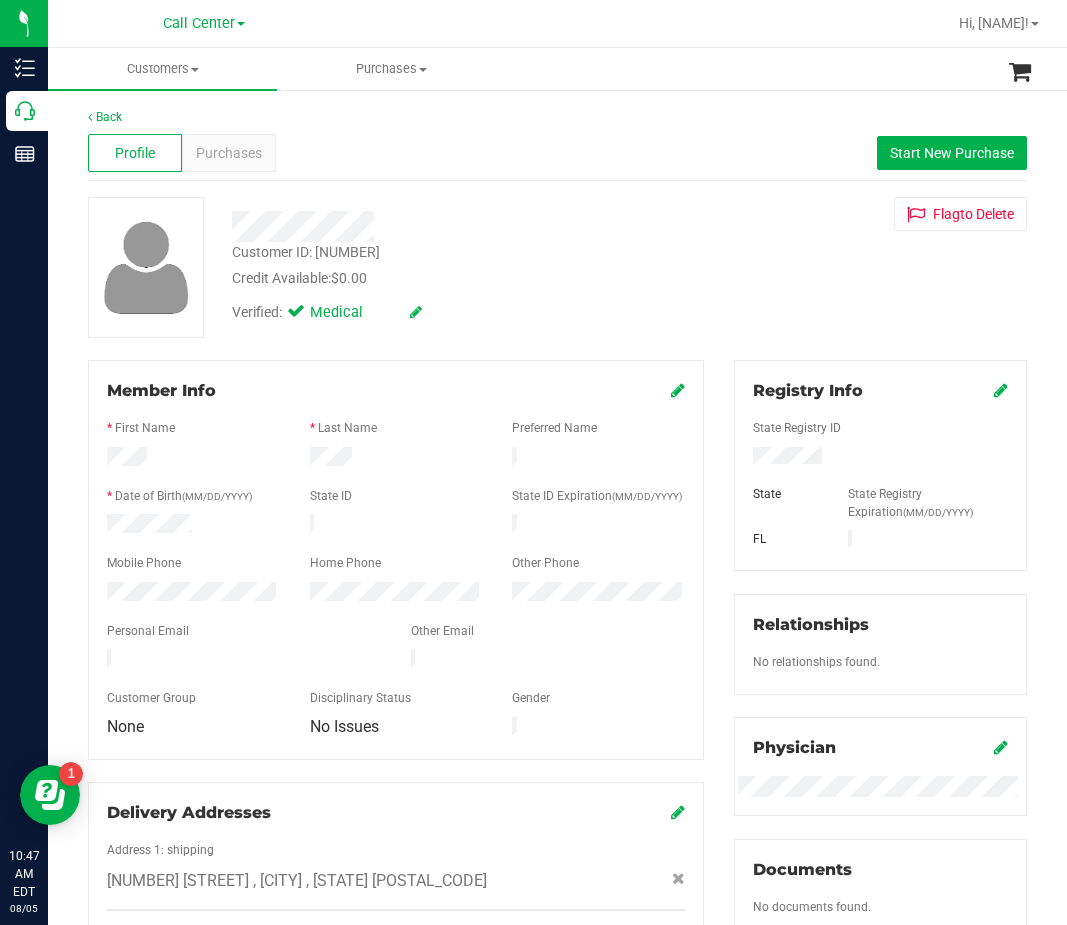 click on "Profile
Purchases
Start New Purchase" at bounding box center [557, 153] 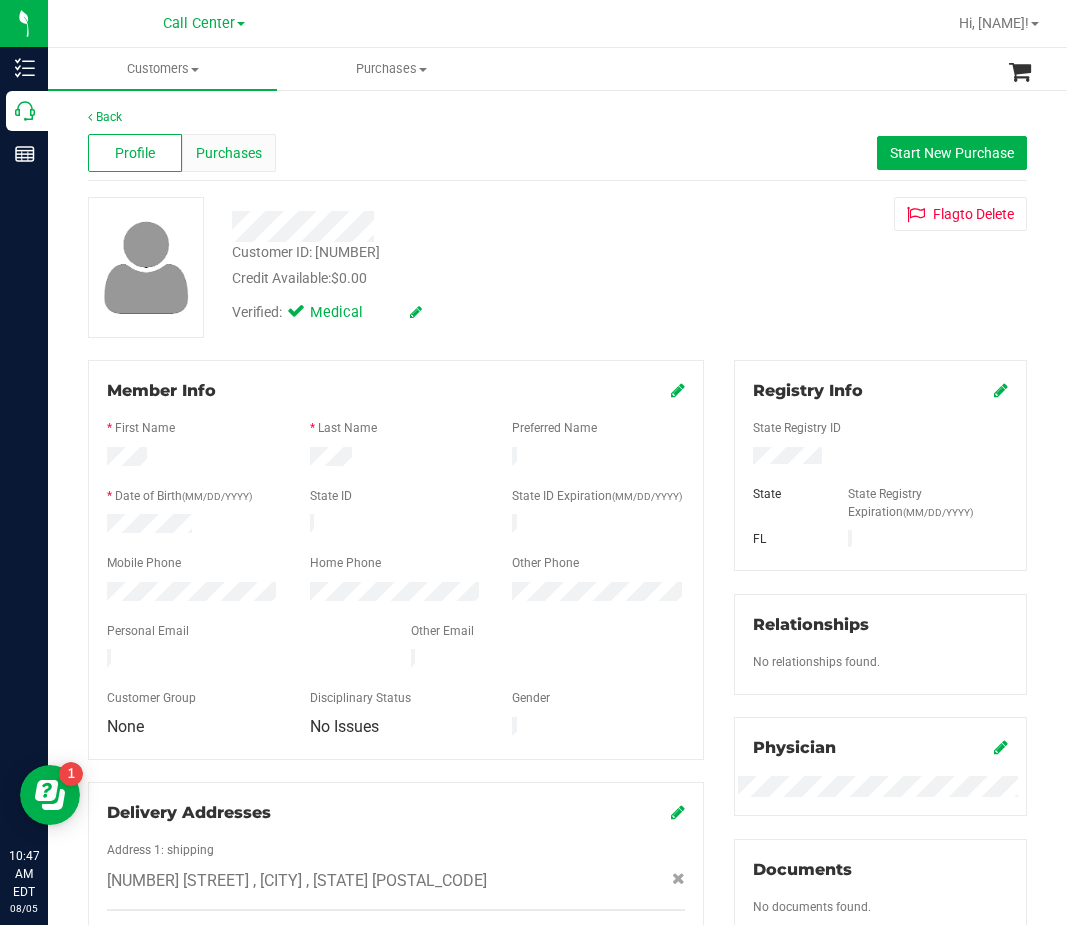 click on "Purchases" at bounding box center (229, 153) 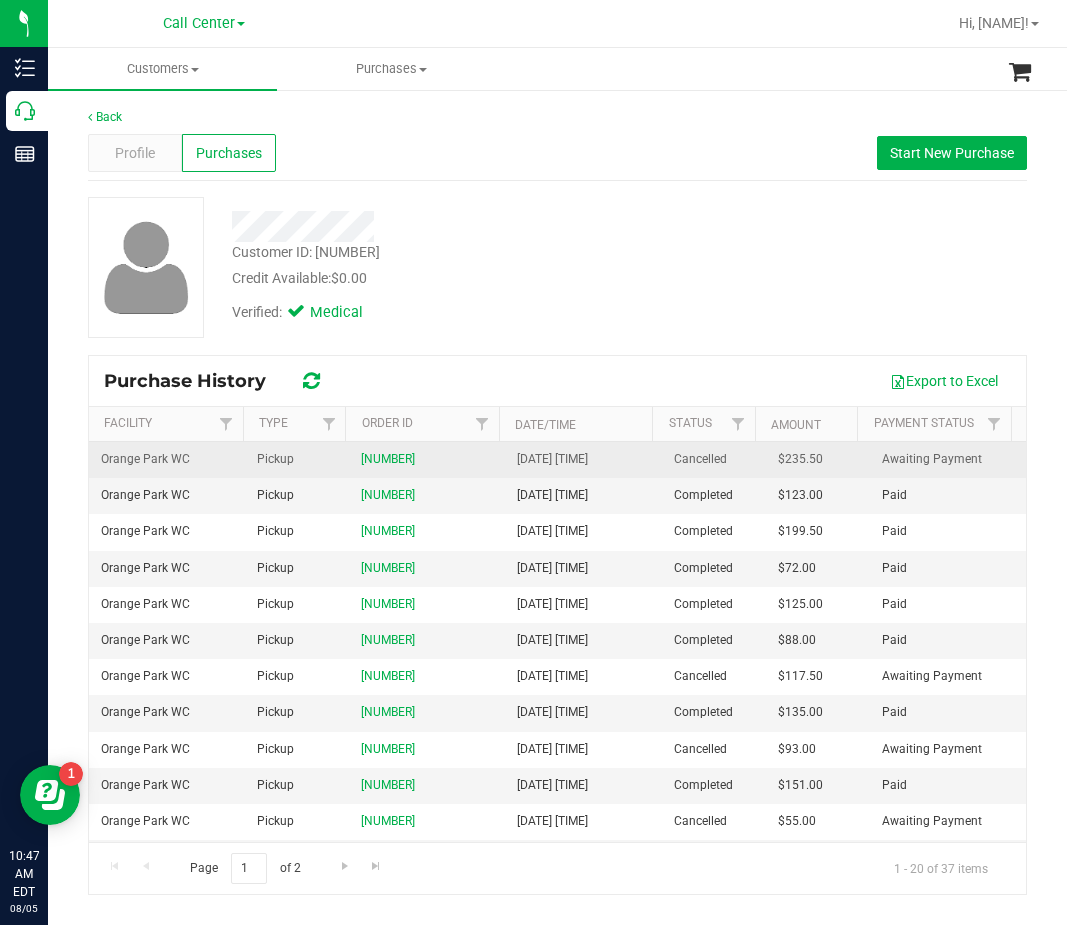 click on "11740977" at bounding box center (427, 459) 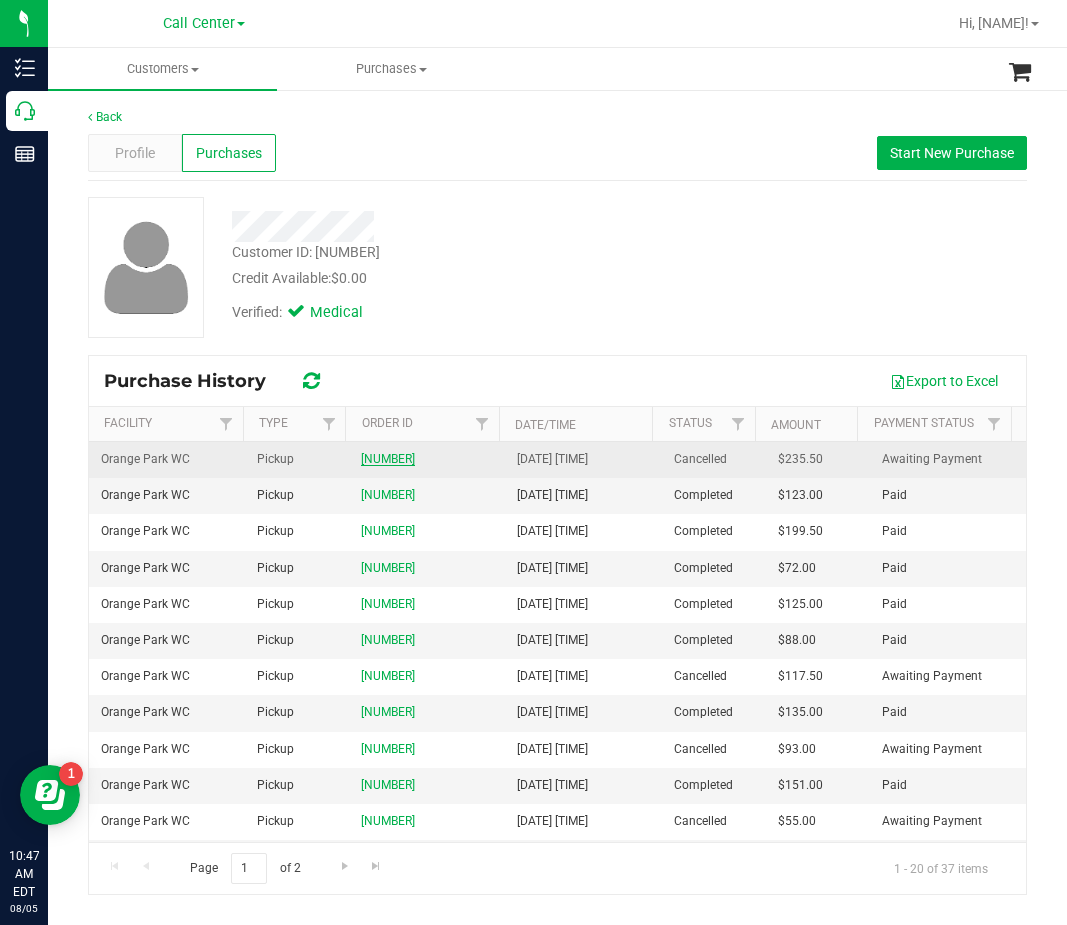 click on "11740977" at bounding box center (388, 459) 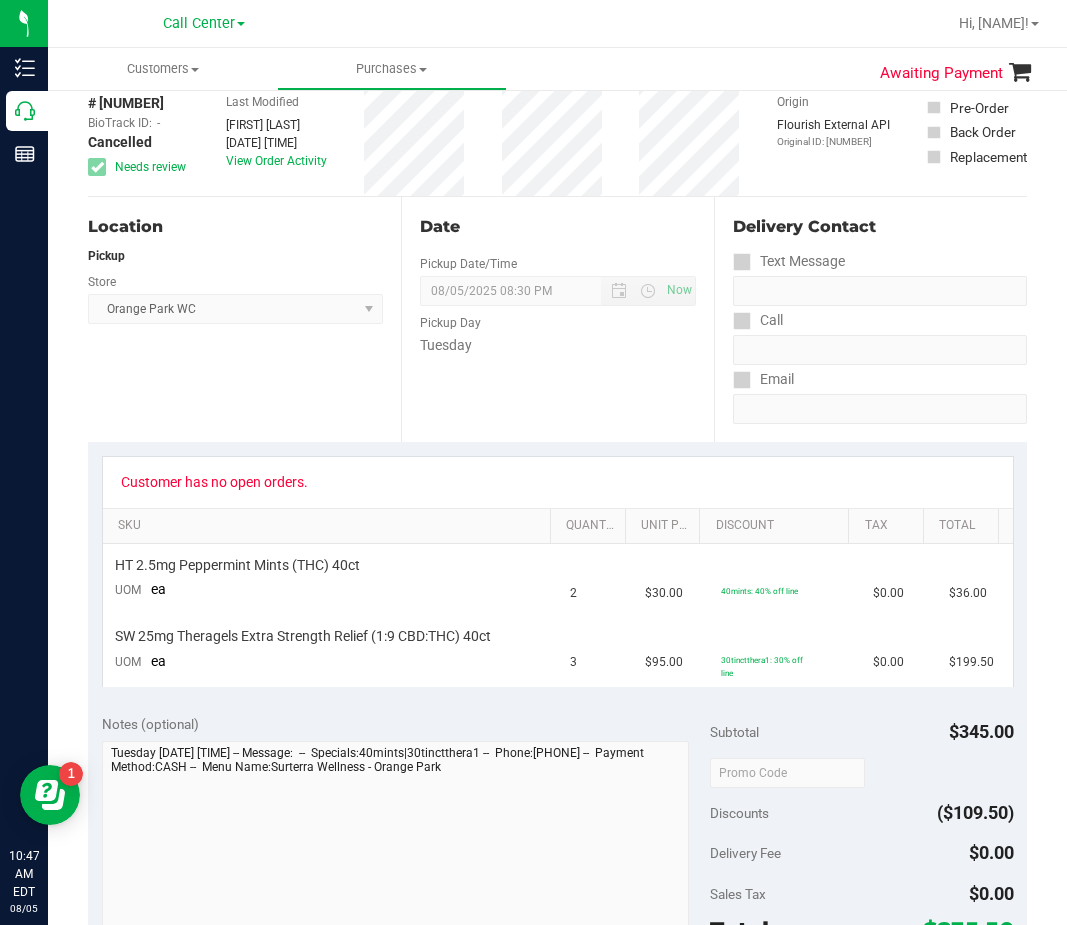 scroll, scrollTop: 0, scrollLeft: 0, axis: both 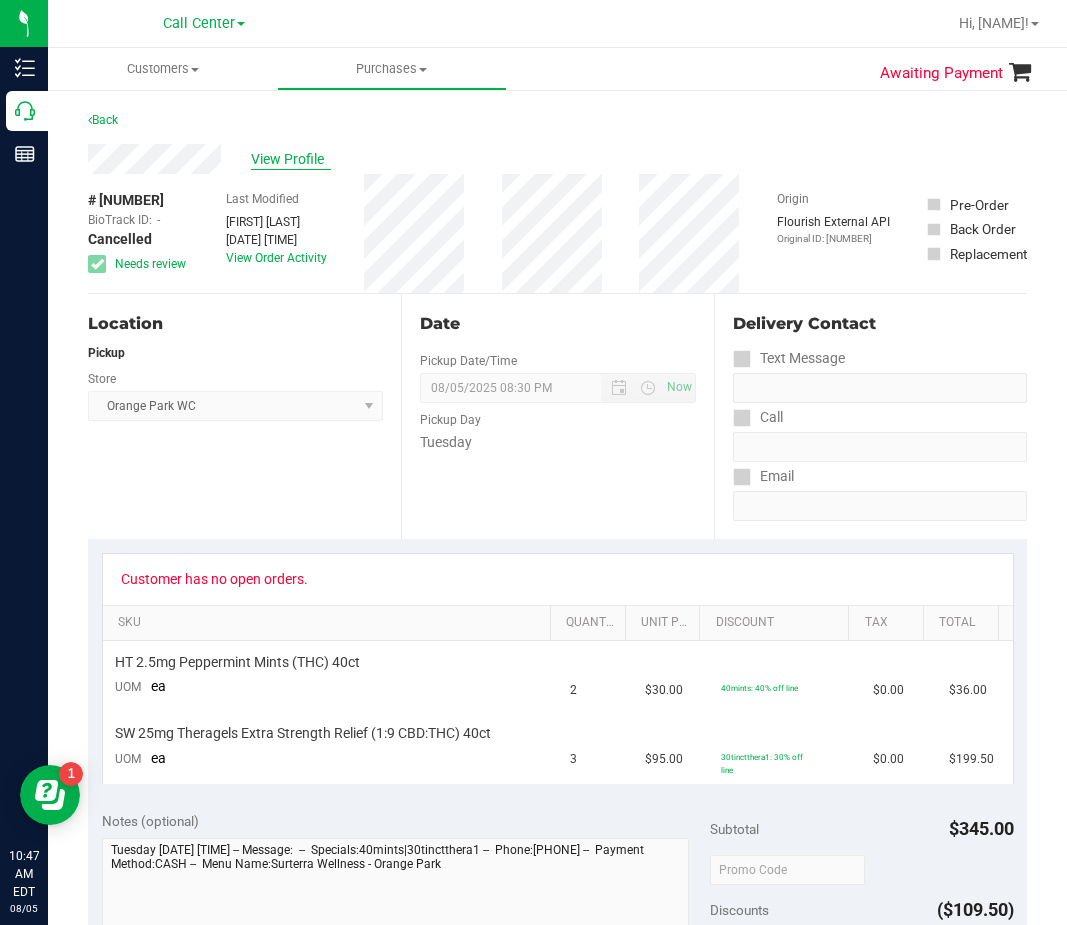 click on "View Profile" at bounding box center [291, 159] 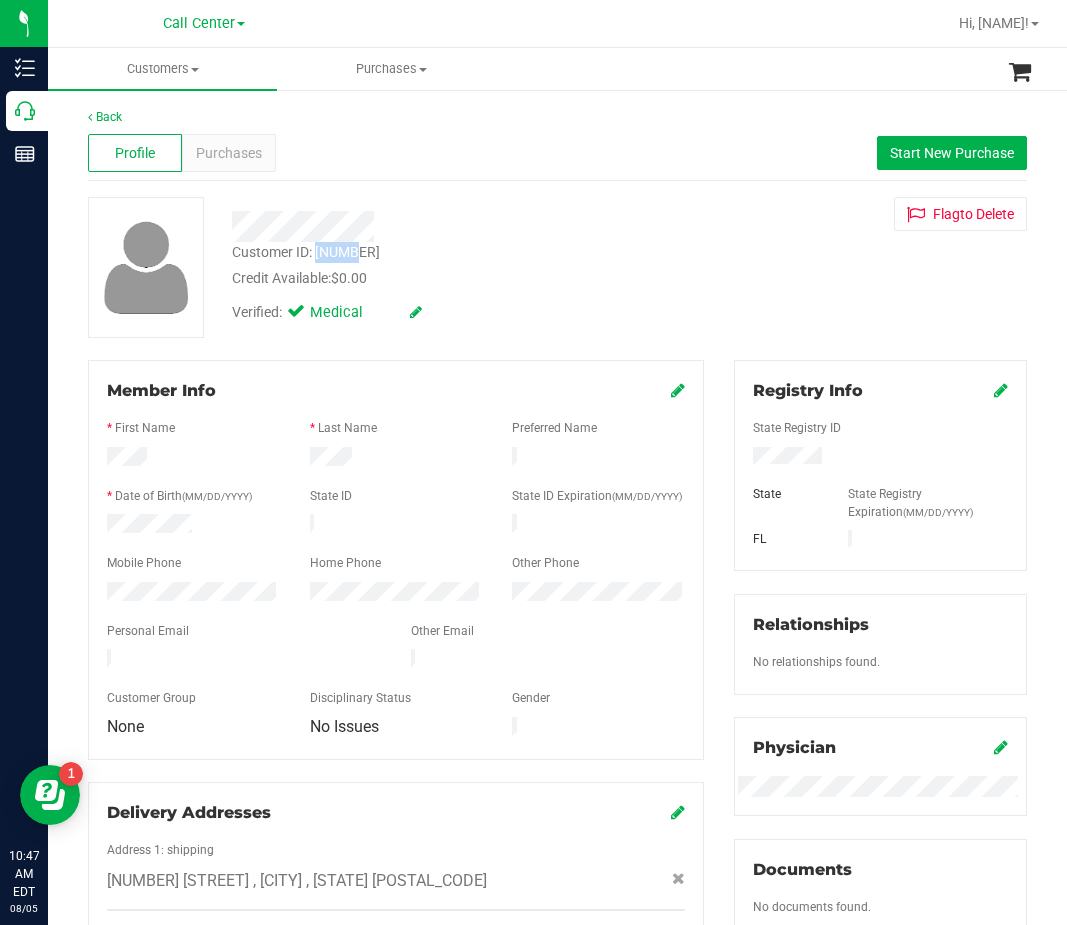 drag, startPoint x: 382, startPoint y: 247, endPoint x: 332, endPoint y: 250, distance: 50.08992 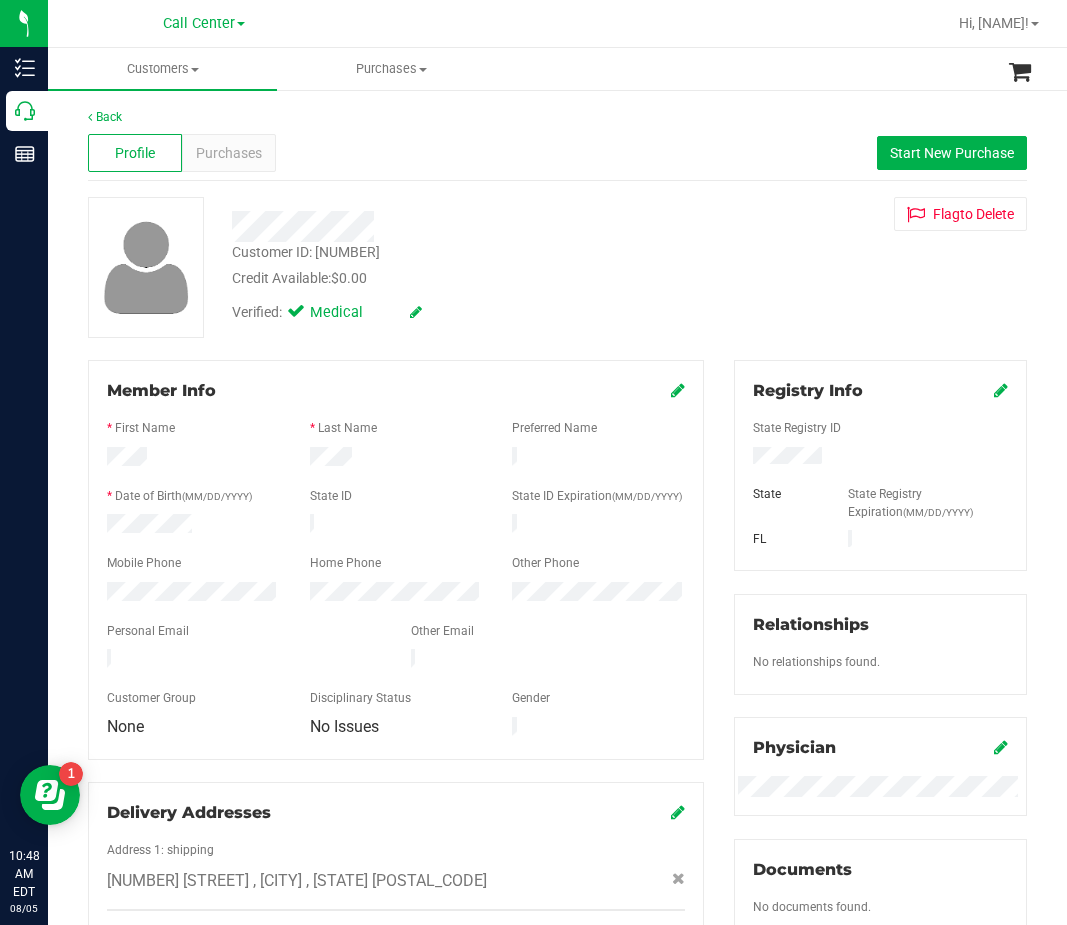 click at bounding box center [459, 226] 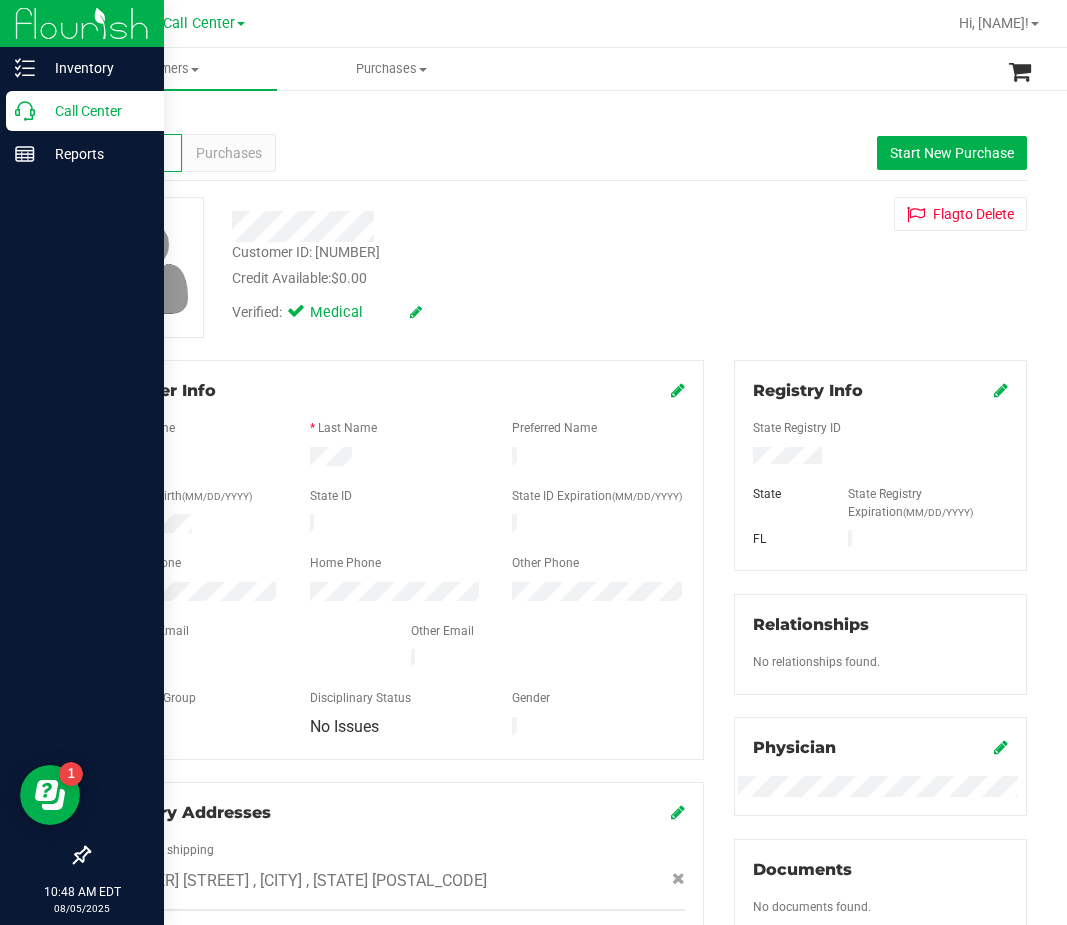 click on "Call Center" at bounding box center [82, 112] 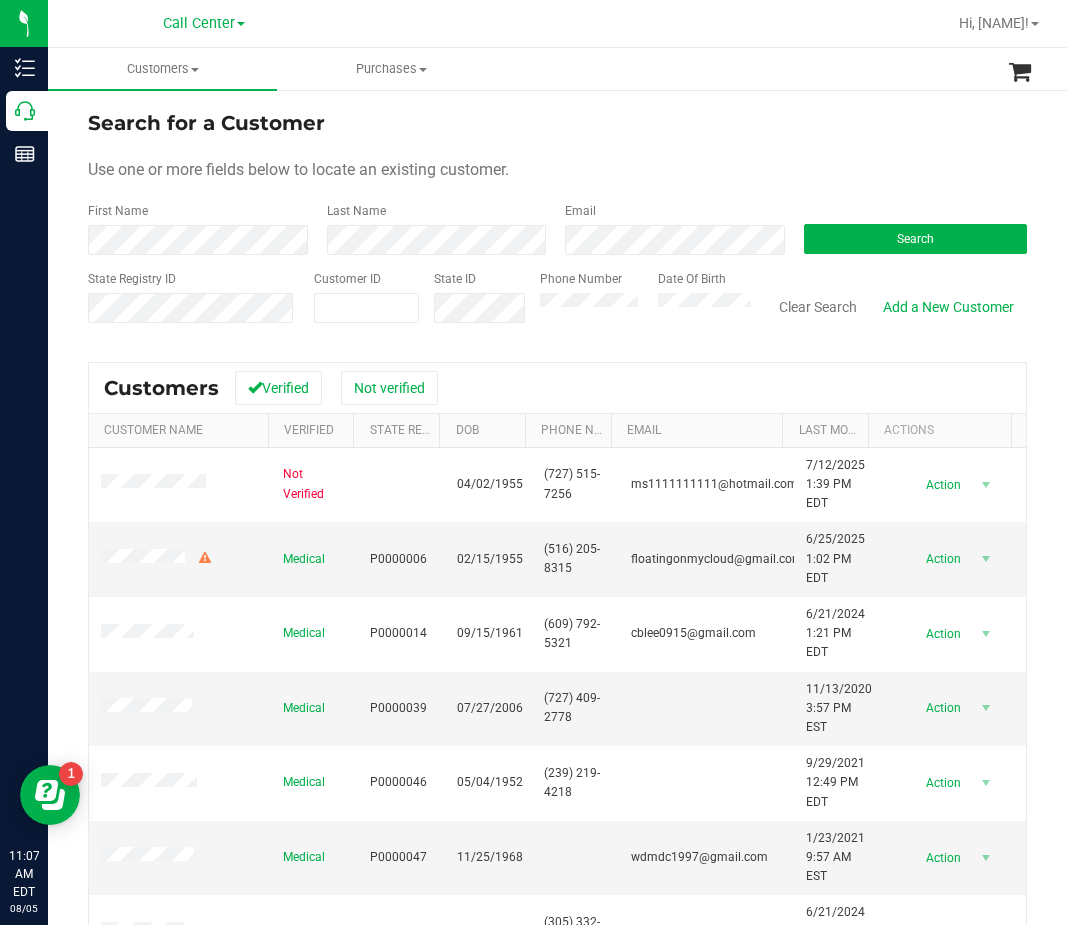 click at bounding box center [652, 23] 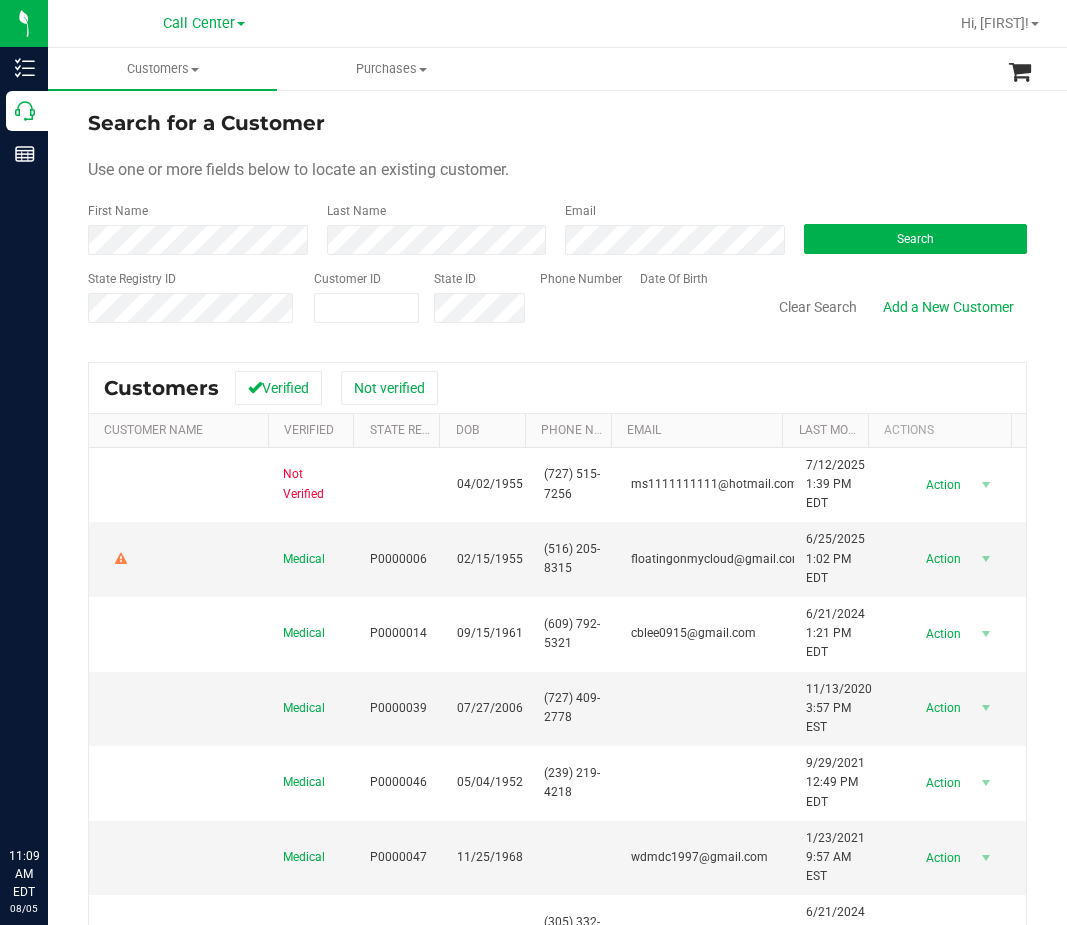 scroll, scrollTop: 0, scrollLeft: 0, axis: both 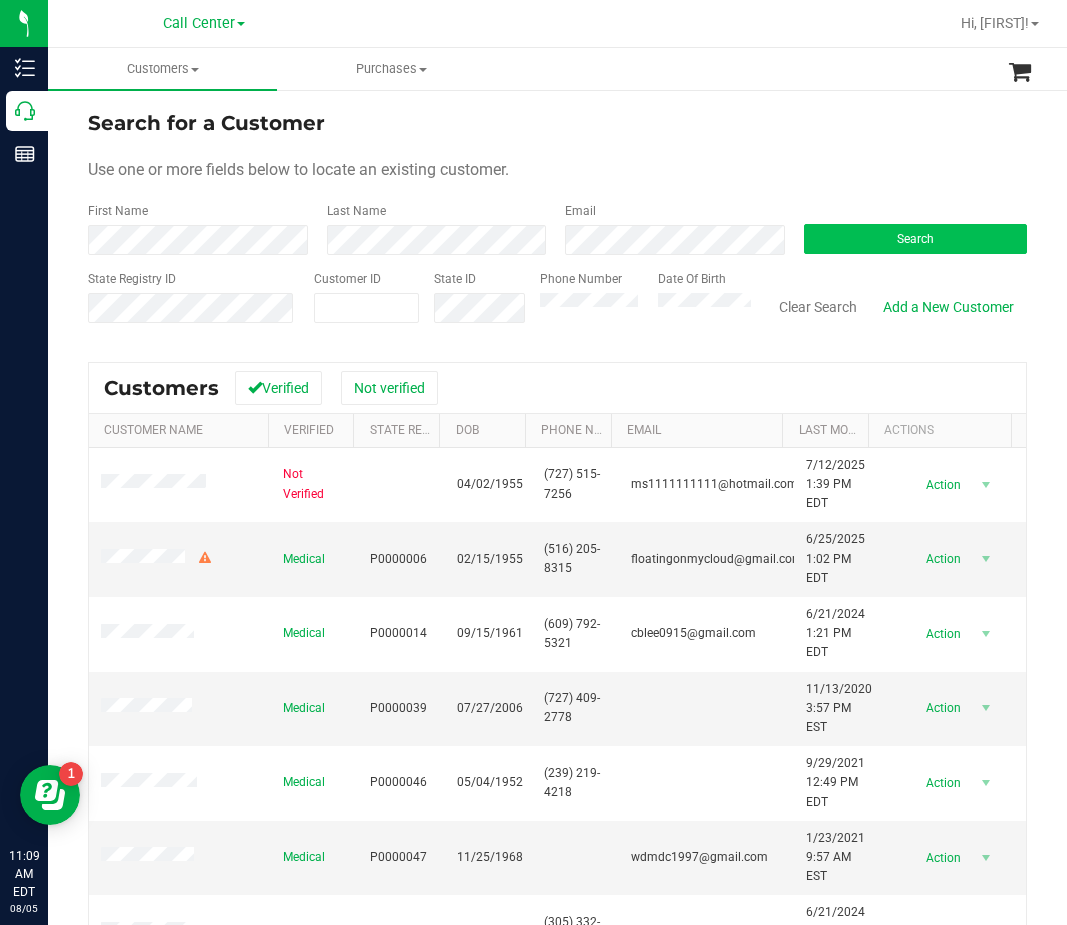 drag, startPoint x: 878, startPoint y: 203, endPoint x: 886, endPoint y: 238, distance: 35.902645 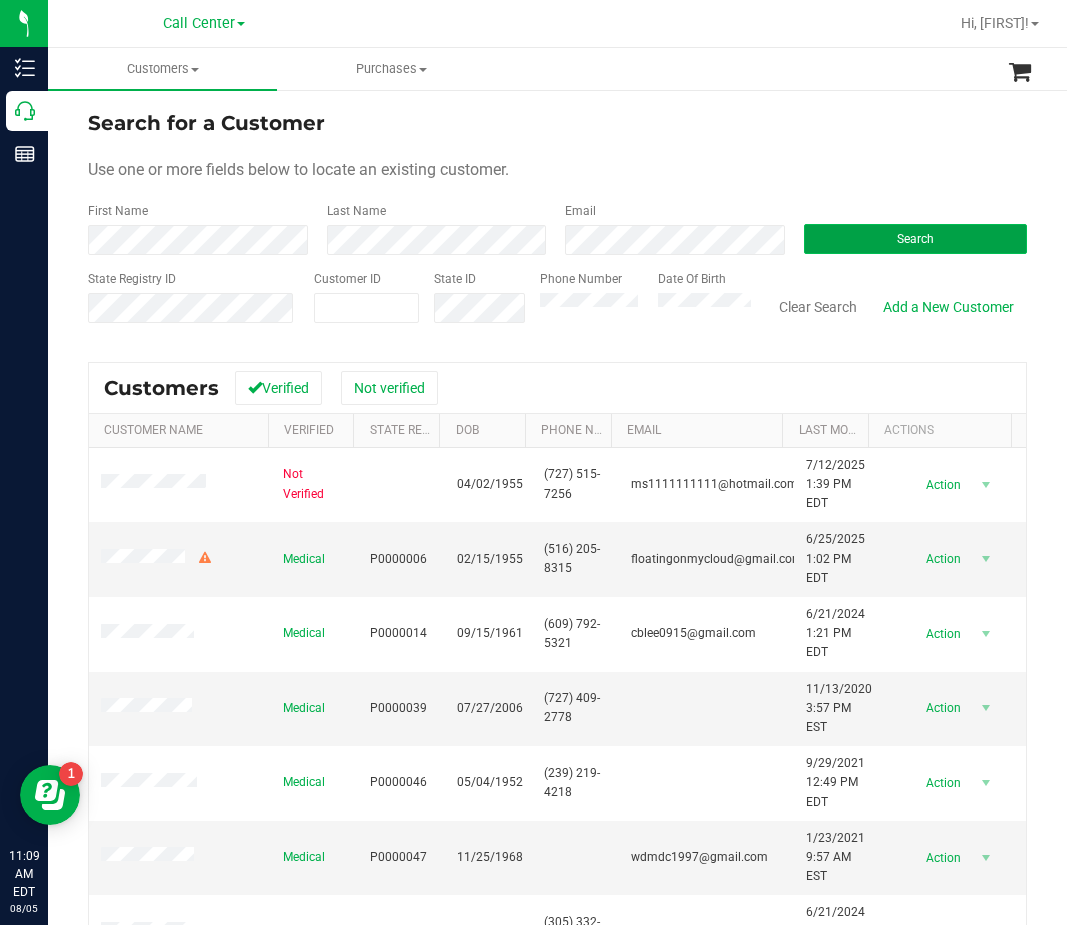 click on "Search" at bounding box center [916, 239] 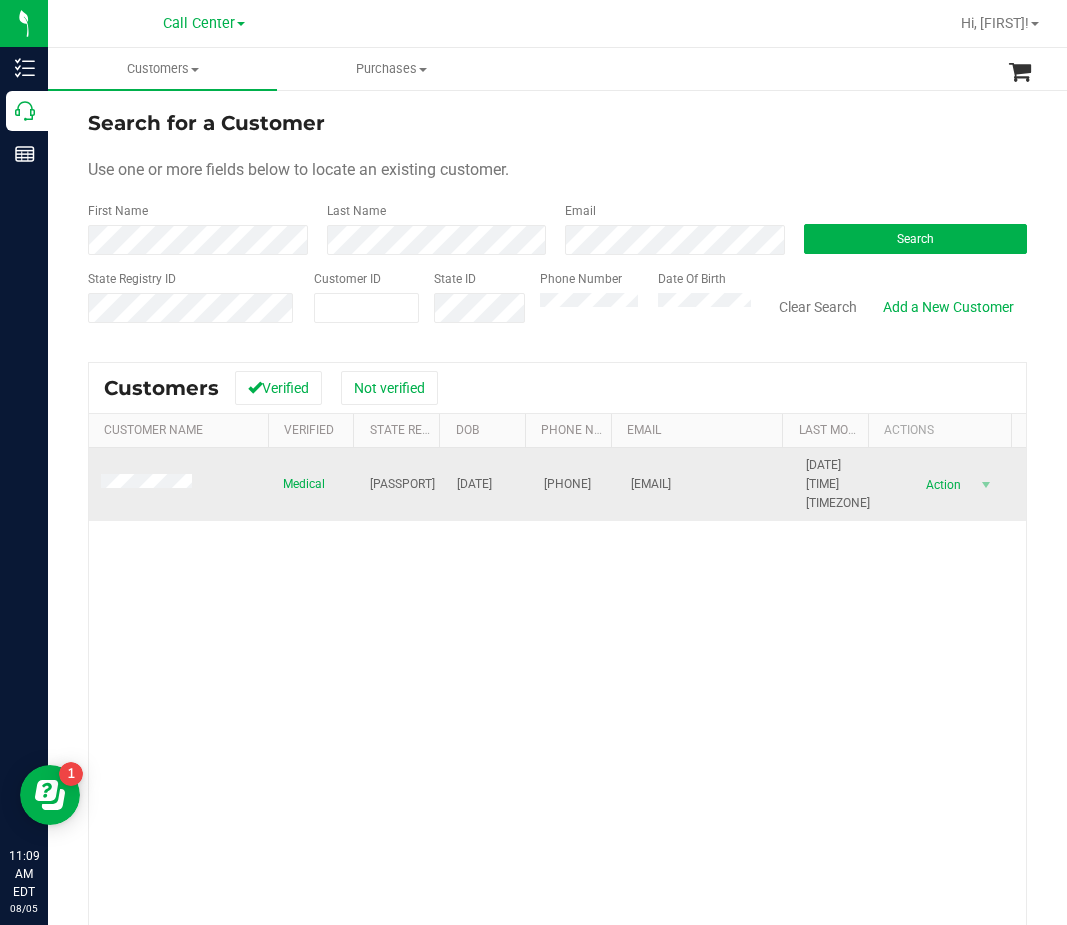 click on "P0XR3242" at bounding box center (402, 484) 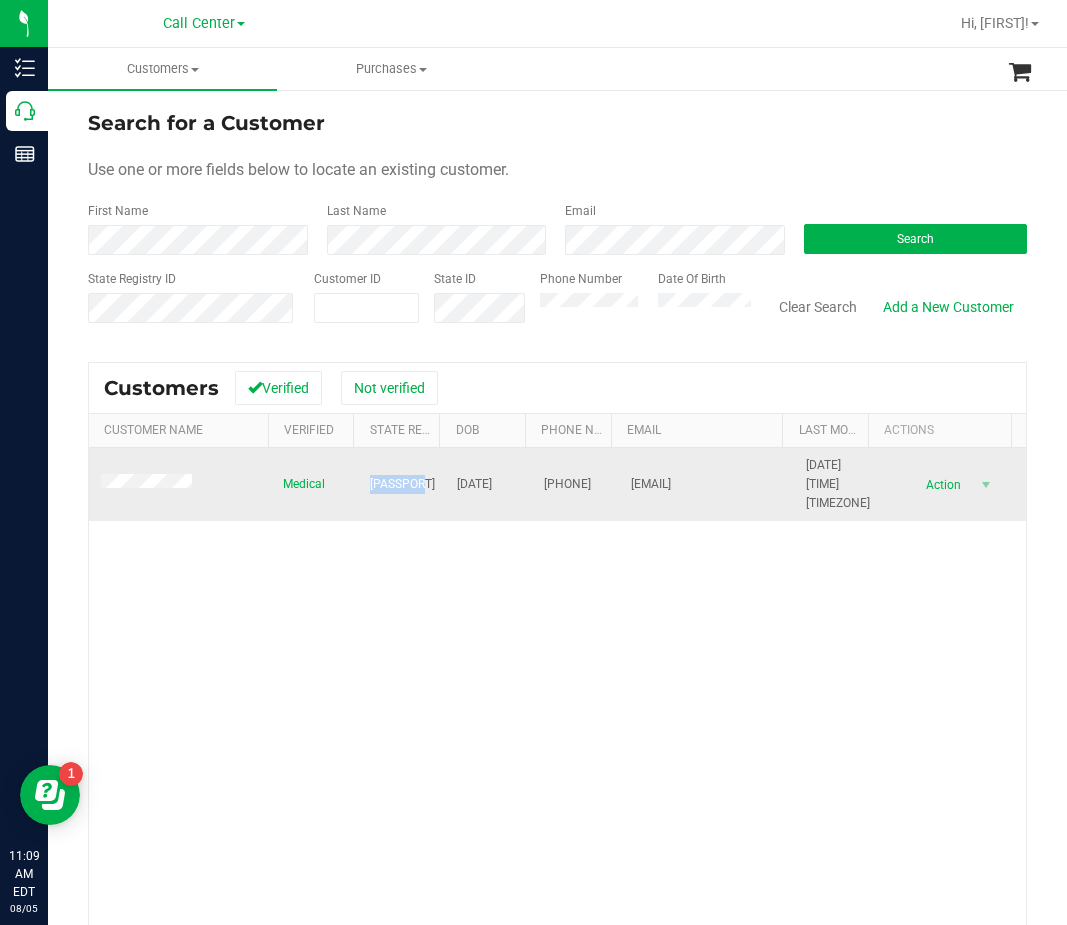 click on "P0XR3242" at bounding box center (402, 484) 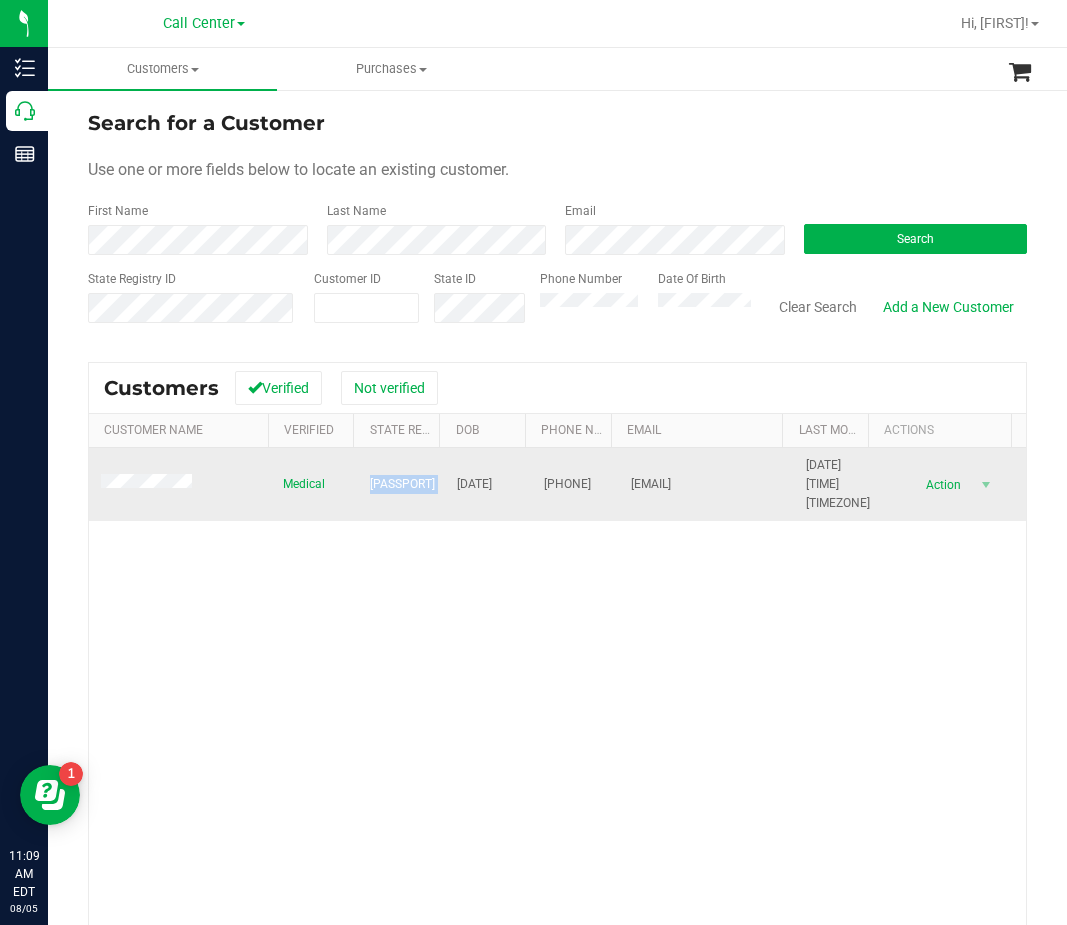 click on "P0XR3242" at bounding box center (402, 484) 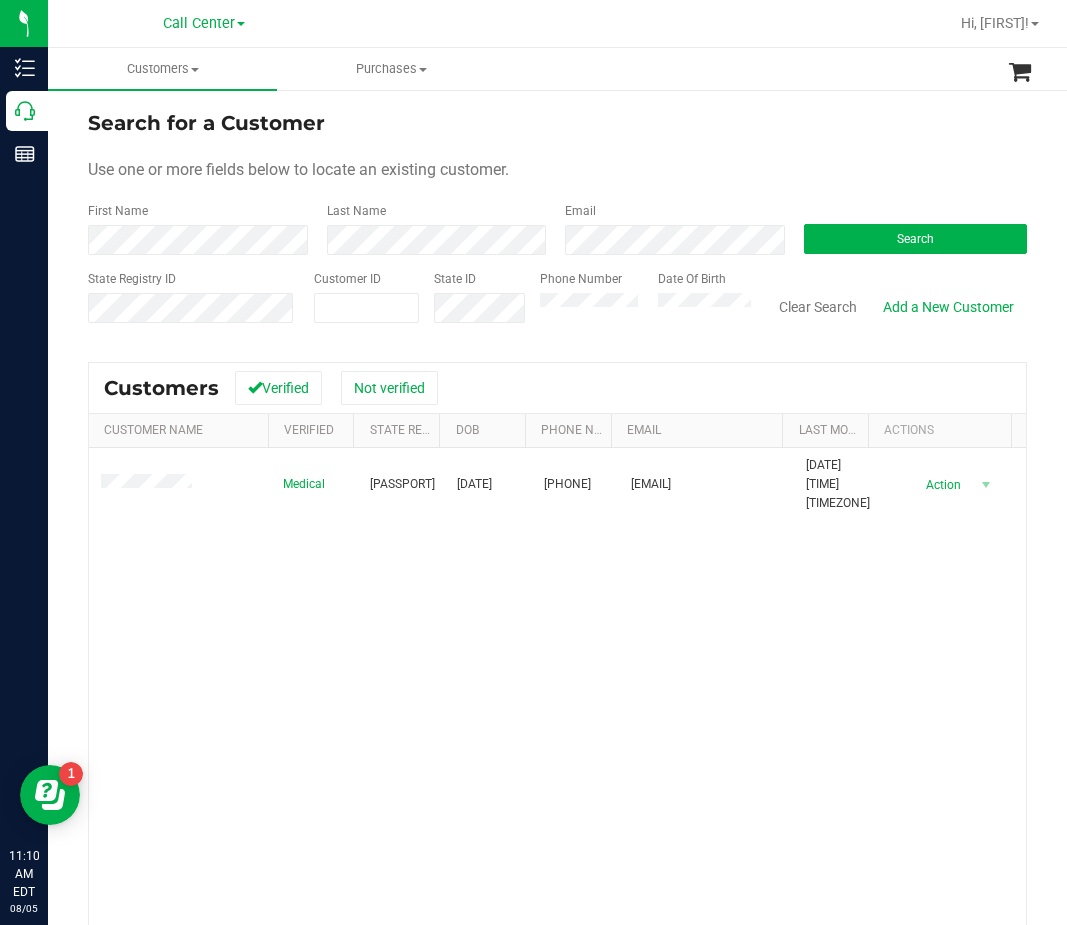 click on "Search for a Customer
Use one or more fields below to locate an existing customer.
First Name
Last Name
Email
Search
State Registry ID
Customer ID
State ID
Phone Number
Date Of Birth" at bounding box center [557, 224] 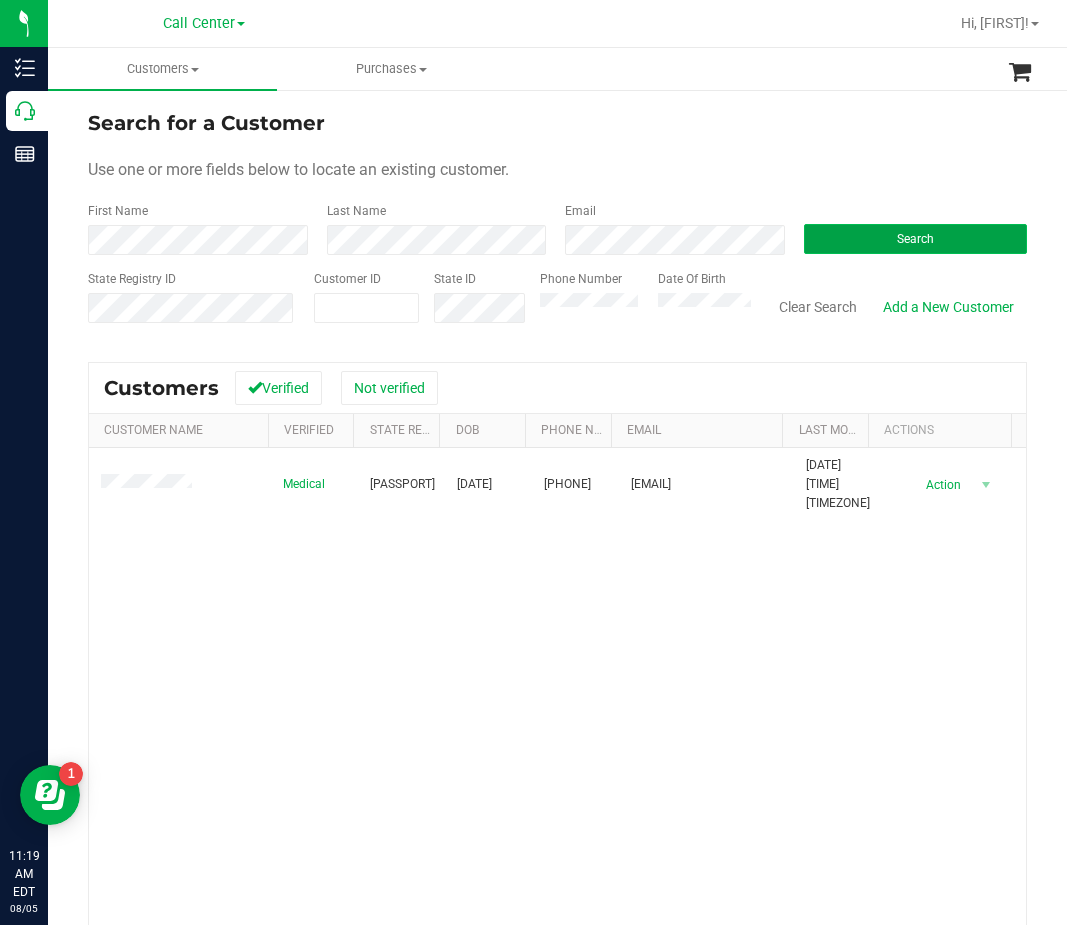 click on "Search" at bounding box center (916, 239) 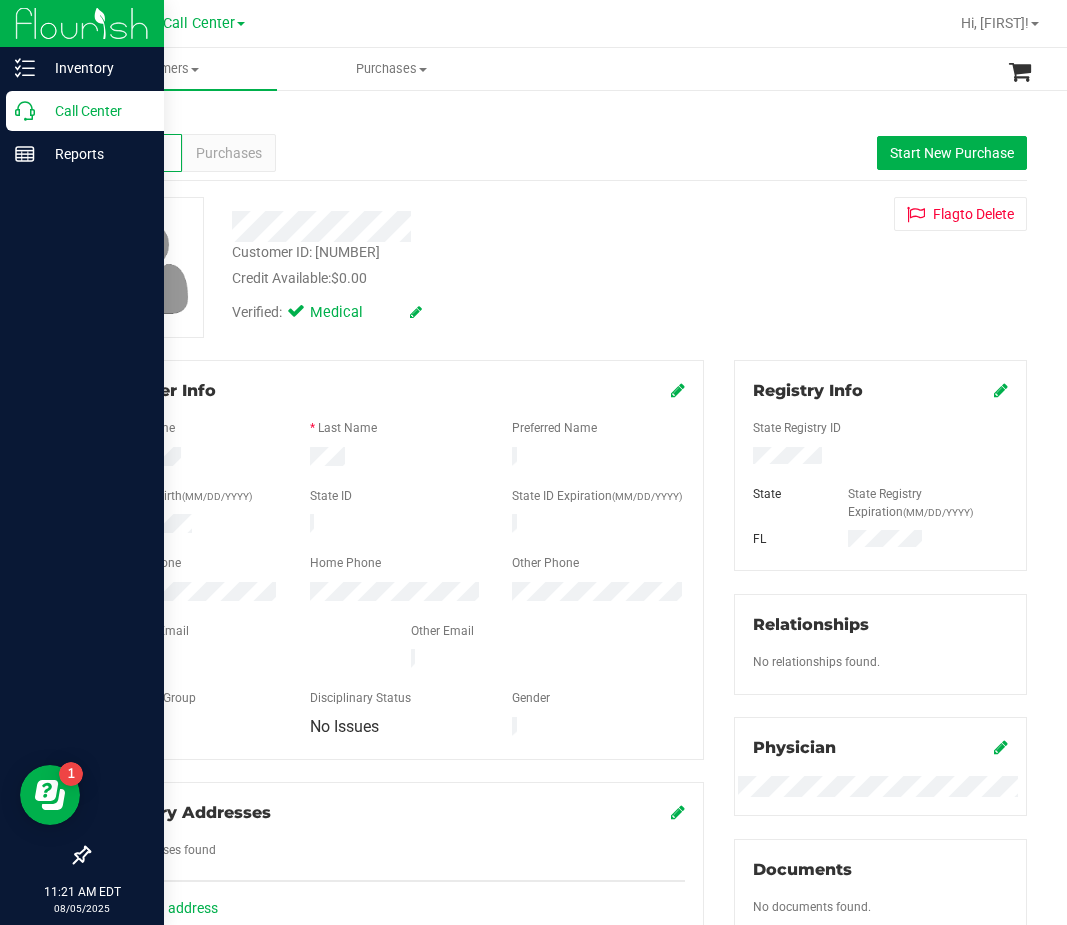 click 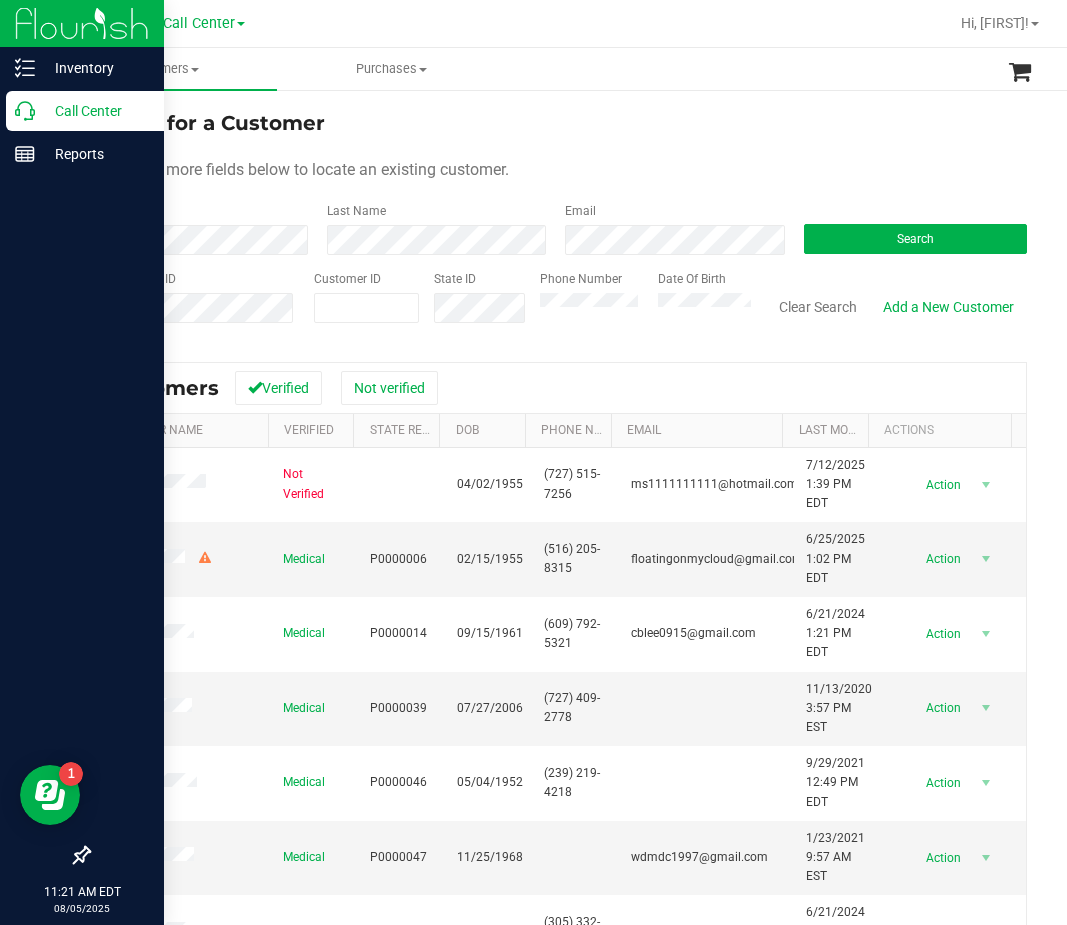 click 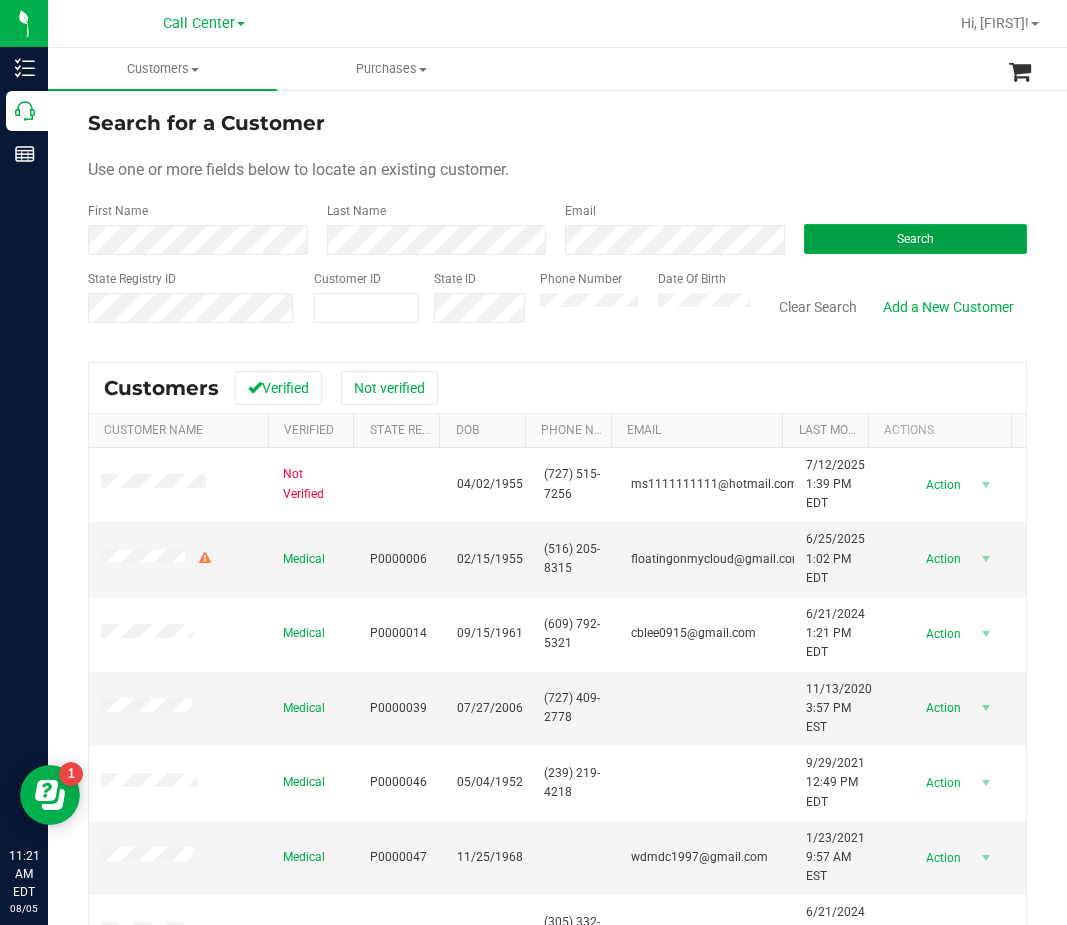 click on "Search" at bounding box center [916, 239] 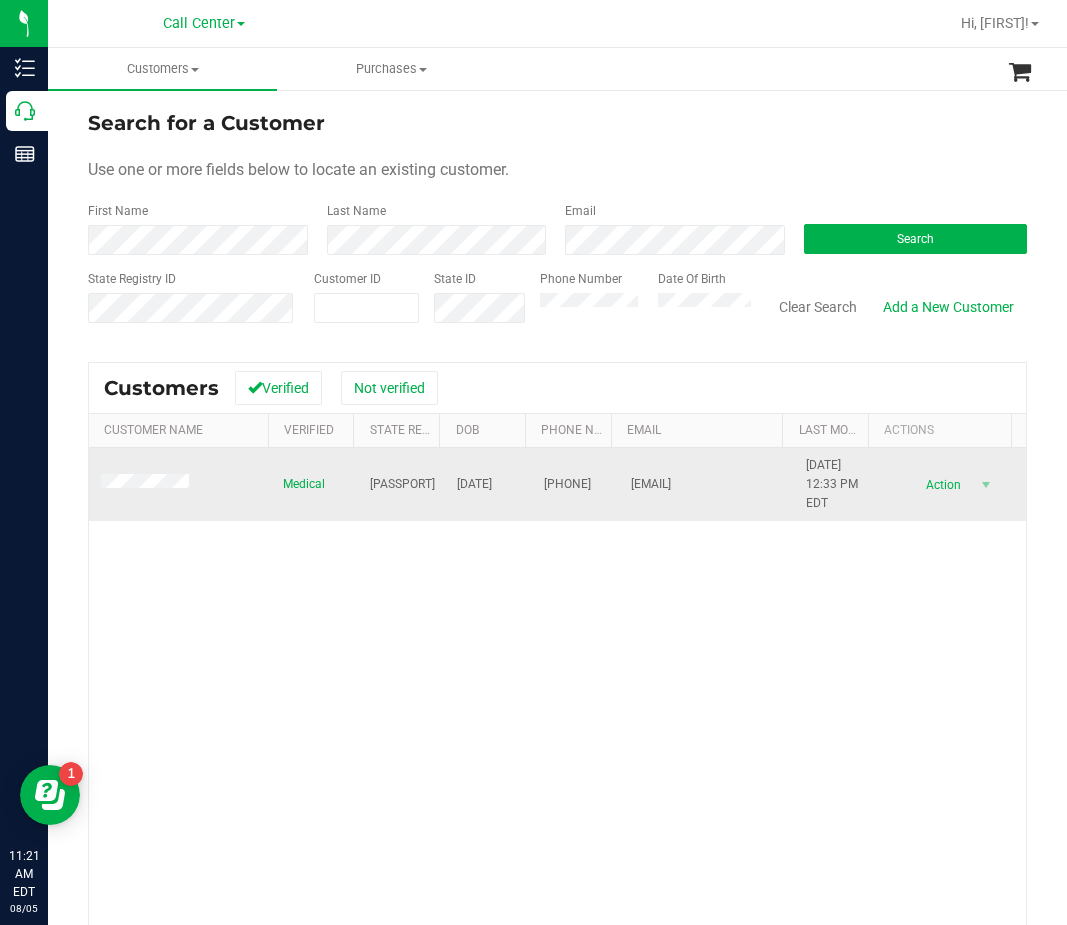 click on "P9KM9490" at bounding box center [402, 484] 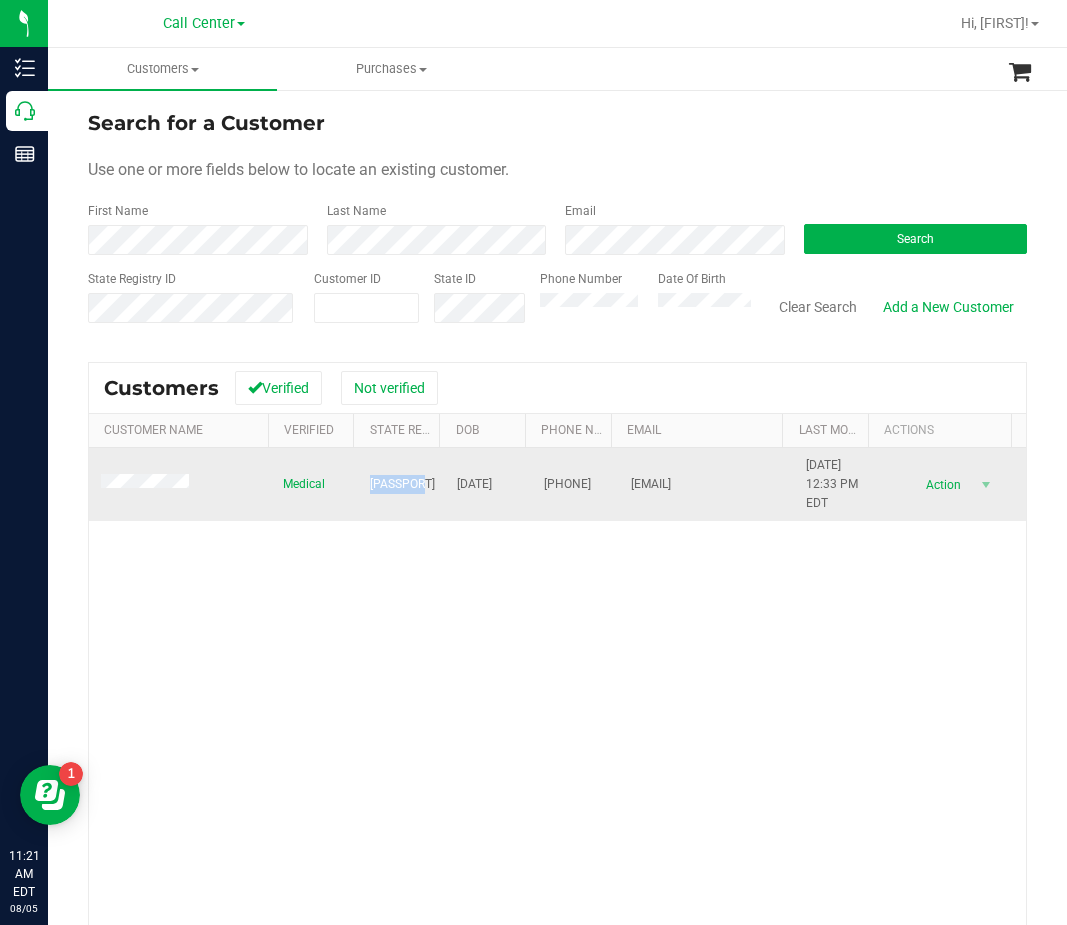 click on "P9KM9490" at bounding box center [402, 484] 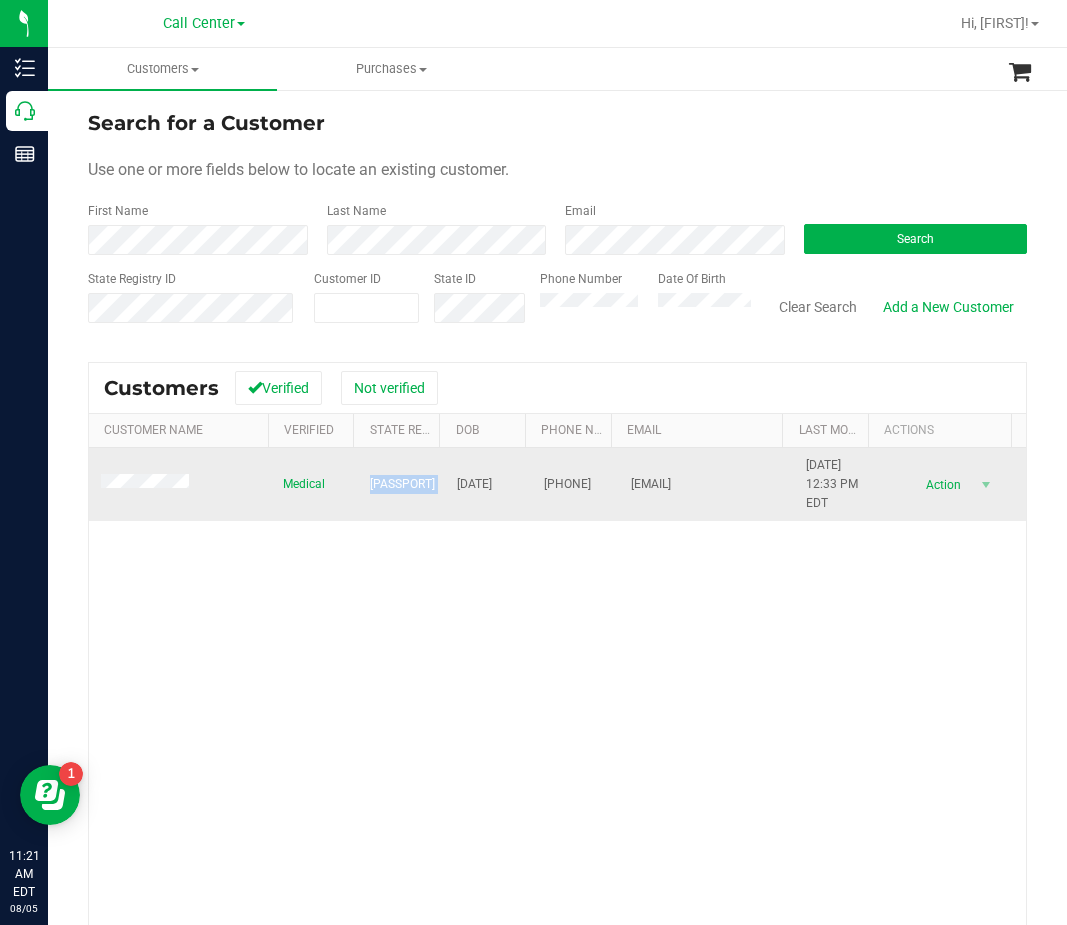 click on "P9KM9490" at bounding box center (402, 484) 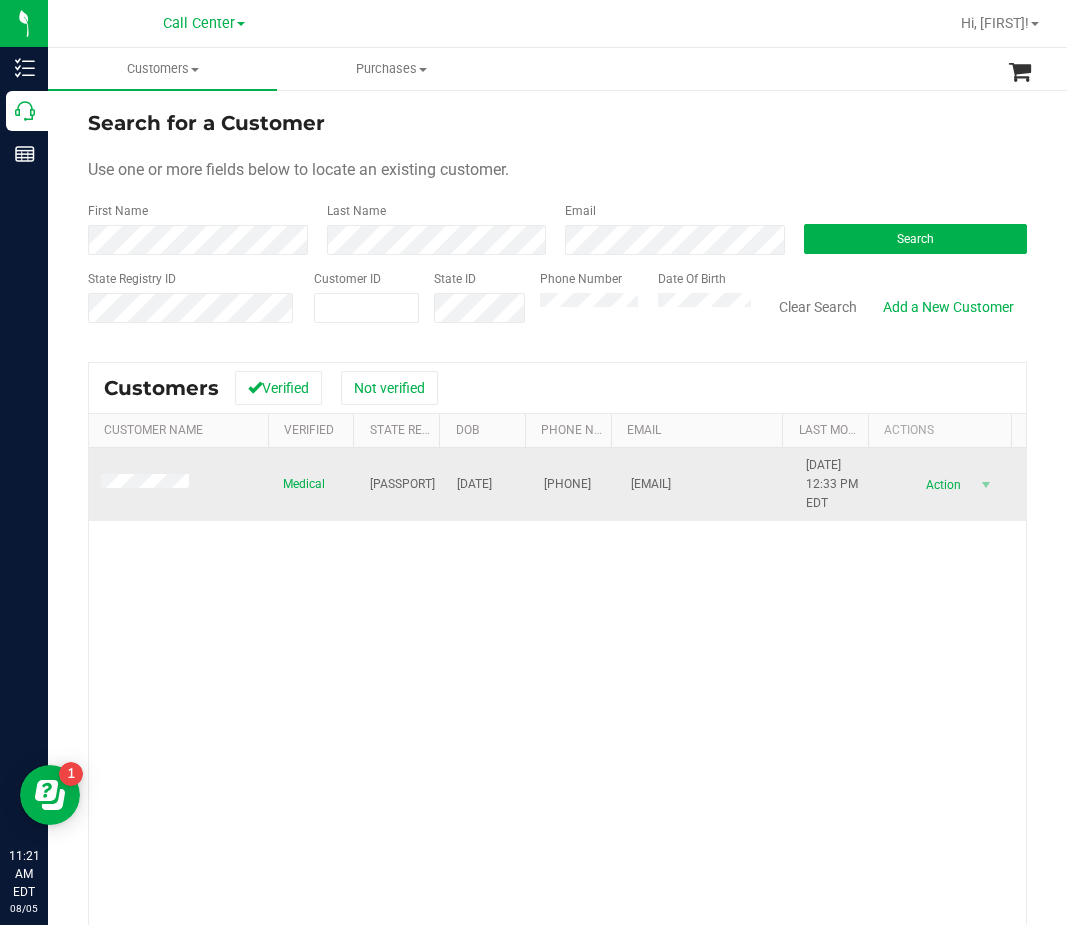 click on "10/11/1968" at bounding box center (474, 484) 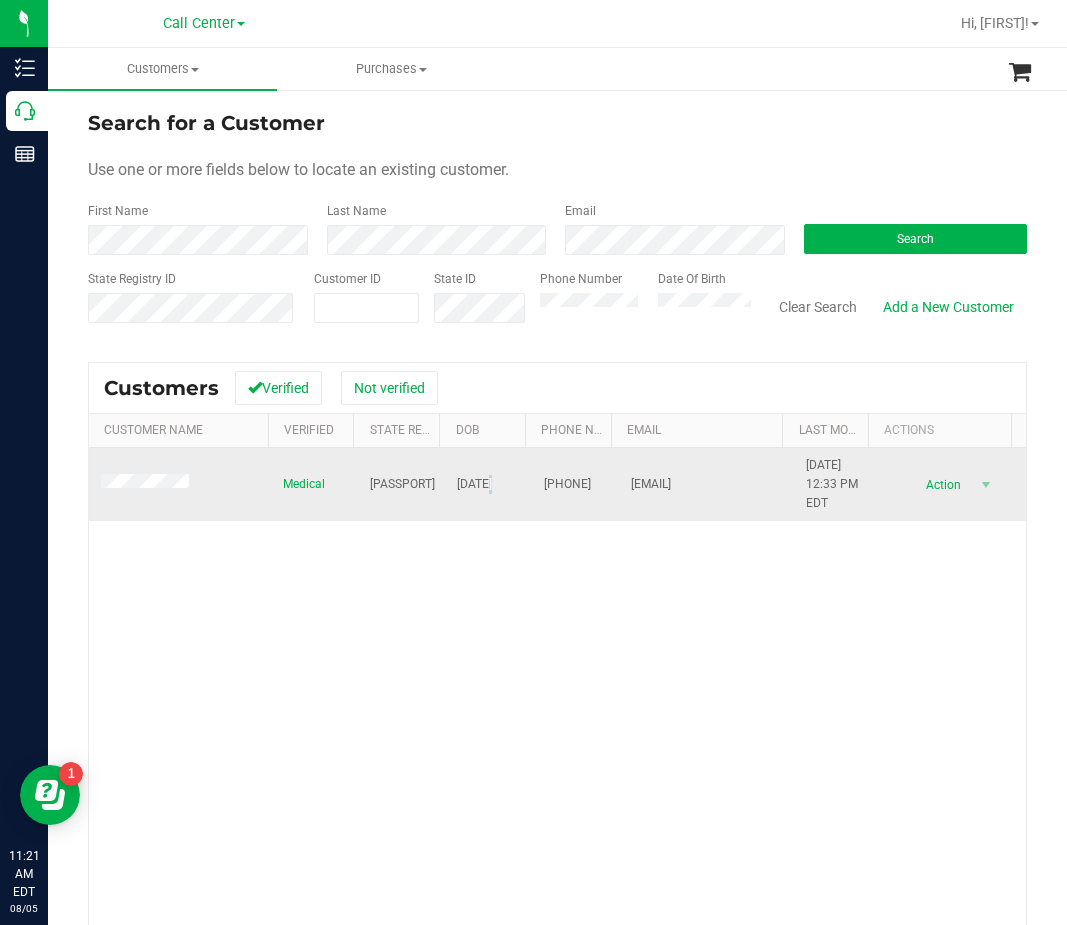 click on "10/11/1968" at bounding box center [474, 484] 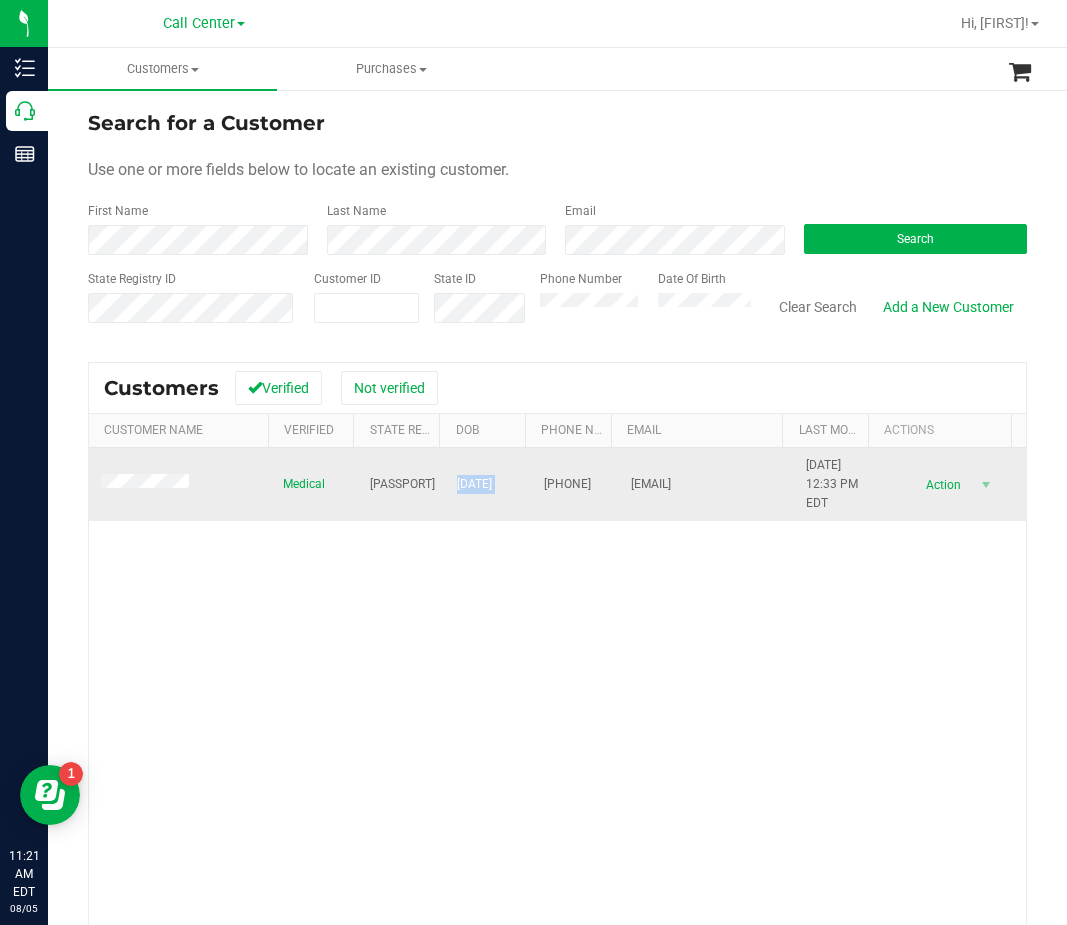 click on "10/11/1968" at bounding box center [474, 484] 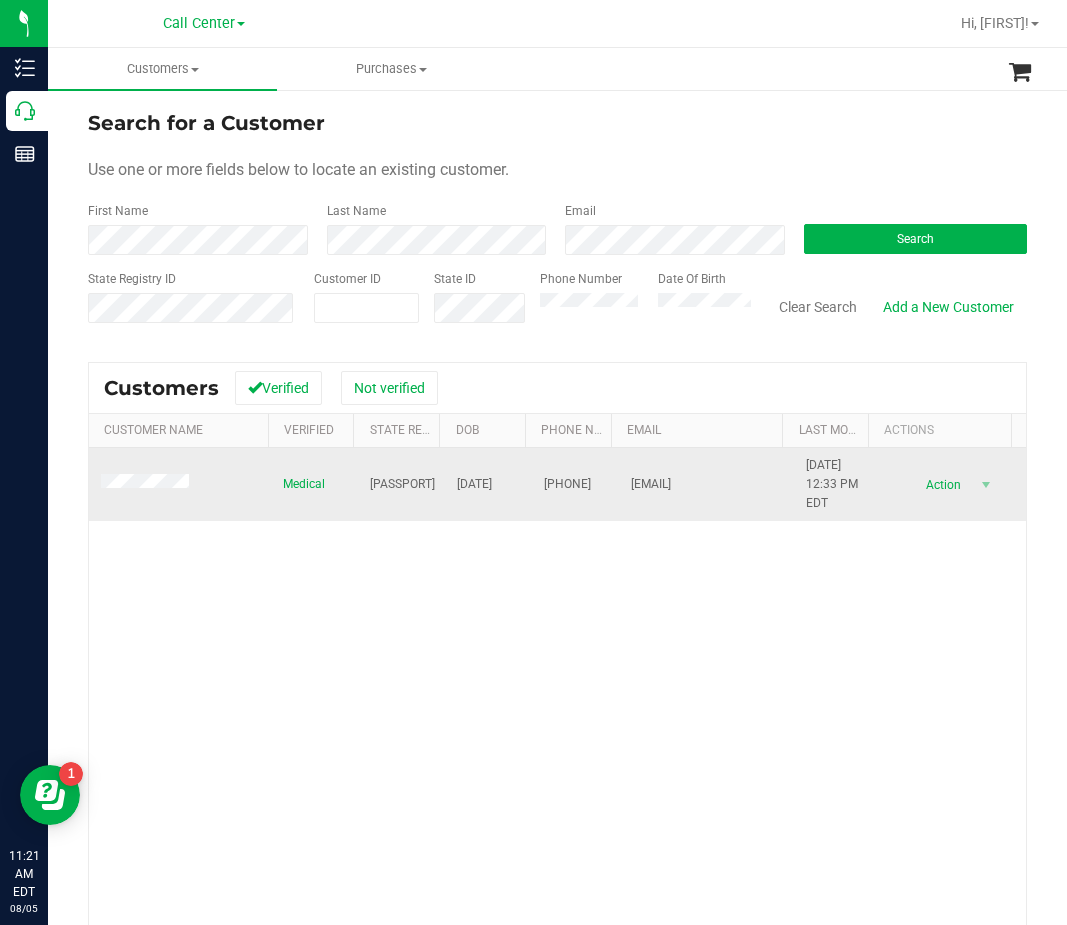 click at bounding box center (180, 485) 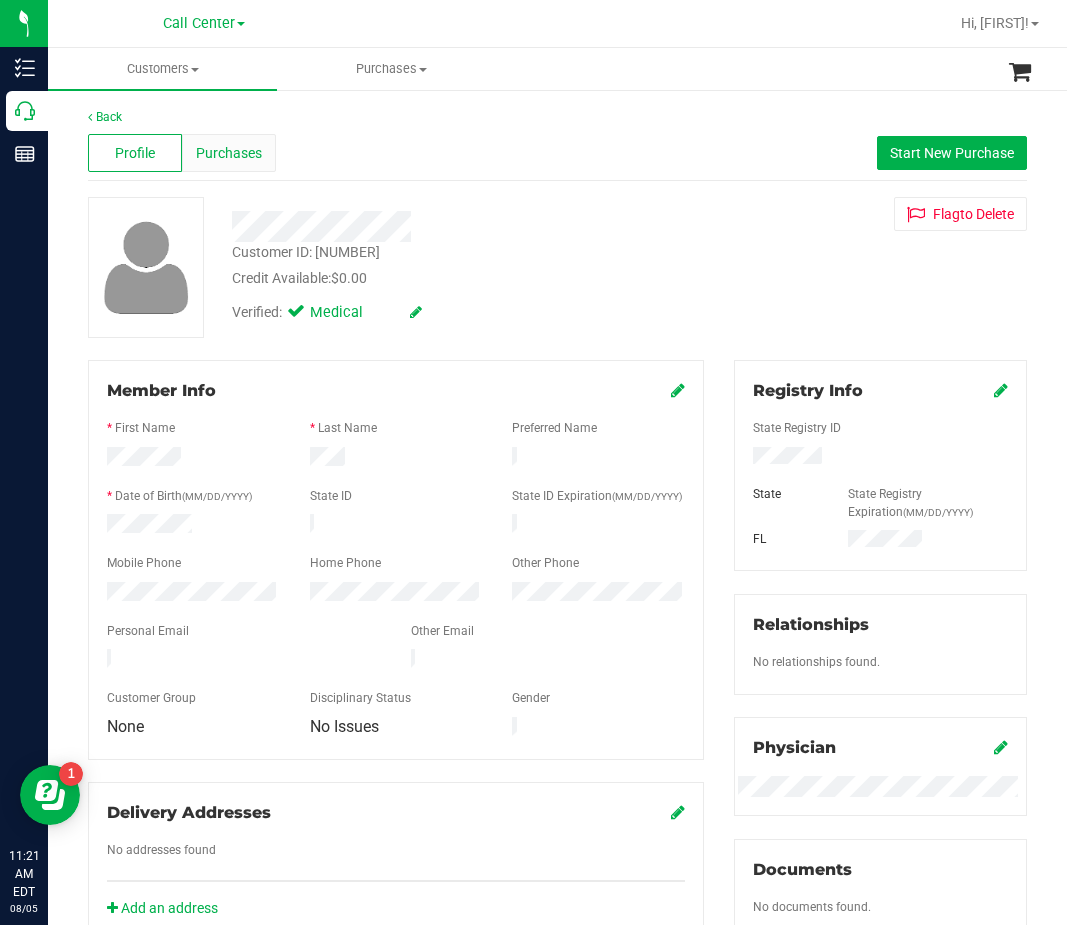 click on "Purchases" at bounding box center (229, 153) 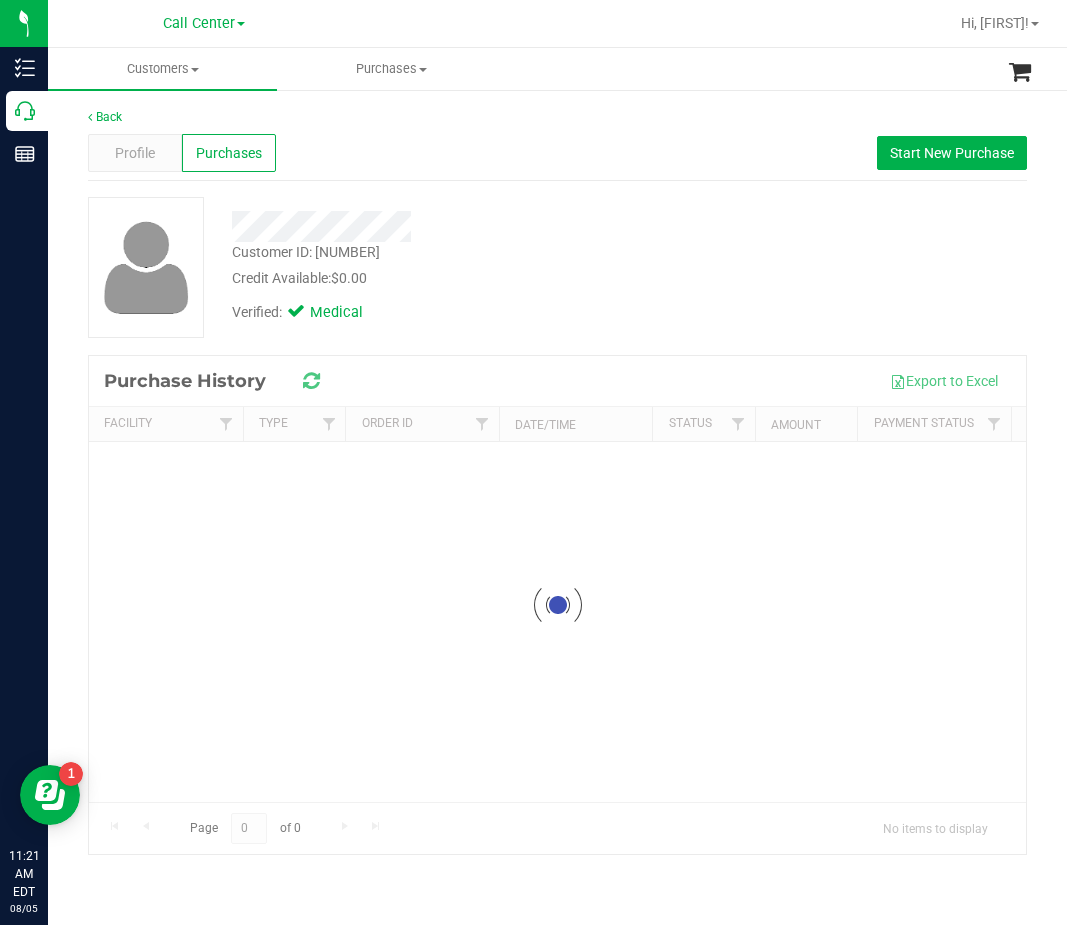 click on "Customer ID: 631787
Credit Available:
$0.00" at bounding box center [459, 265] 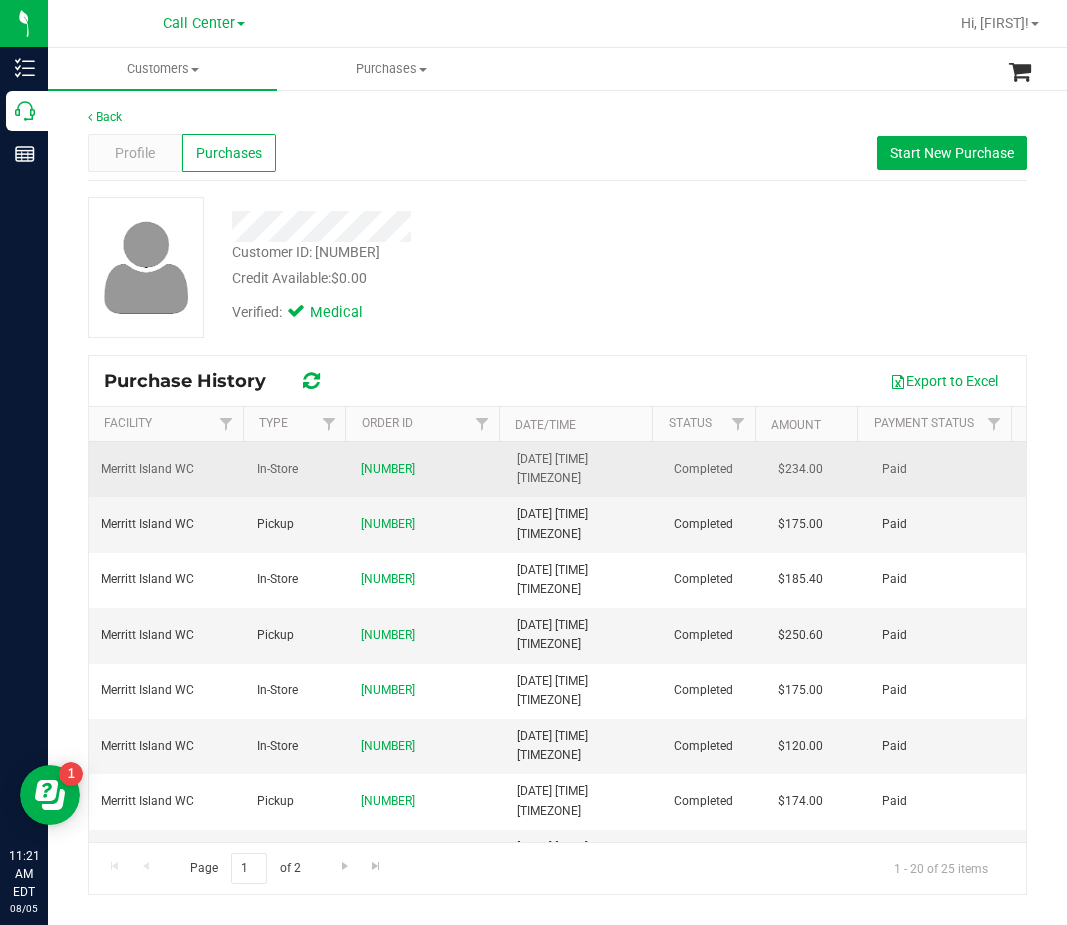 click on "In-Store" at bounding box center [297, 469] 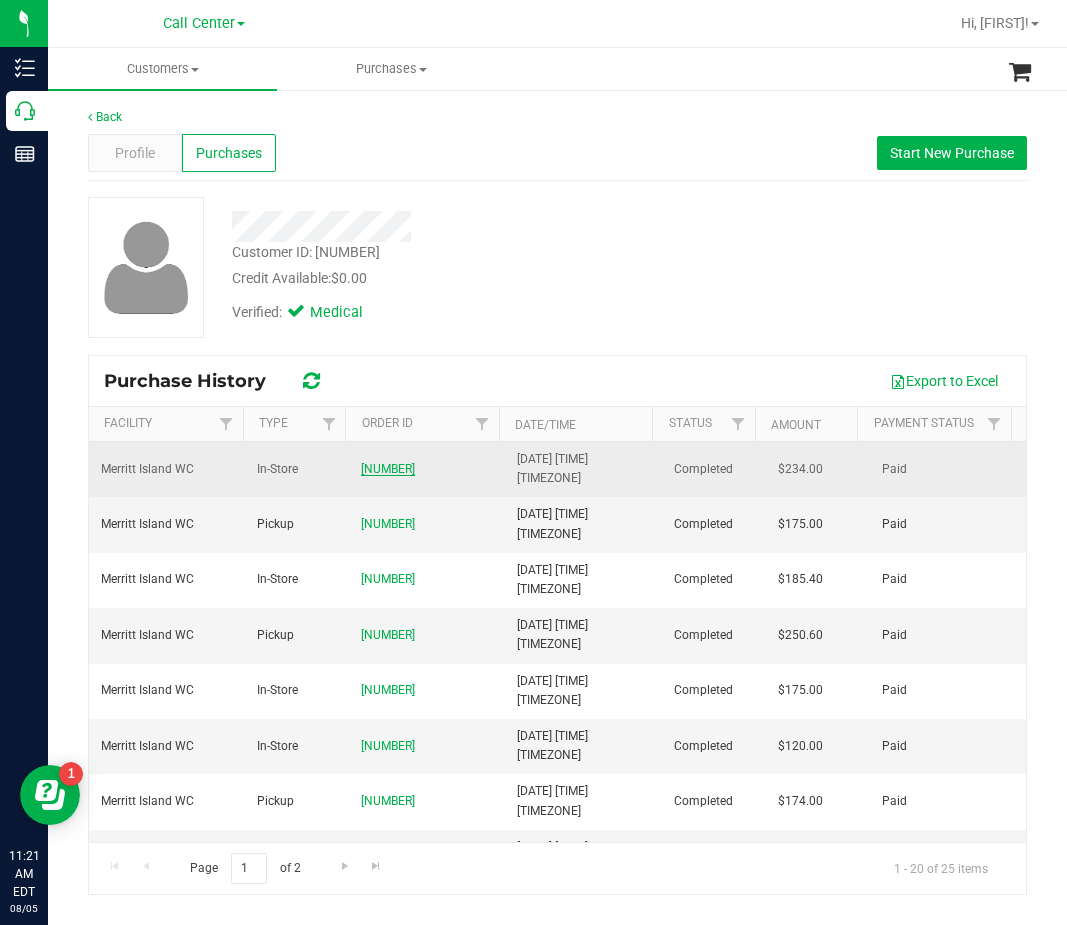 click on "11680758" at bounding box center (388, 469) 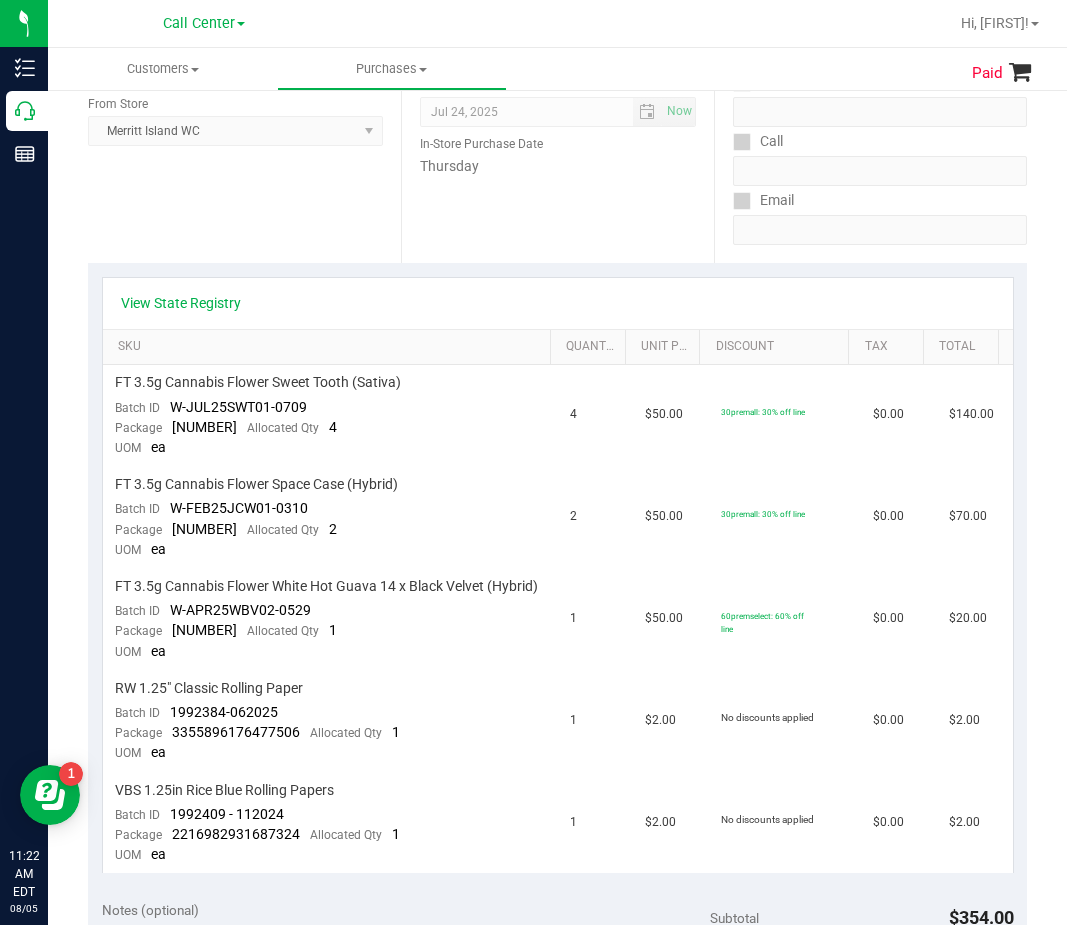 scroll, scrollTop: 0, scrollLeft: 0, axis: both 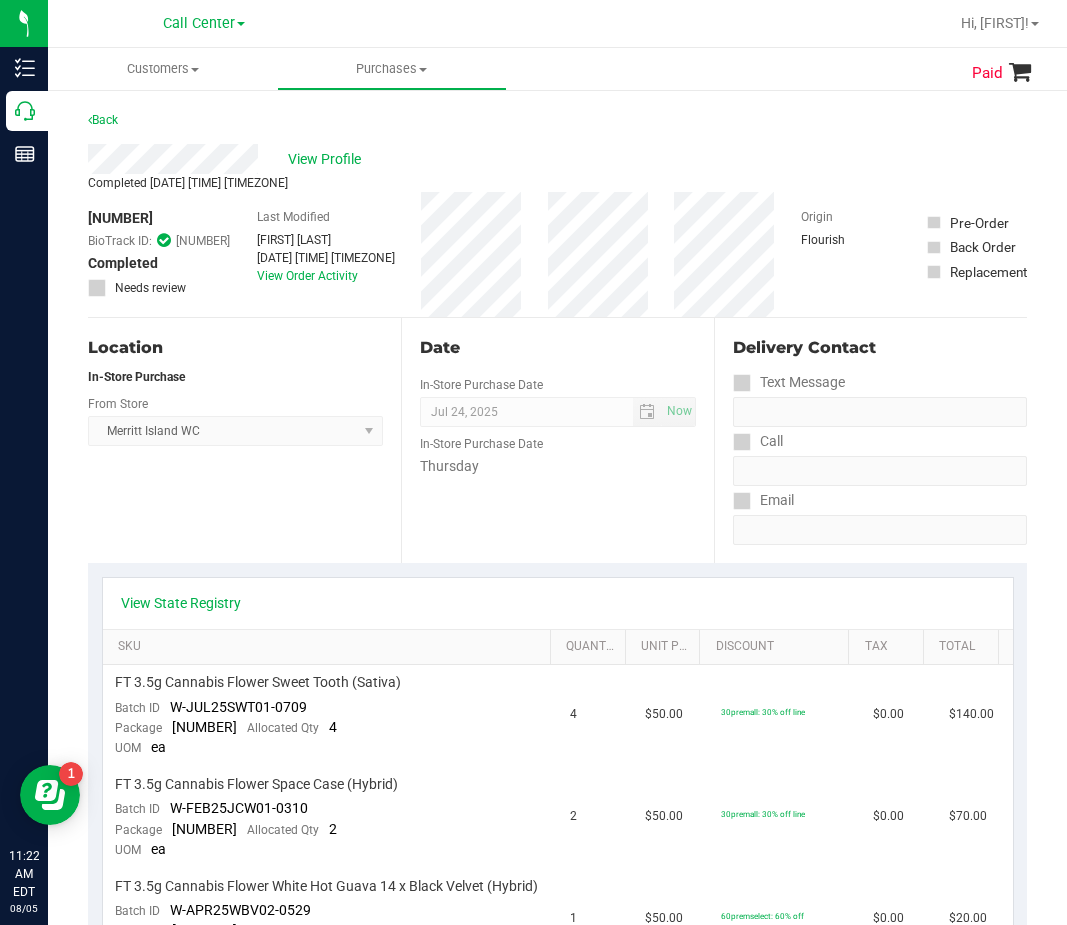 click on "Date
In-Store Purchase Date
Jul 24, 2025
Now
In-Store Purchase Date
Thursday" at bounding box center (557, 440) 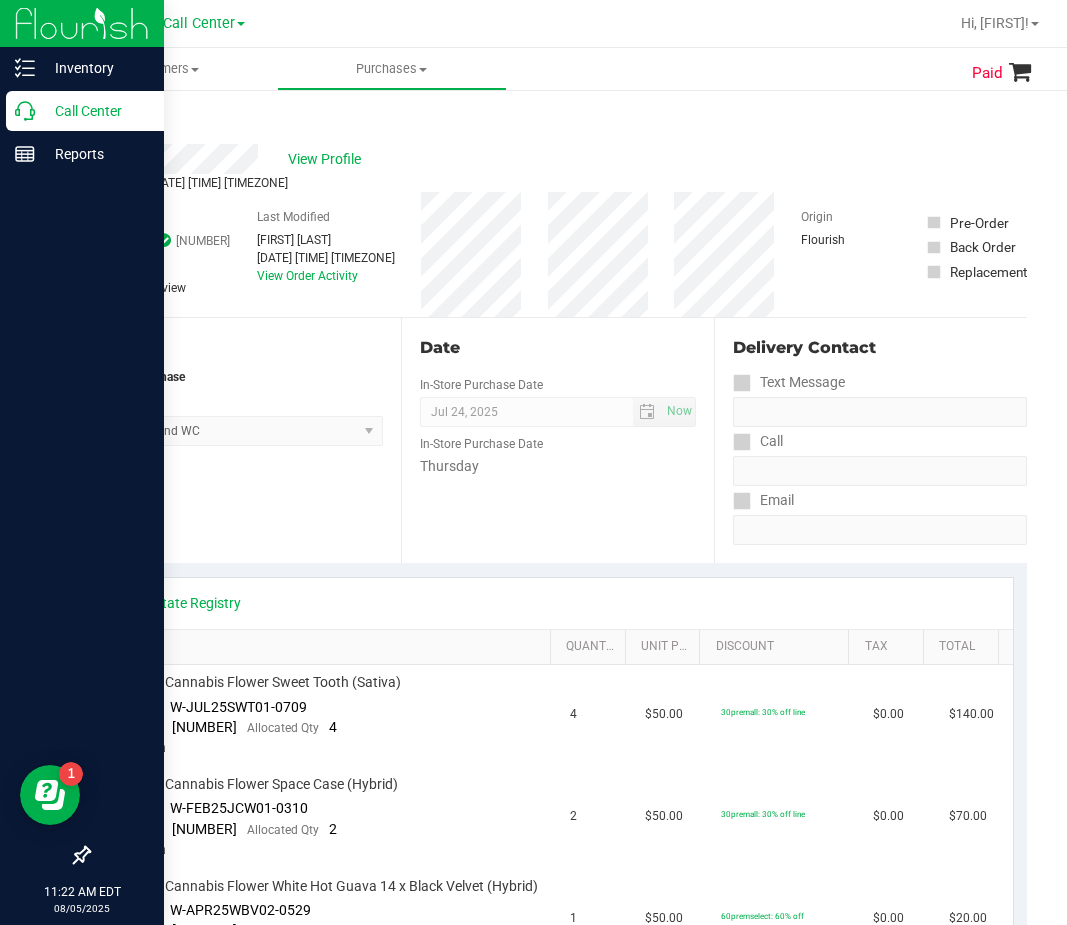 click 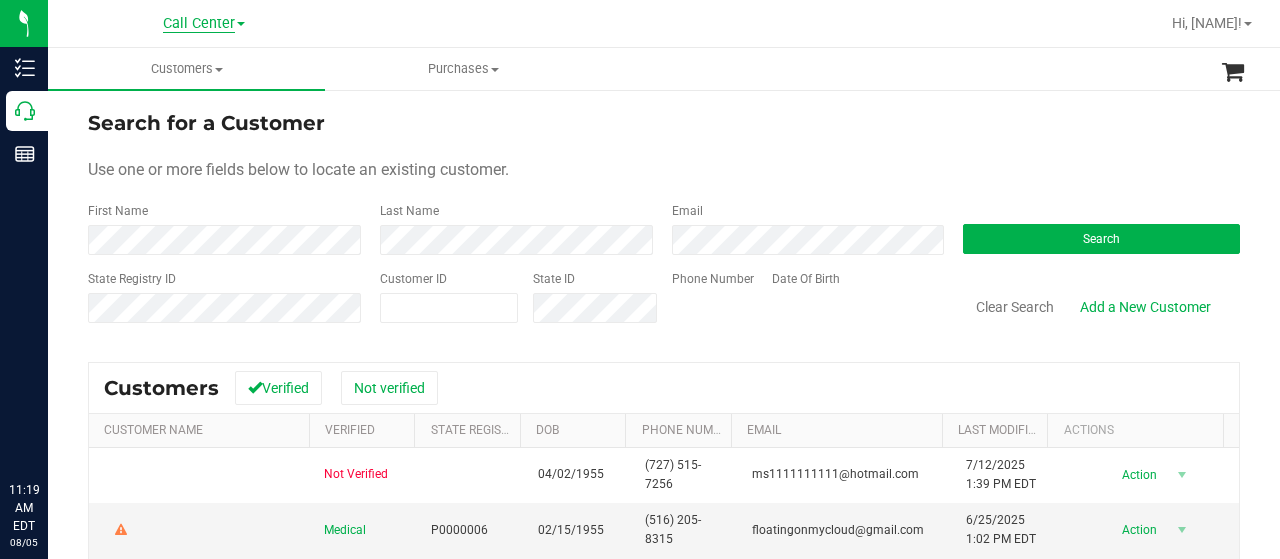 scroll, scrollTop: 0, scrollLeft: 0, axis: both 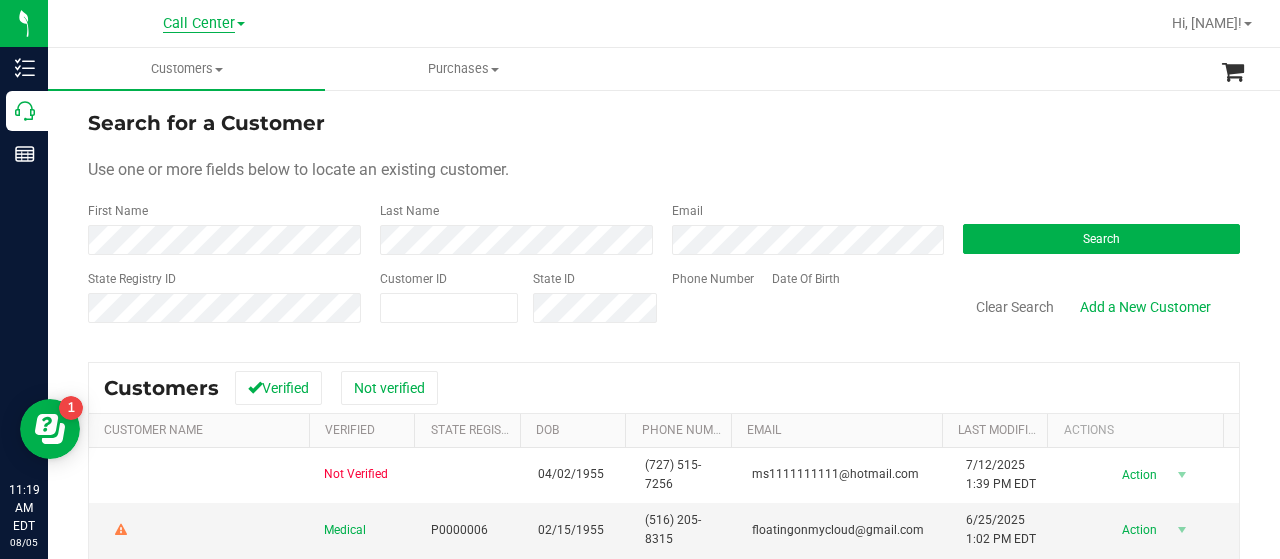 click on "Call Center" at bounding box center [199, 24] 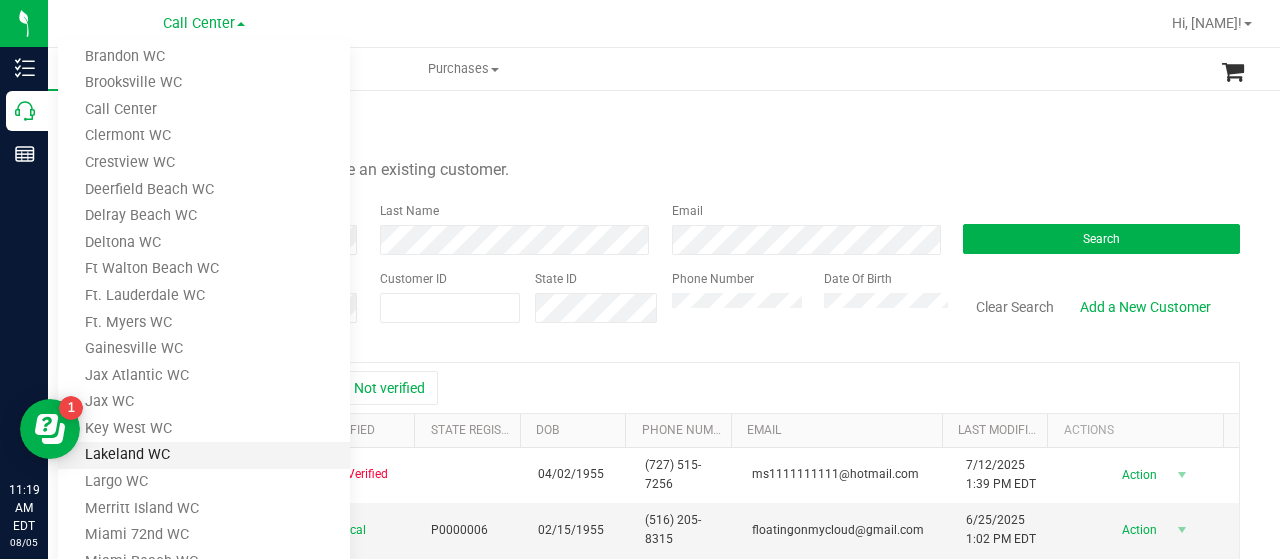 scroll, scrollTop: 200, scrollLeft: 0, axis: vertical 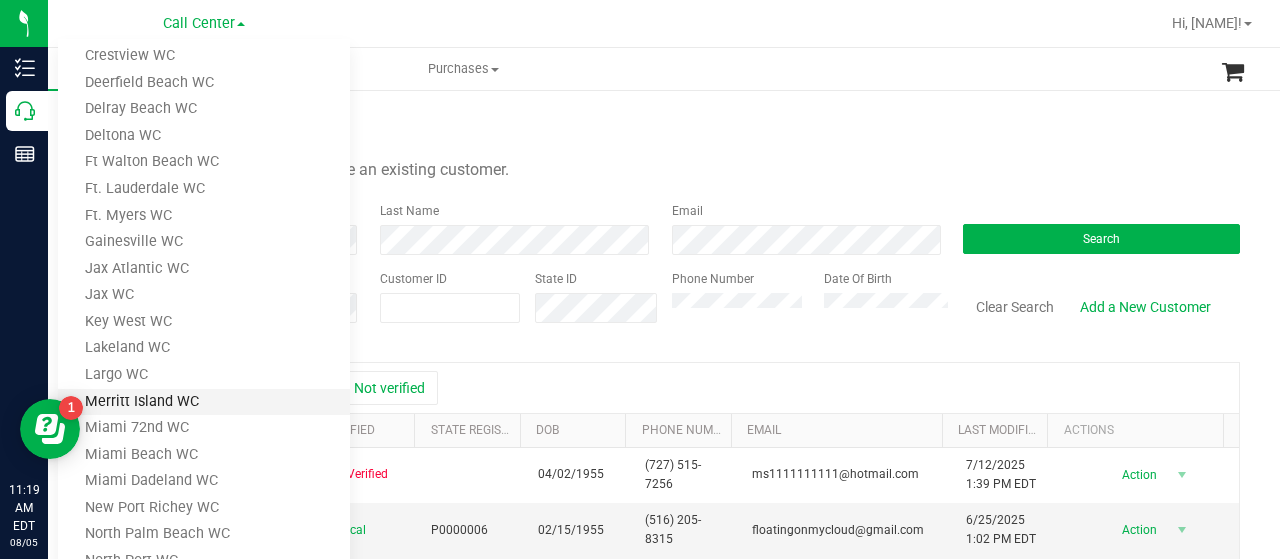 click on "Merritt Island WC" at bounding box center (204, 402) 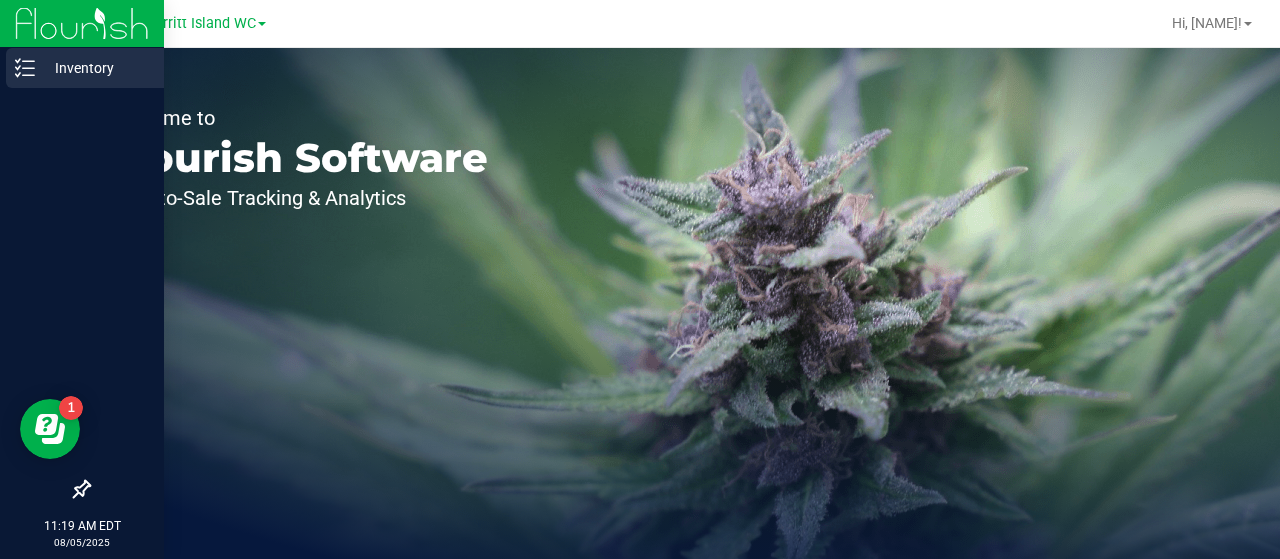 click on "Inventory" at bounding box center [85, 68] 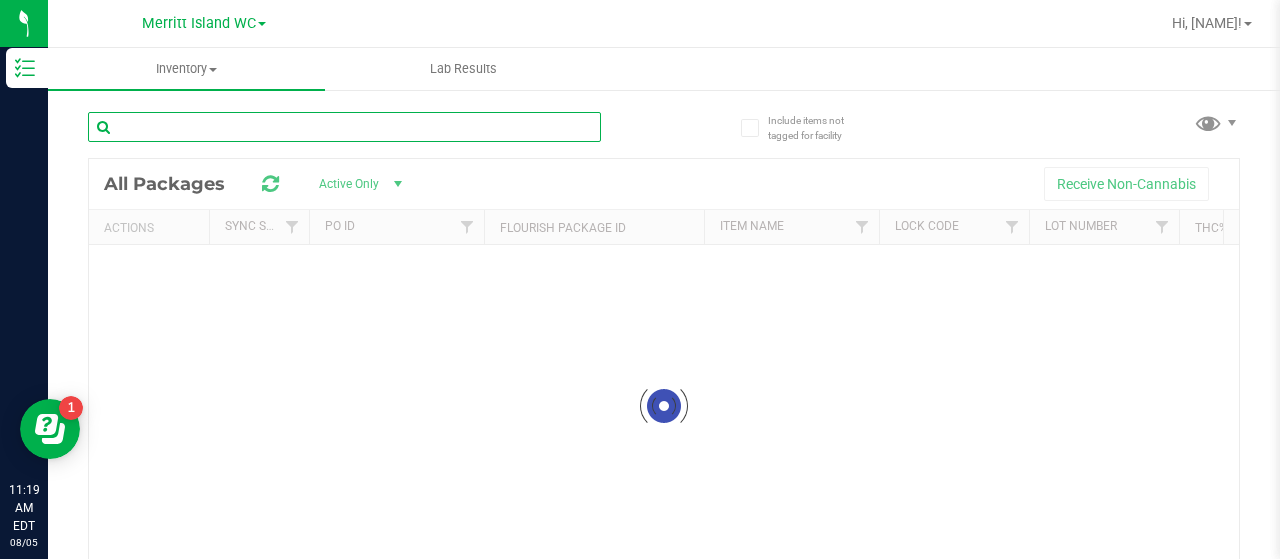 click at bounding box center [344, 127] 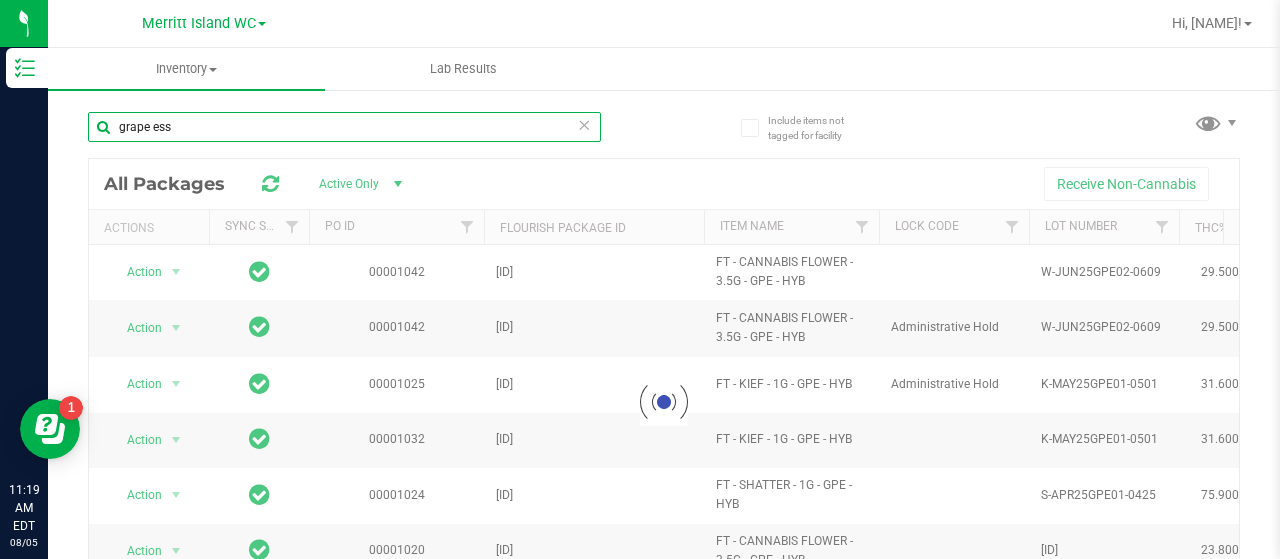 scroll, scrollTop: 100, scrollLeft: 0, axis: vertical 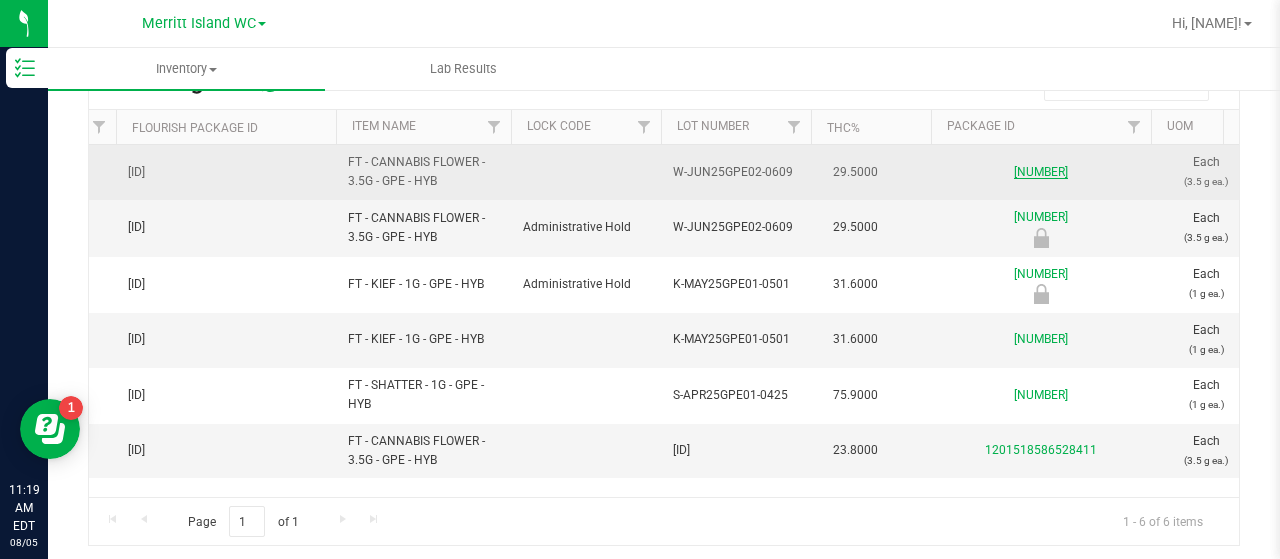 type on "grape ess" 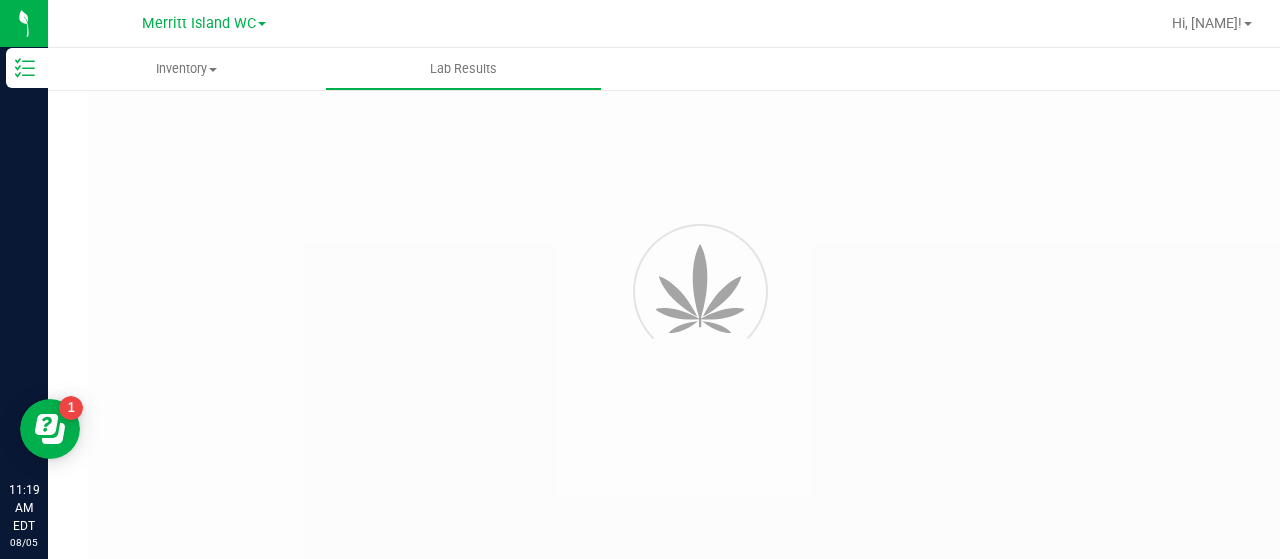 scroll, scrollTop: 0, scrollLeft: 0, axis: both 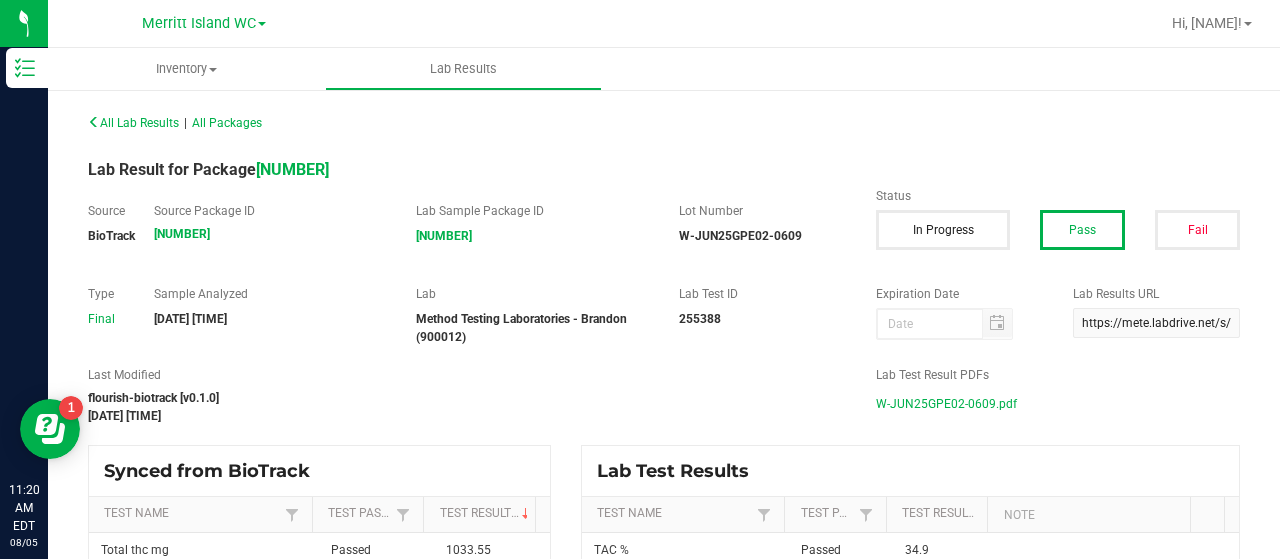 click on "W-JUN25GPE02-0609.pdf" at bounding box center [946, 404] 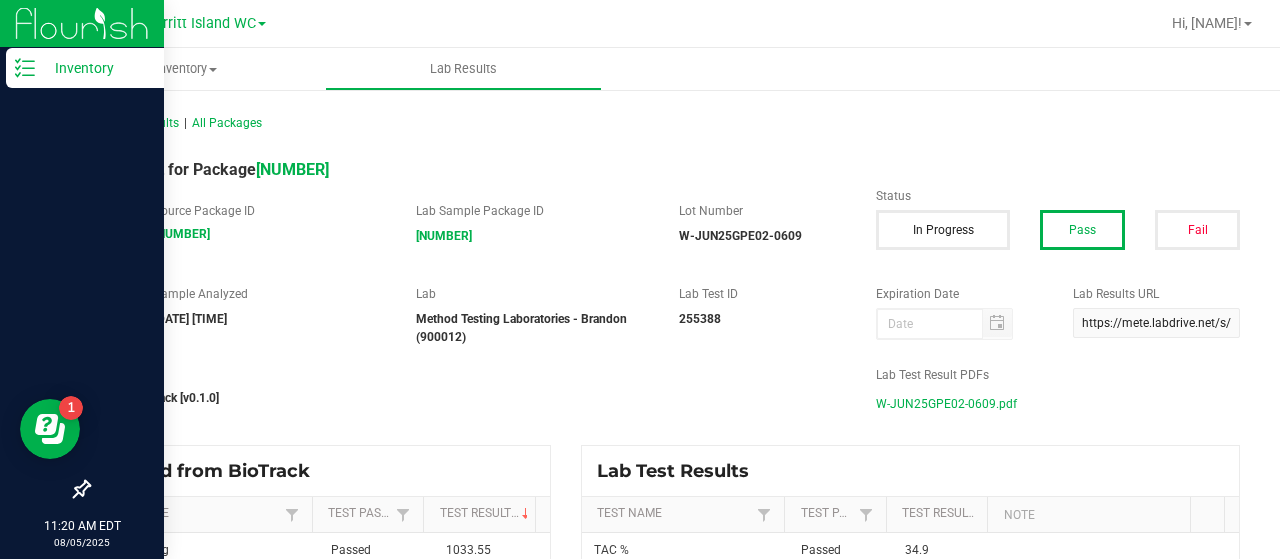click on "Inventory" at bounding box center [95, 68] 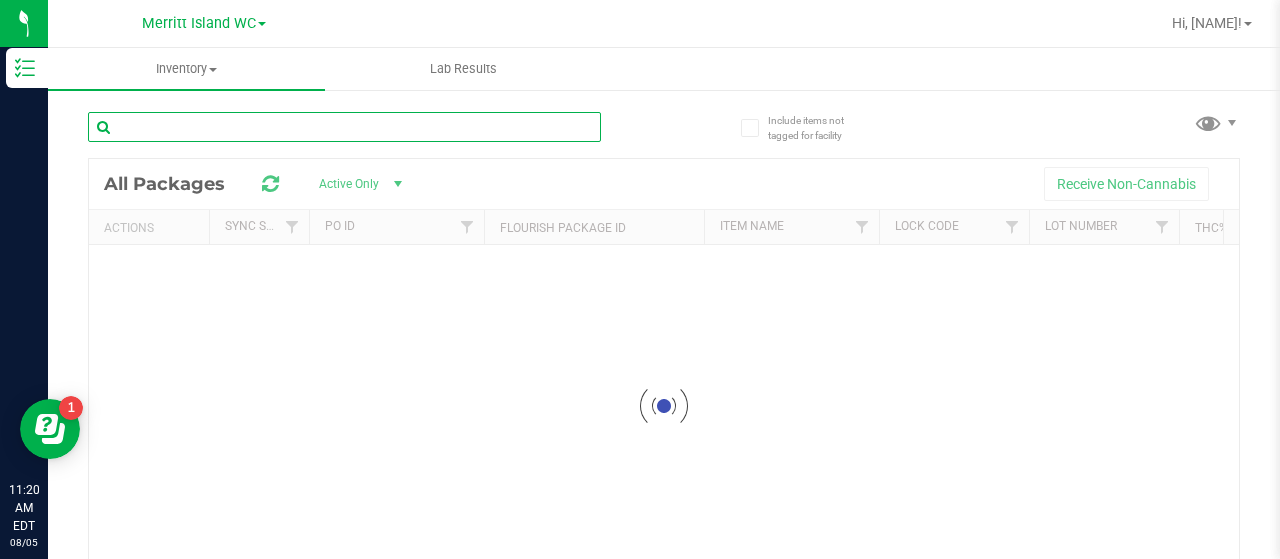 click at bounding box center [344, 127] 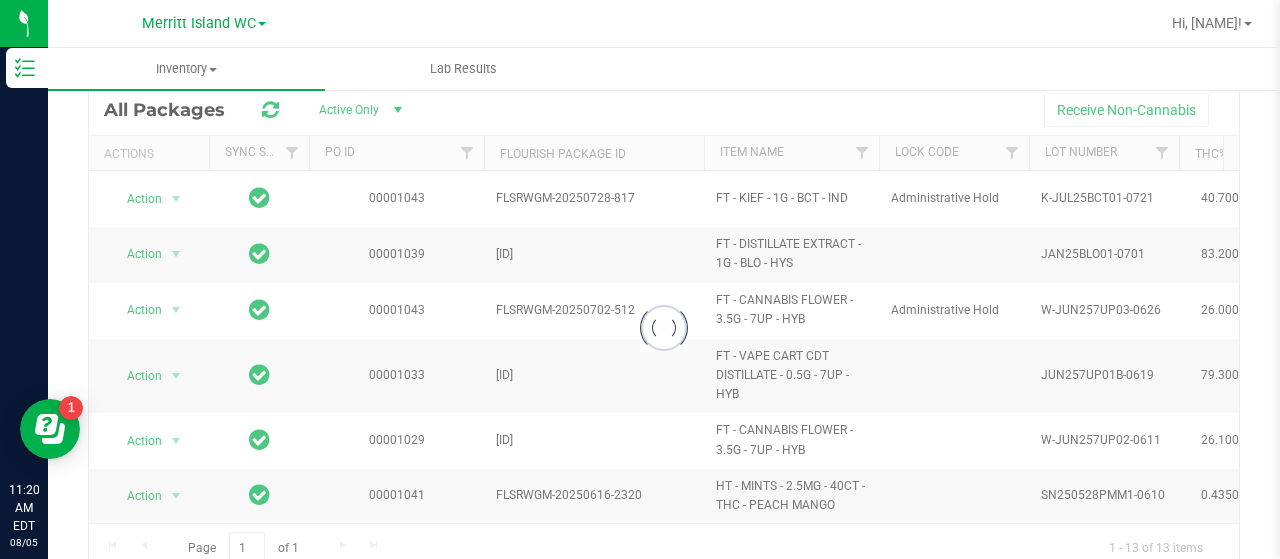 scroll, scrollTop: 138, scrollLeft: 0, axis: vertical 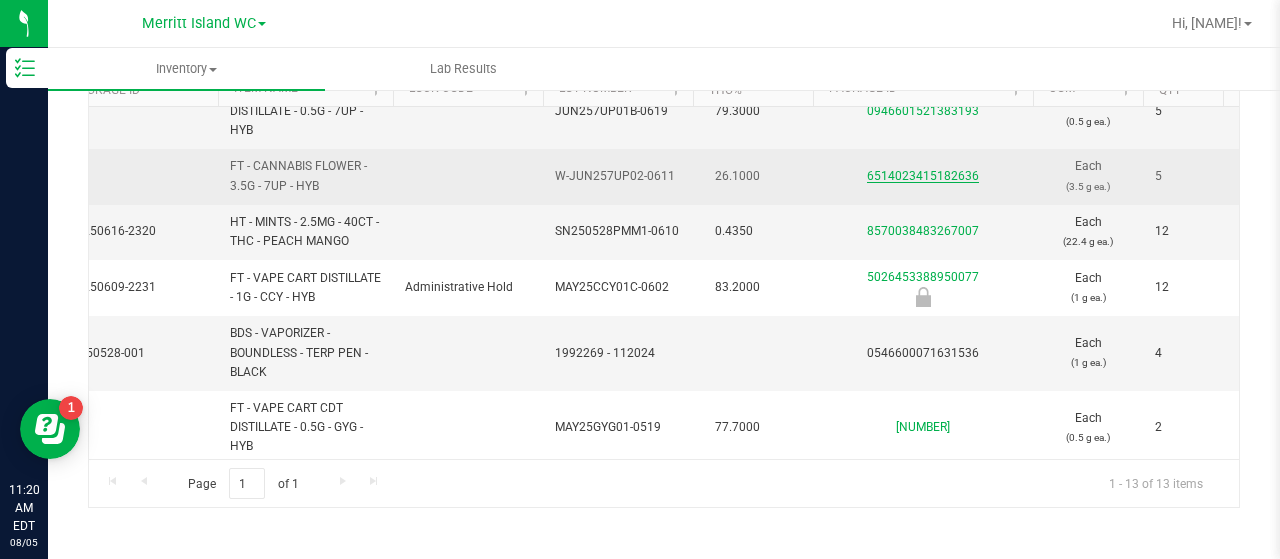 type on "007" 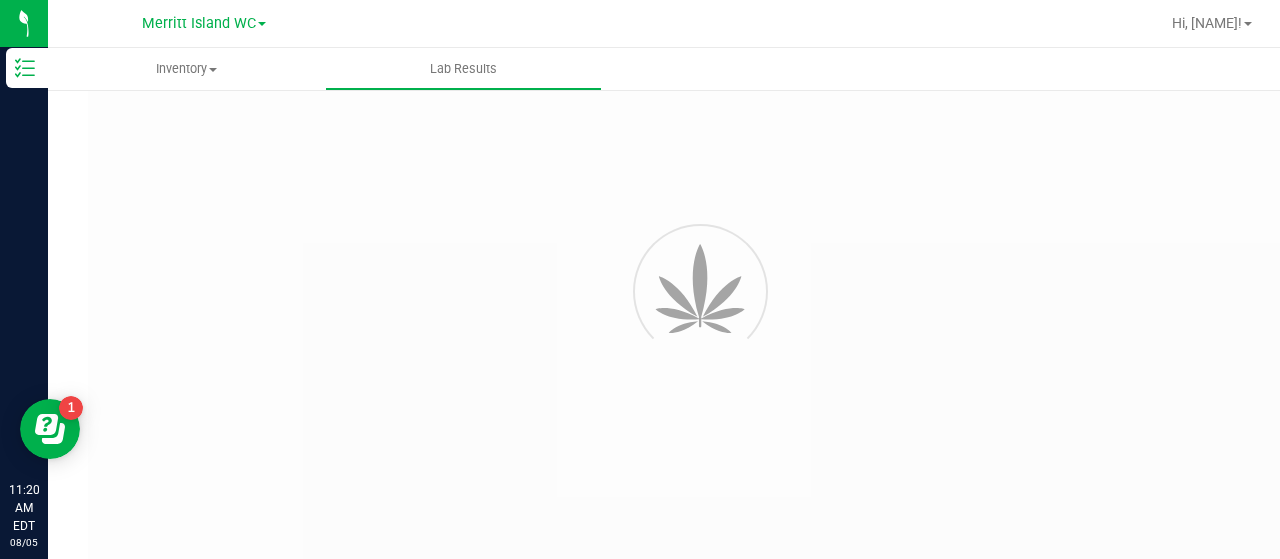 scroll, scrollTop: 0, scrollLeft: 0, axis: both 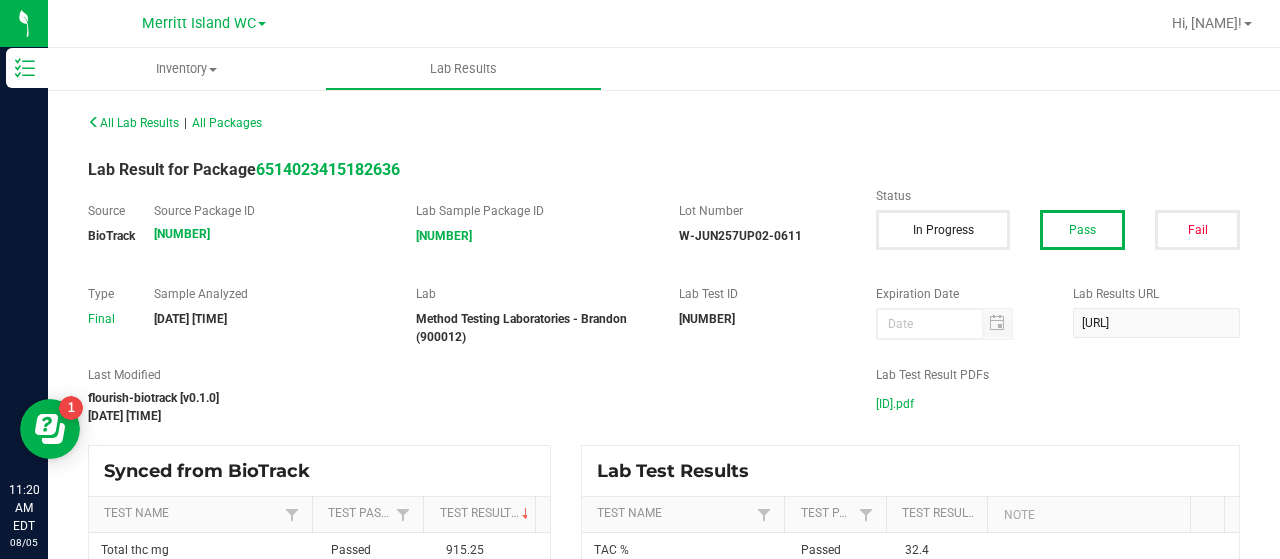 click on "[ID].pdf" at bounding box center (895, 404) 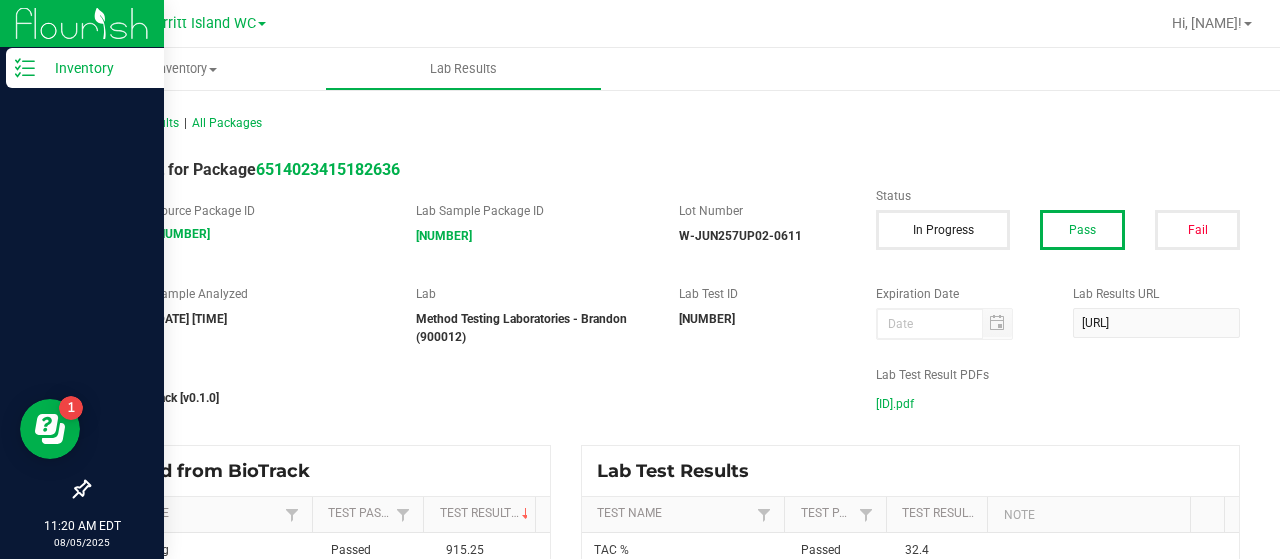 click on "Inventory" at bounding box center (95, 68) 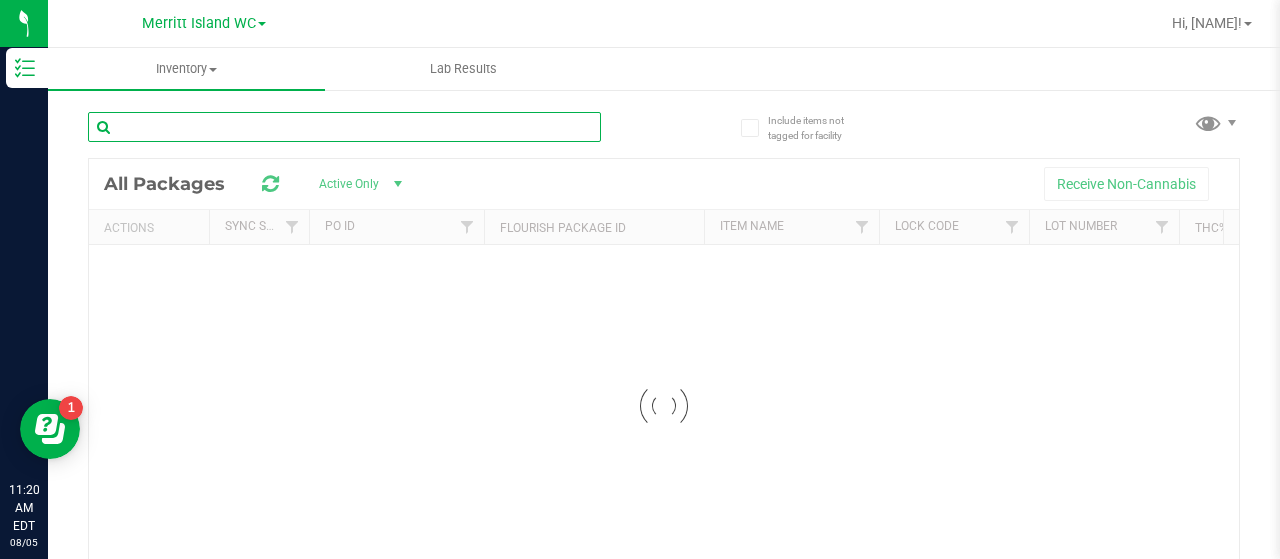 click at bounding box center [344, 127] 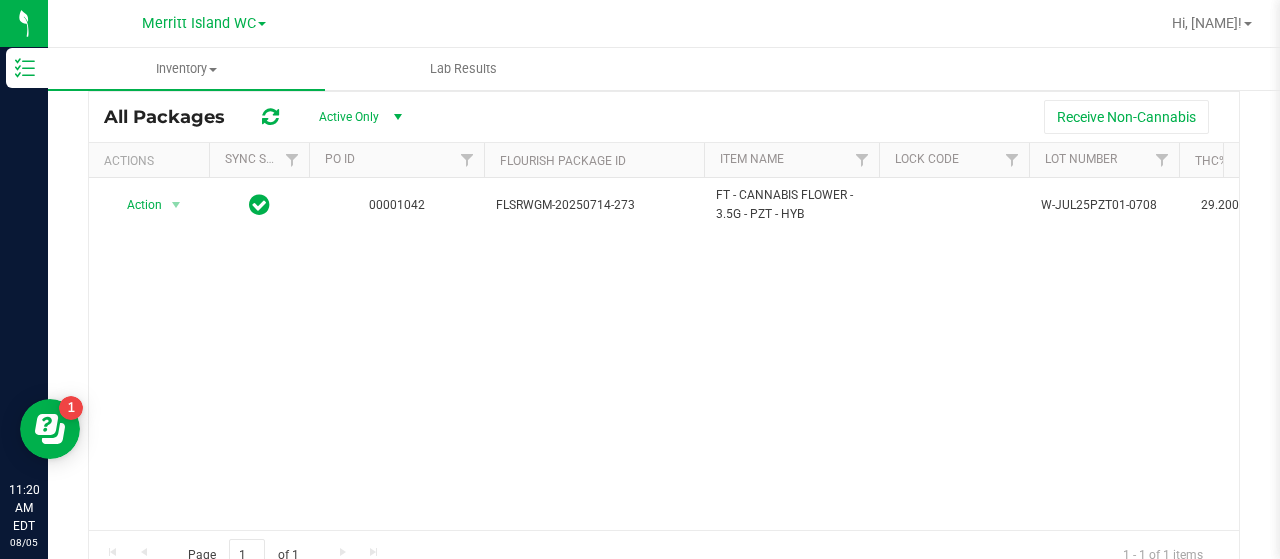 scroll, scrollTop: 138, scrollLeft: 0, axis: vertical 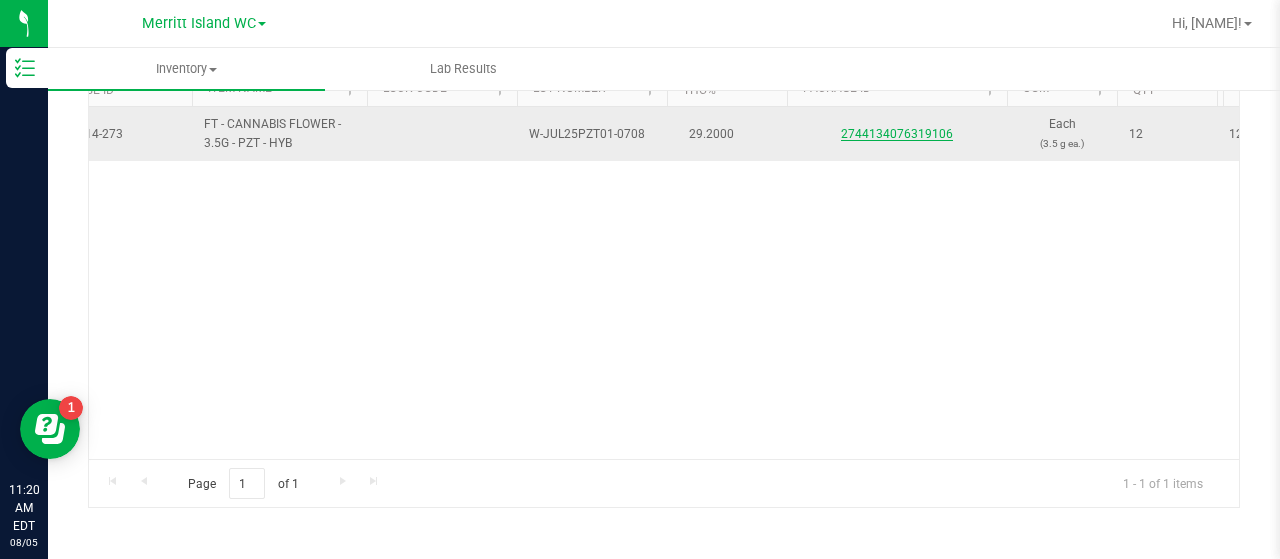 type on "pine zap" 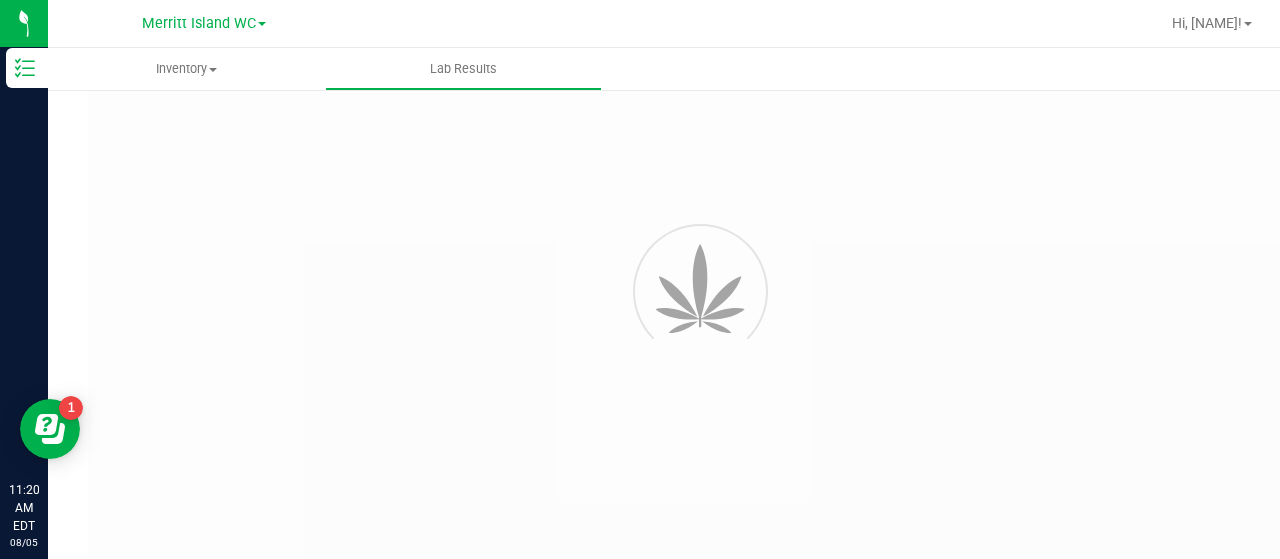 scroll, scrollTop: 0, scrollLeft: 0, axis: both 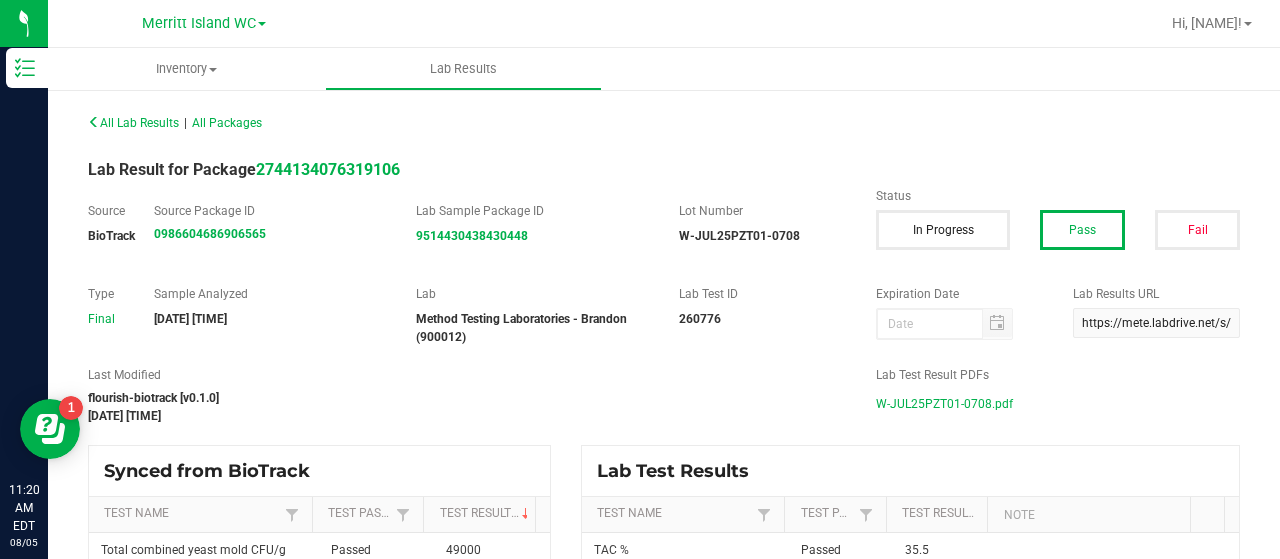 click on "W-JUL25PZT01-0708.pdf" at bounding box center (944, 404) 